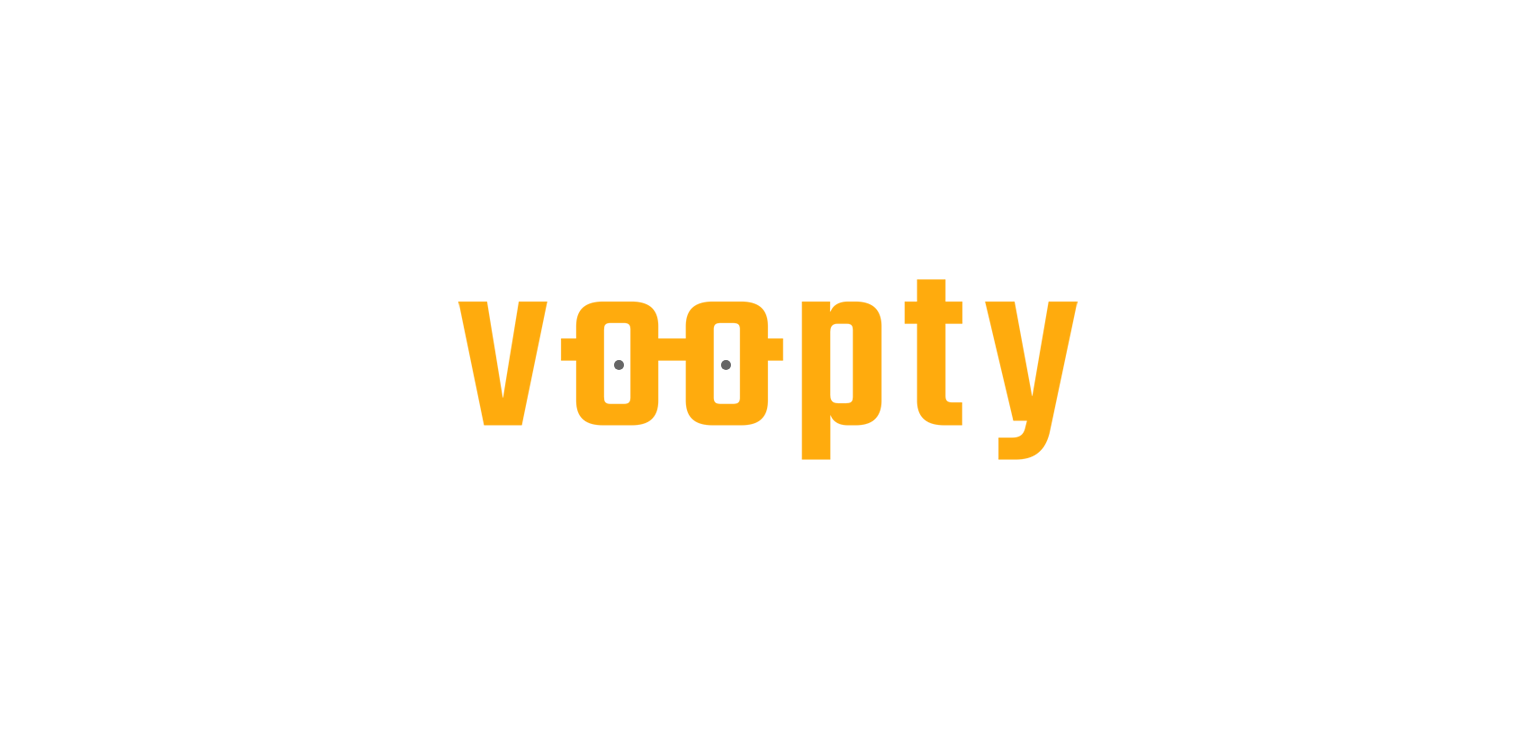 scroll, scrollTop: 0, scrollLeft: 0, axis: both 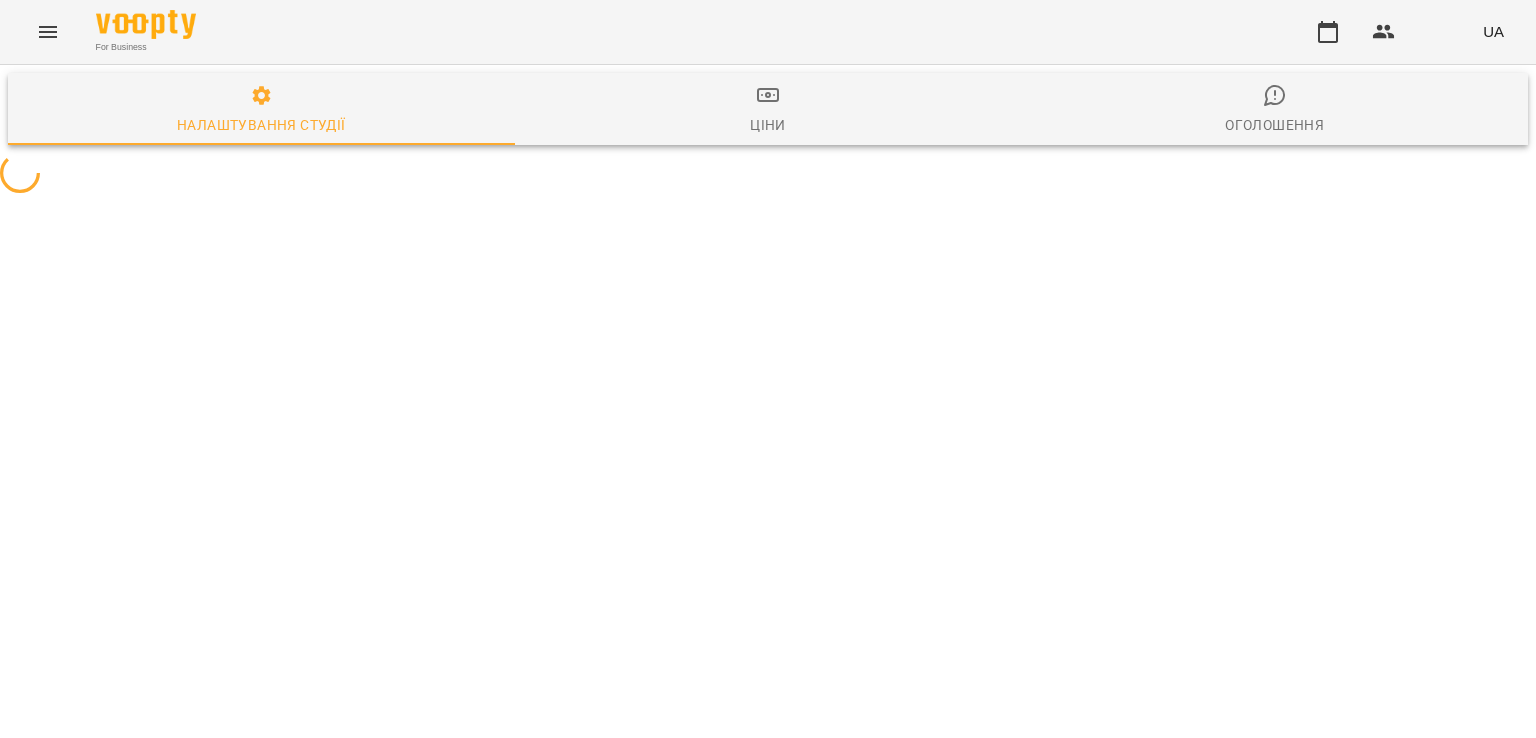 select on "**" 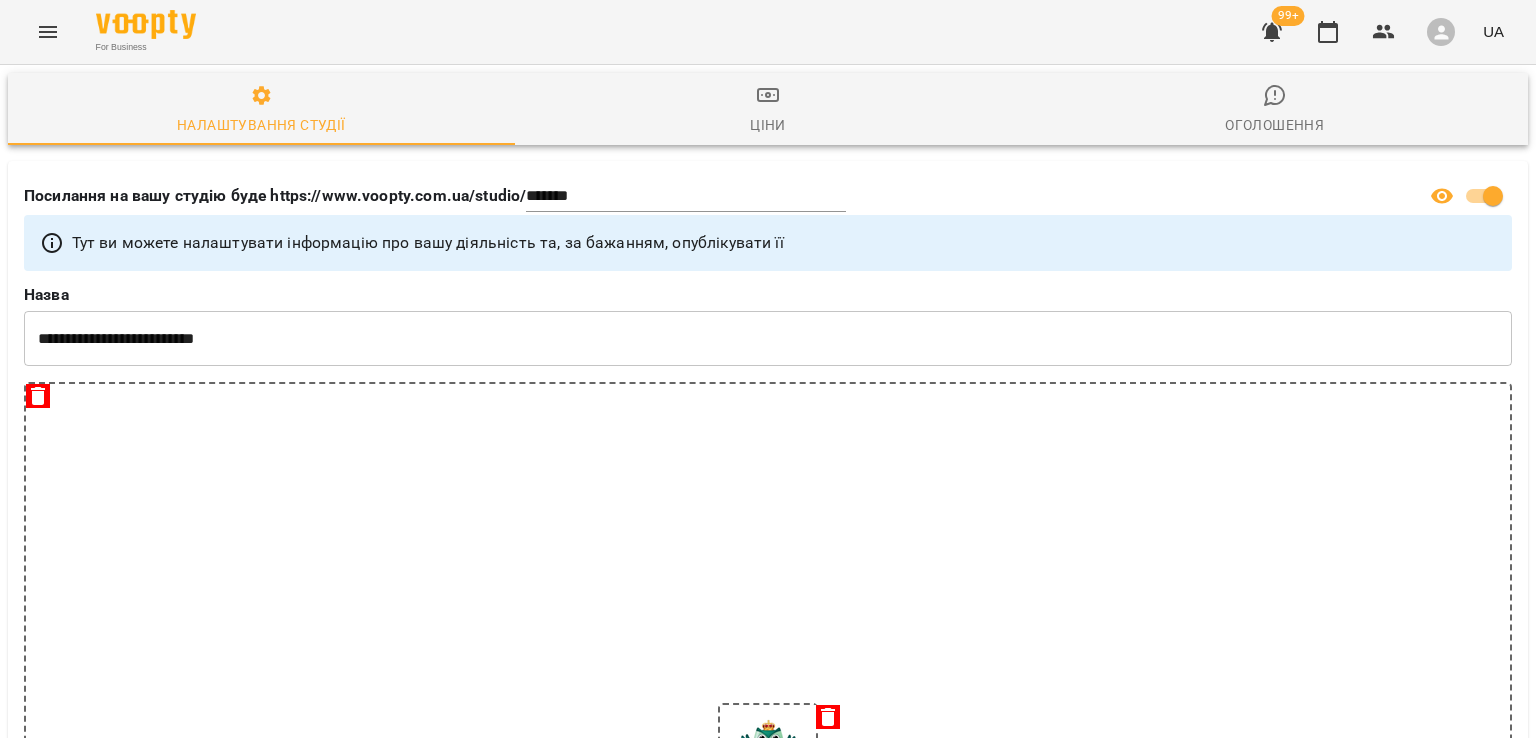 click at bounding box center [48, 32] 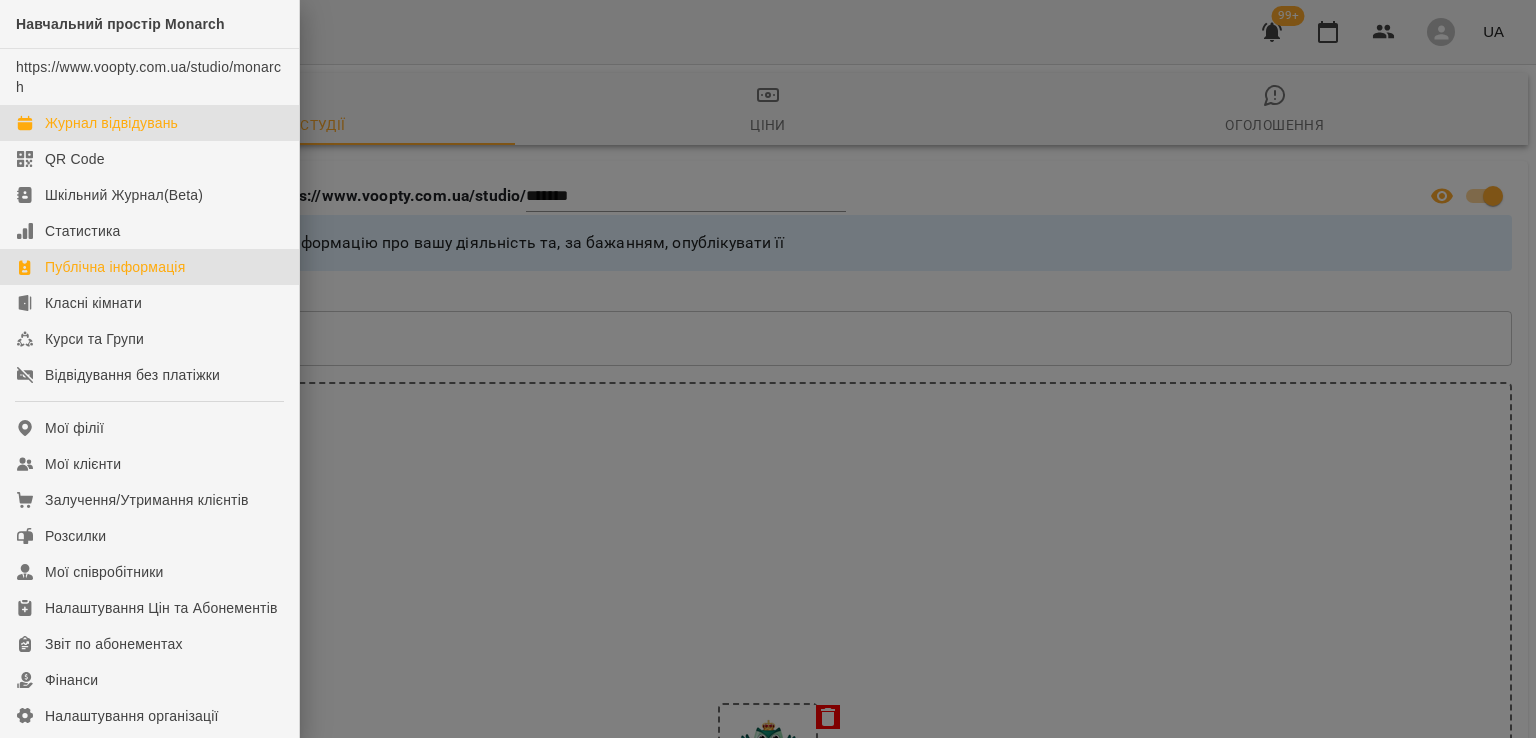 click on "Журнал відвідувань" at bounding box center (111, 123) 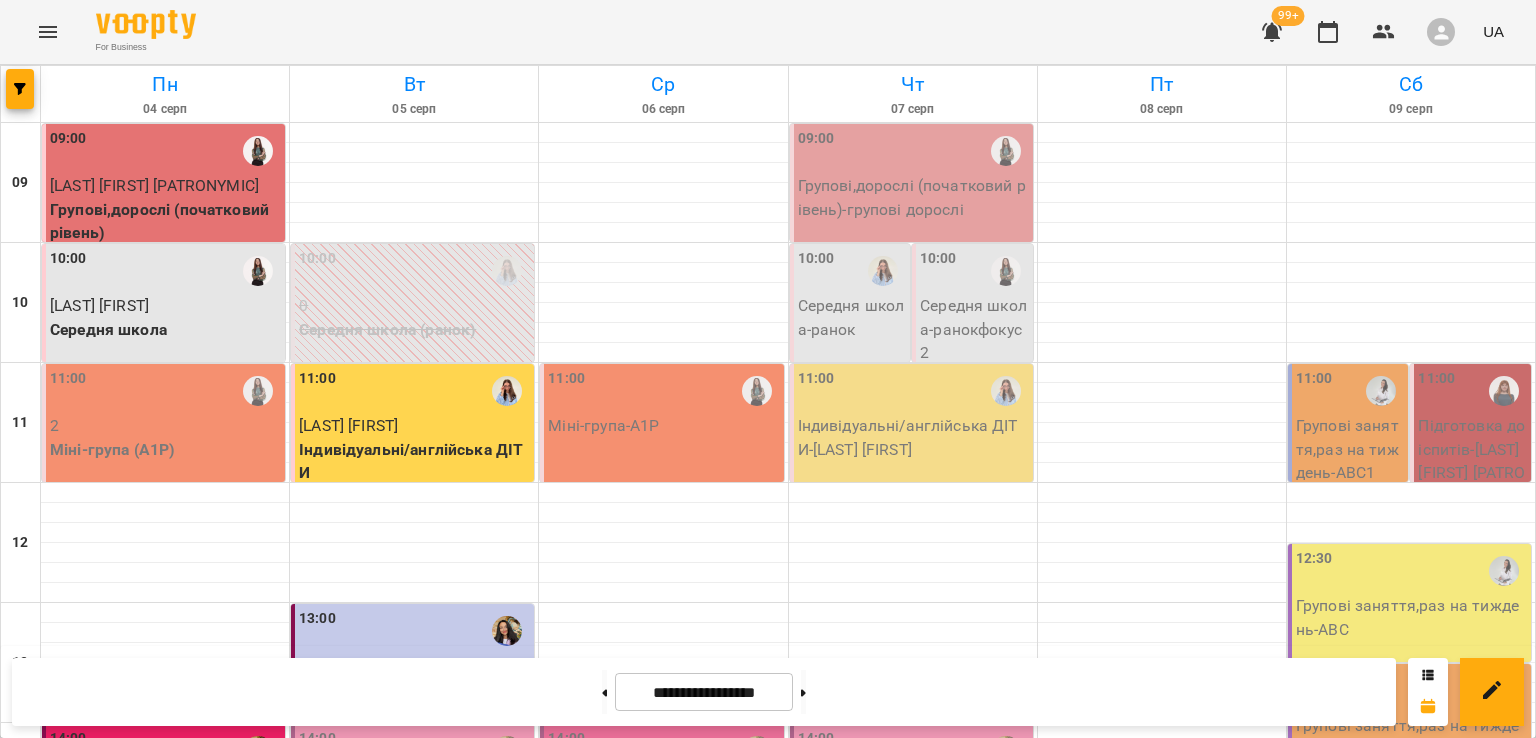 scroll, scrollTop: 795, scrollLeft: 0, axis: vertical 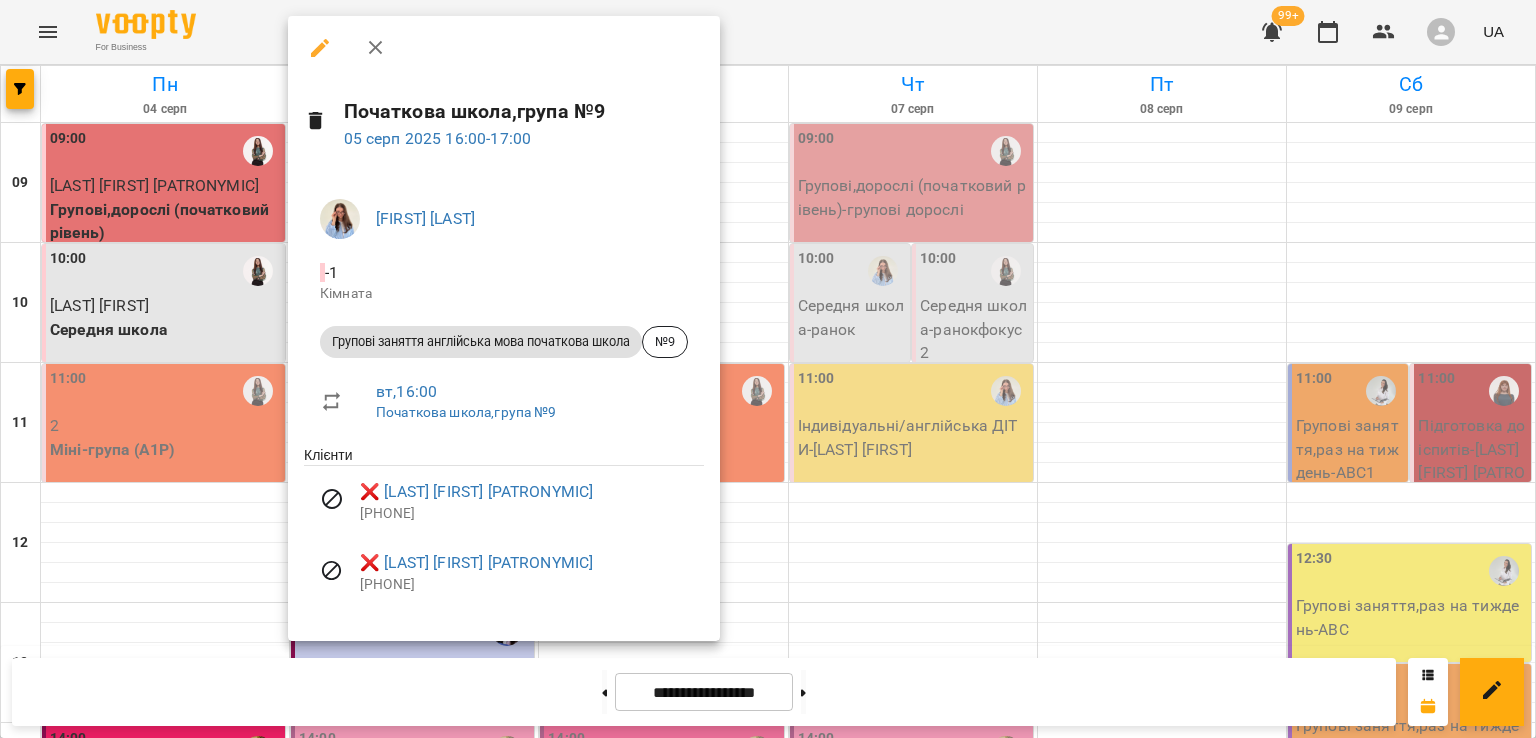 click 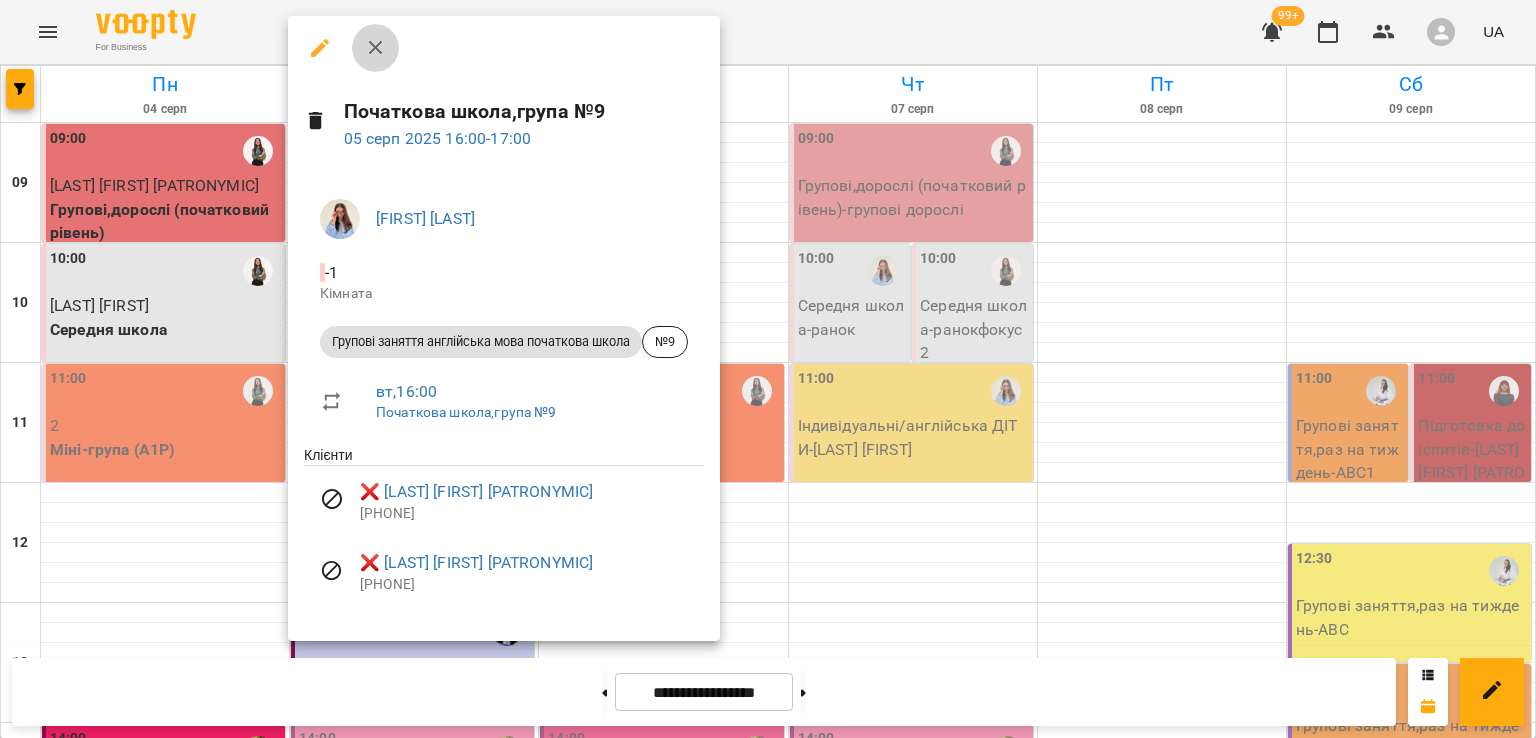click 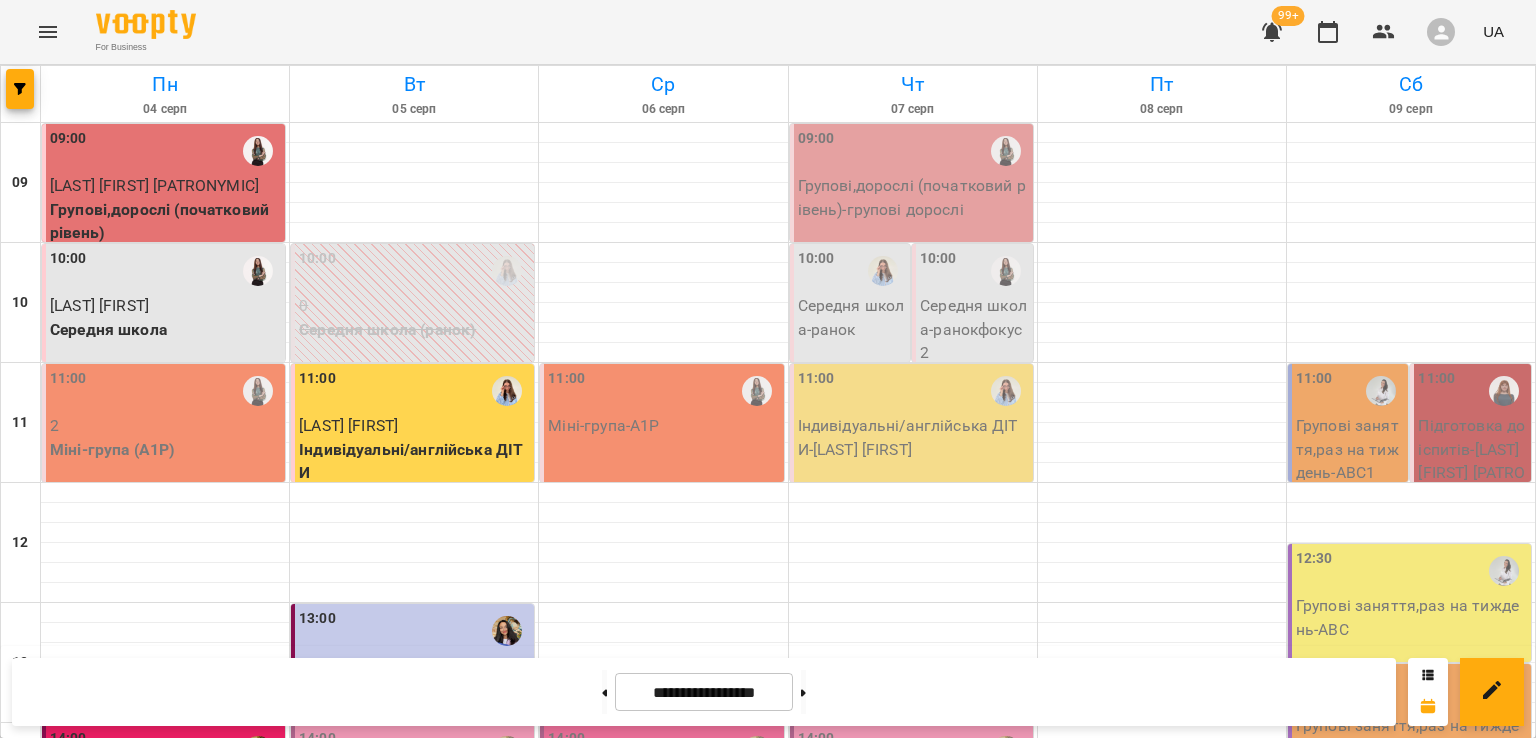 click at bounding box center [48, 32] 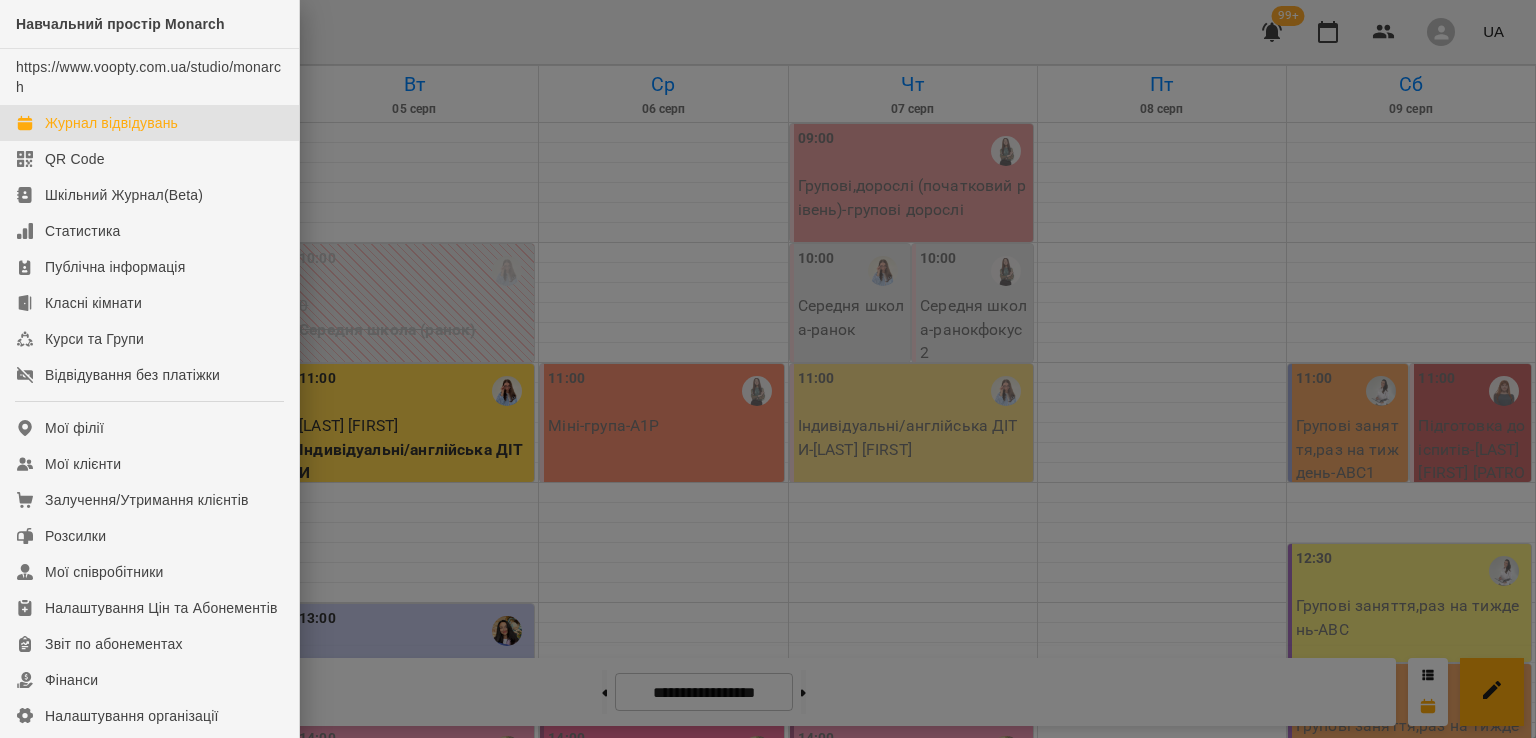 click at bounding box center (768, 369) 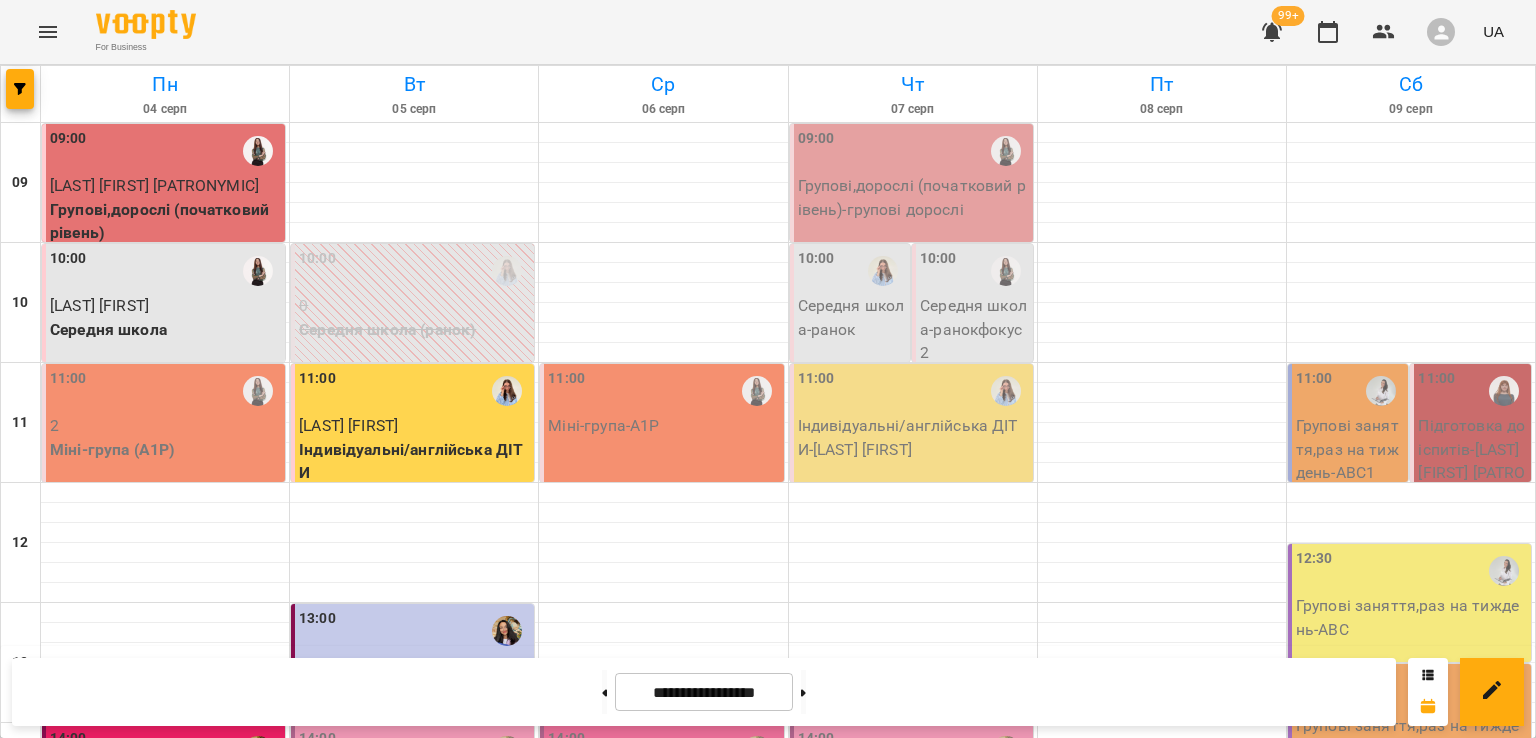 click on "0" at bounding box center [476, 1026] 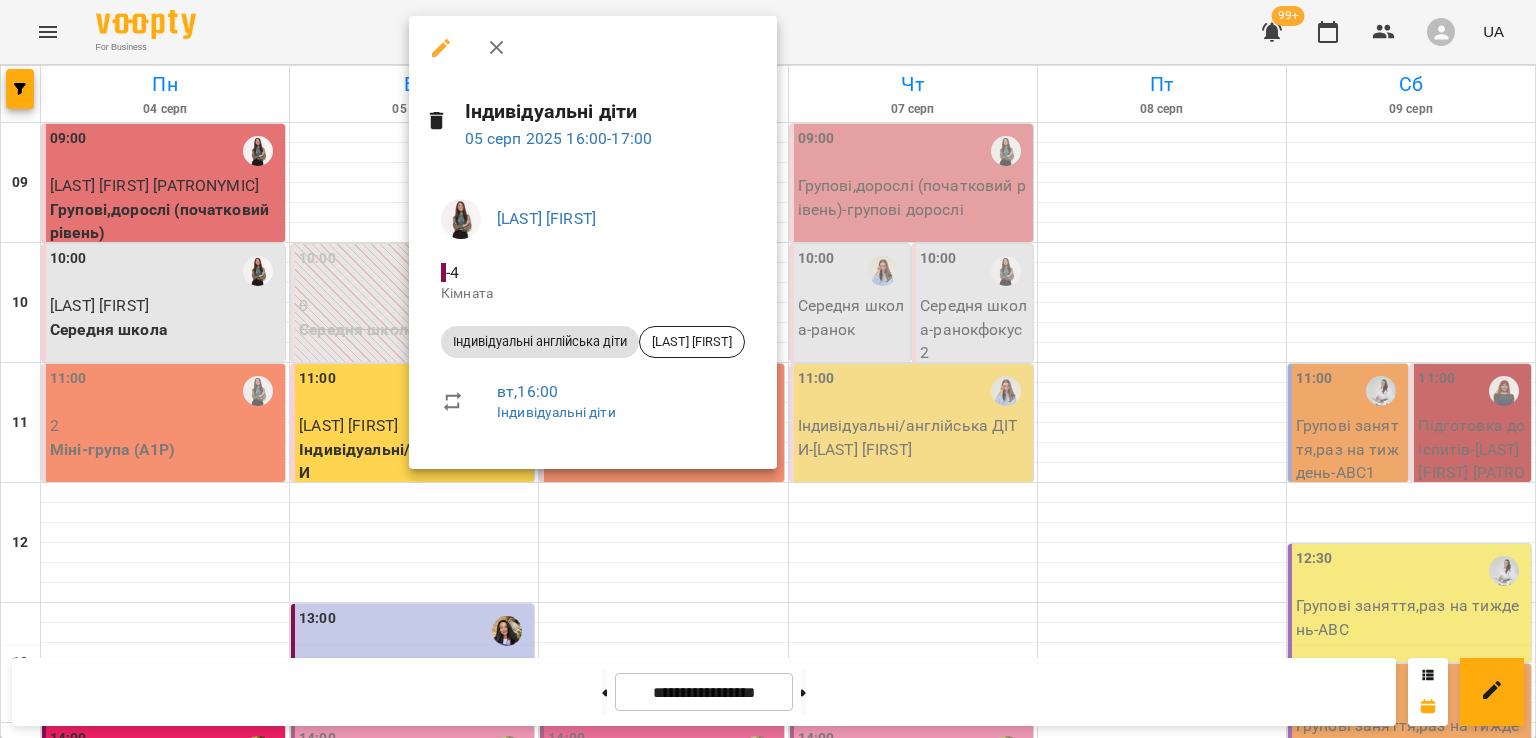 click 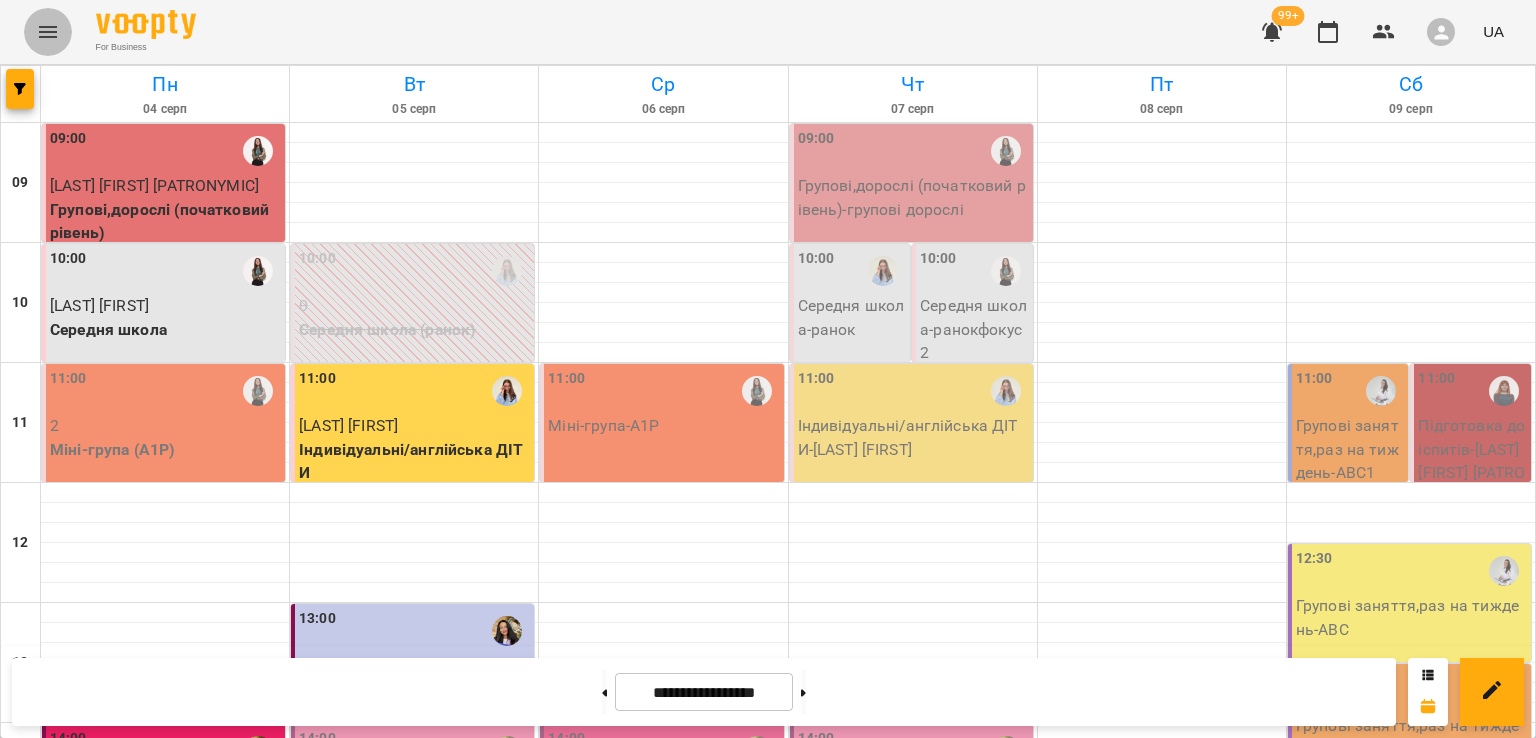 click at bounding box center [48, 32] 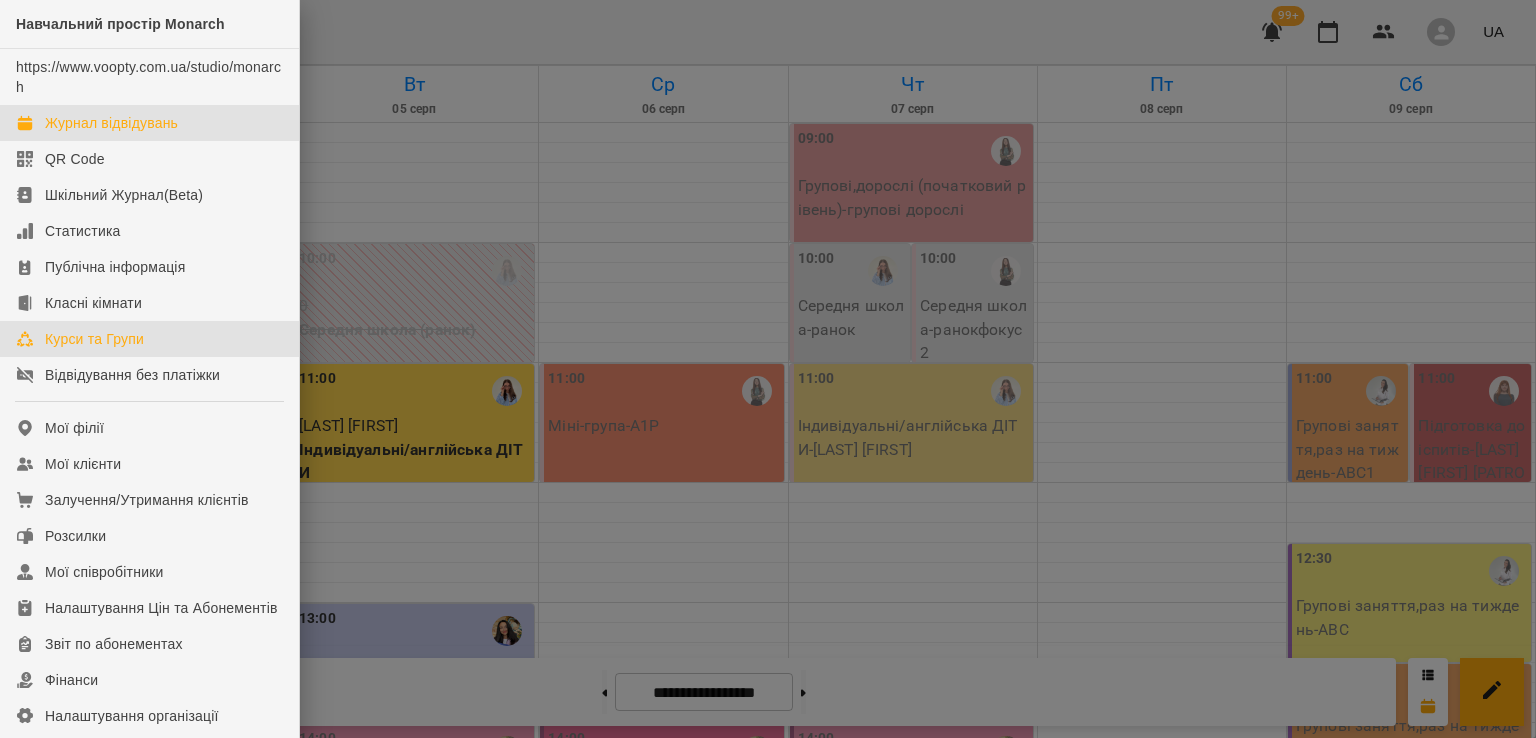 click on "Курси та Групи" at bounding box center (94, 339) 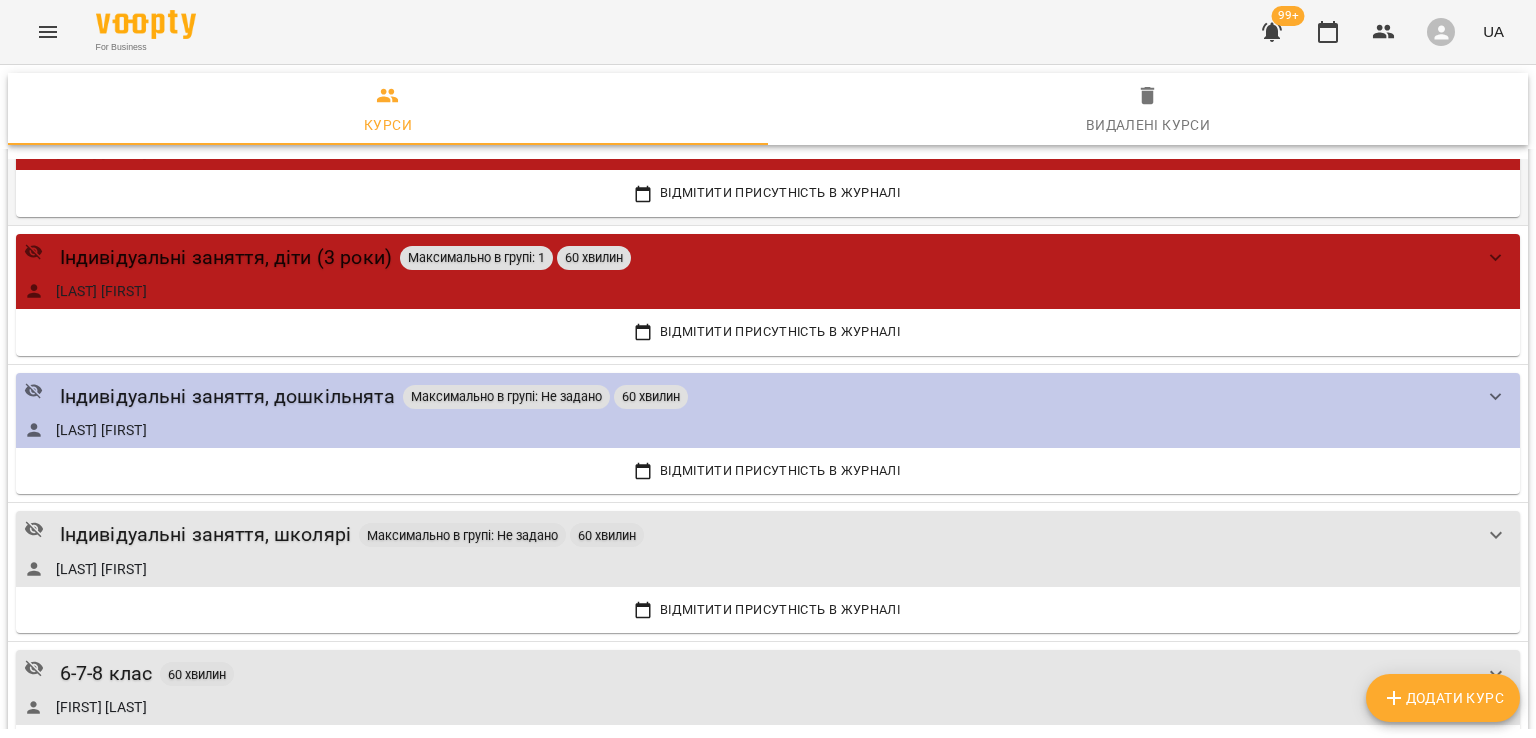 scroll, scrollTop: 4680, scrollLeft: 0, axis: vertical 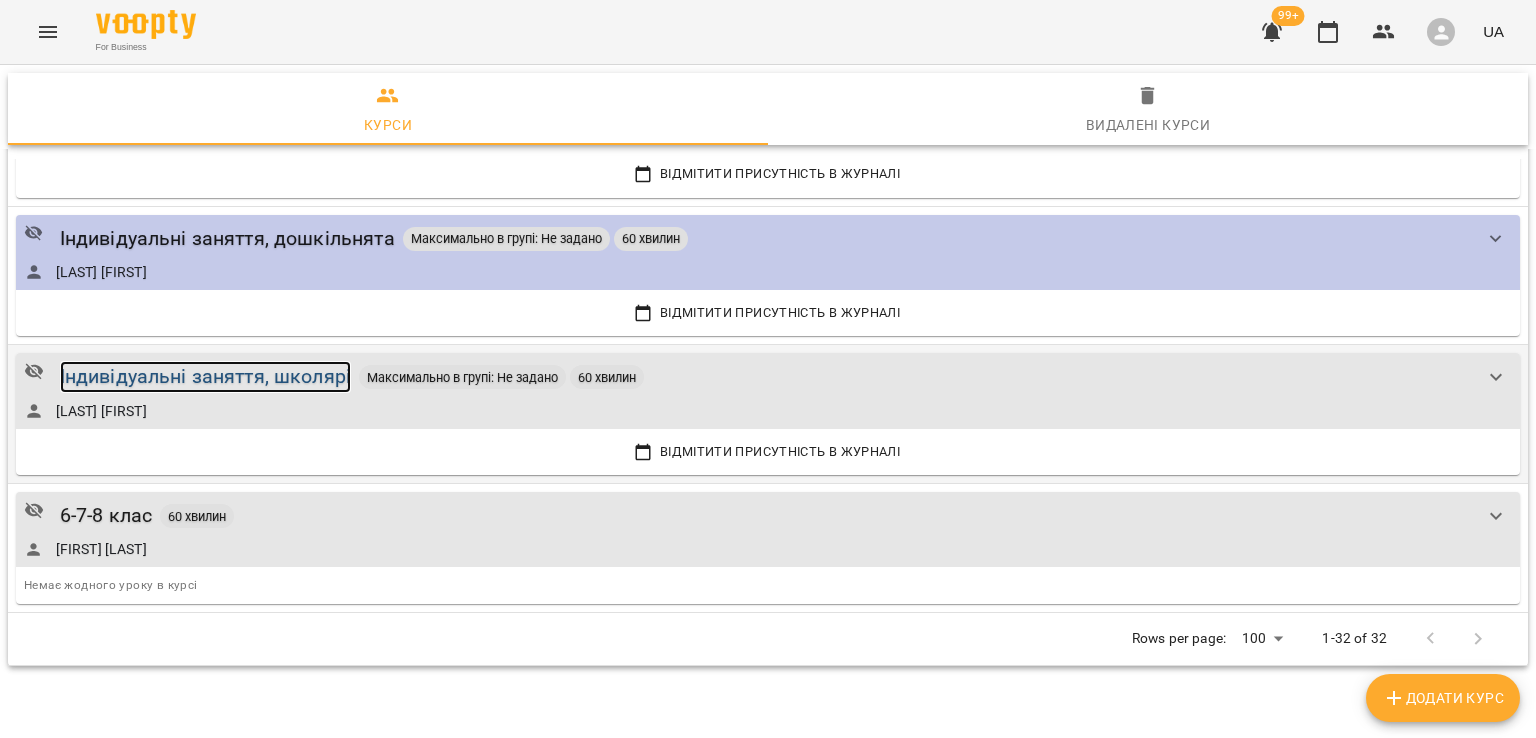 click on "Індивідуальні заняття, школярі" at bounding box center (205, 376) 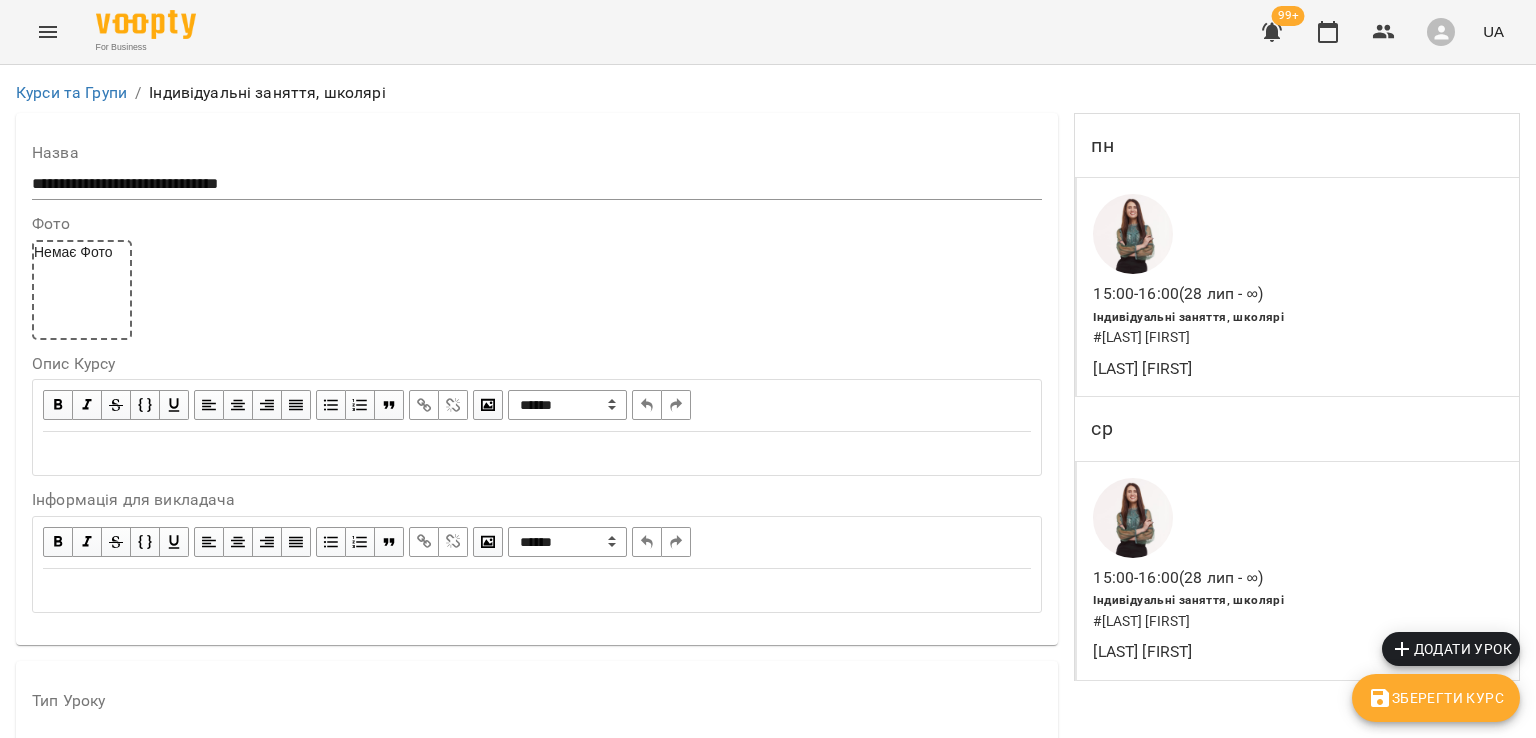 scroll, scrollTop: 1600, scrollLeft: 0, axis: vertical 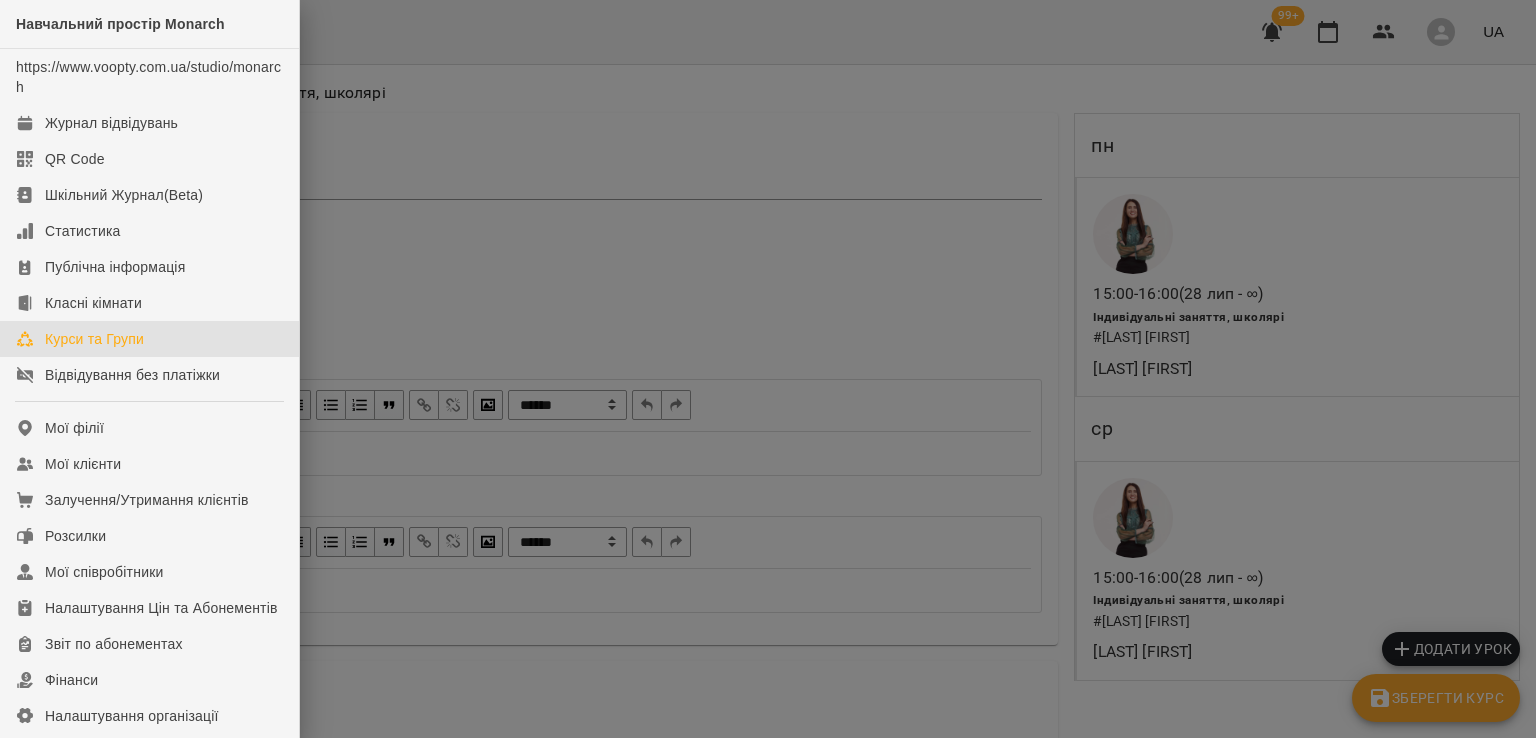 click on "Курси та Групи" at bounding box center (94, 339) 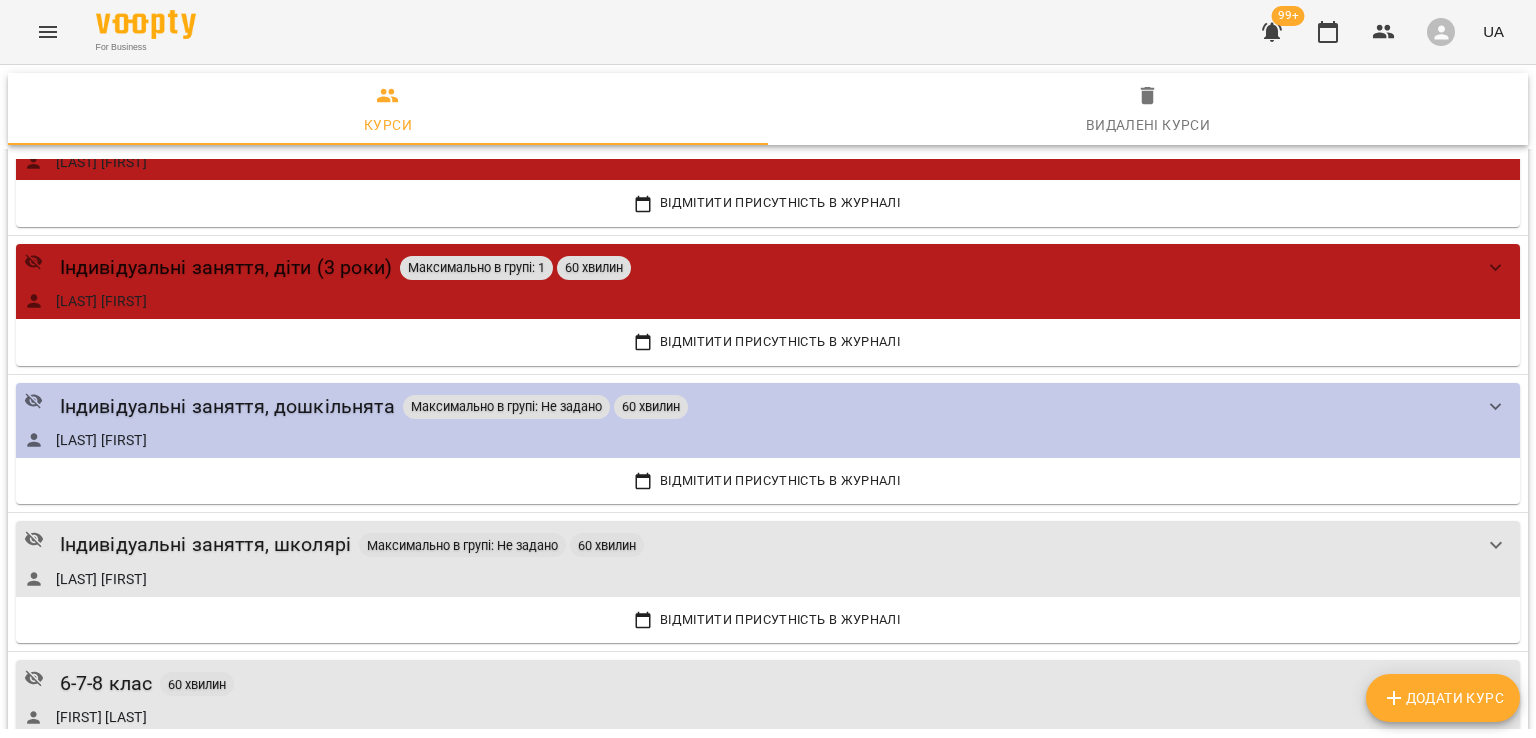scroll, scrollTop: 4680, scrollLeft: 0, axis: vertical 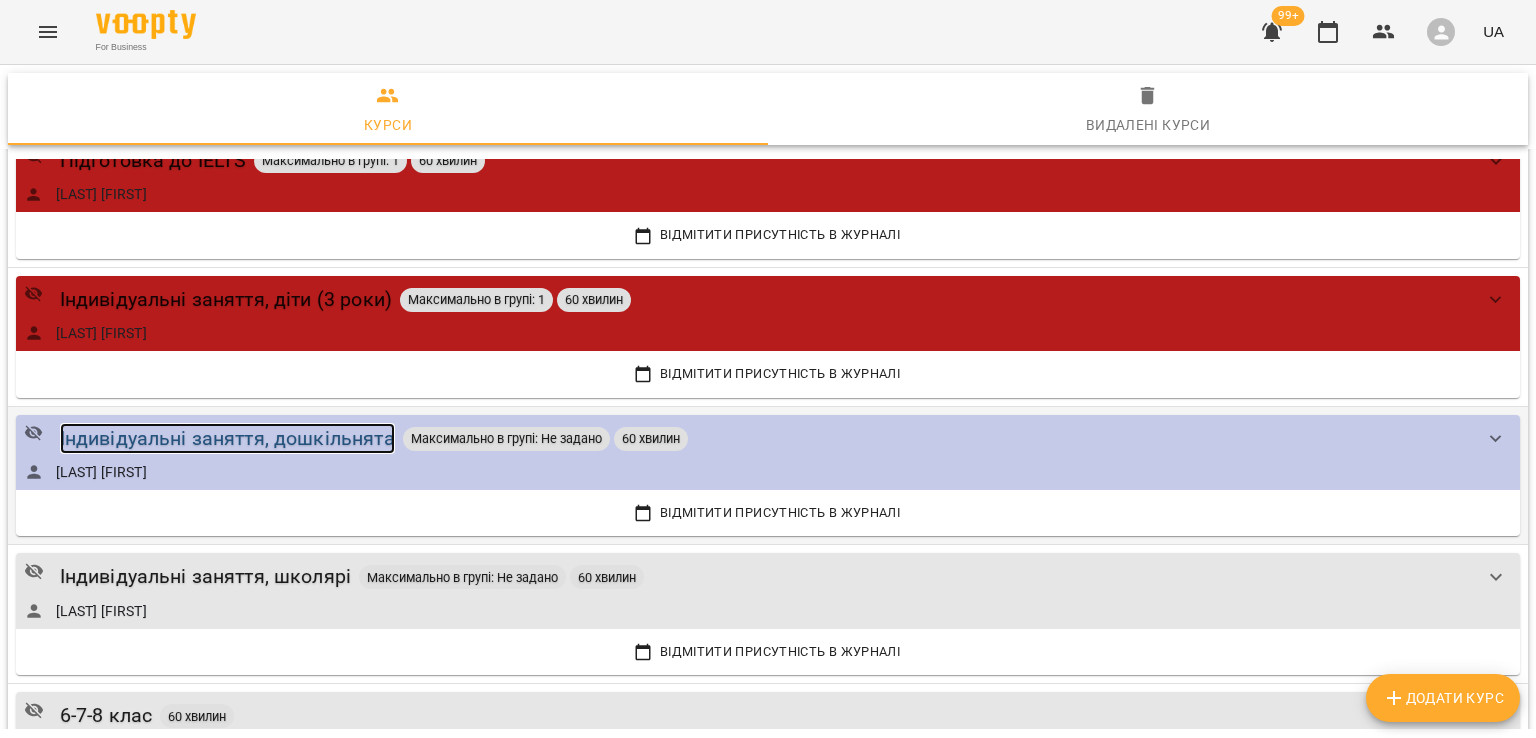 click on "Індивідуальні заняття, дошкільнята" at bounding box center [227, 438] 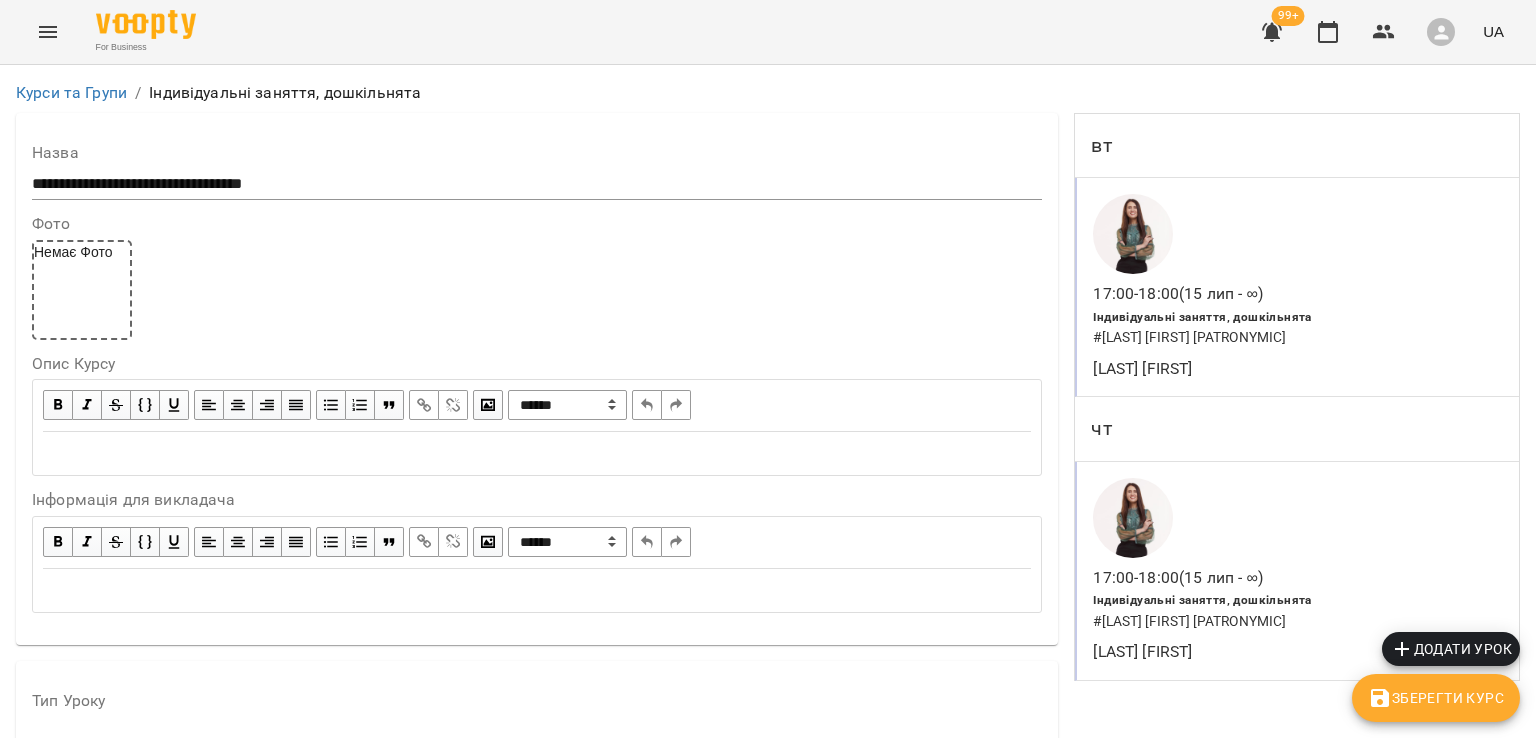 scroll, scrollTop: 1500, scrollLeft: 0, axis: vertical 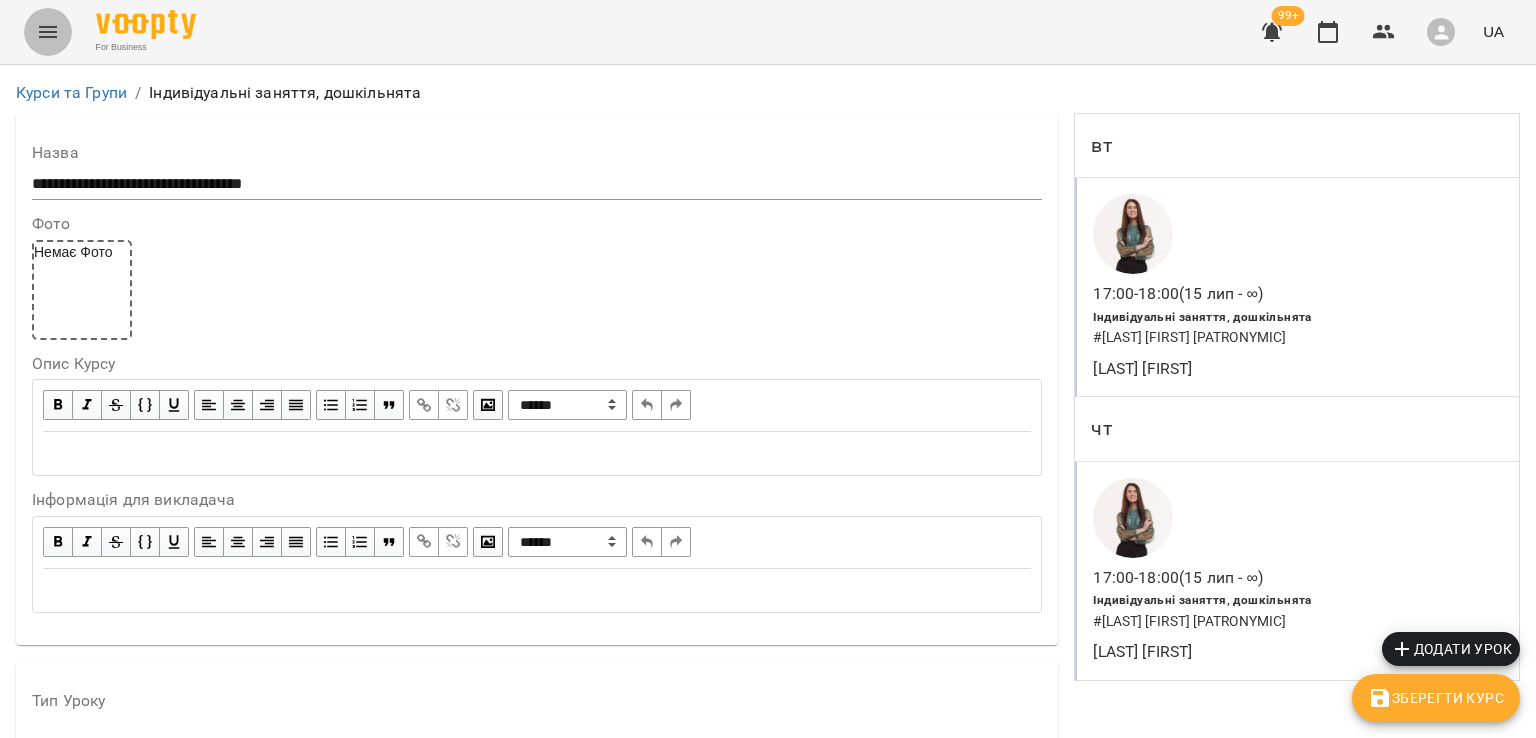 click 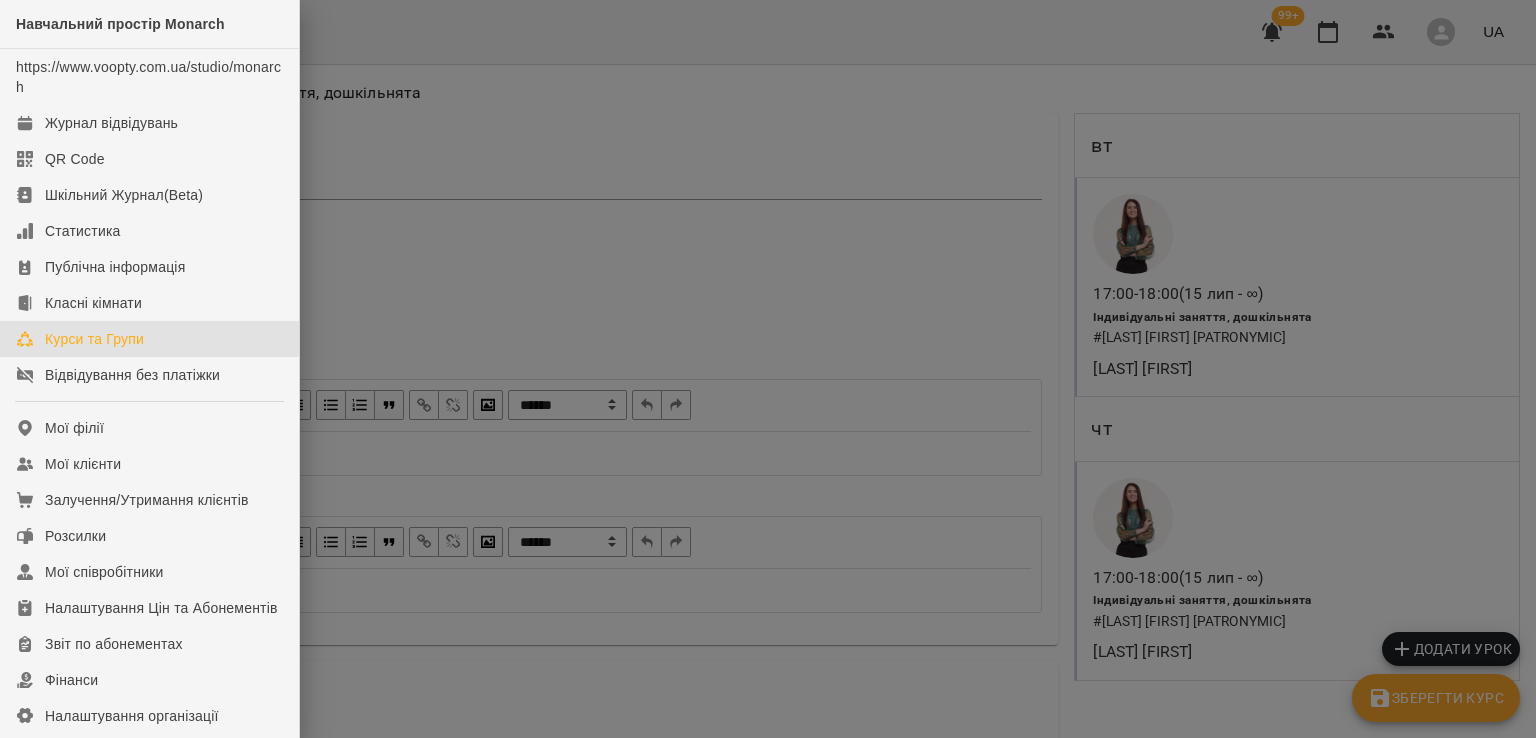 click on "Курси та Групи" at bounding box center [94, 339] 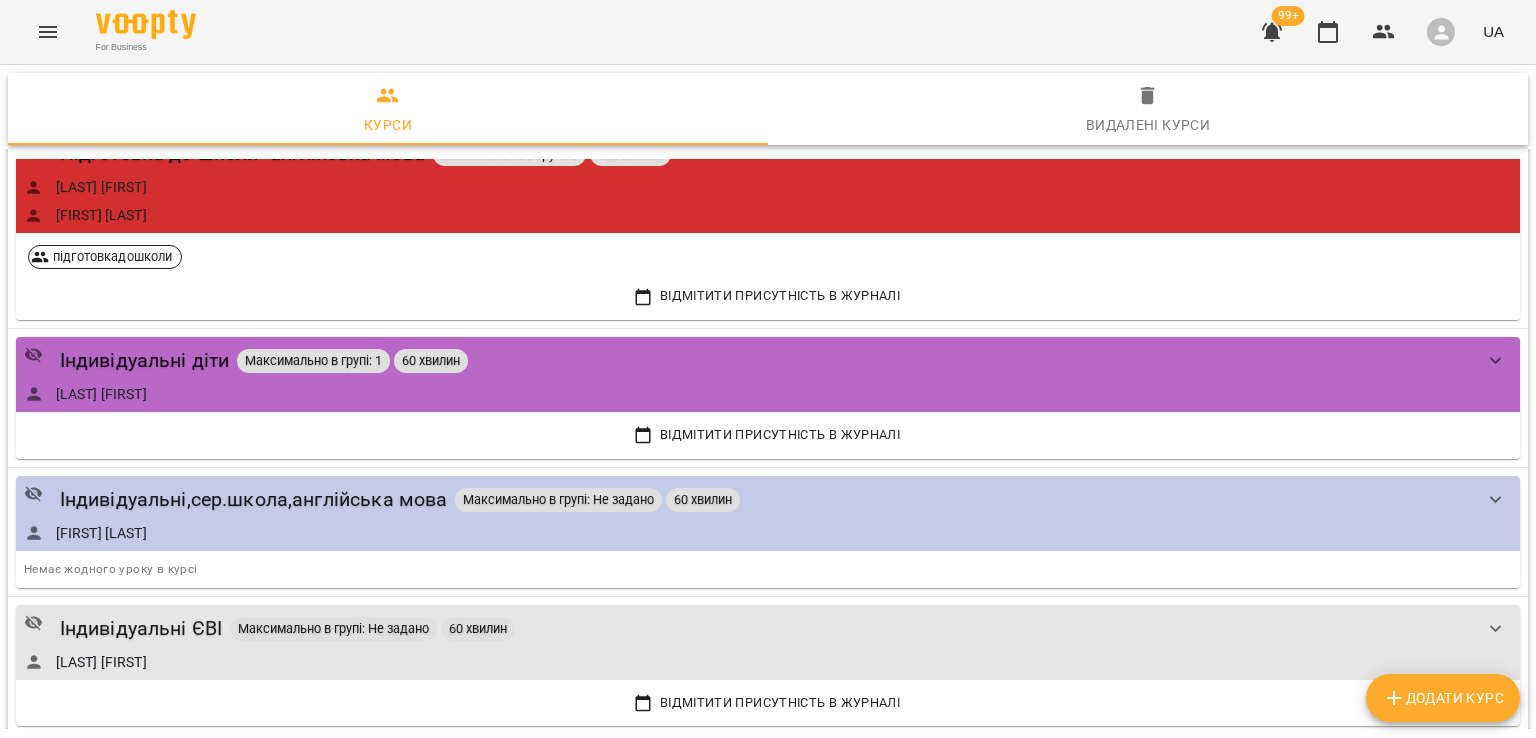 scroll, scrollTop: 2400, scrollLeft: 0, axis: vertical 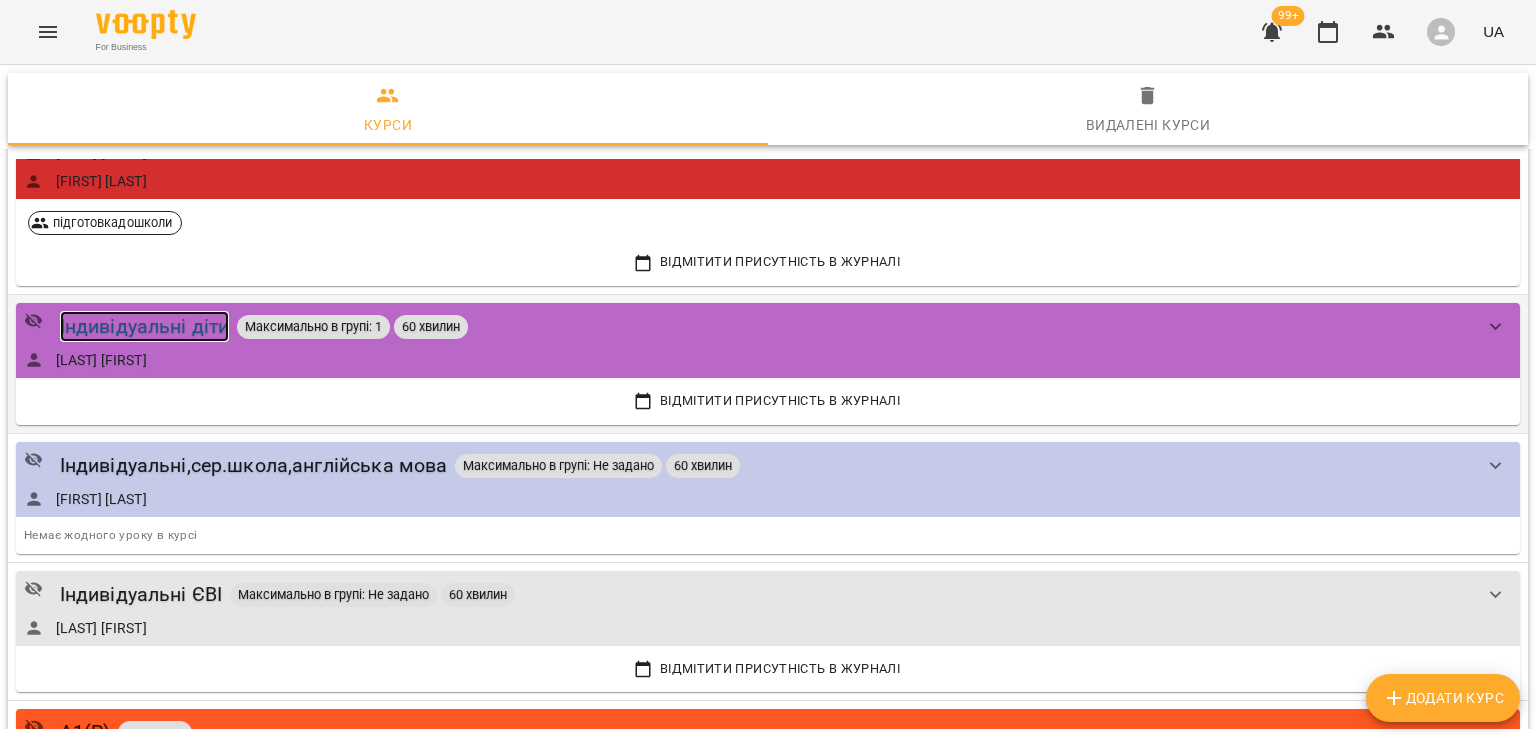 click on "Індивідуальні діти" at bounding box center (145, 326) 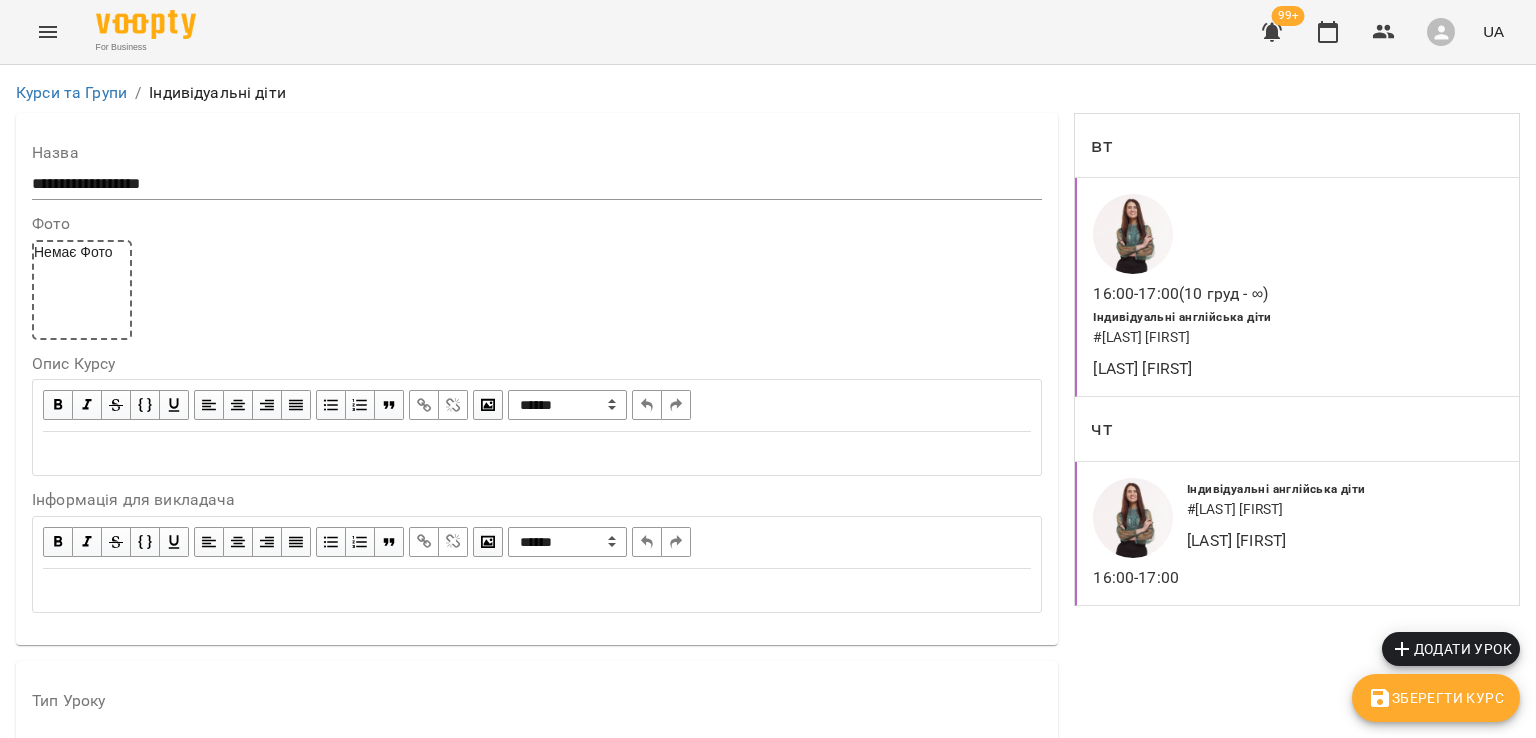 scroll, scrollTop: 2188, scrollLeft: 0, axis: vertical 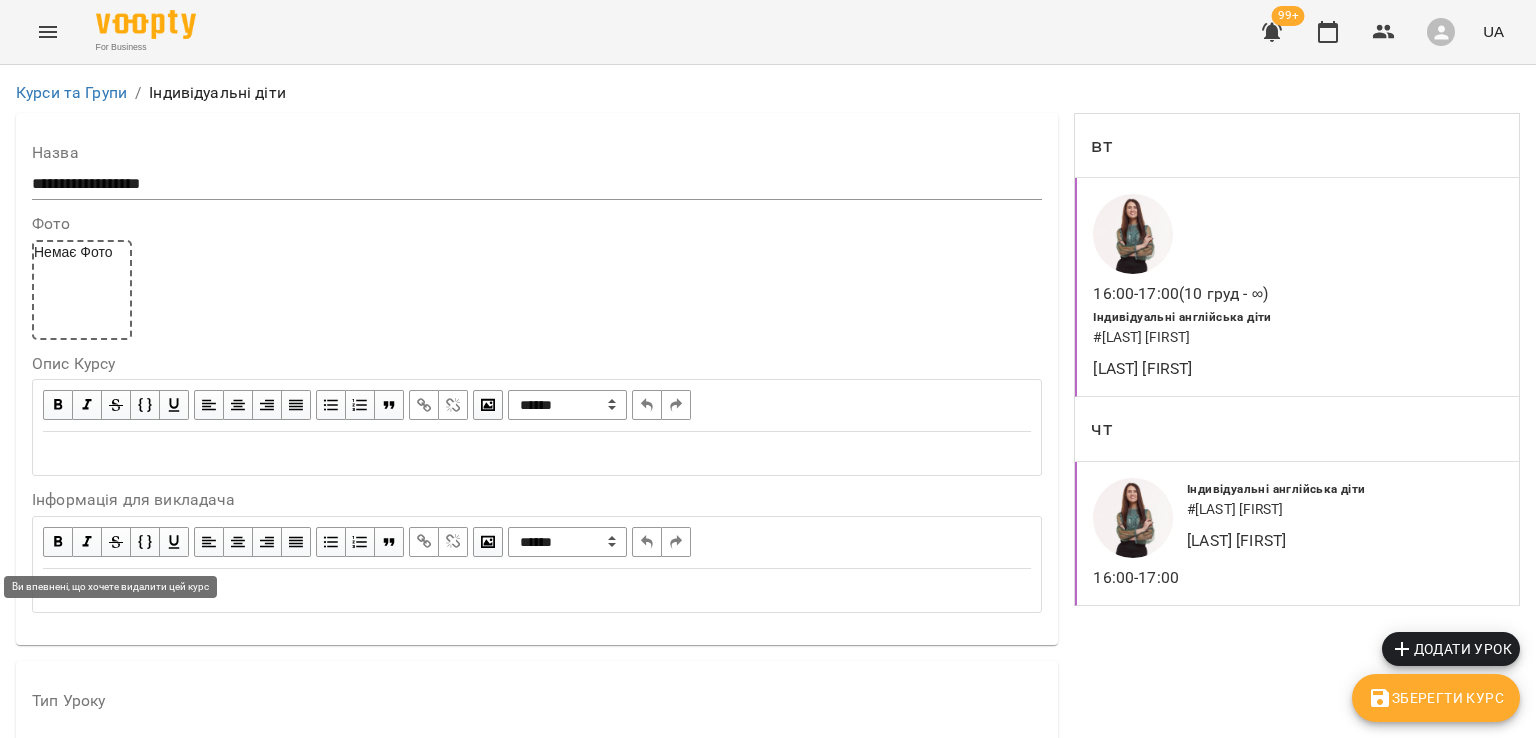 click on "Видалити курс" at bounding box center [92, 2732] 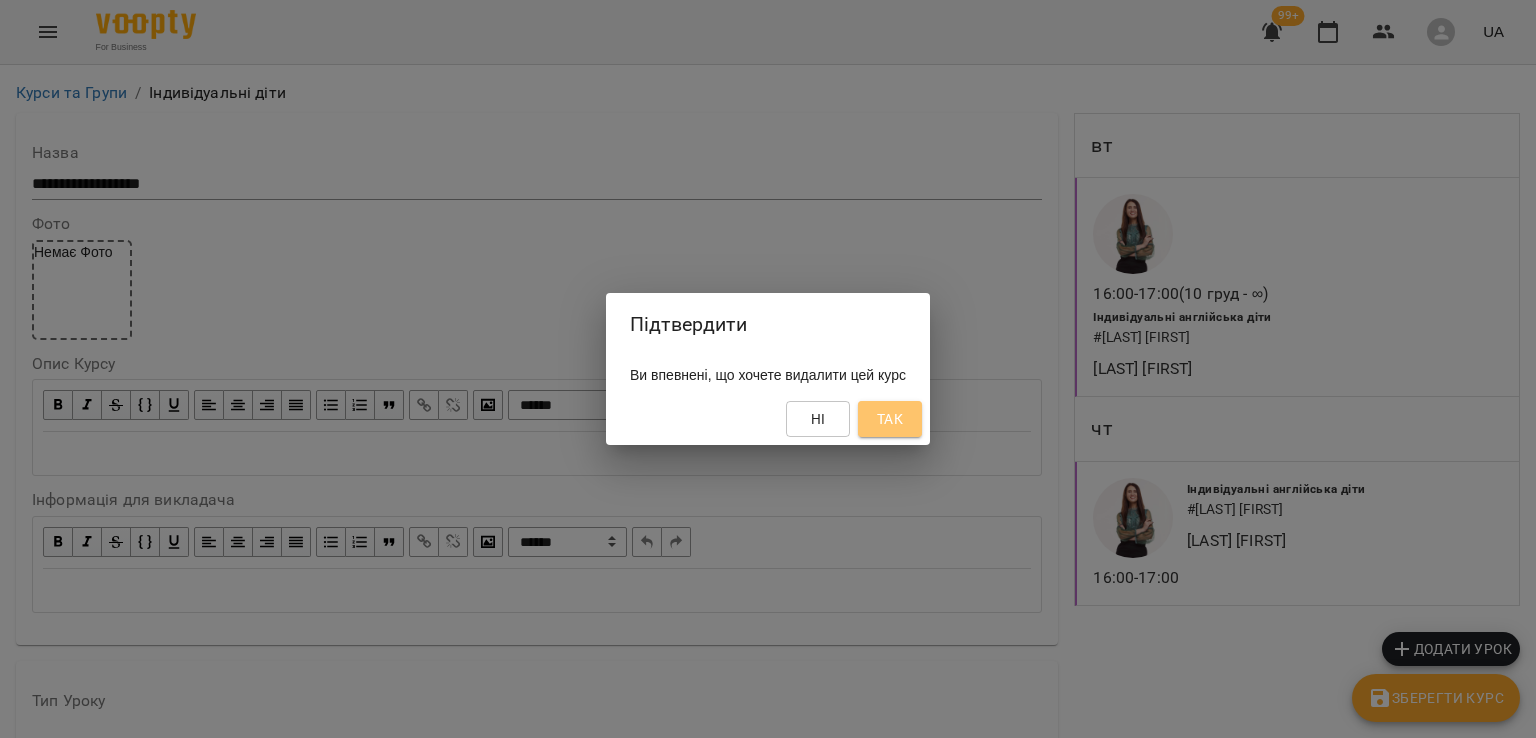 click on "Так" at bounding box center (890, 419) 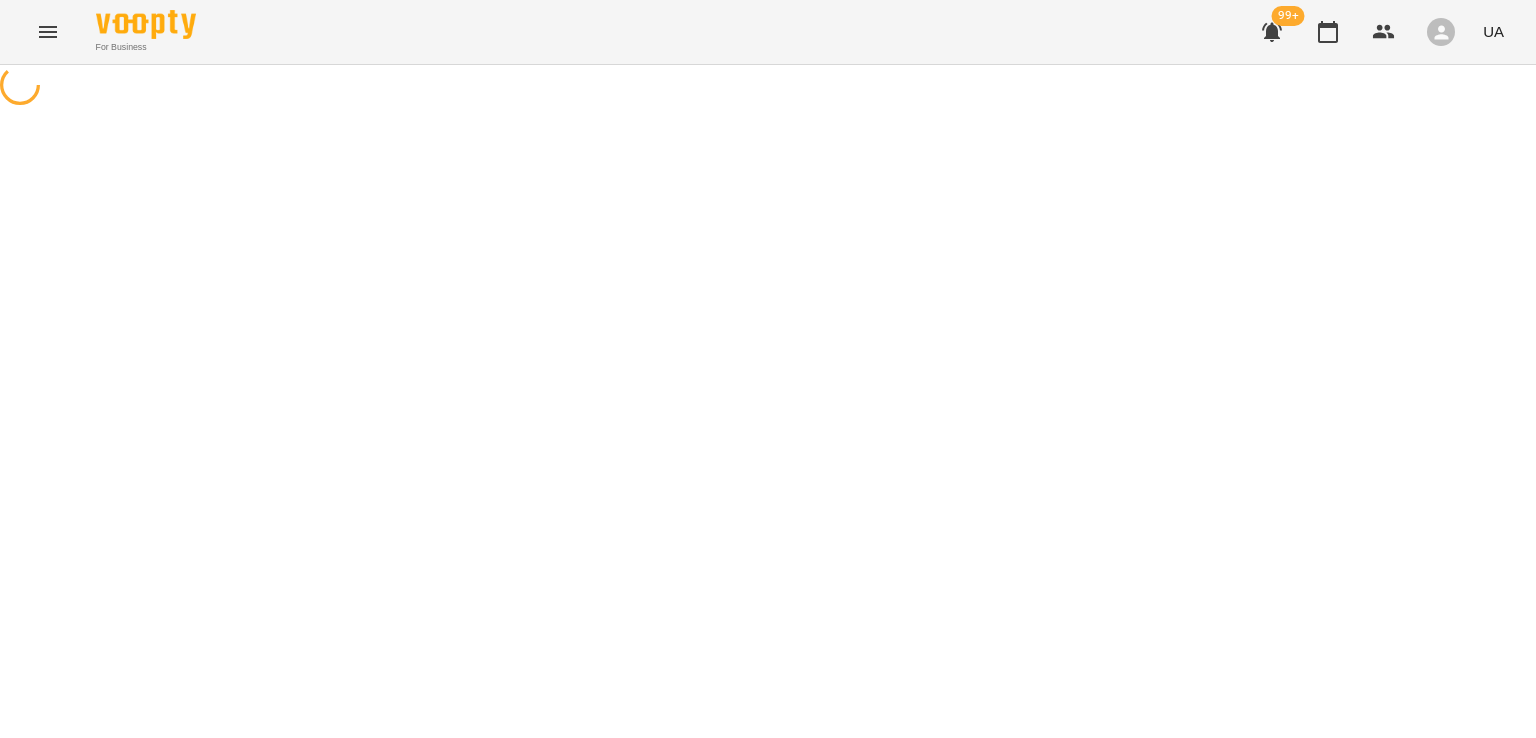scroll, scrollTop: 0, scrollLeft: 0, axis: both 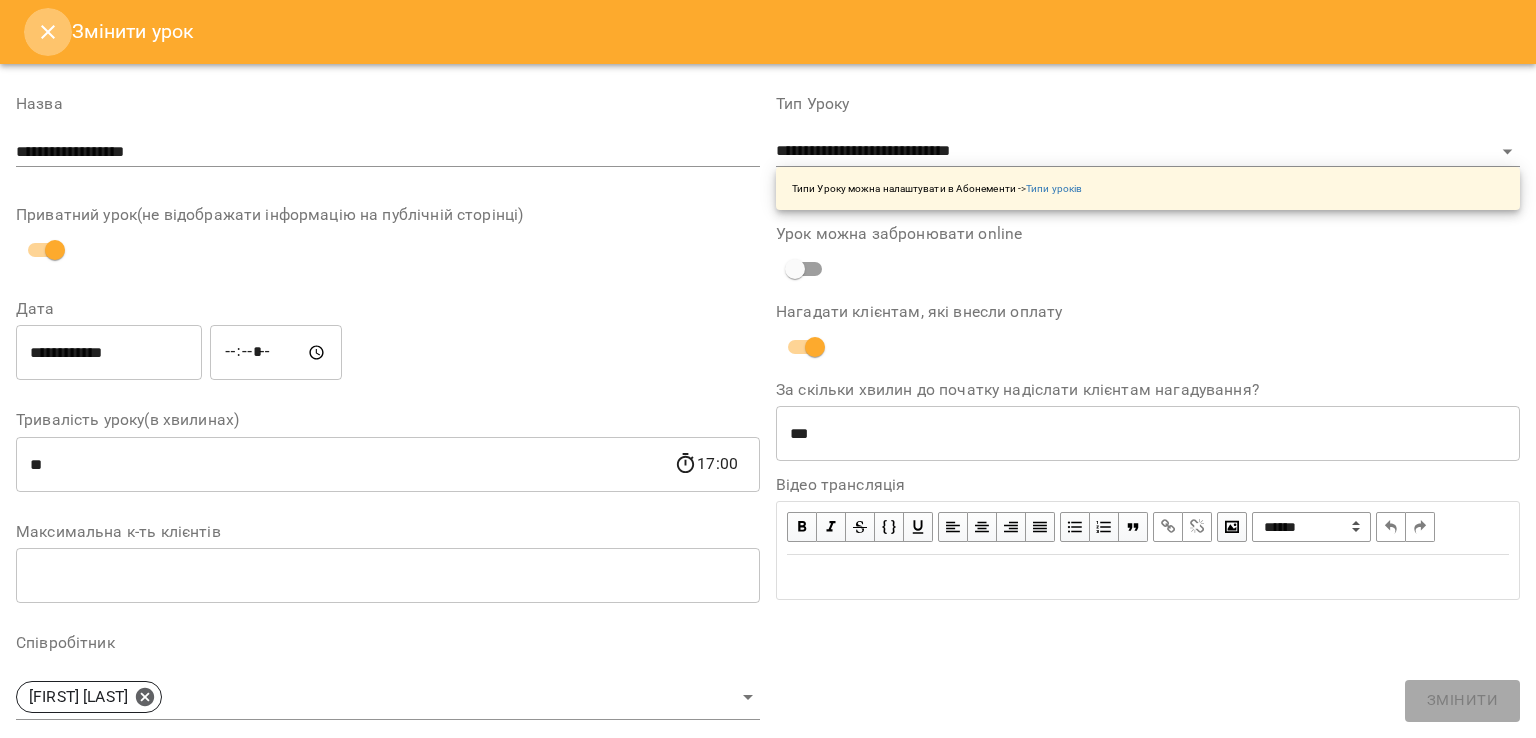 click 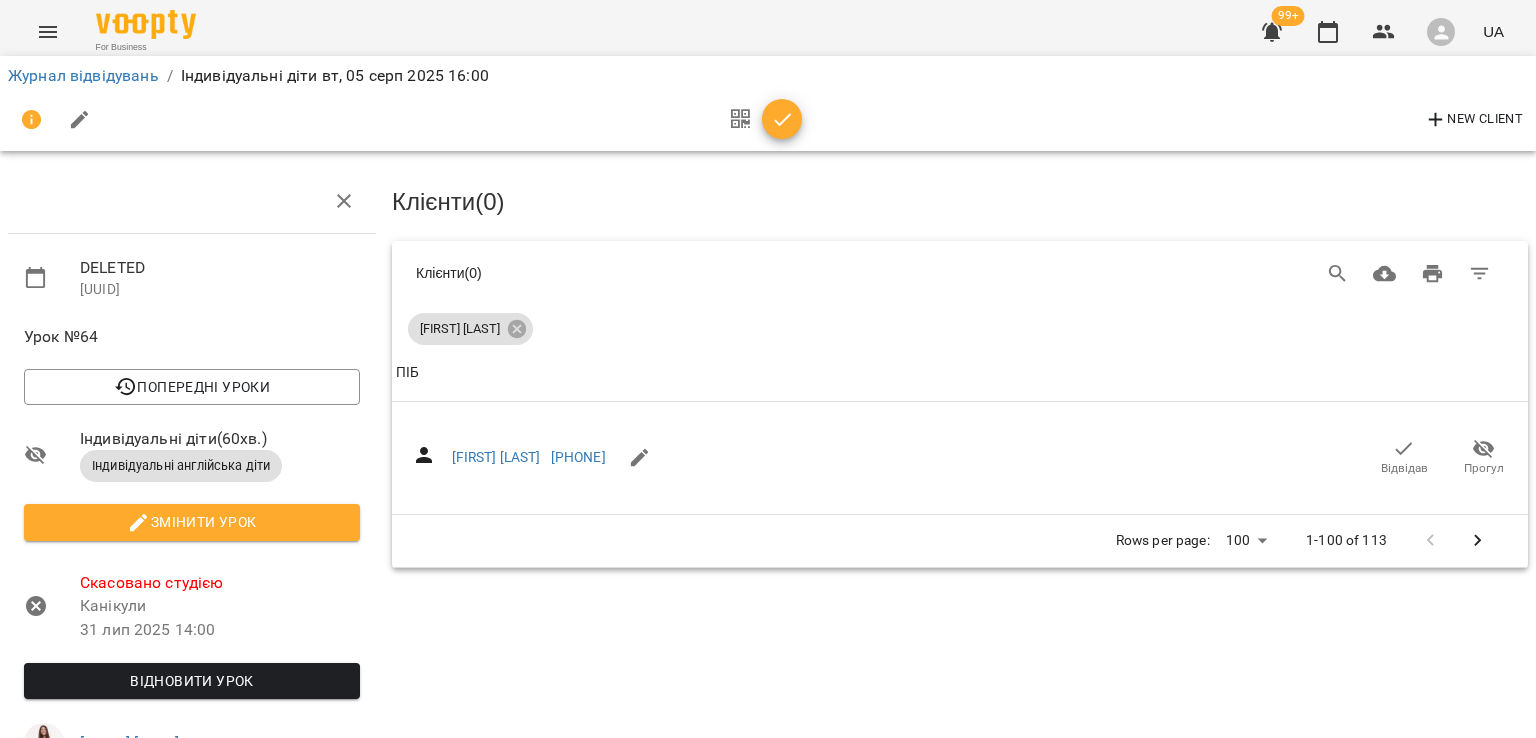 scroll, scrollTop: 0, scrollLeft: 0, axis: both 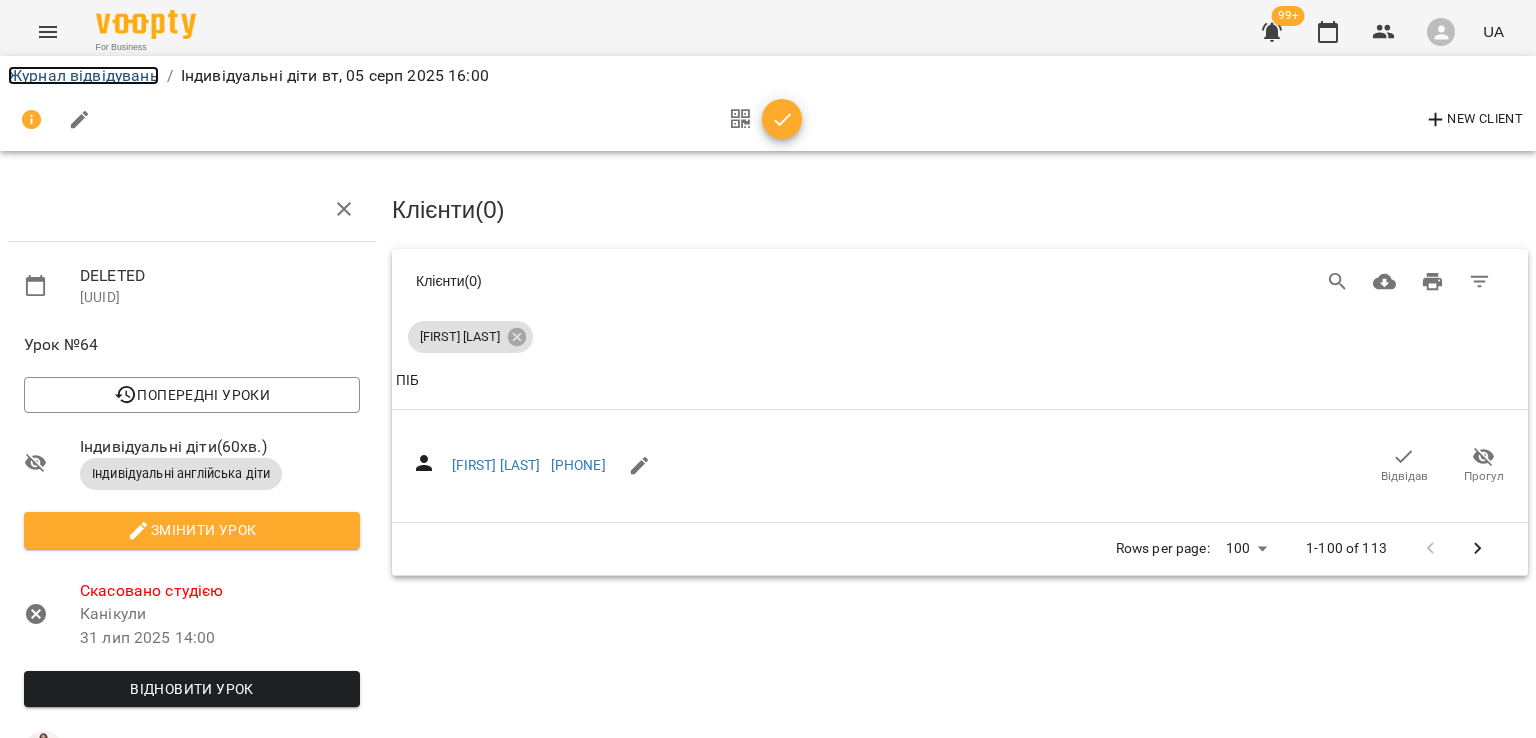 click on "Журнал відвідувань" at bounding box center (83, 75) 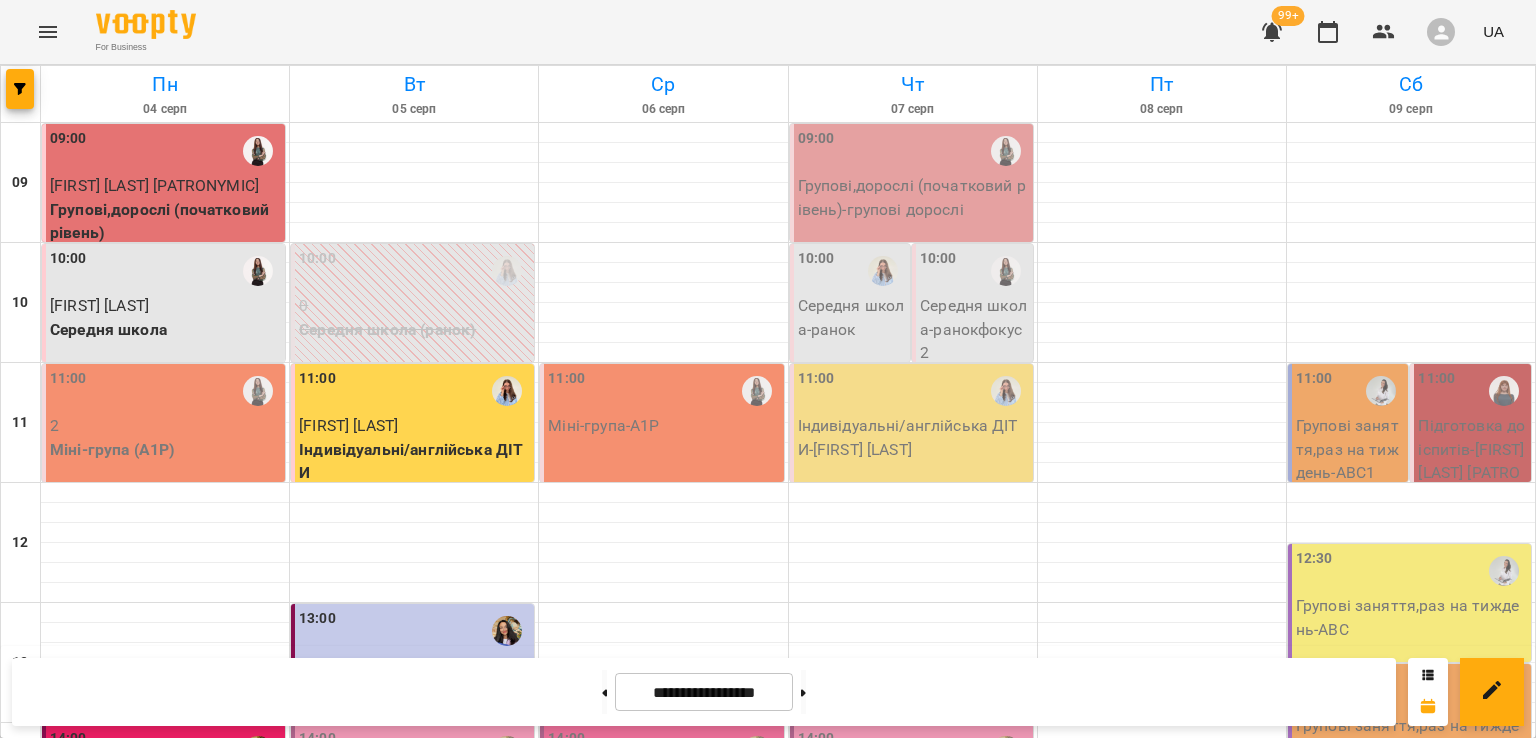 scroll, scrollTop: 795, scrollLeft: 0, axis: vertical 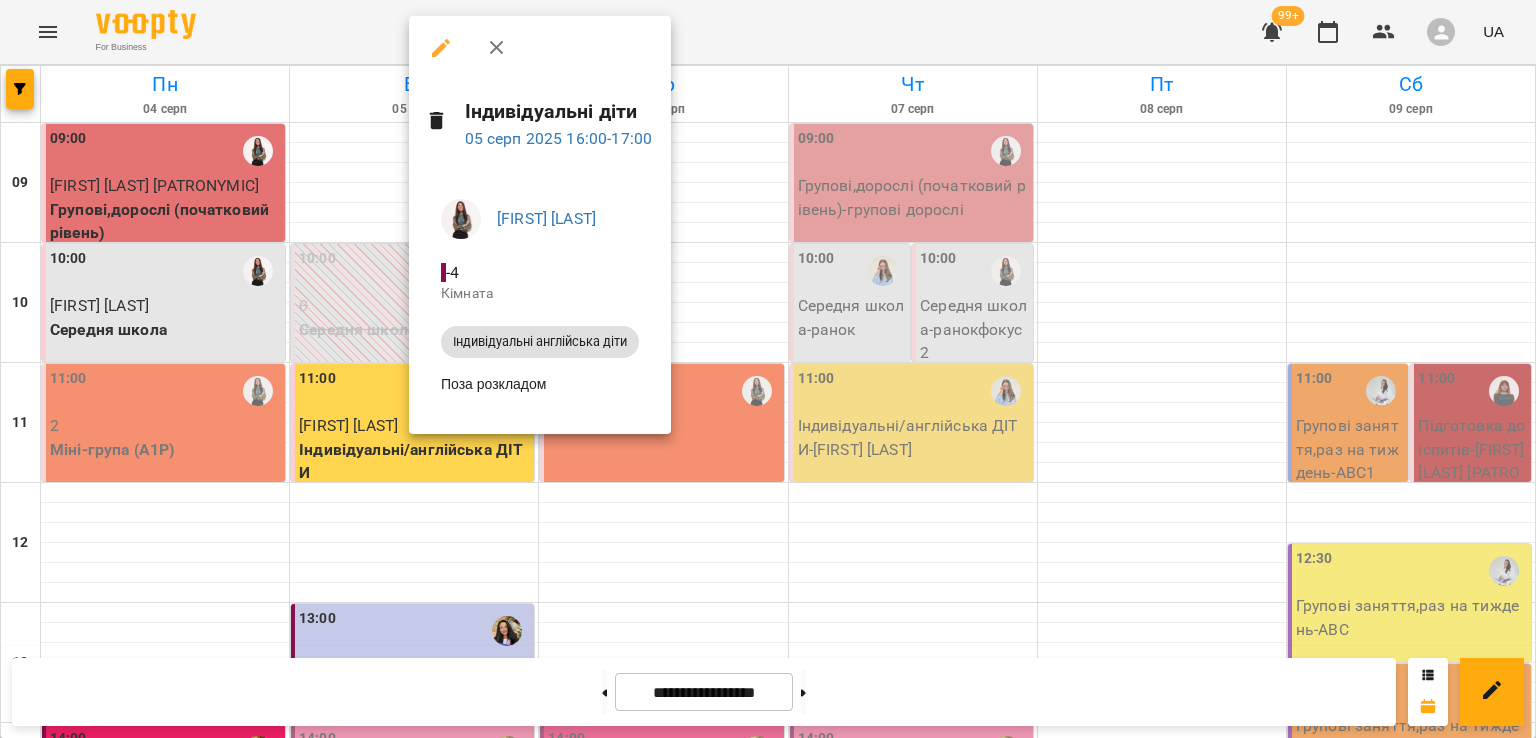 click 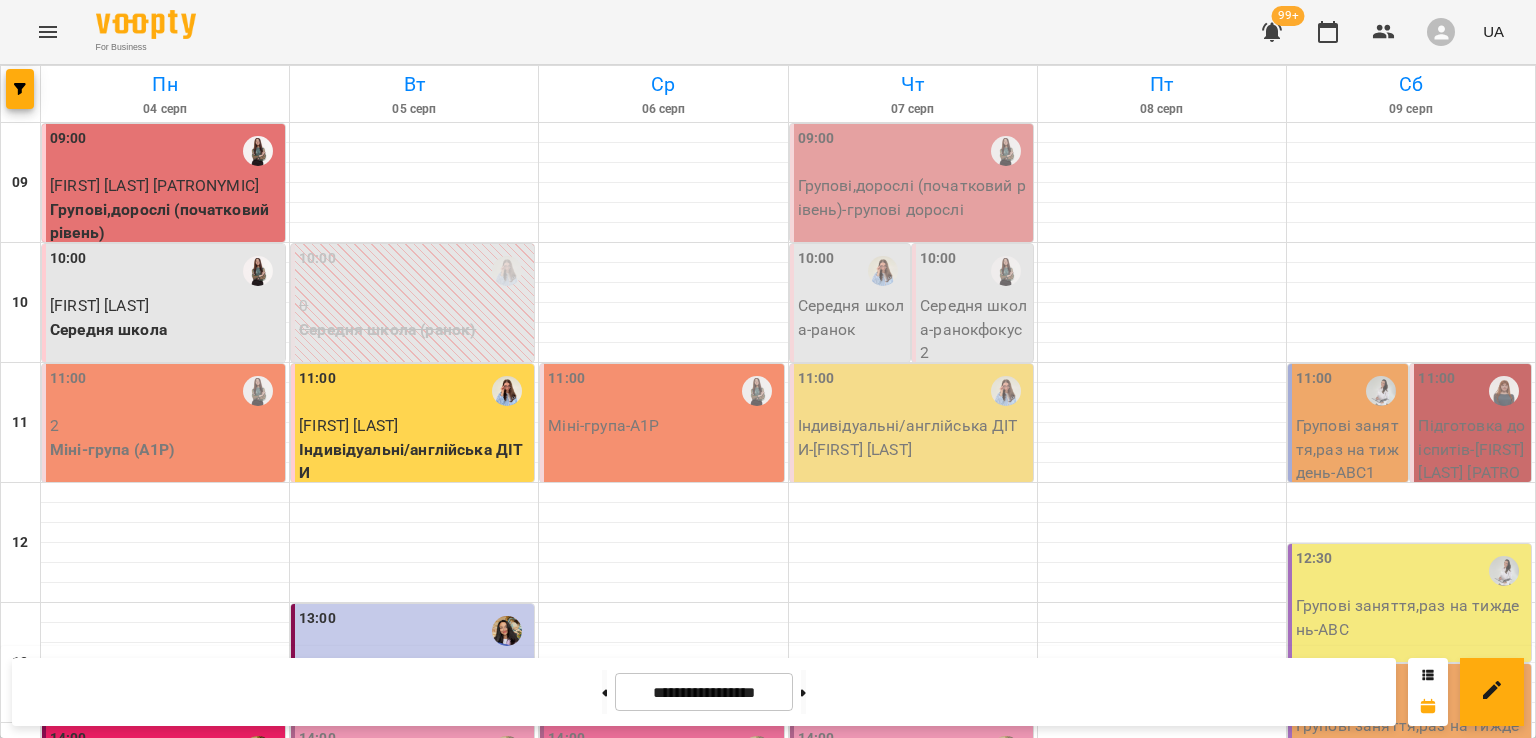 click on "16:00" at bounding box center [852, 991] 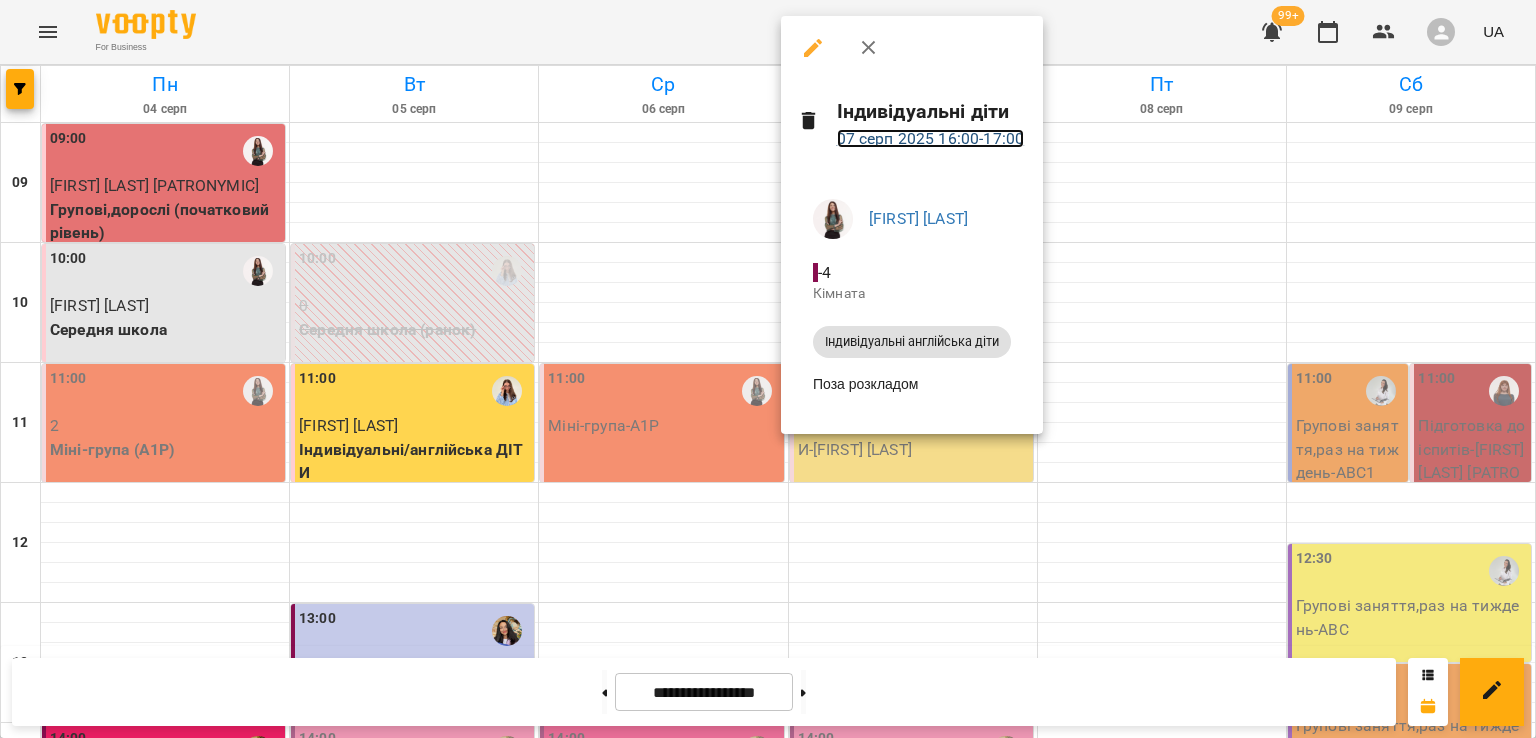 click on "07 серп 2025 16:00  -  17:00" at bounding box center (931, 138) 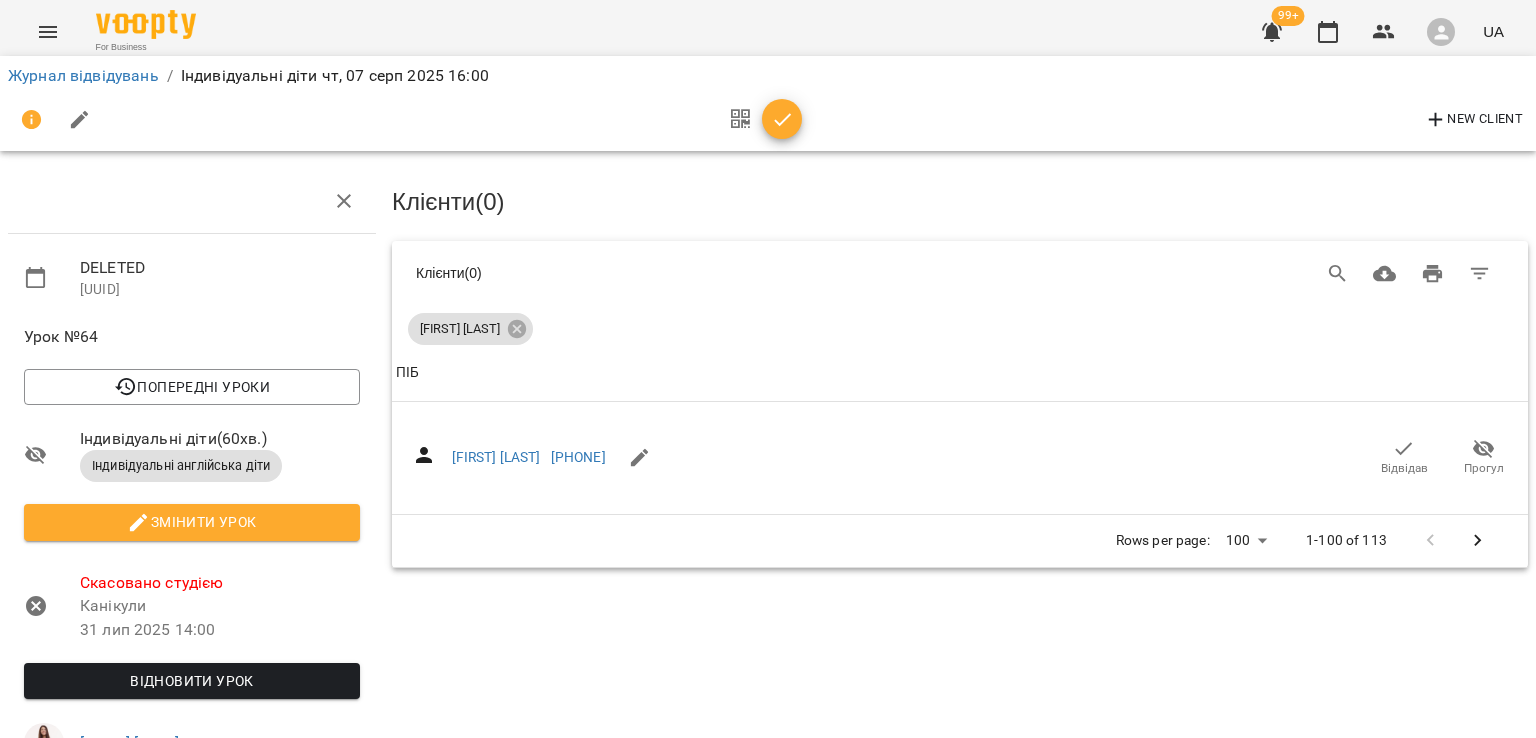 scroll, scrollTop: 0, scrollLeft: 0, axis: both 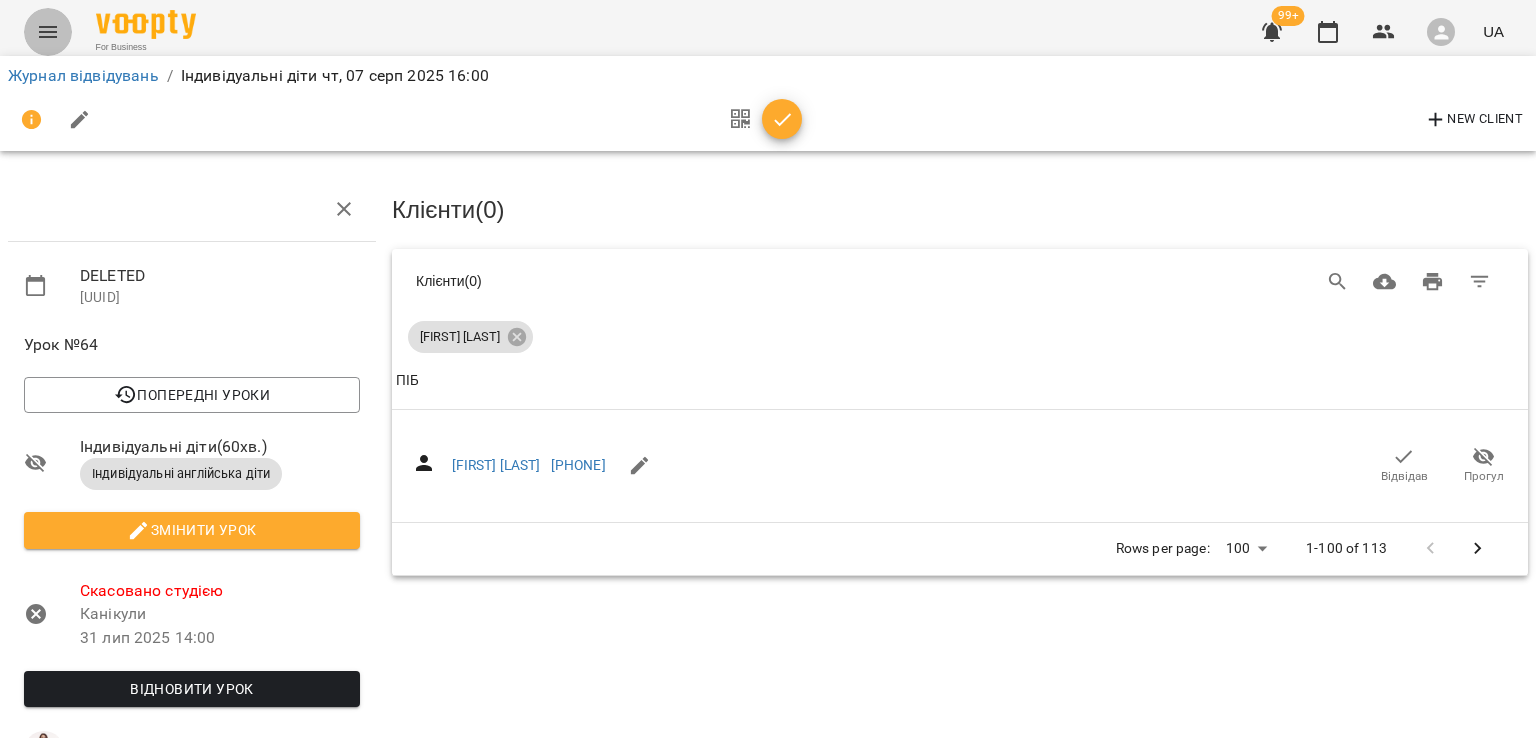 click 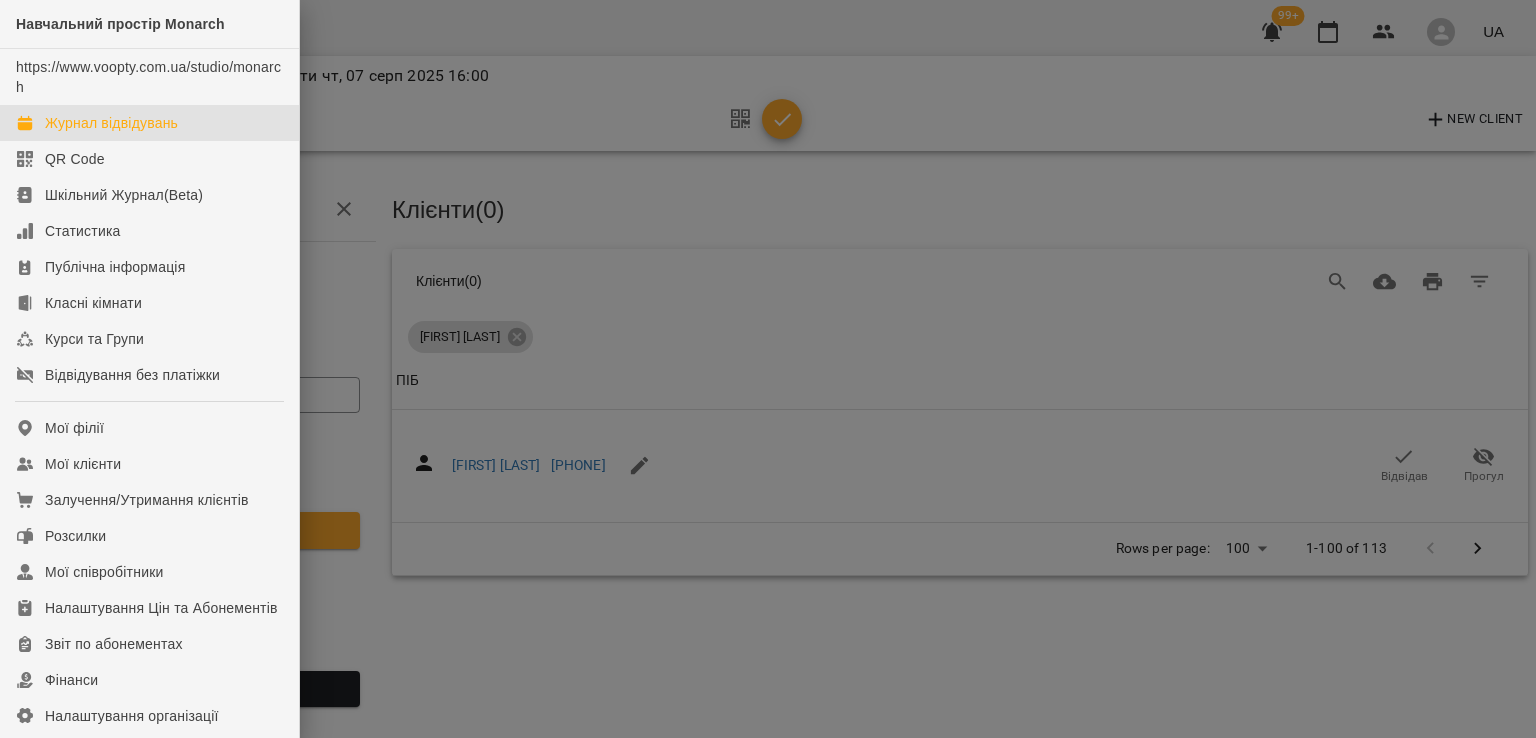 click on "Журнал відвідувань" at bounding box center [111, 123] 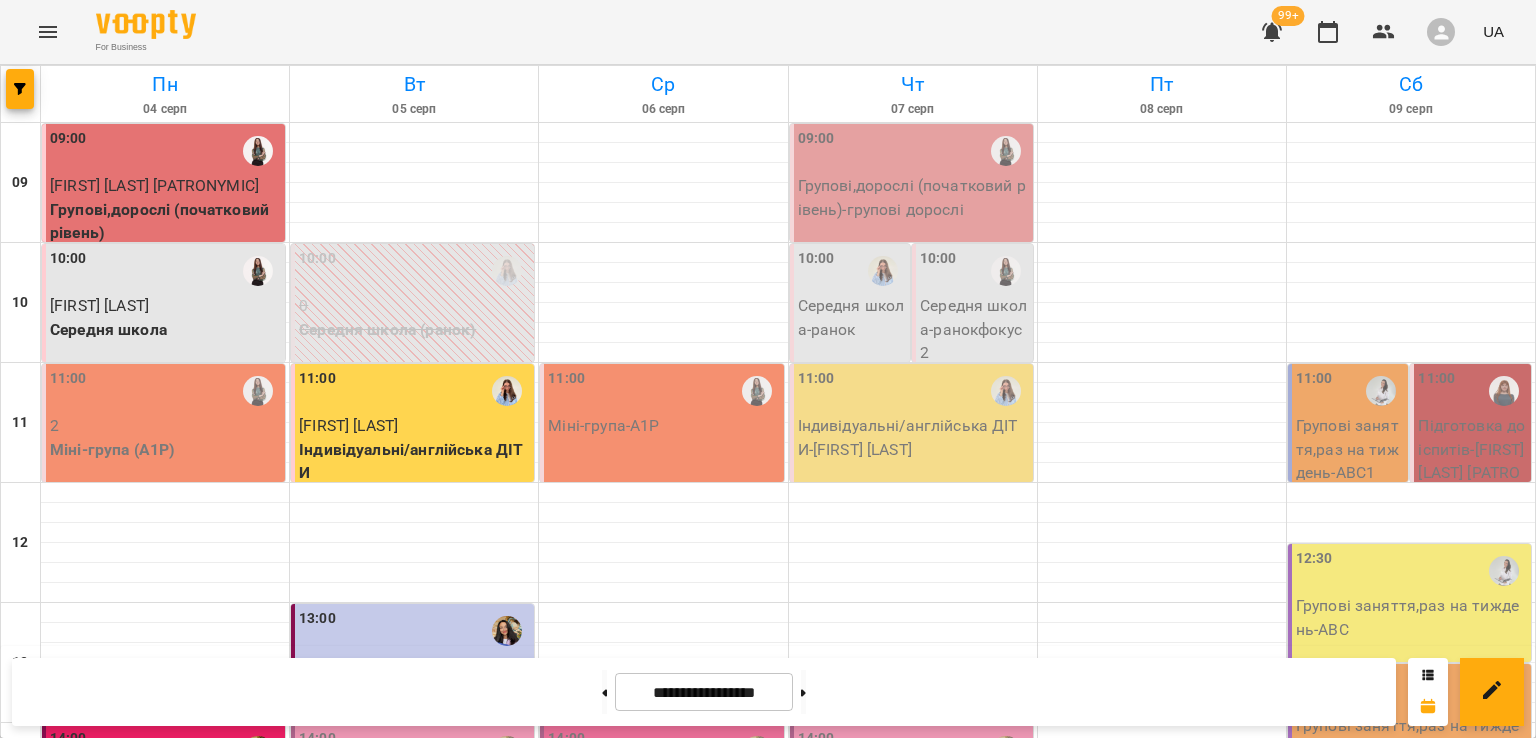 scroll, scrollTop: 795, scrollLeft: 0, axis: vertical 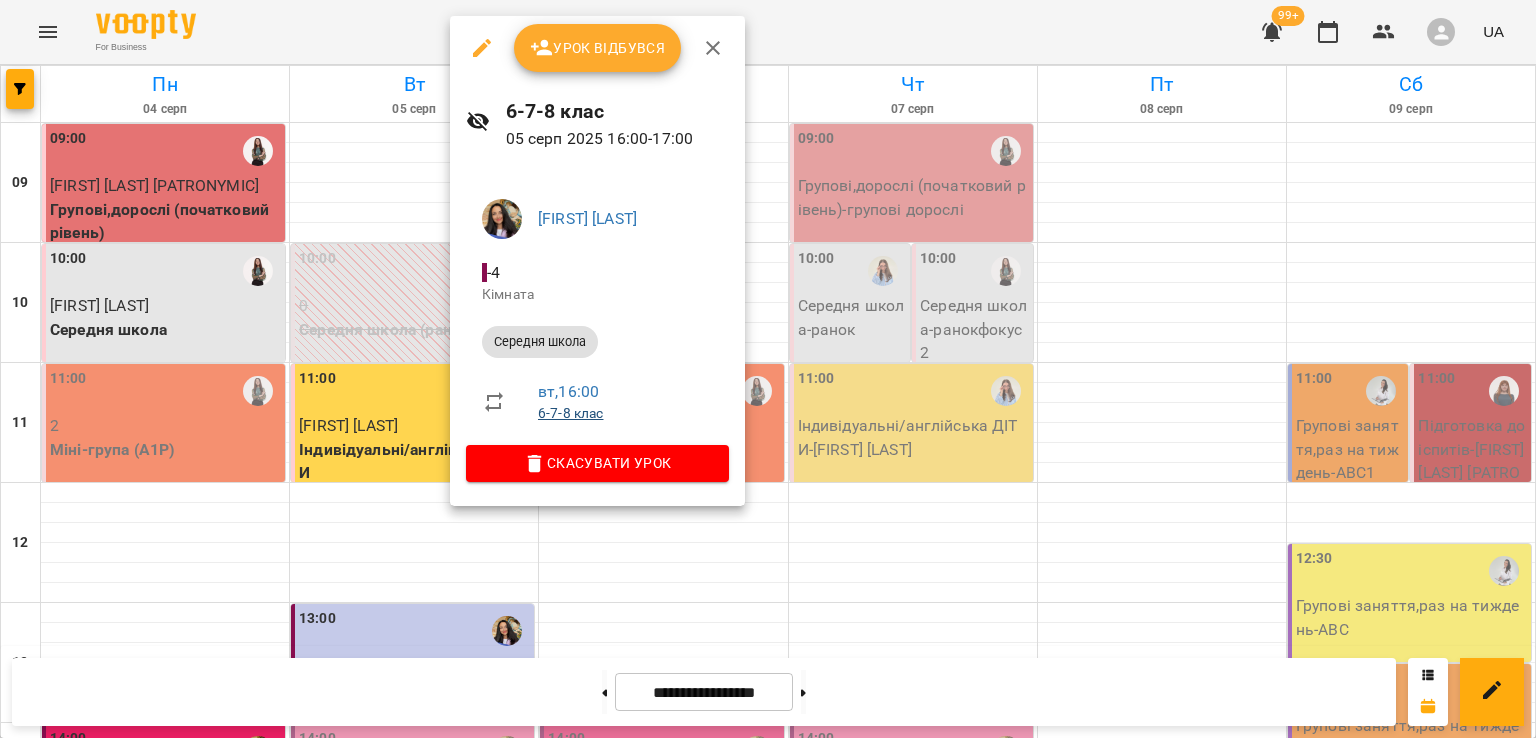 click on "6-7-8 клас" at bounding box center [570, 413] 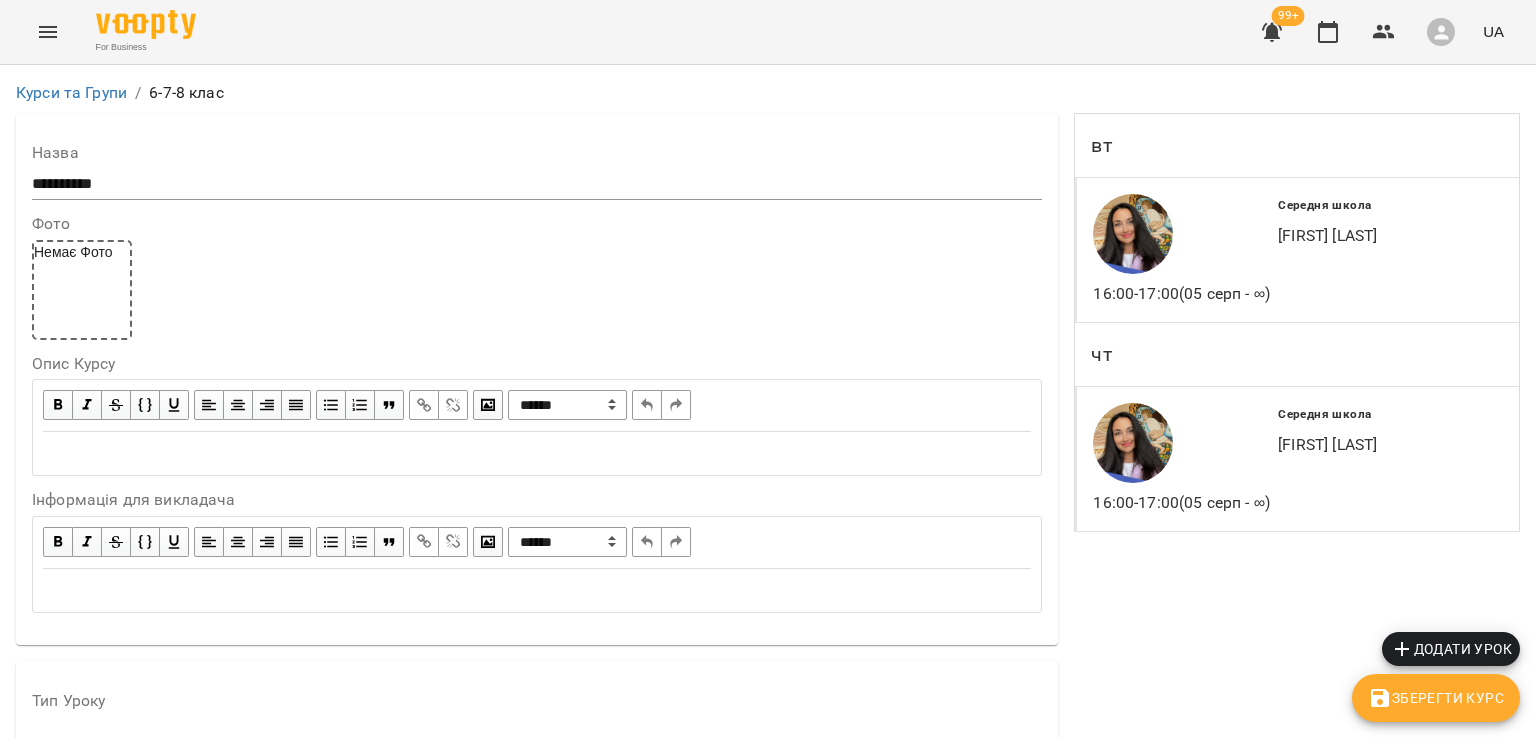 scroll, scrollTop: 1700, scrollLeft: 0, axis: vertical 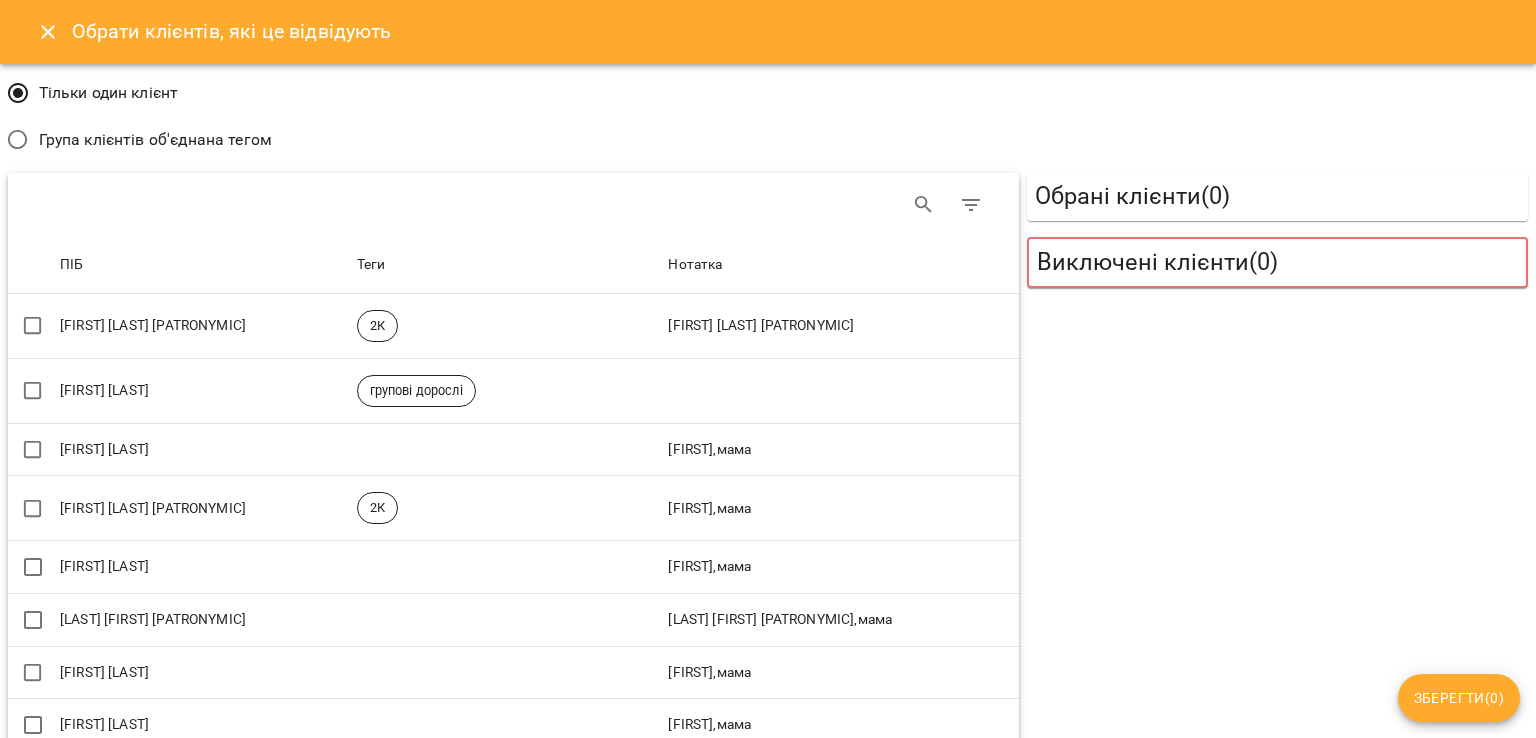 click on "Група клієнтів об'єднана тегом" at bounding box center [155, 140] 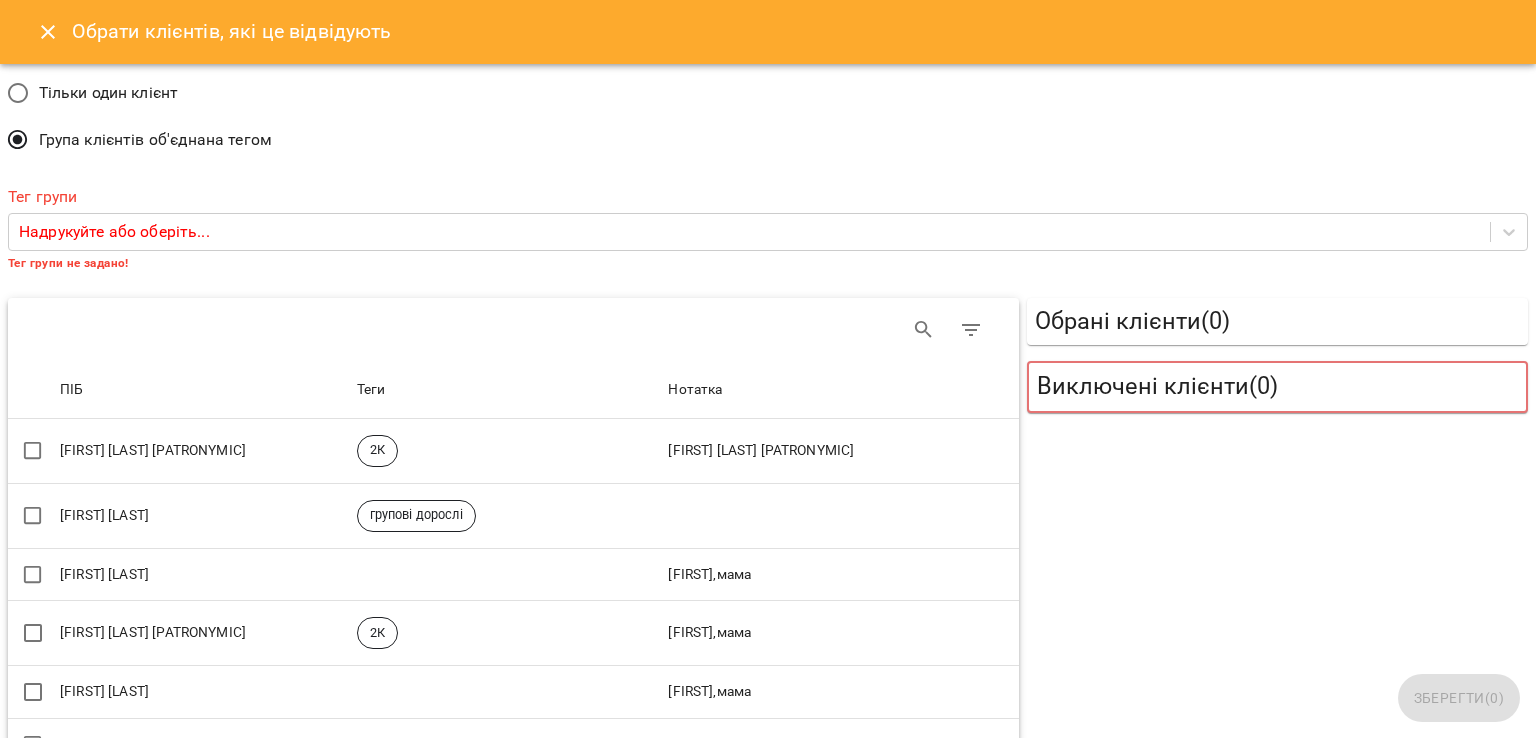 click 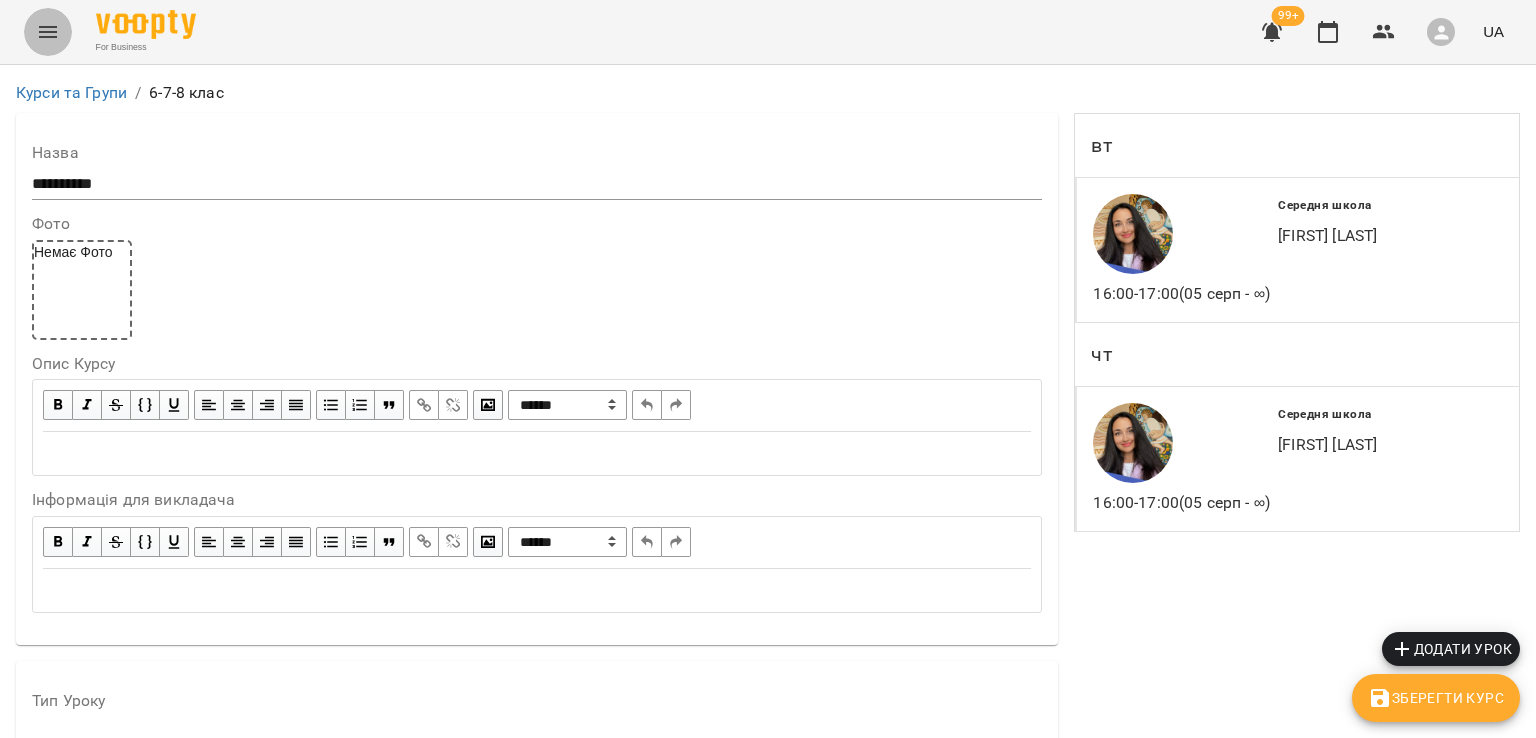 click 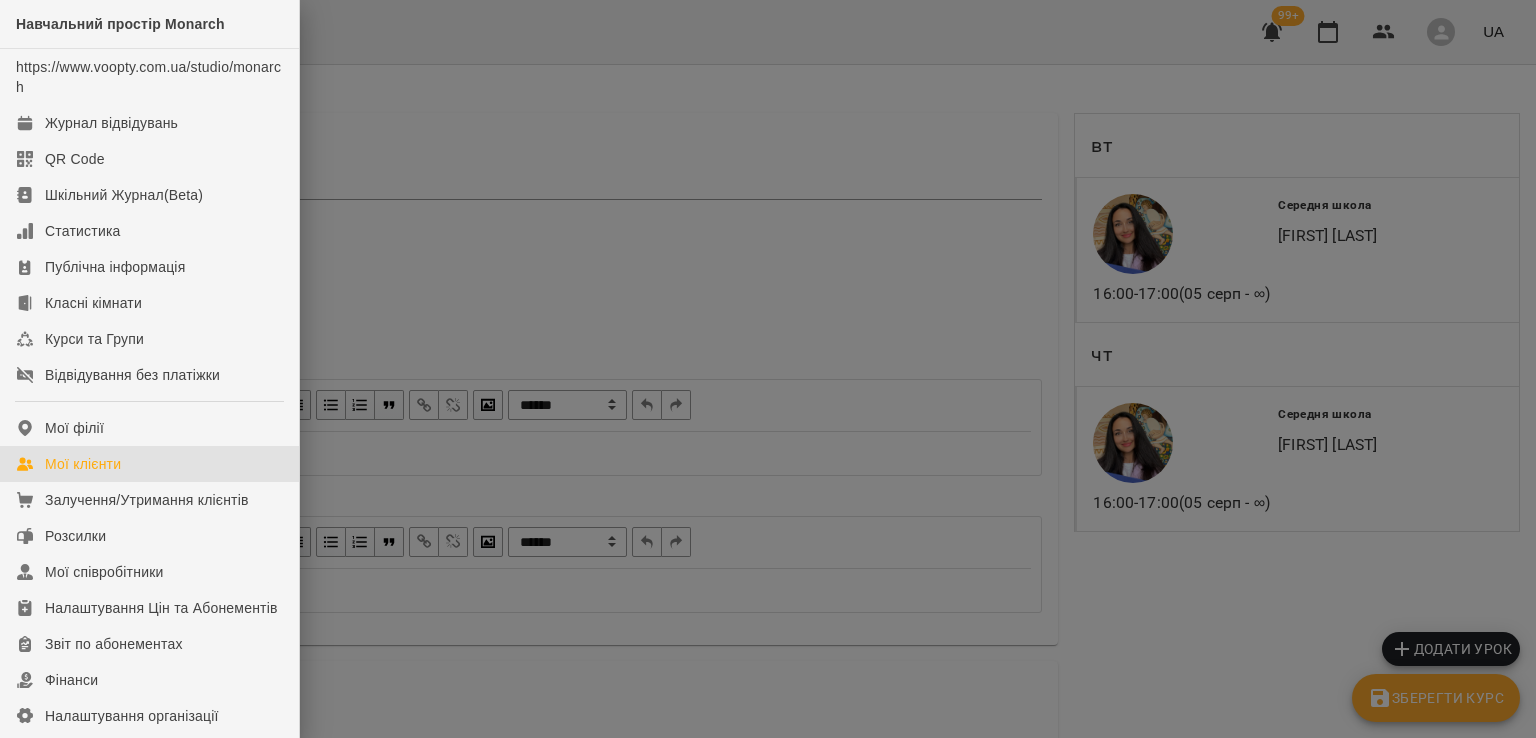 click on "Мої клієнти" at bounding box center (83, 464) 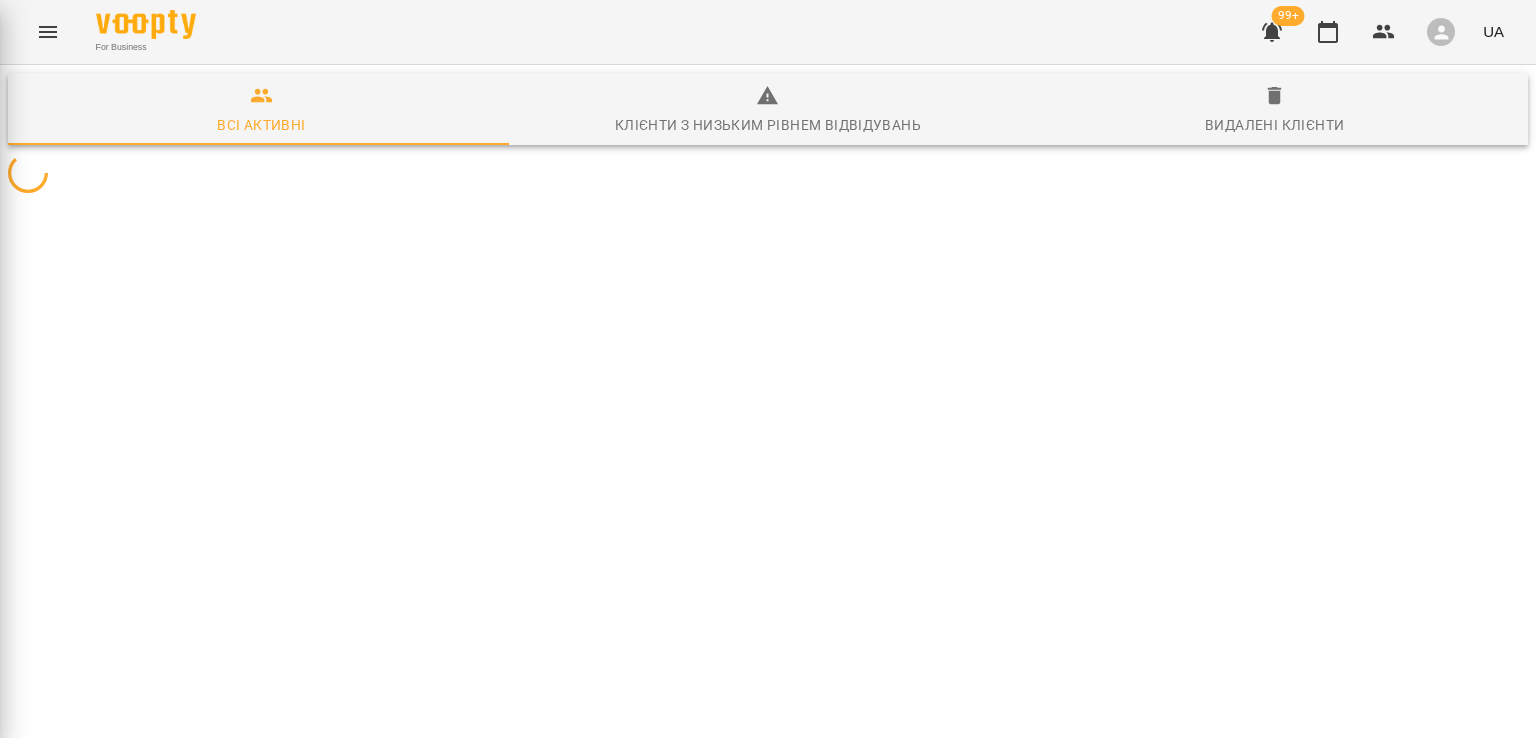 scroll, scrollTop: 0, scrollLeft: 0, axis: both 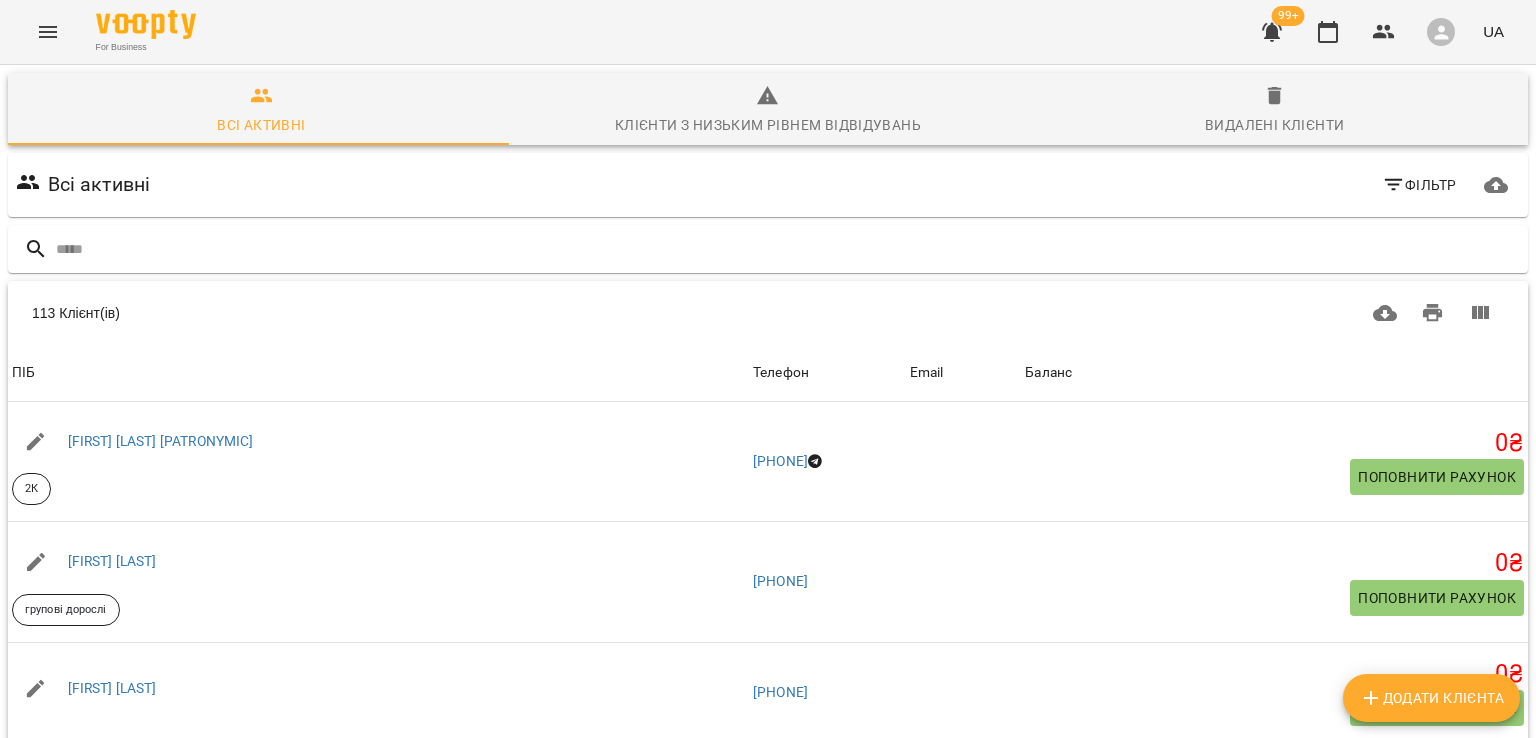 click on "Додати клієнта" at bounding box center [1431, 698] 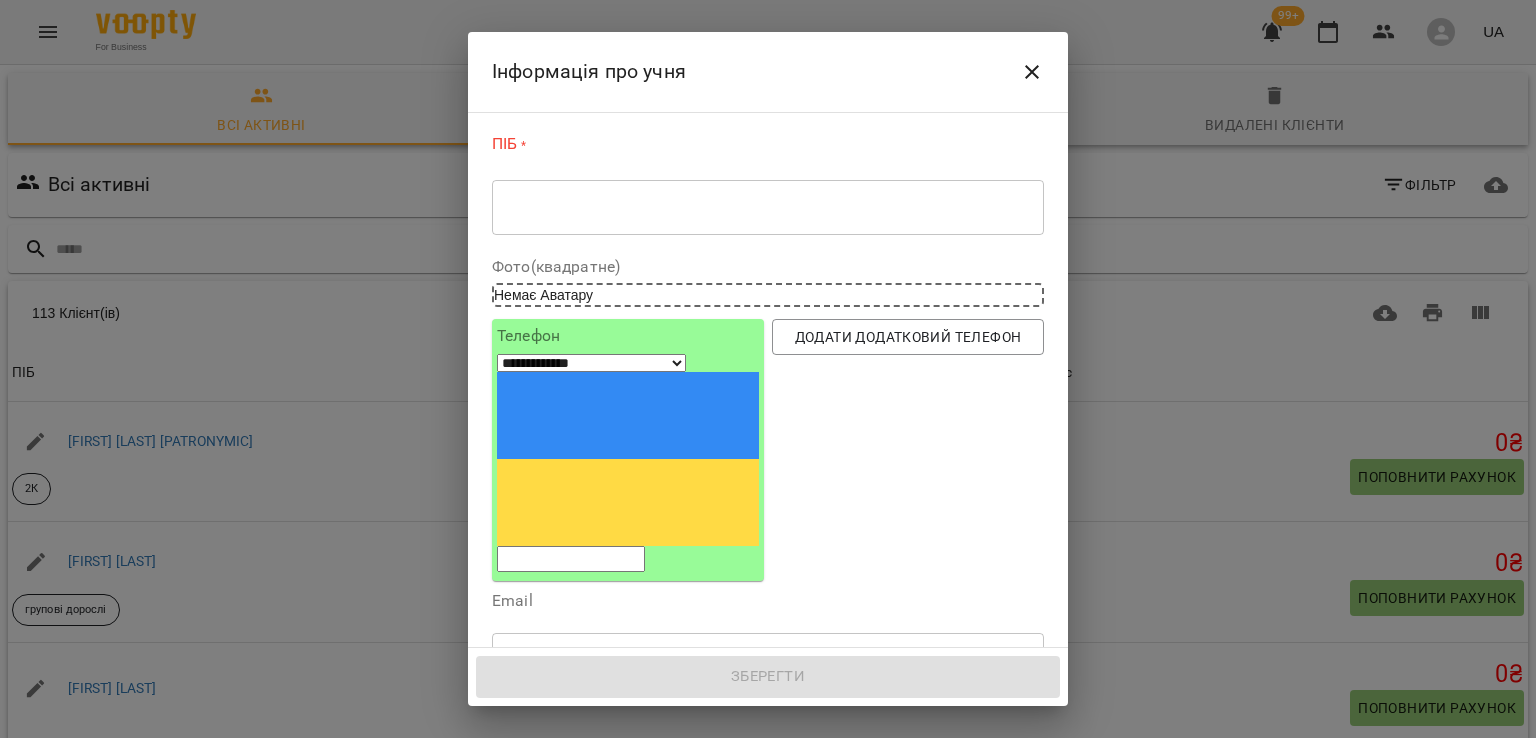 click at bounding box center (768, 207) 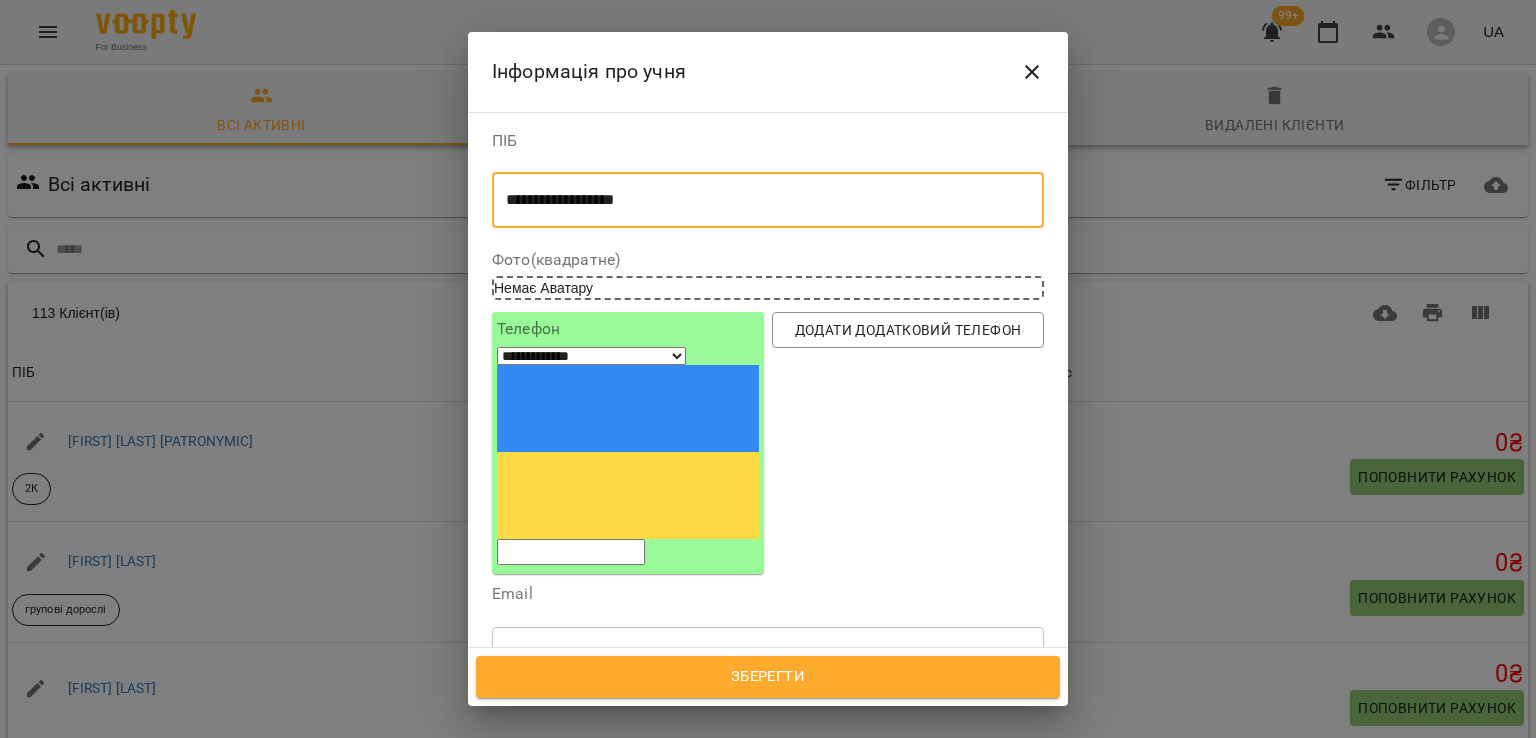 type on "**********" 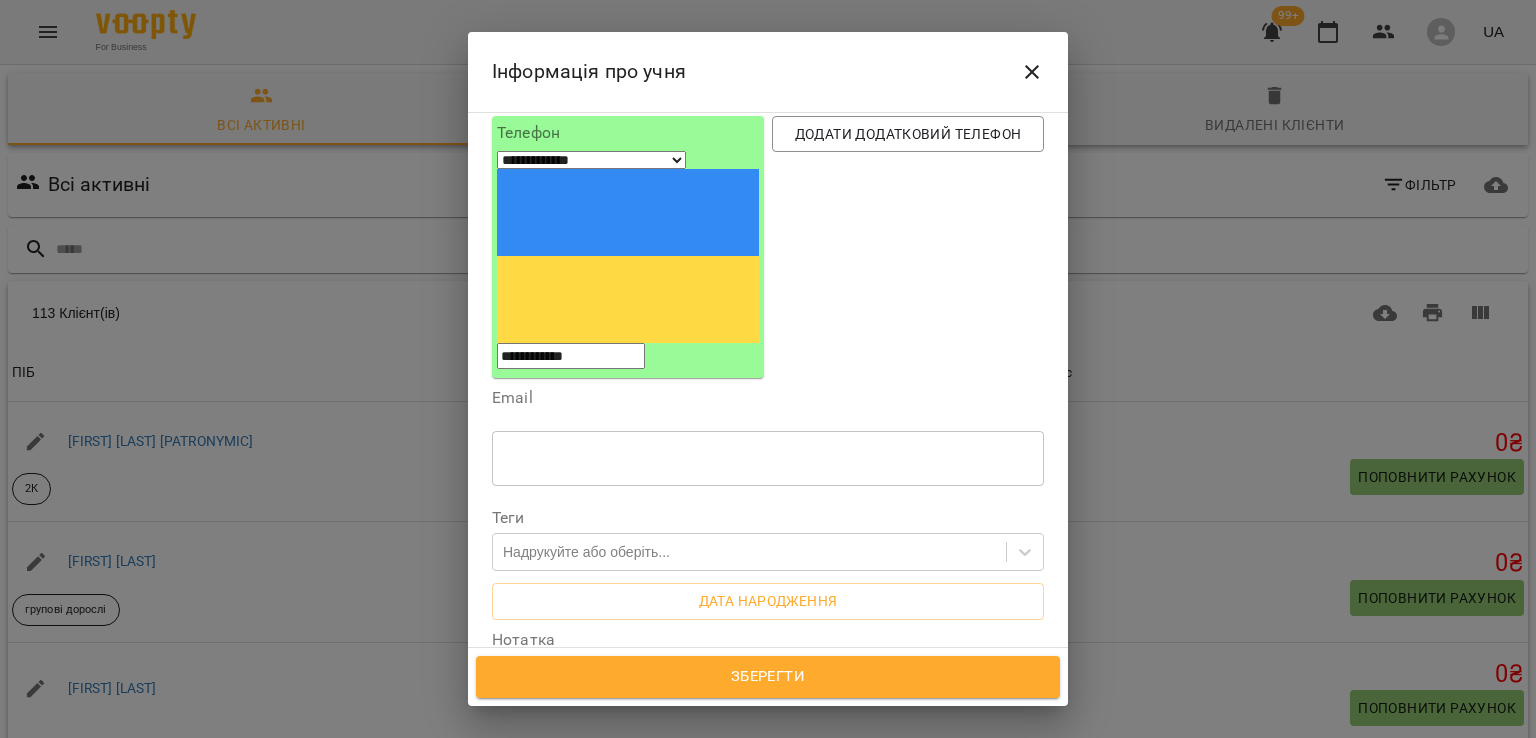 scroll, scrollTop: 200, scrollLeft: 0, axis: vertical 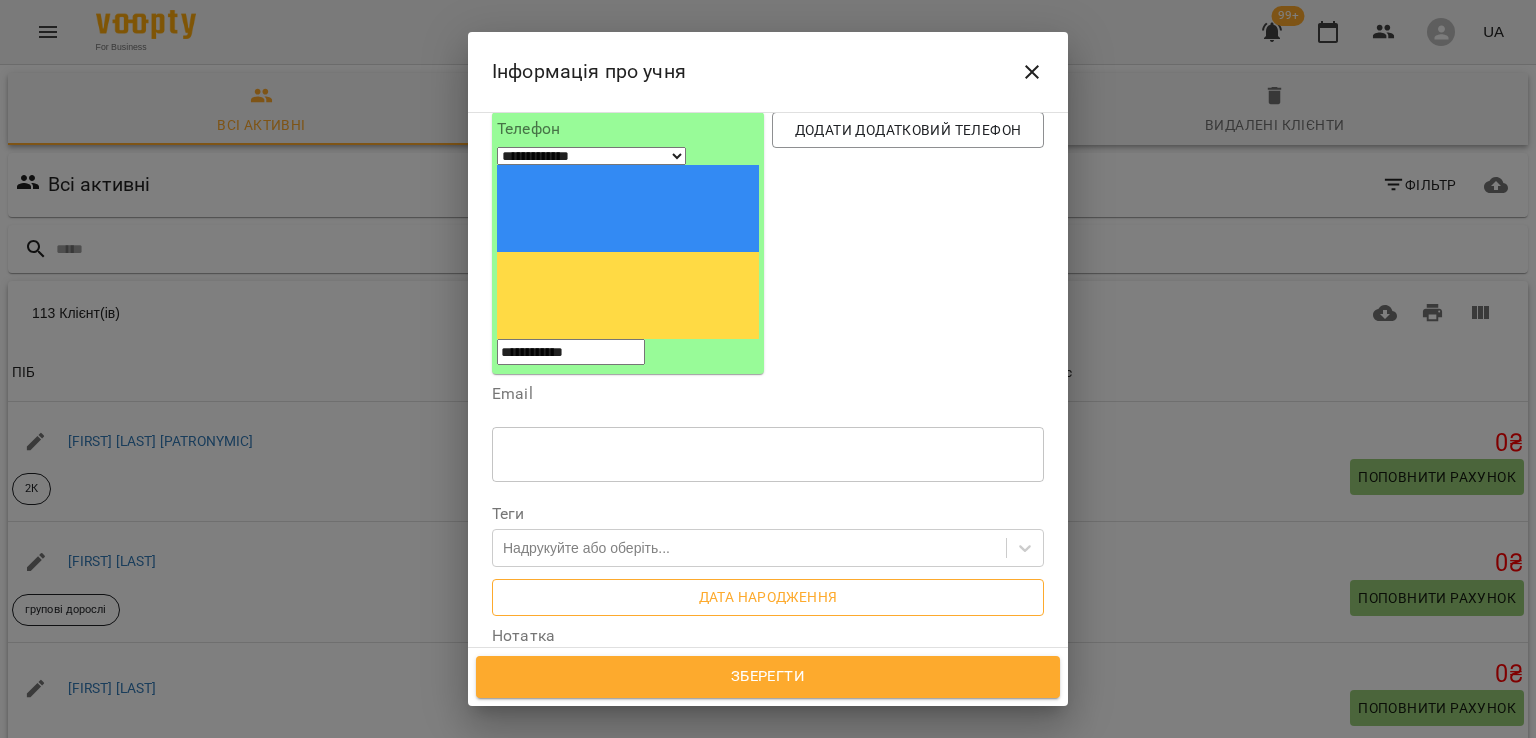 type on "**********" 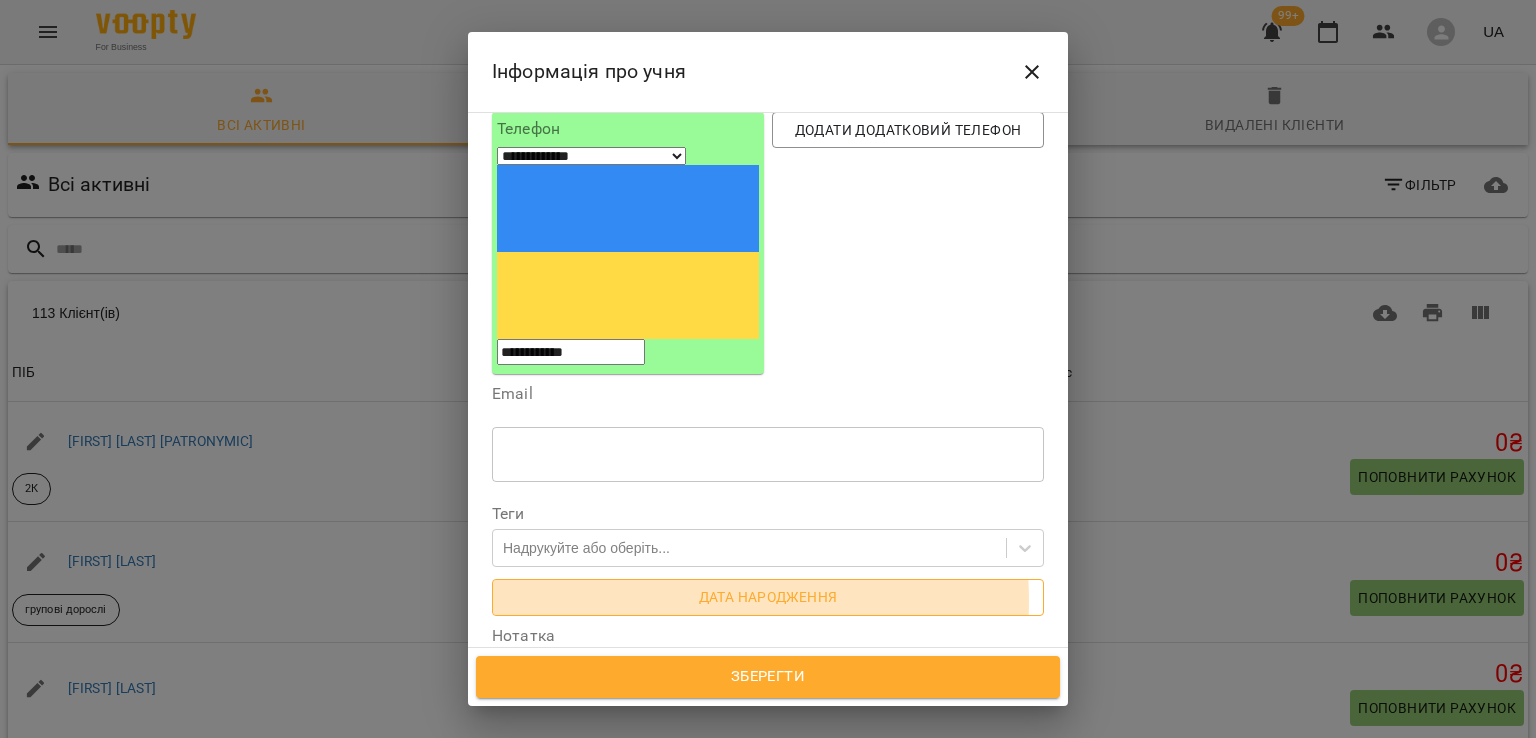 click on "Дата народження" at bounding box center [768, 597] 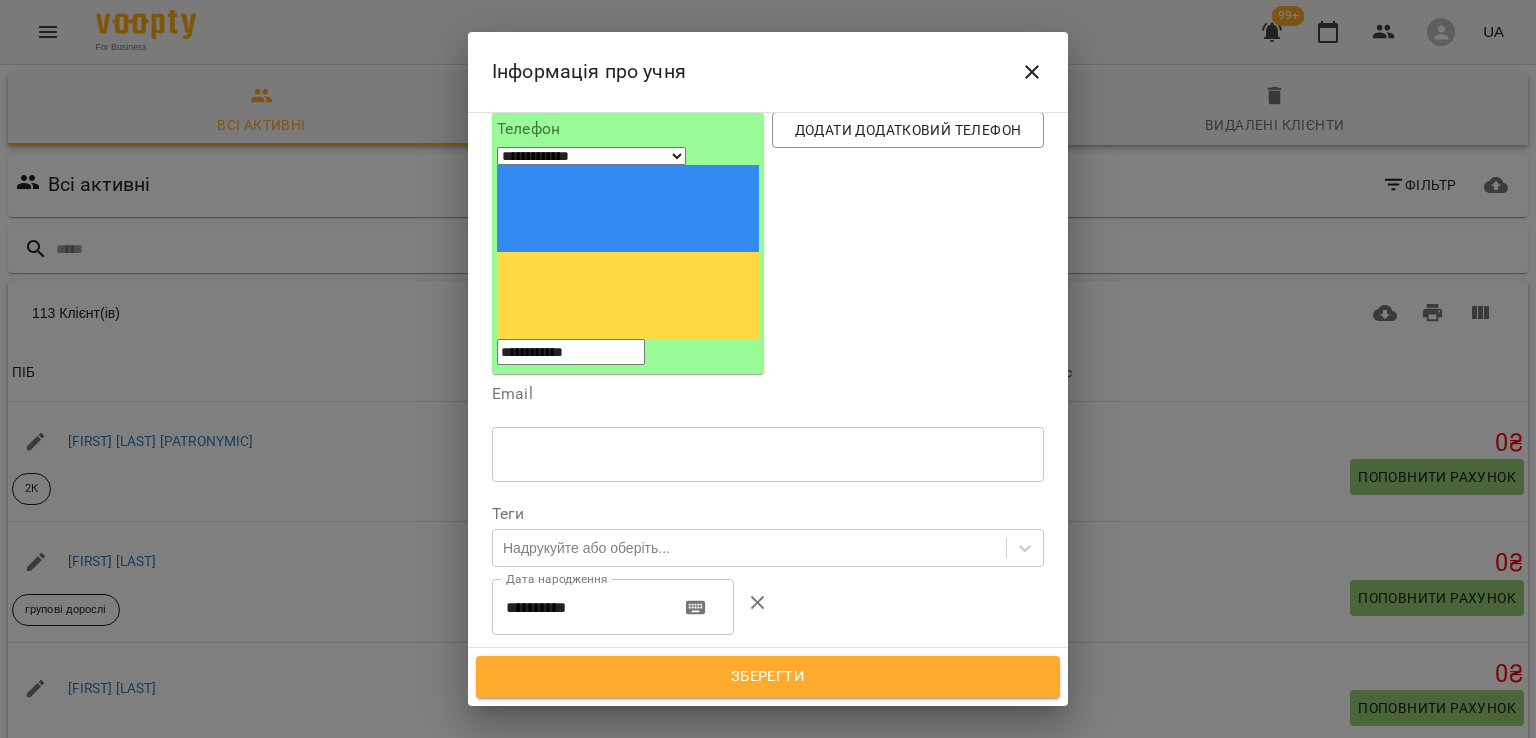 click on "**********" at bounding box center [578, 607] 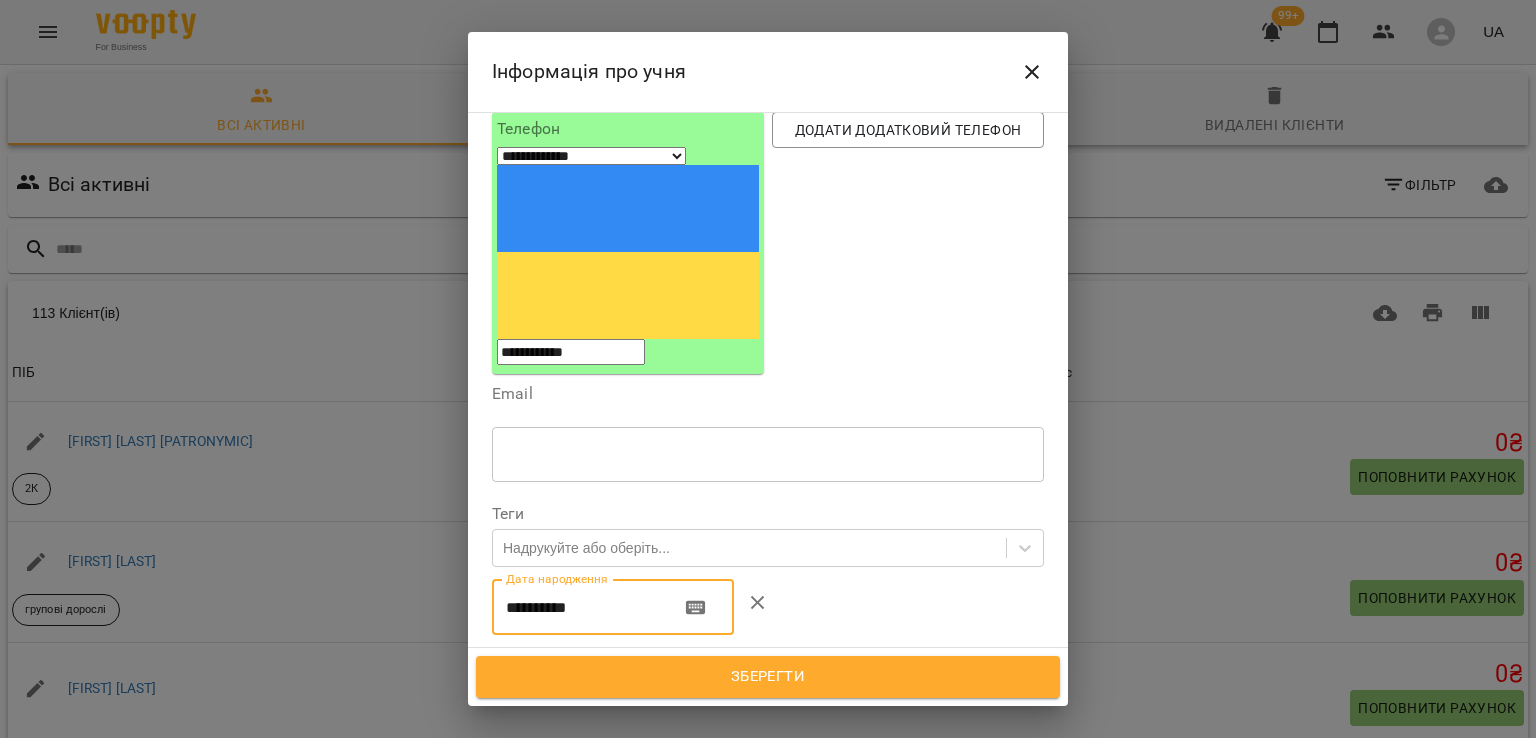 click on "**********" at bounding box center [578, 607] 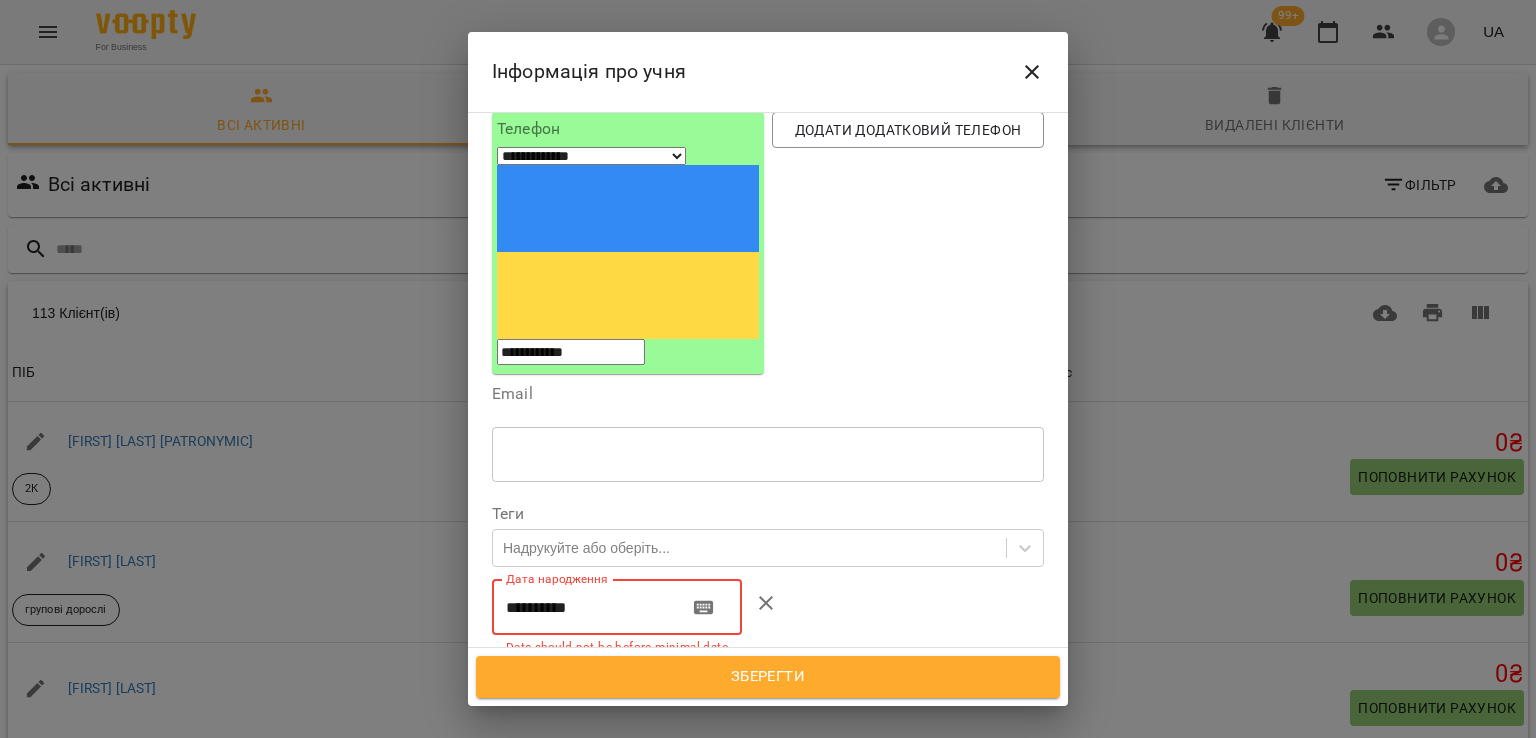 click on "**********" at bounding box center [582, 607] 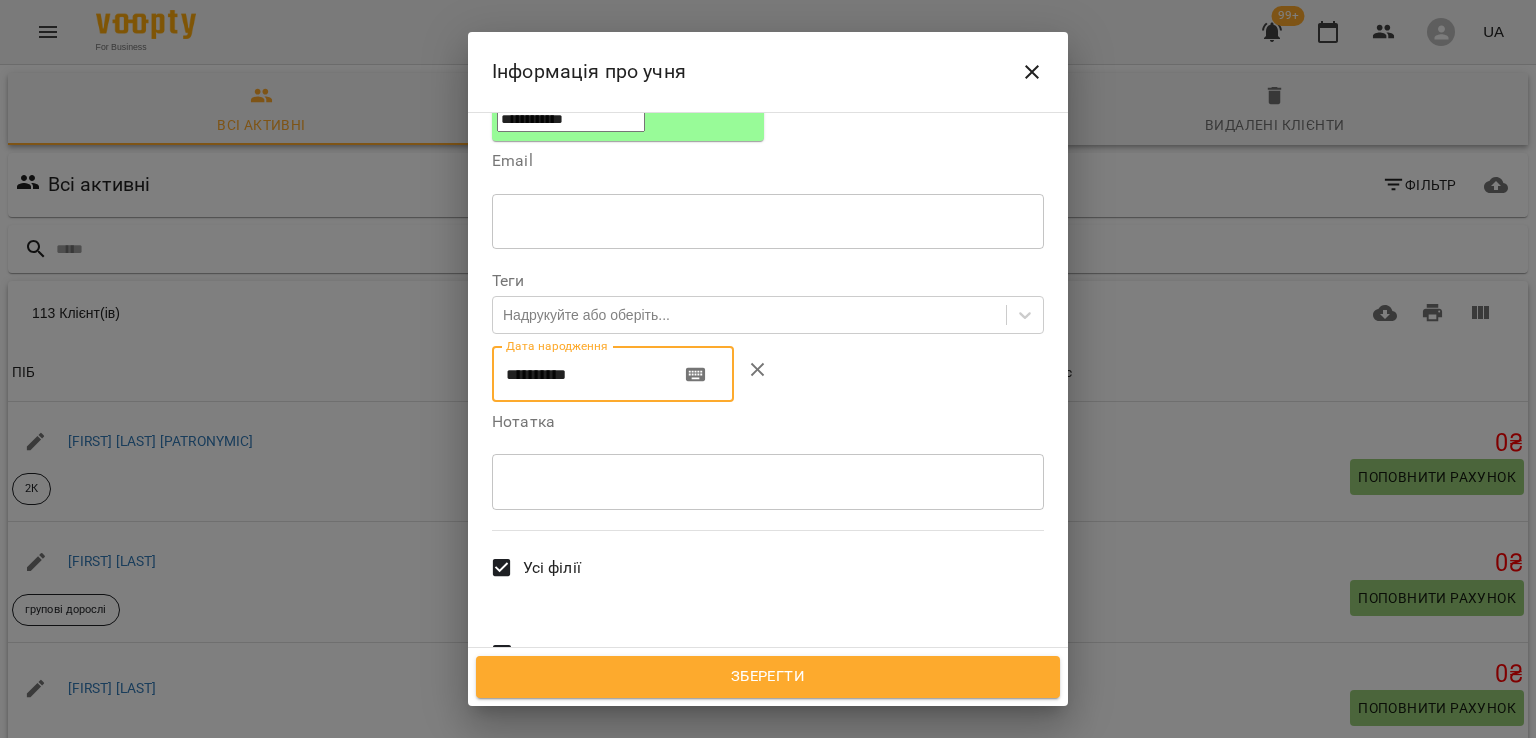 scroll, scrollTop: 492, scrollLeft: 0, axis: vertical 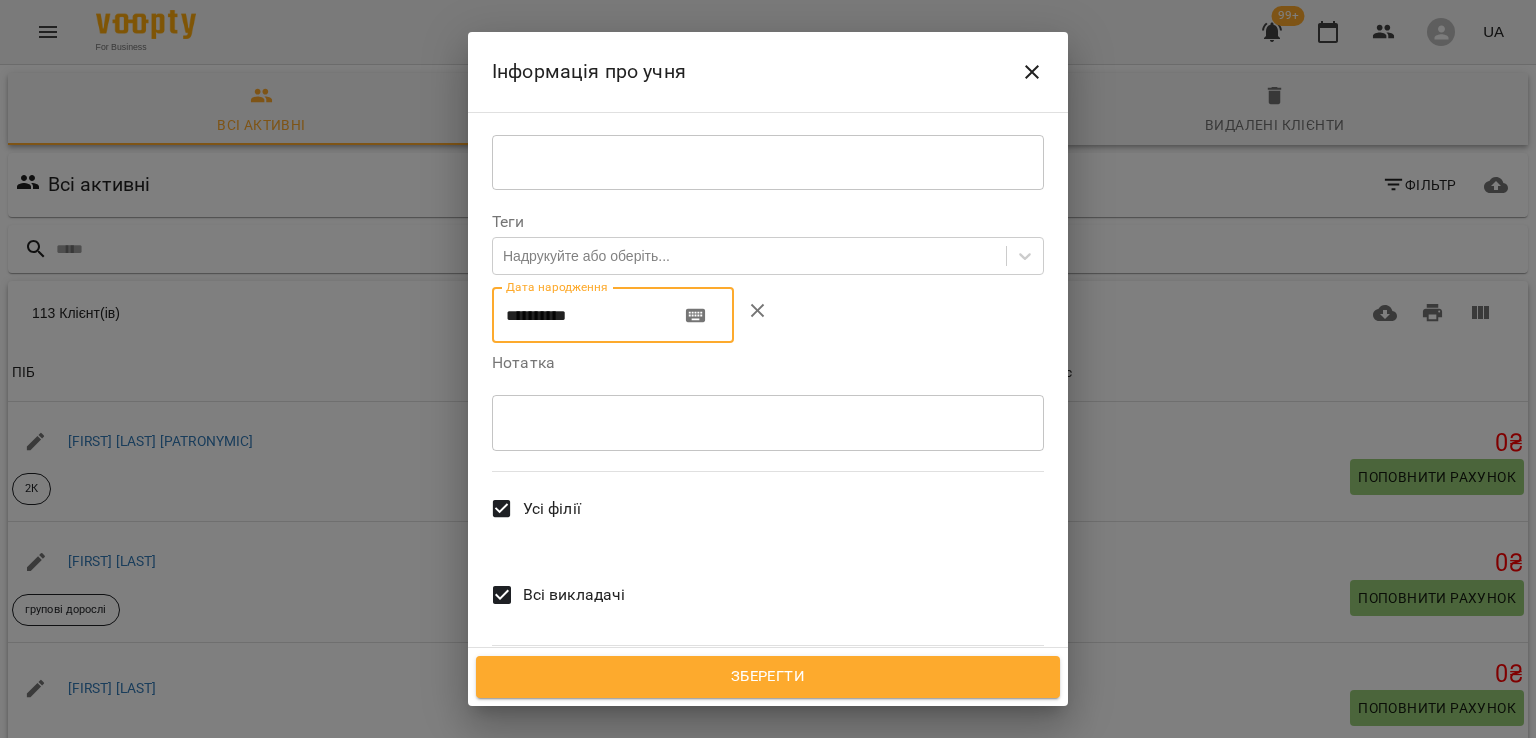 type on "**********" 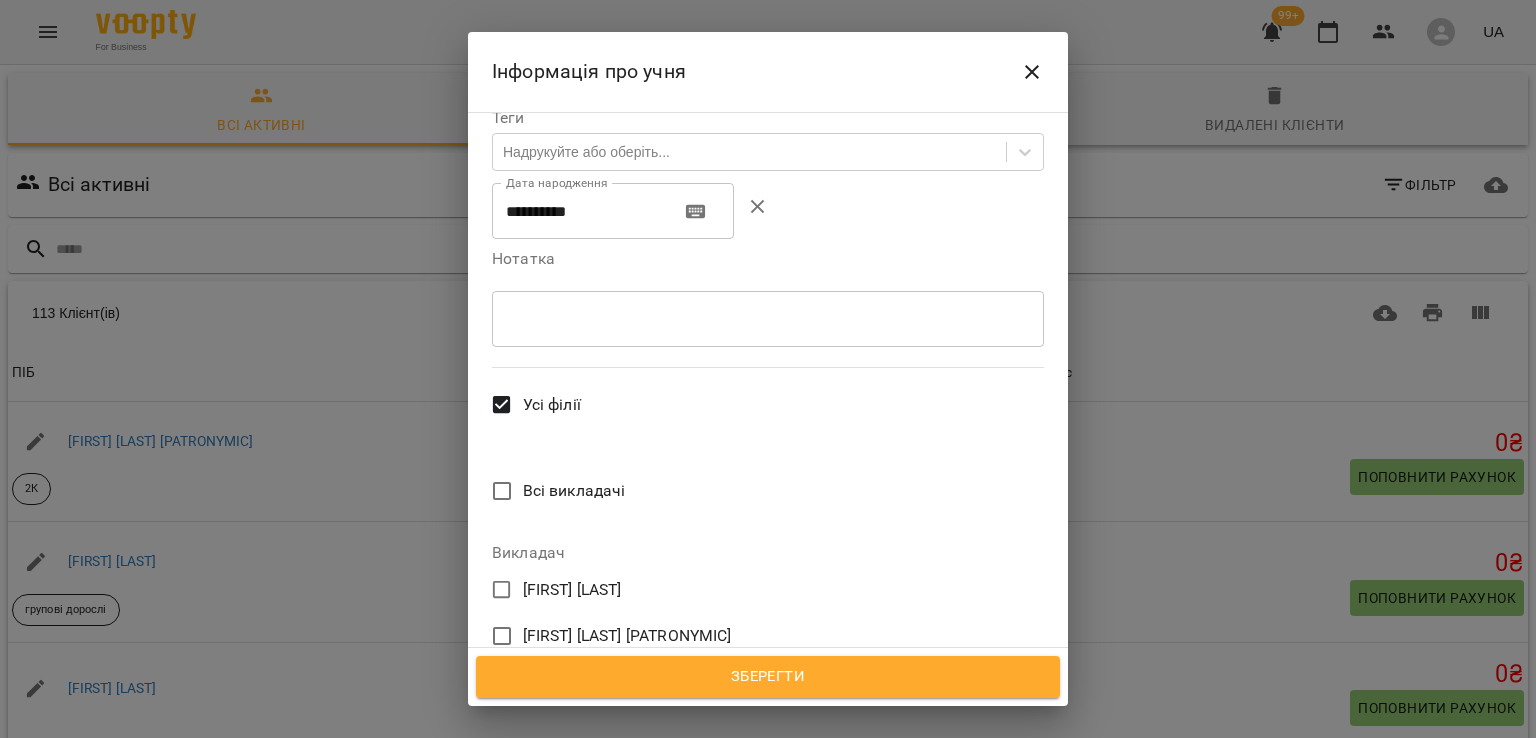 scroll, scrollTop: 692, scrollLeft: 0, axis: vertical 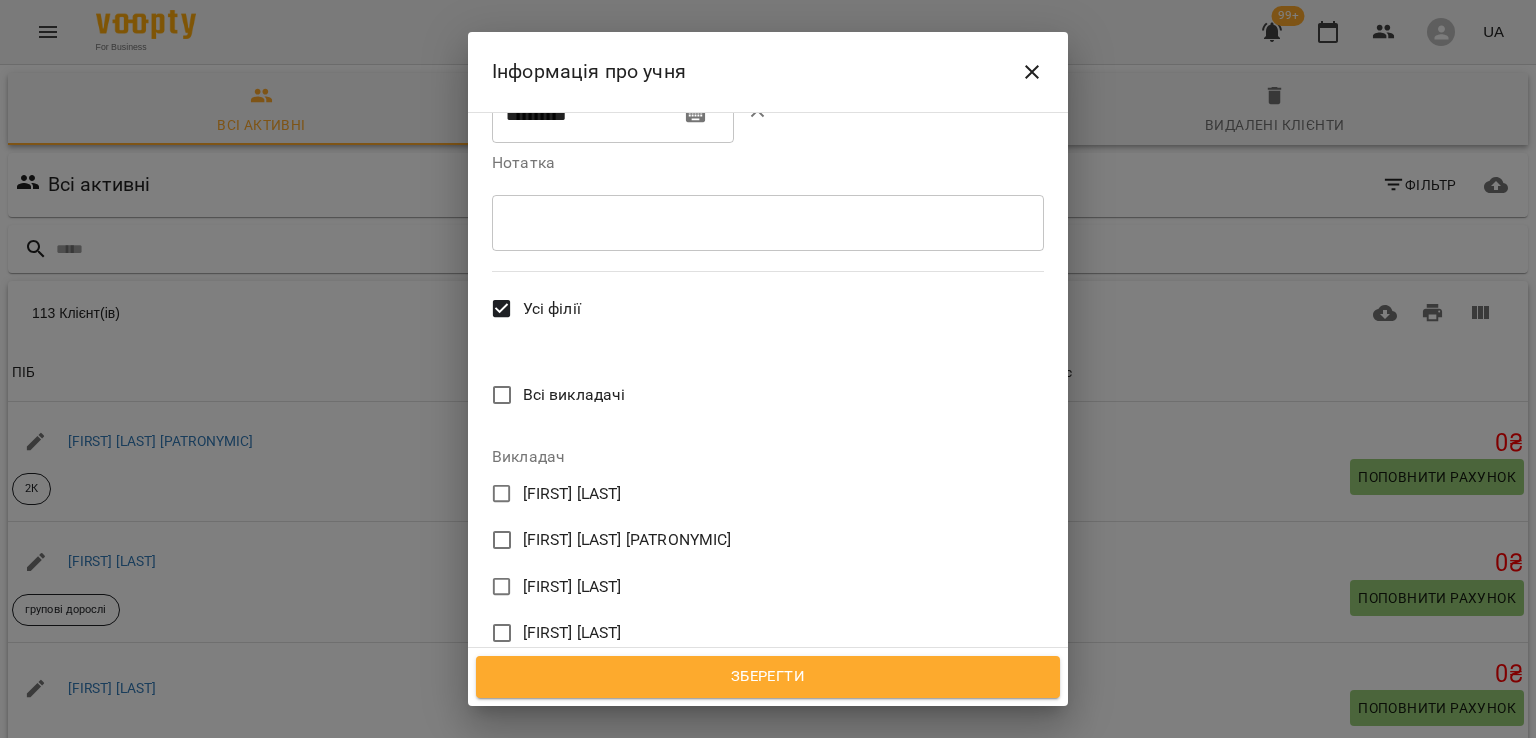 click on "[FIRST] [LAST]" at bounding box center [572, 680] 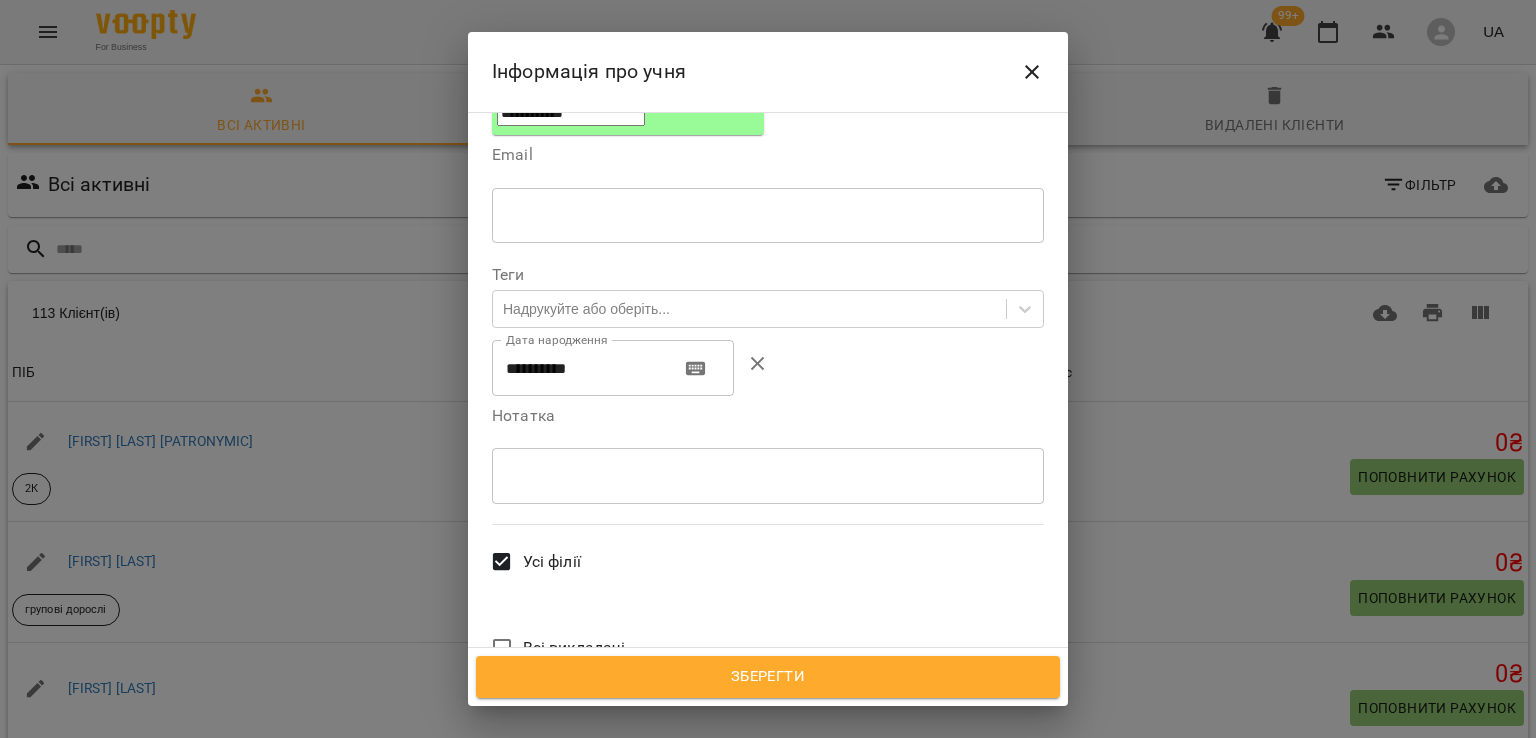 scroll, scrollTop: 159, scrollLeft: 0, axis: vertical 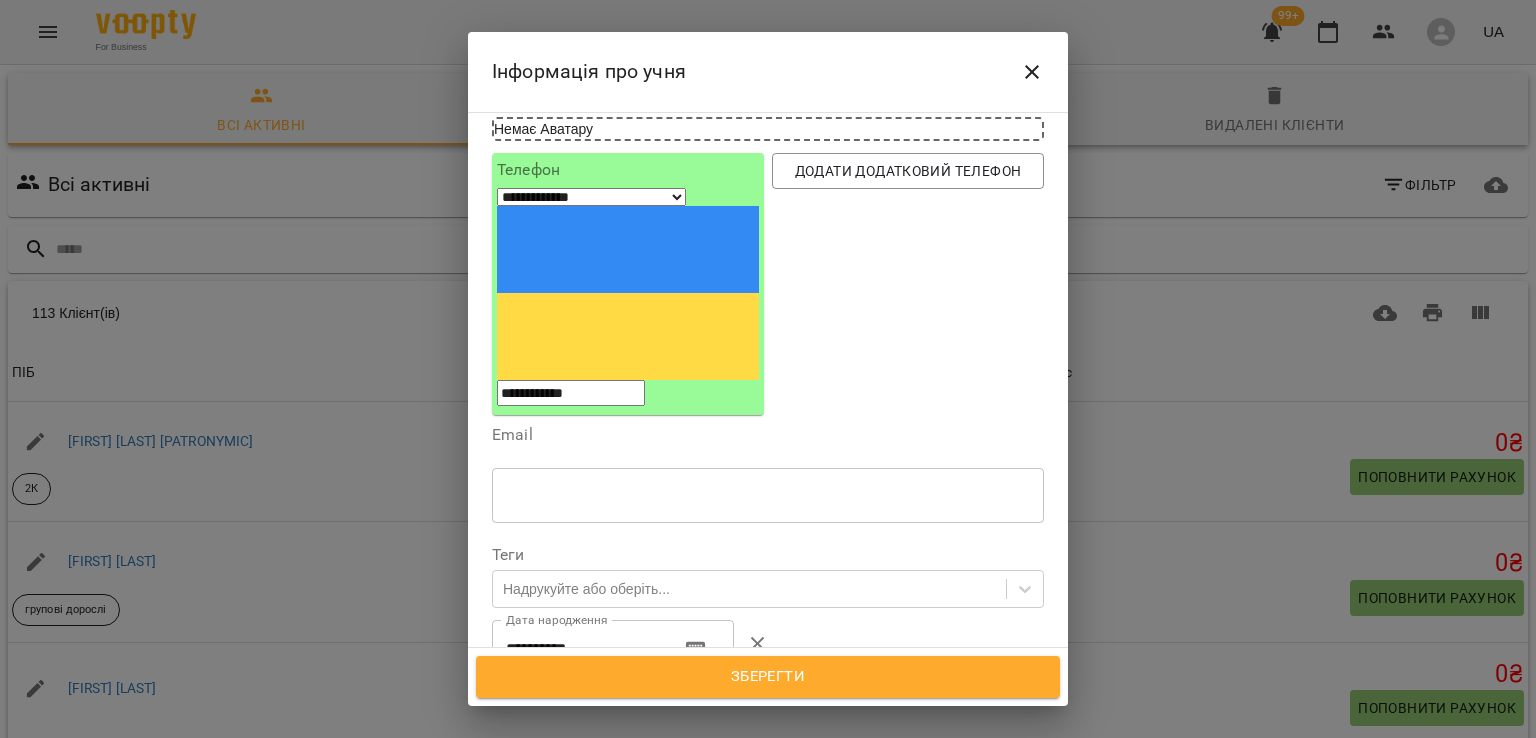 click on "* ​" at bounding box center (768, 756) 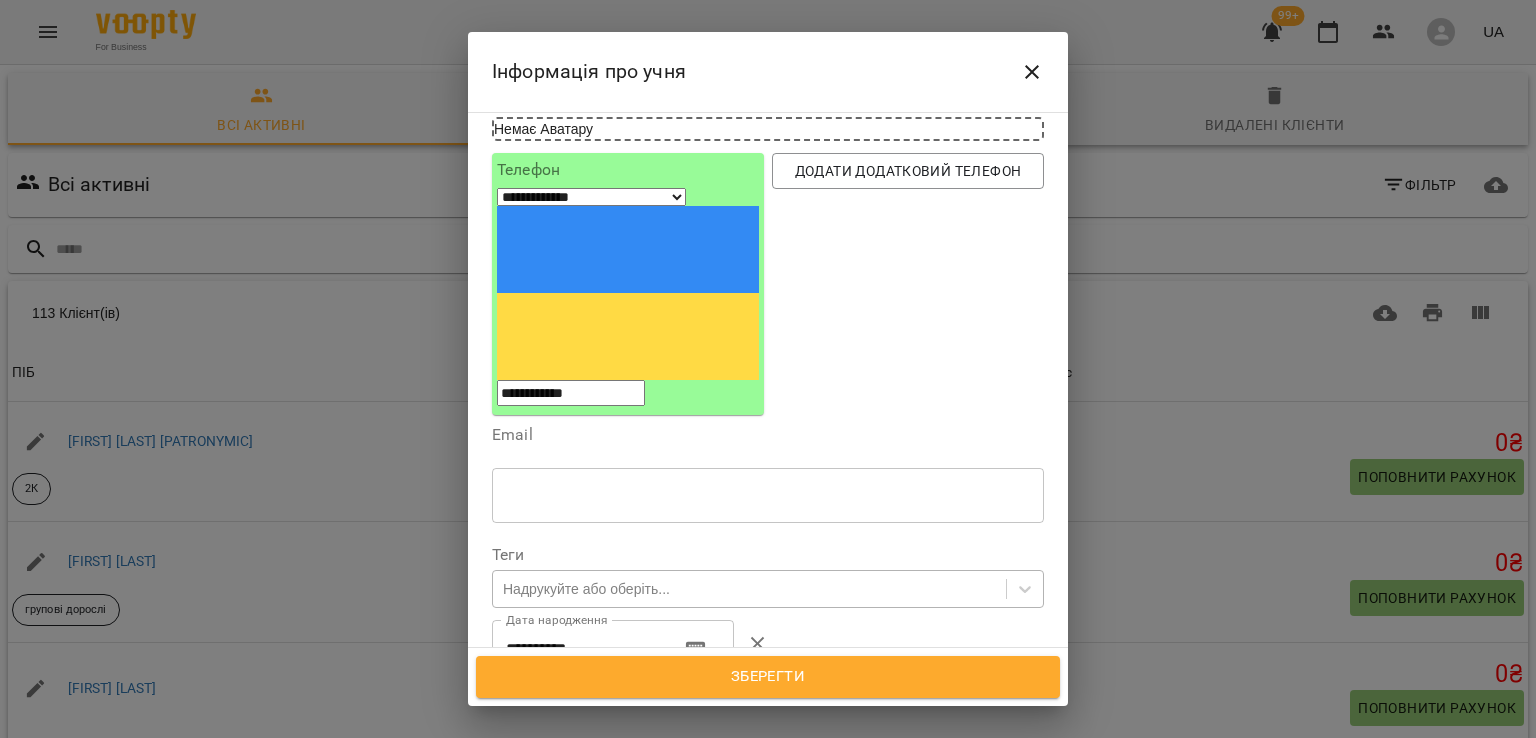 type on "*********" 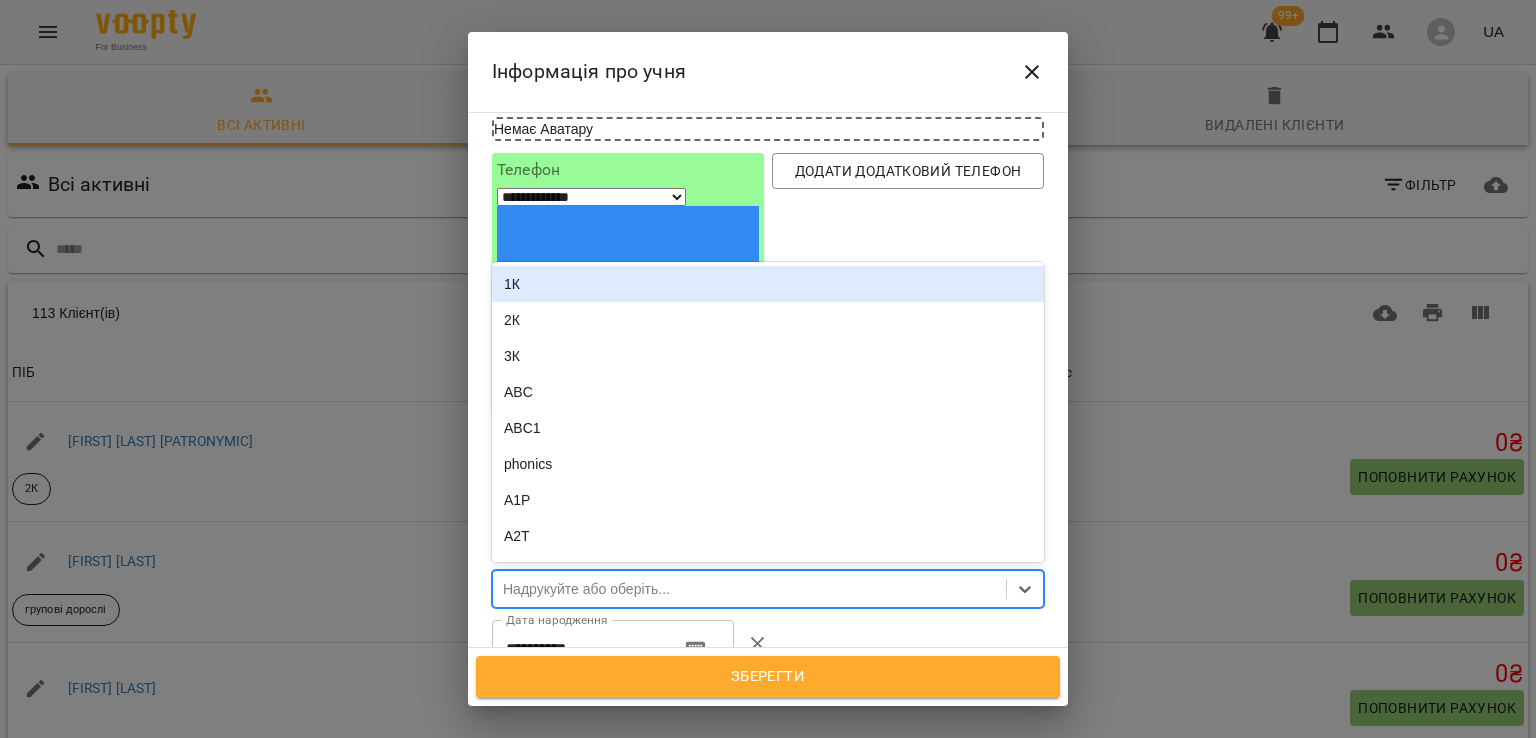 click on "Надрукуйте або оберіть..." at bounding box center [586, 589] 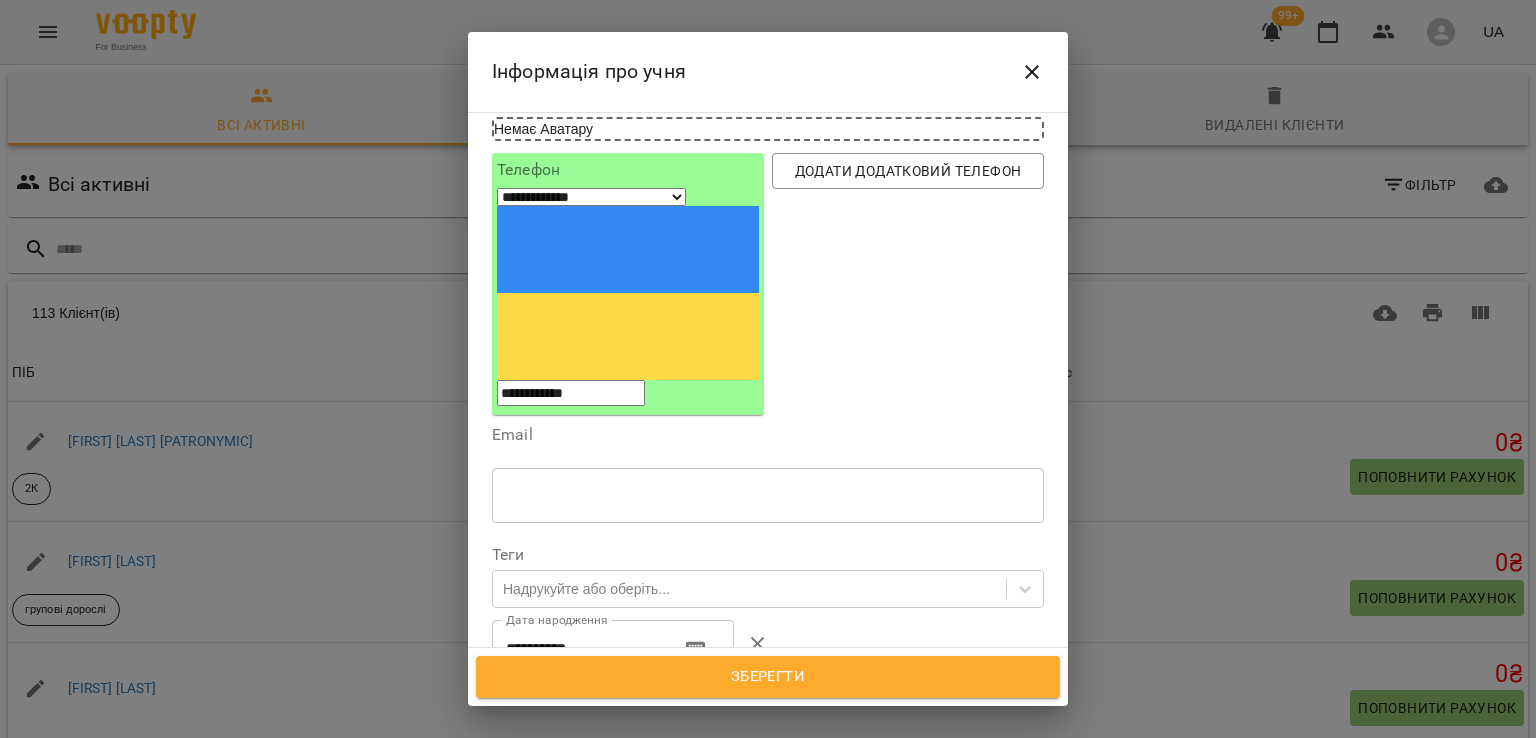 click on "Нотатка" at bounding box center (768, 696) 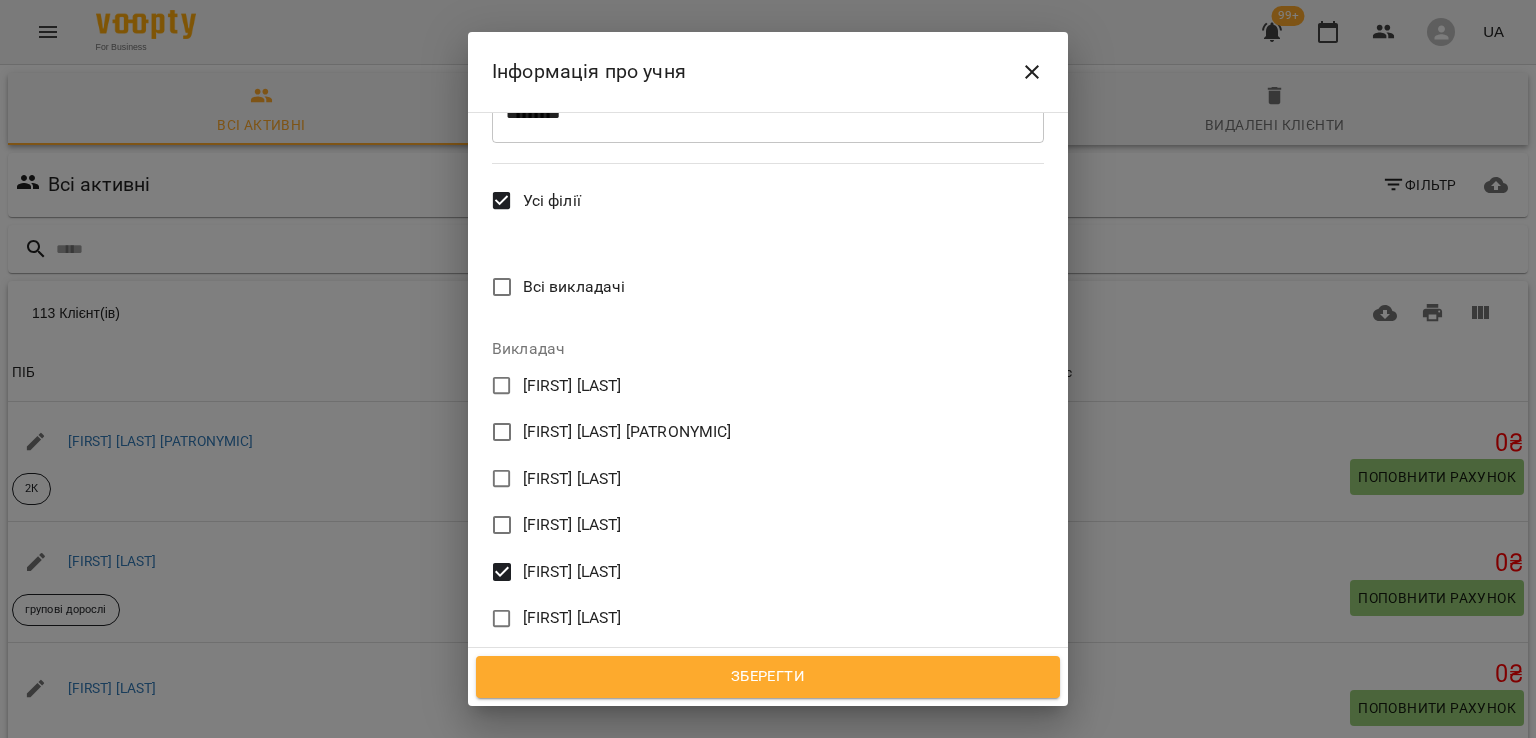 scroll, scrollTop: 859, scrollLeft: 0, axis: vertical 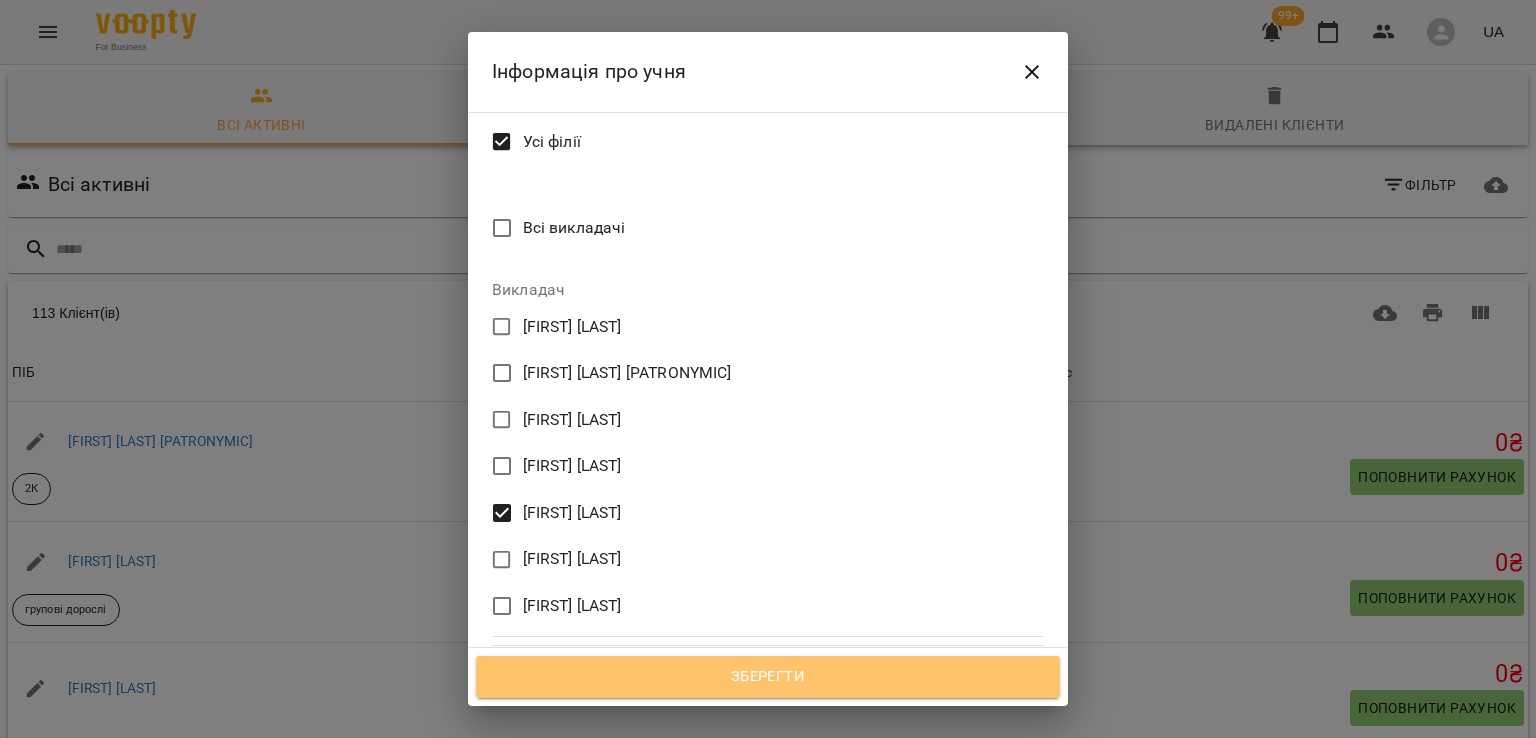 click on "Зберегти" at bounding box center [768, 677] 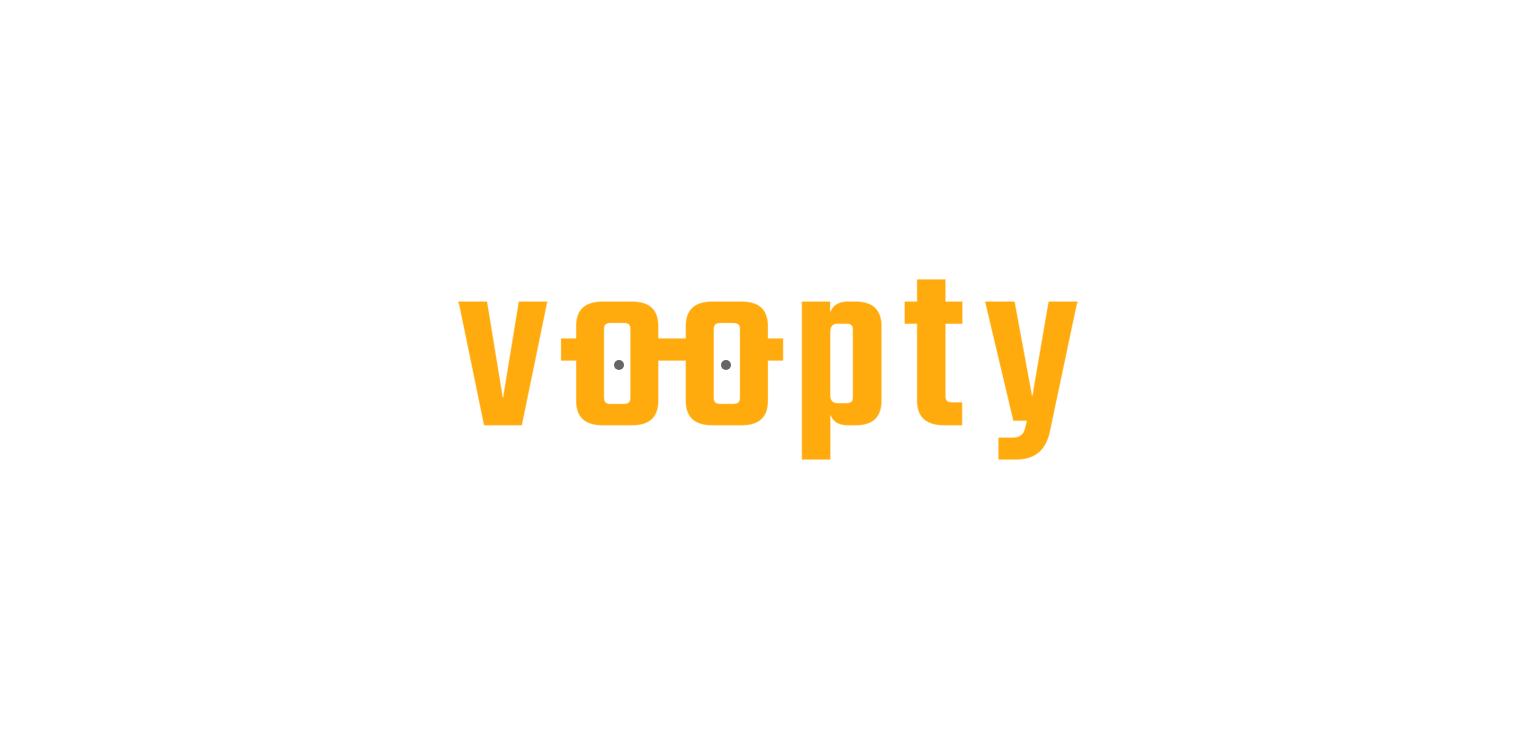 scroll, scrollTop: 0, scrollLeft: 0, axis: both 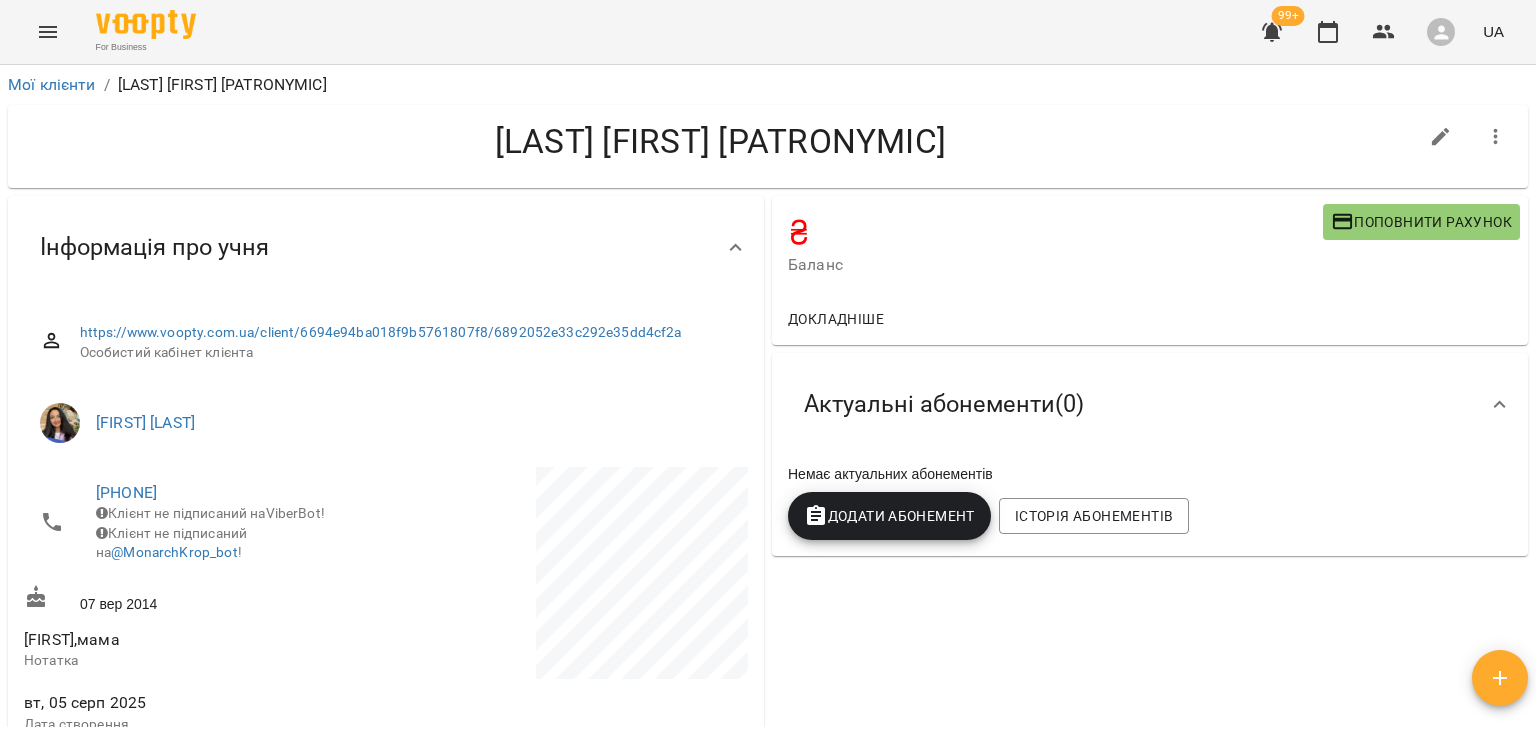 click at bounding box center (48, 32) 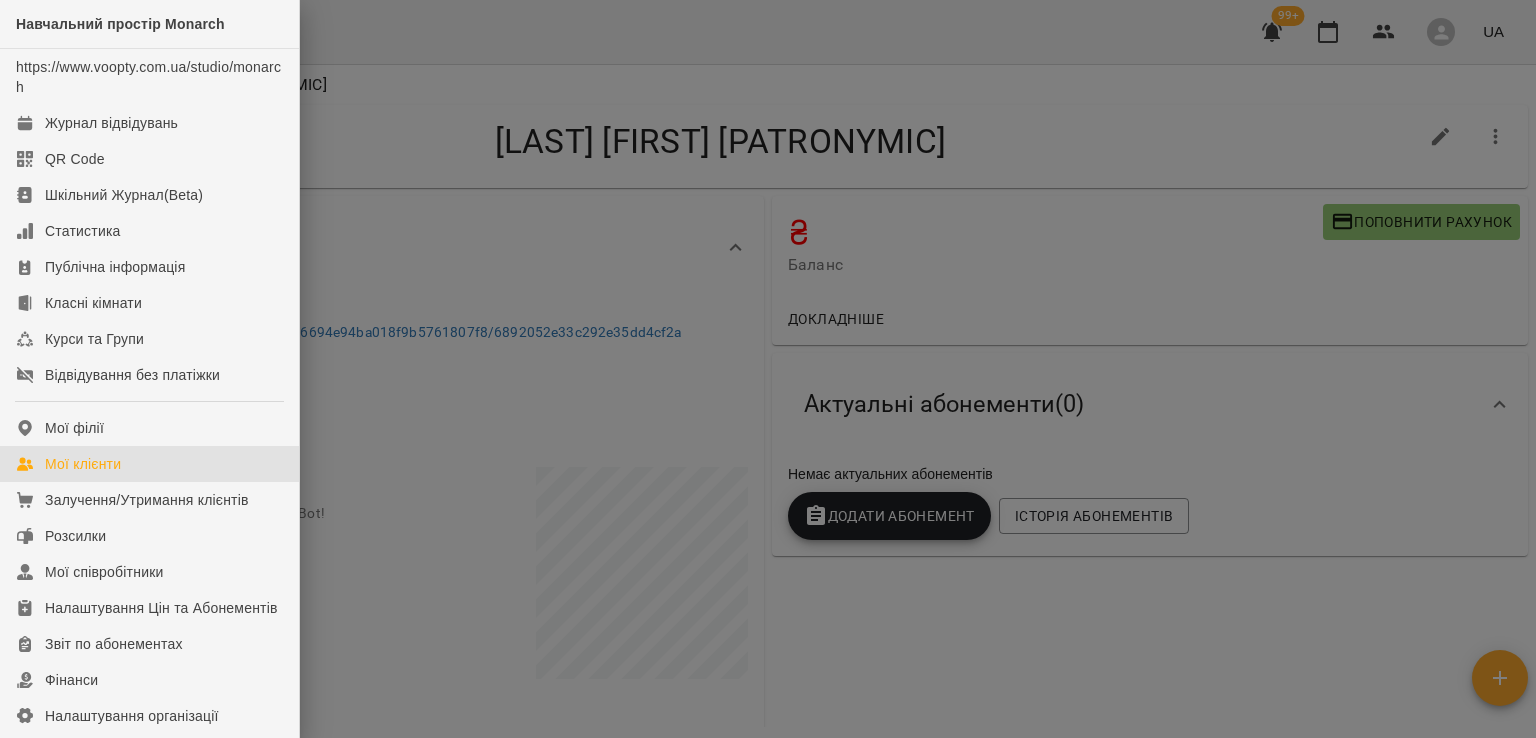 click on "Мої клієнти" at bounding box center [83, 464] 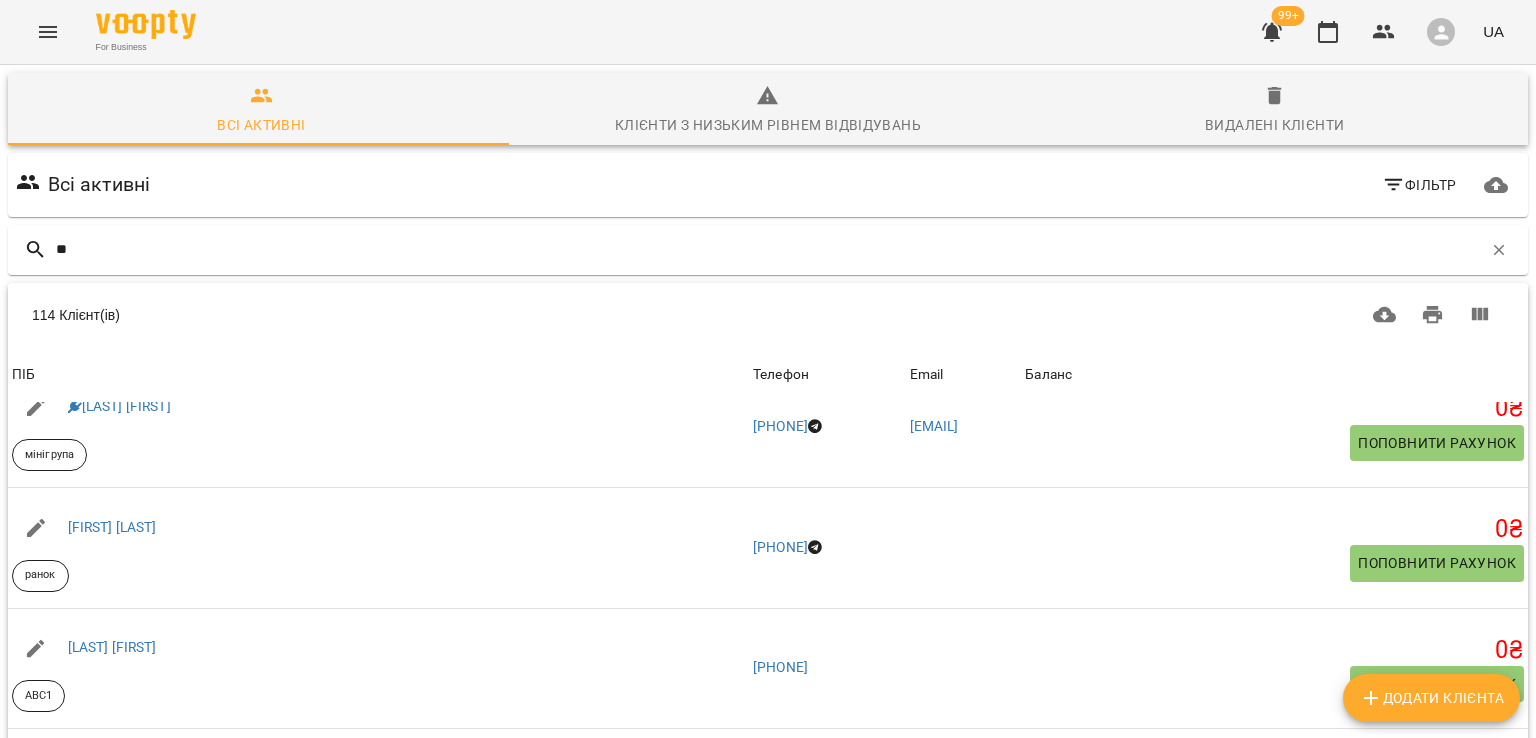 scroll, scrollTop: 1700, scrollLeft: 0, axis: vertical 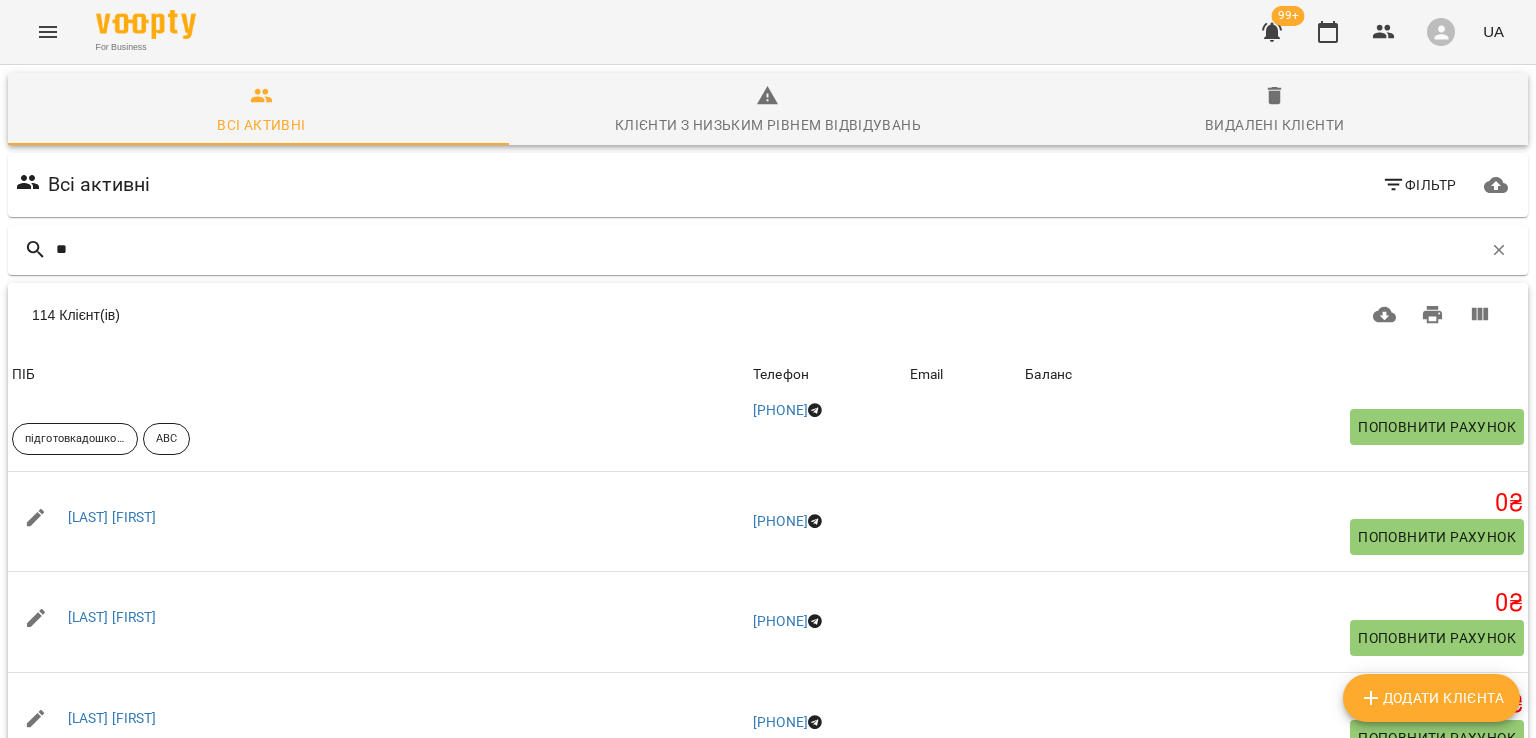 type on "**" 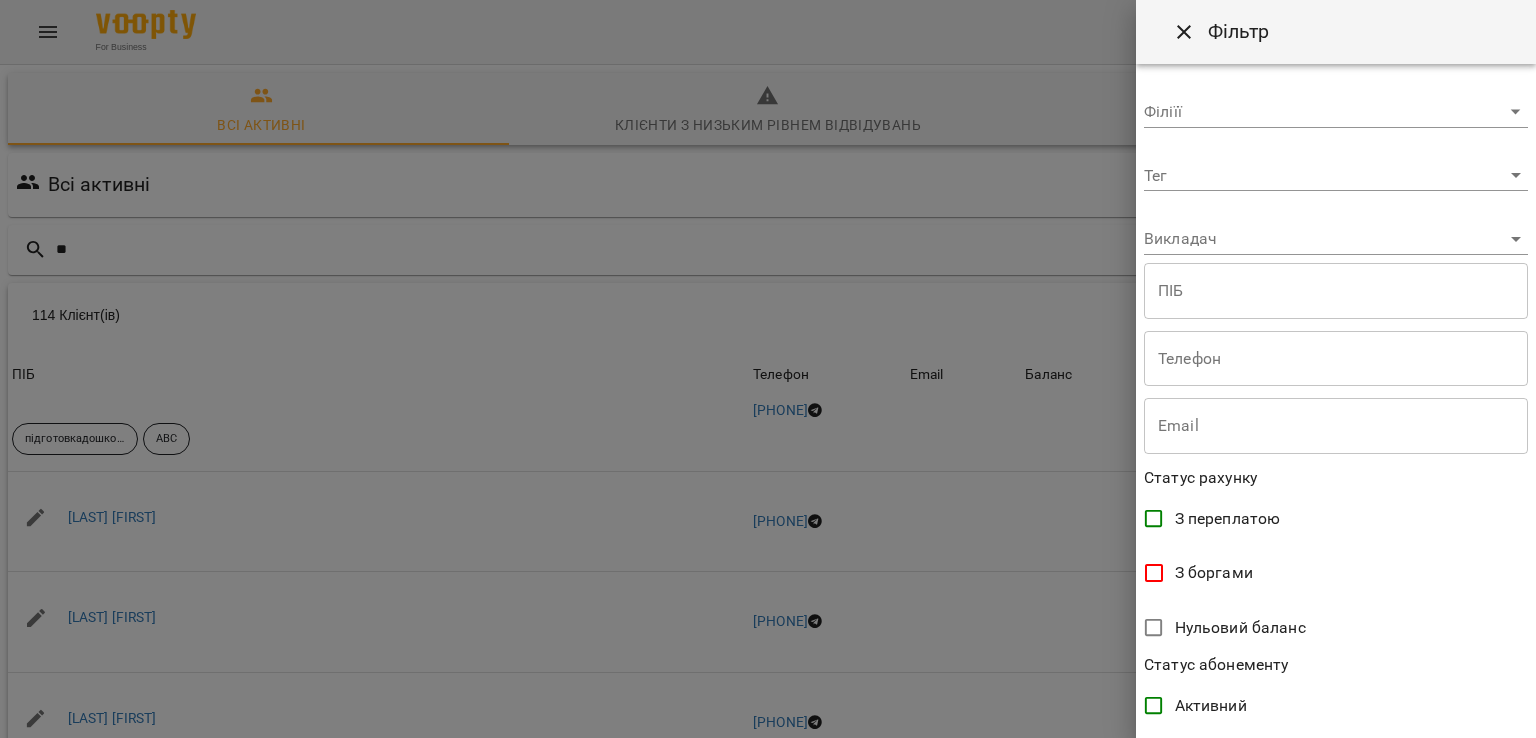 click on "For Business 99+ UA Всі активні Клієнти з низьким рівнем відвідувань Видалені клієнти   Всі активні Фільтр ** 114   Клієнт(ів) 114   Клієнт(ів) ПІБ Телефон Email Баланс ПІБ Івасечко Кирил Сергійович 2К Телефон +380992768559 Email Баланс 0 ₴ Поповнити рахунок ПІБ Ілля Шостак групові дорослі Телефон +380506143253 Email Баланс 0 ₴ Поповнити рахунок ПІБ Аділханян Емілія Телефон +380995601628 Email Баланс 0 ₴ Поповнити рахунок ПІБ Андріанова Крістіна Олександрівна 2К Телефон +380502175236 Email Баланс 0 ₴ Поповнити рахунок ПІБ Антоненко Віталіна Телефон +380683432944 Email Баланс 0 ₴" at bounding box center [768, 523] 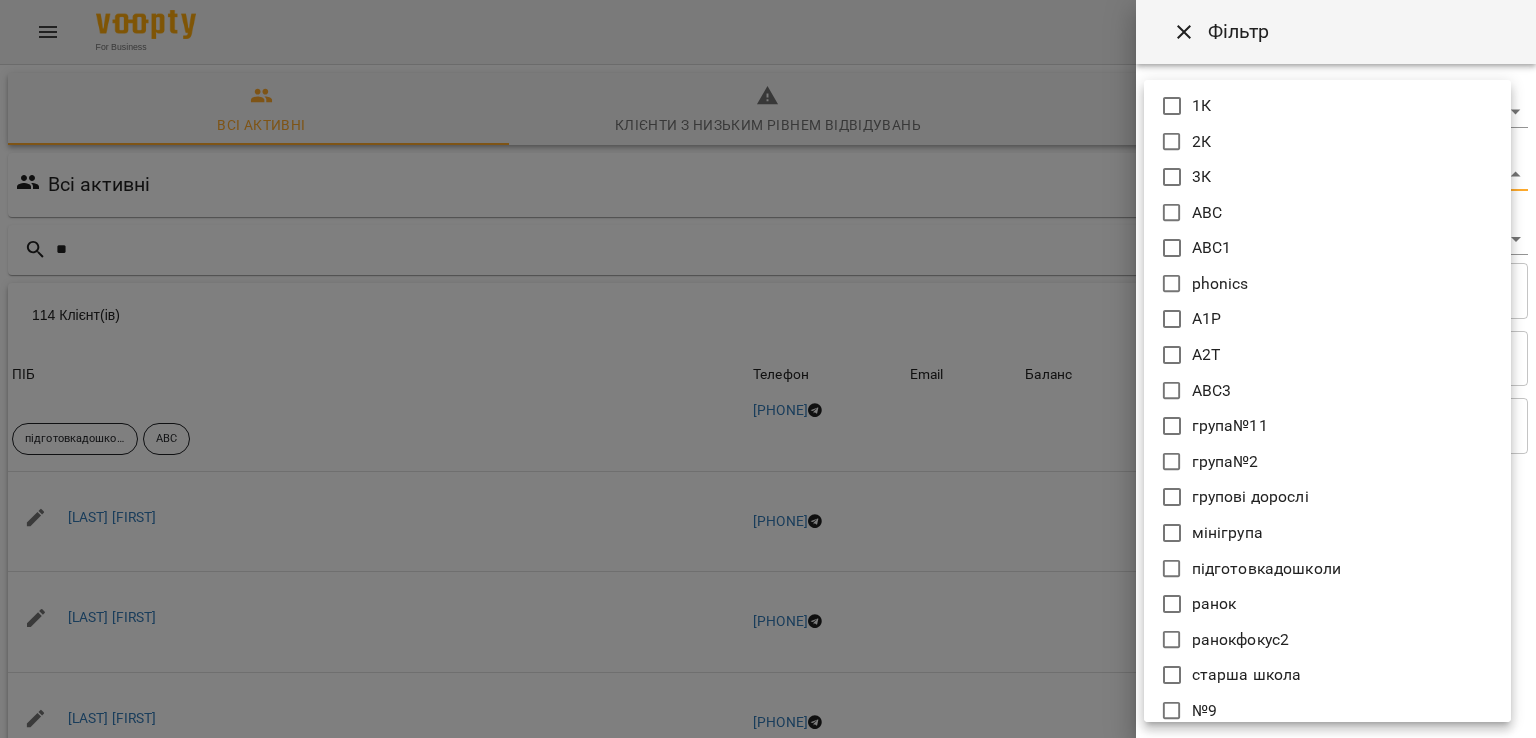 click on "3К" at bounding box center (1327, 177) 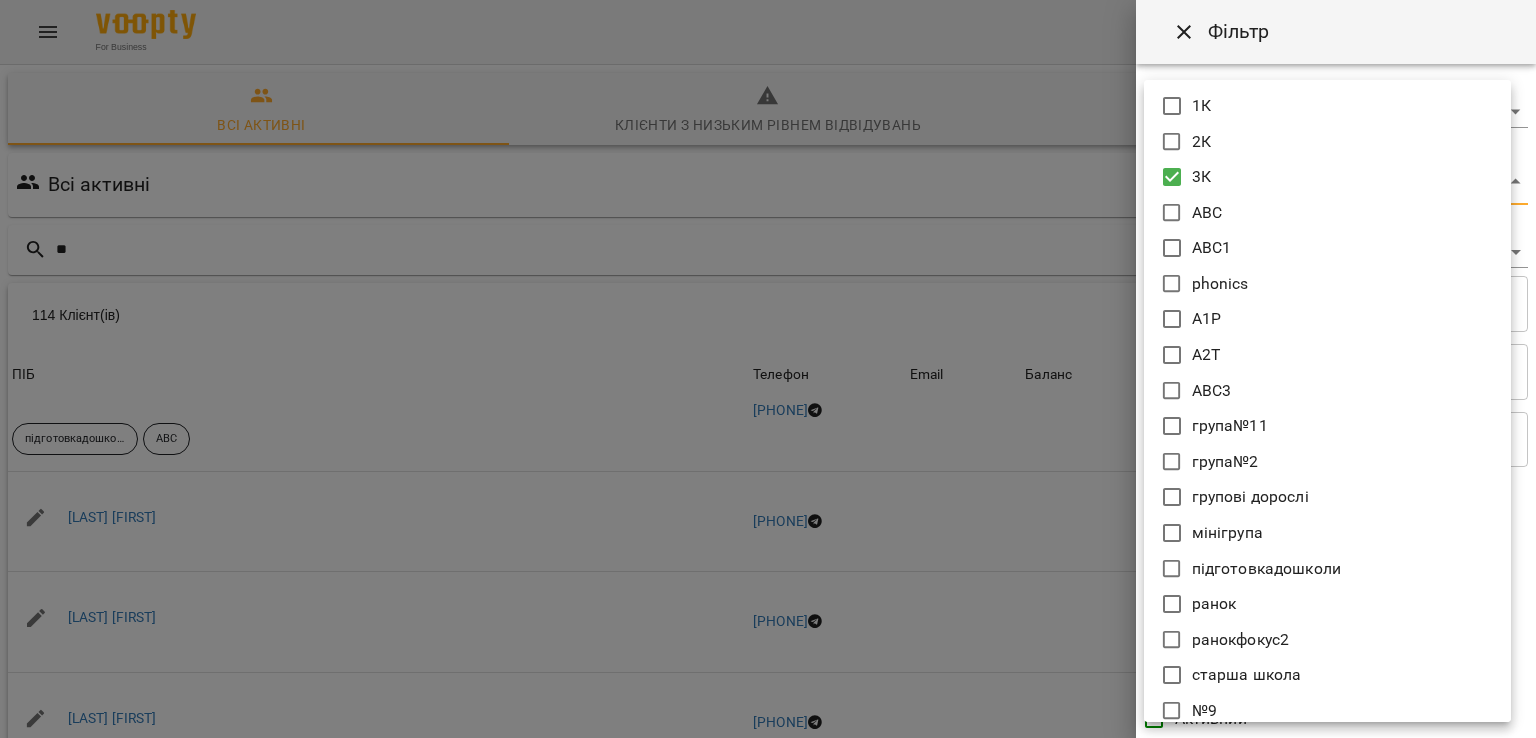 type on "**" 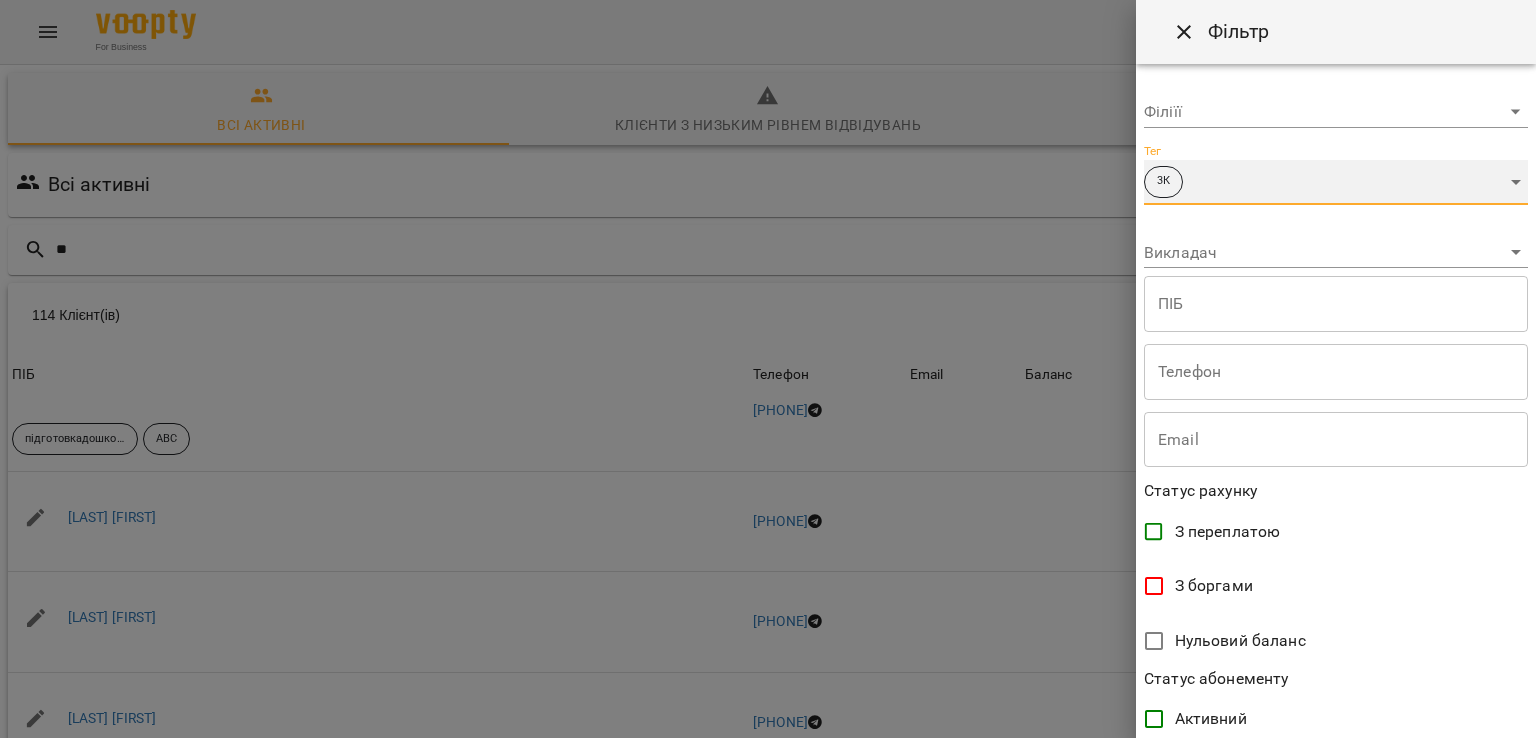 scroll, scrollTop: 389, scrollLeft: 0, axis: vertical 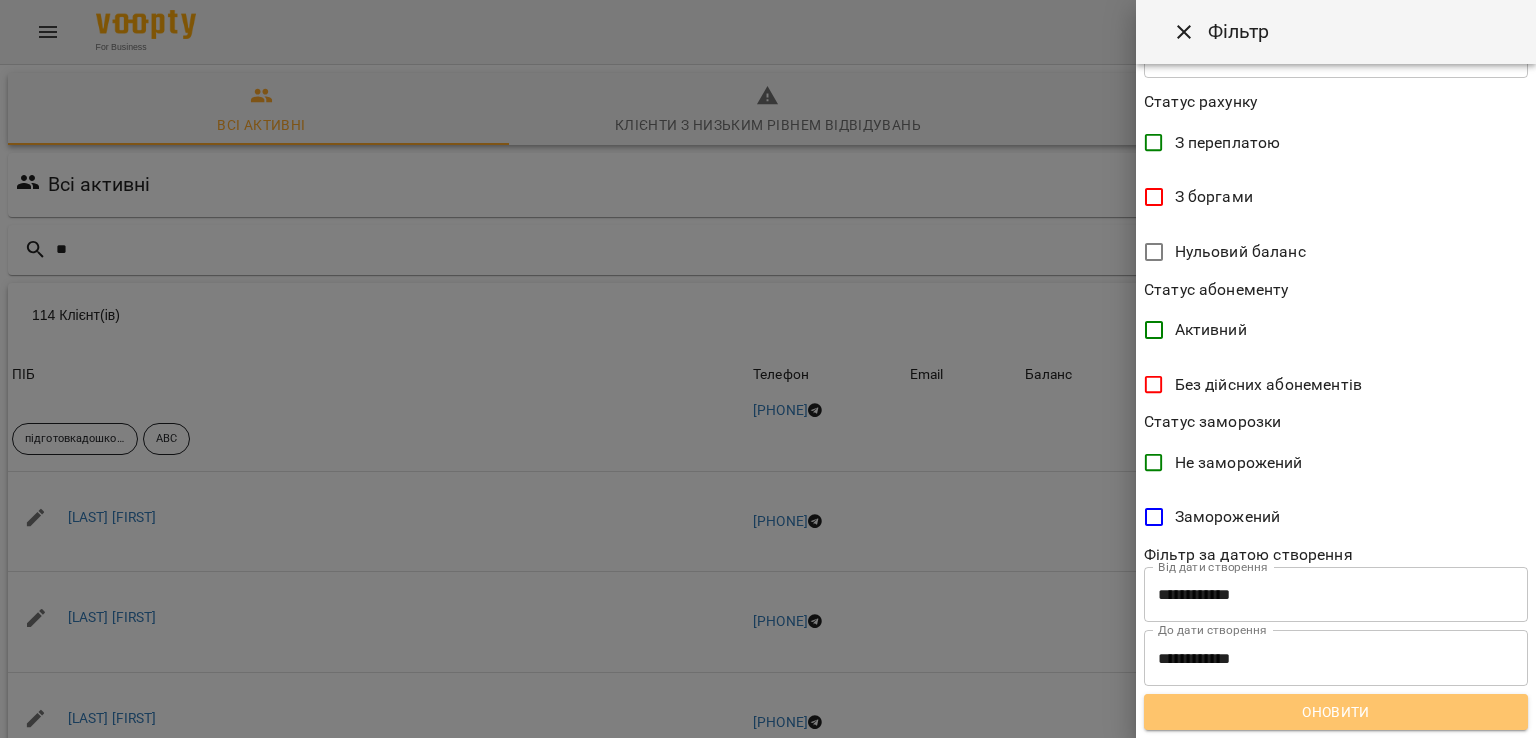 click on "Оновити" at bounding box center [1336, 712] 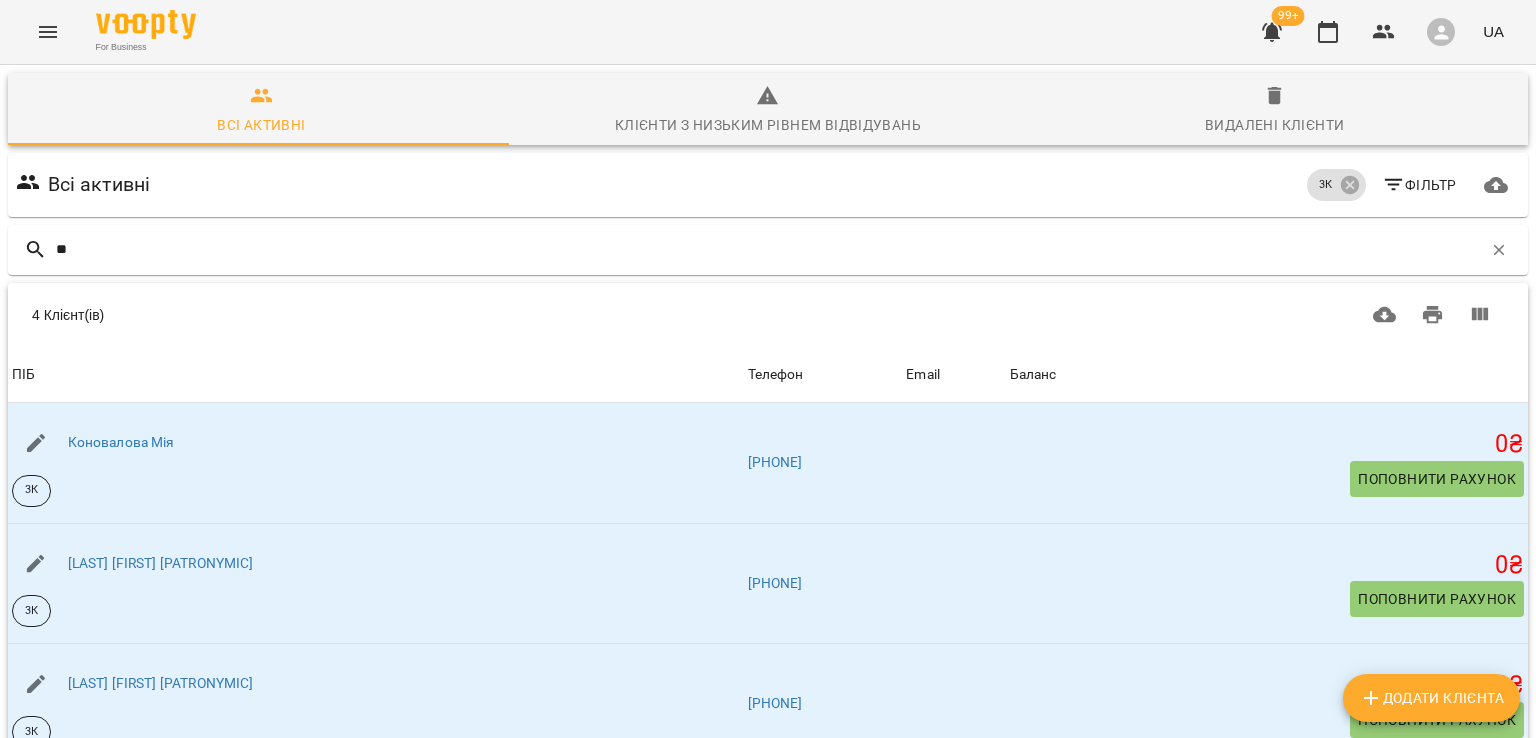 scroll, scrollTop: 100, scrollLeft: 0, axis: vertical 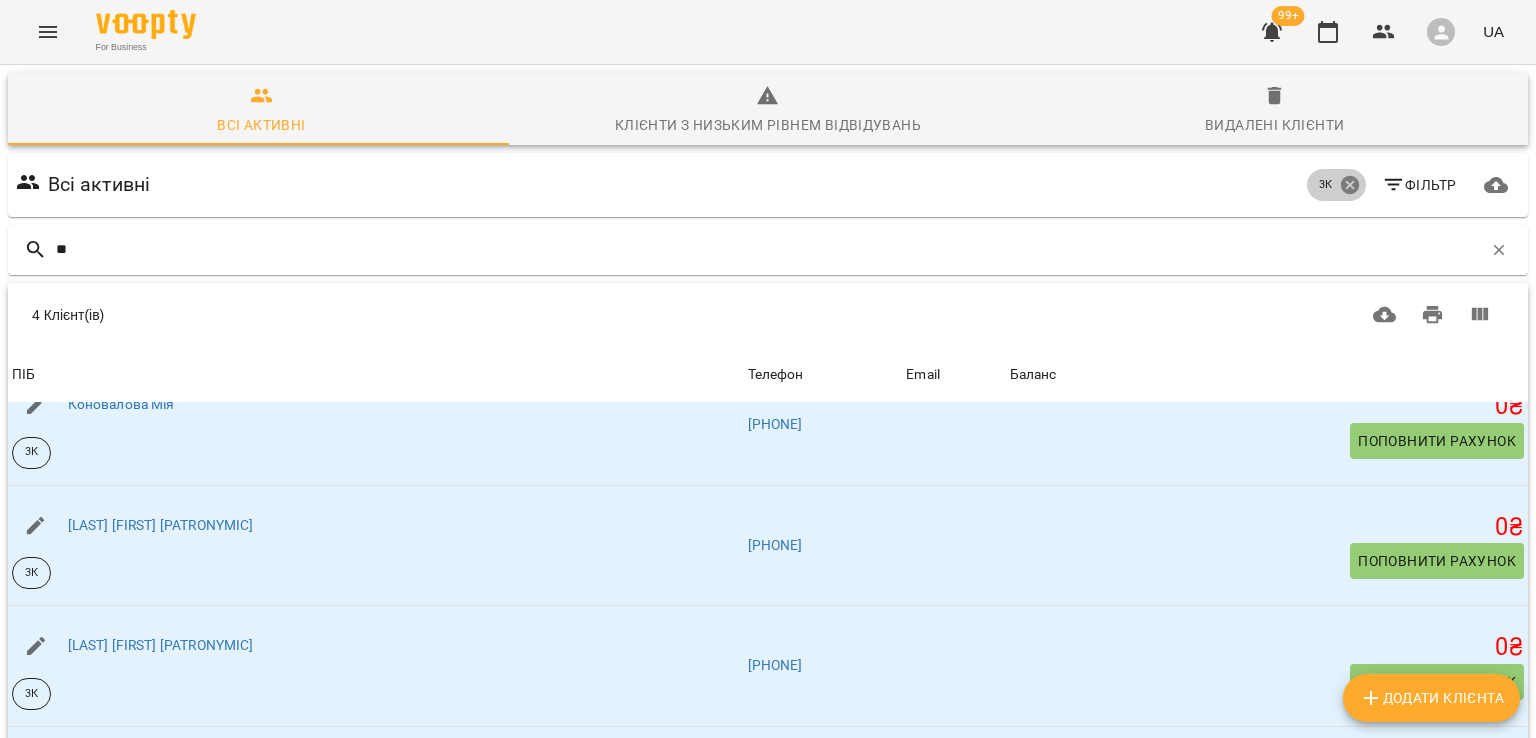 click 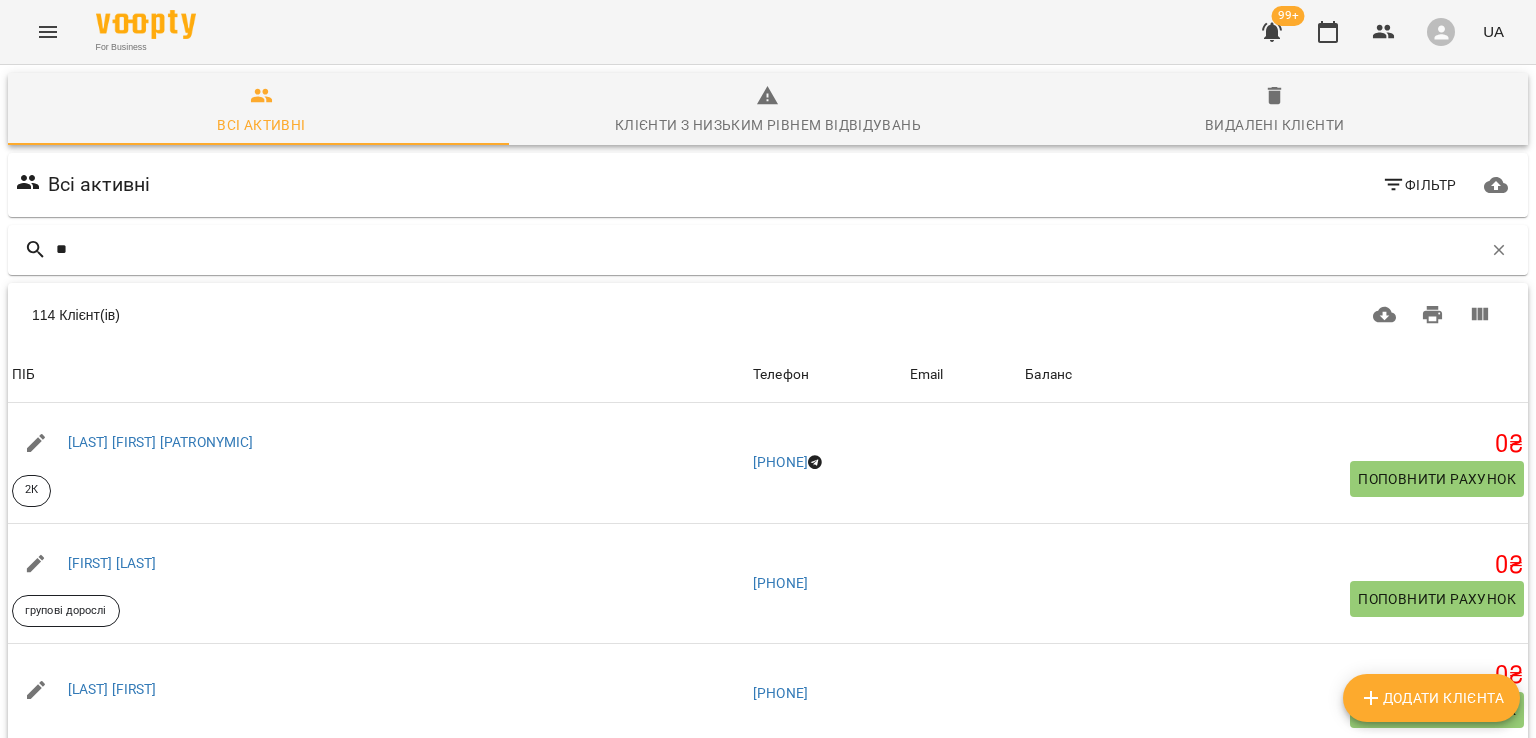 scroll, scrollTop: 100, scrollLeft: 0, axis: vertical 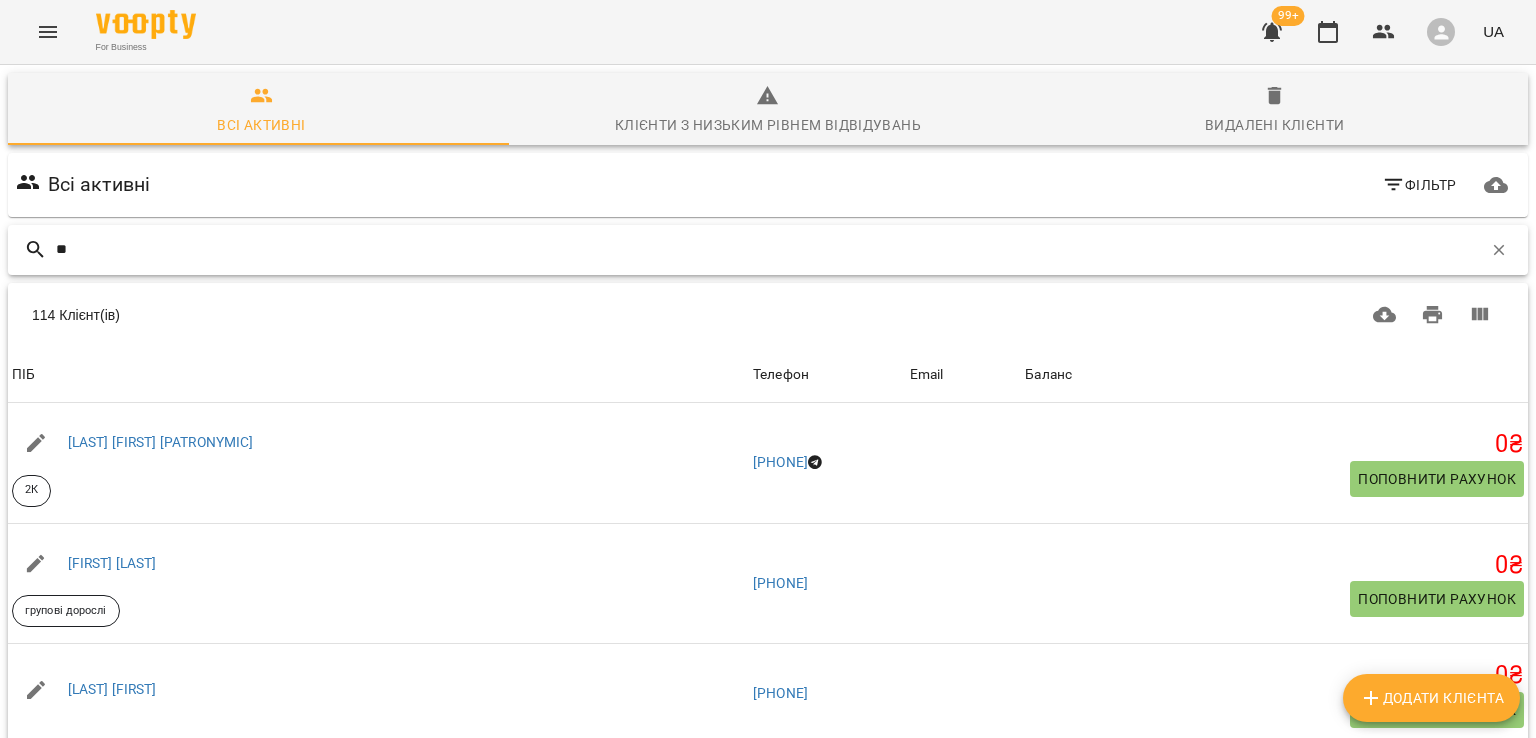 click on "**" at bounding box center [769, 249] 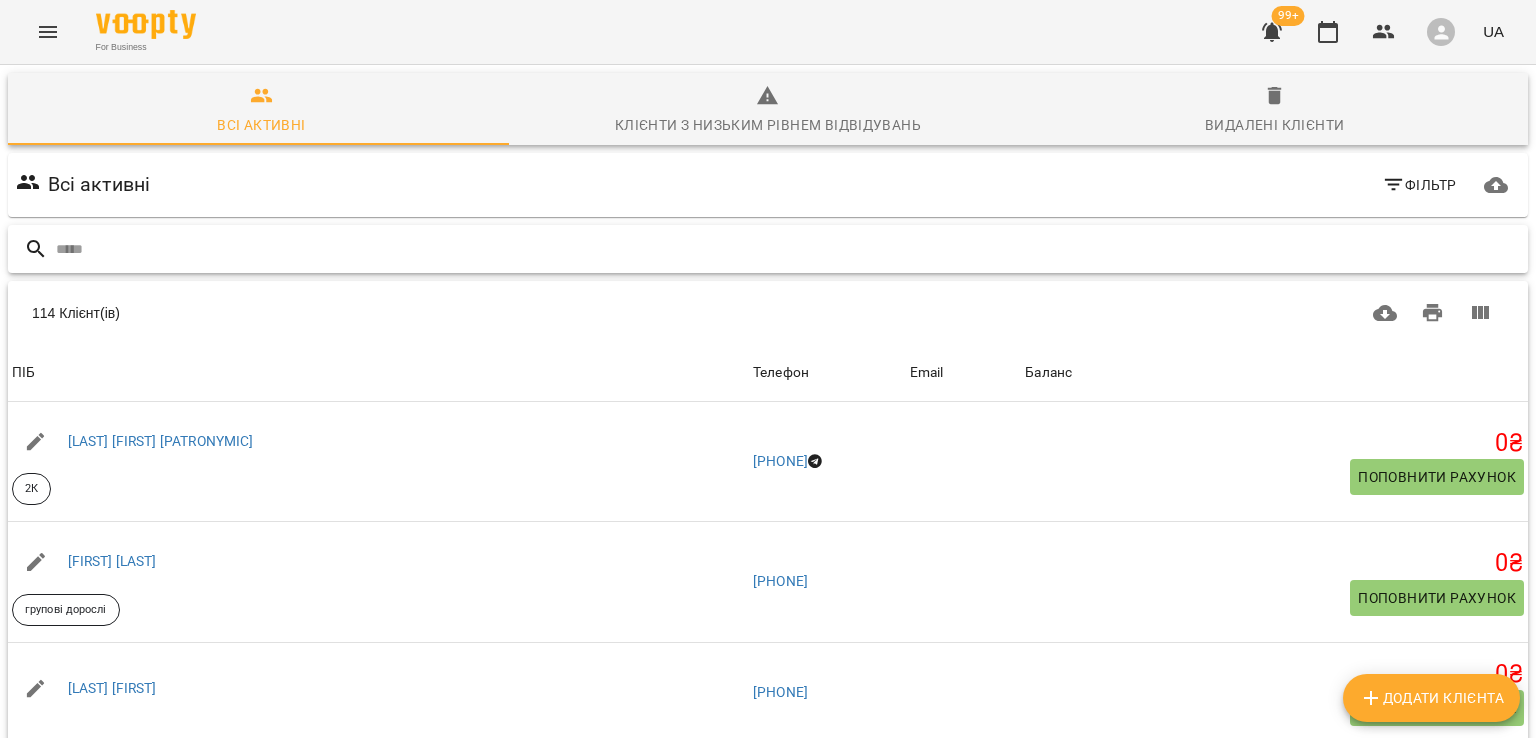 type 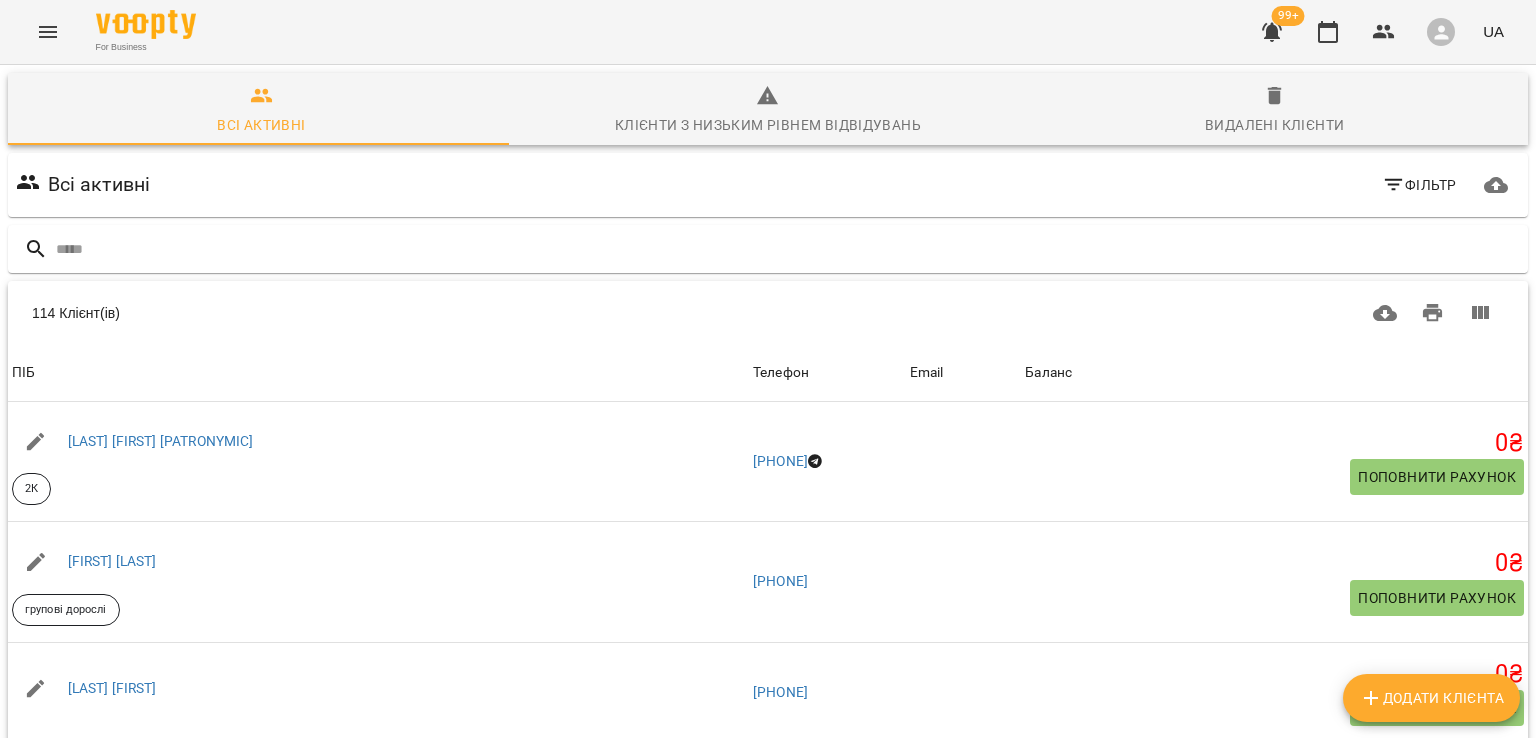 scroll, scrollTop: 100, scrollLeft: 0, axis: vertical 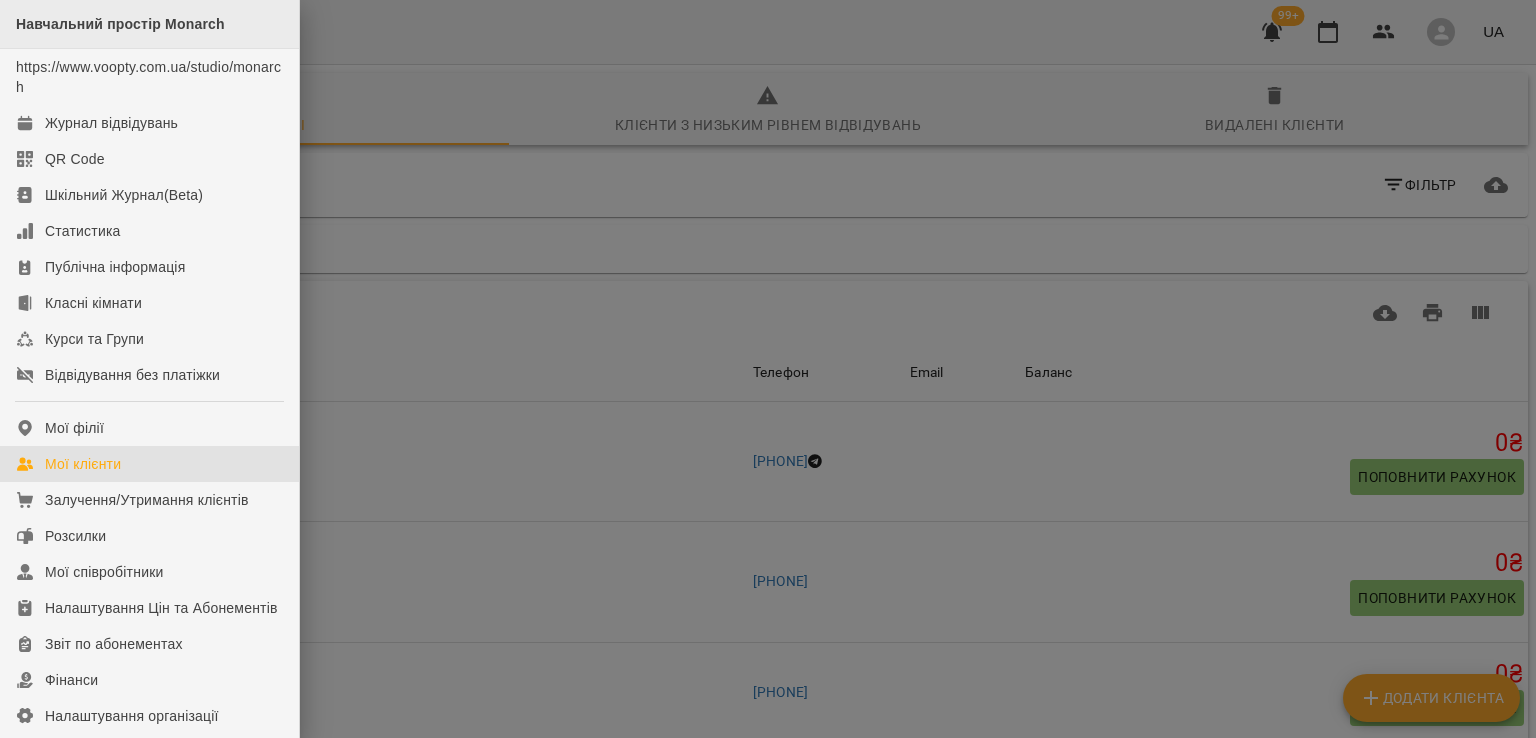 click on "Навчальний простір Monarch" at bounding box center (120, 24) 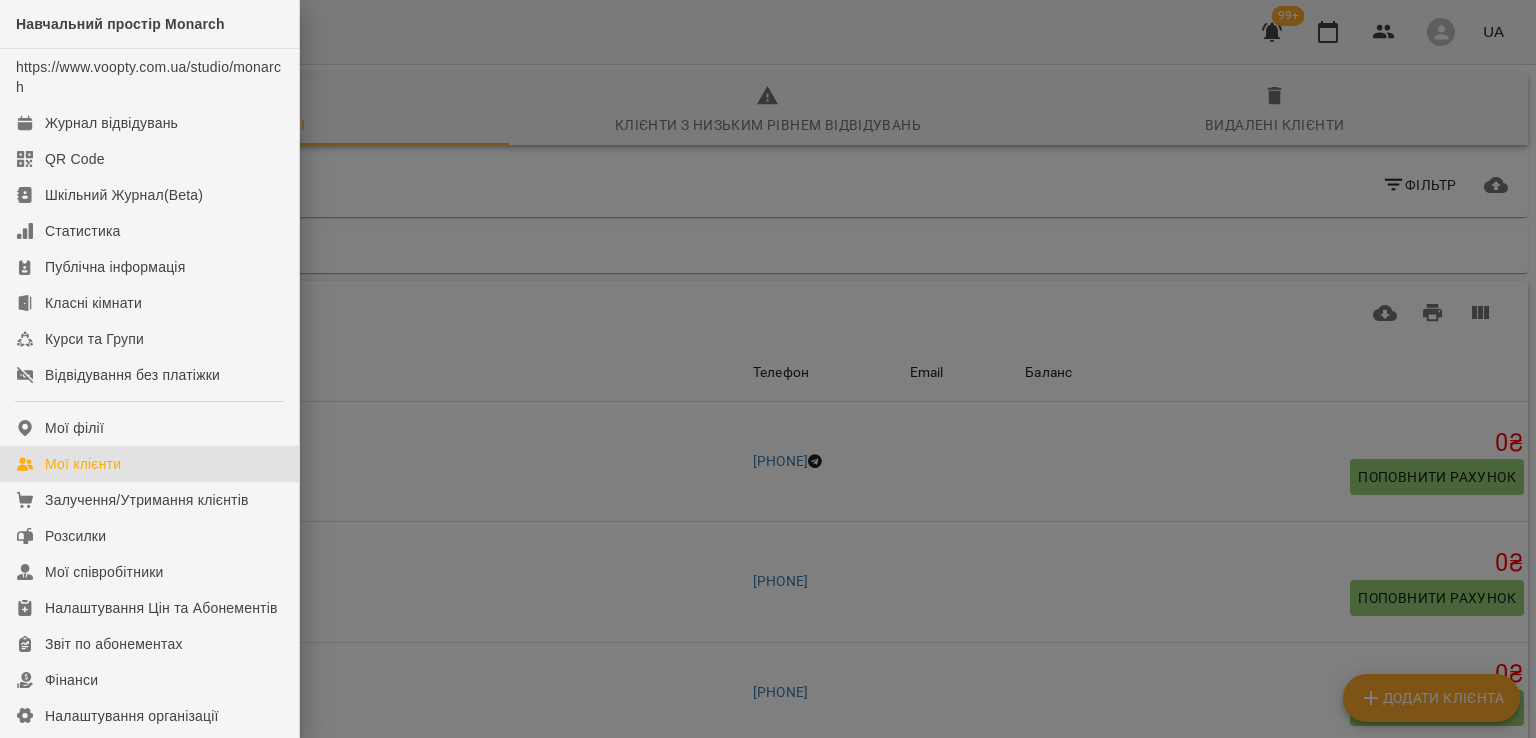 click on "Мої клієнти" at bounding box center [149, 464] 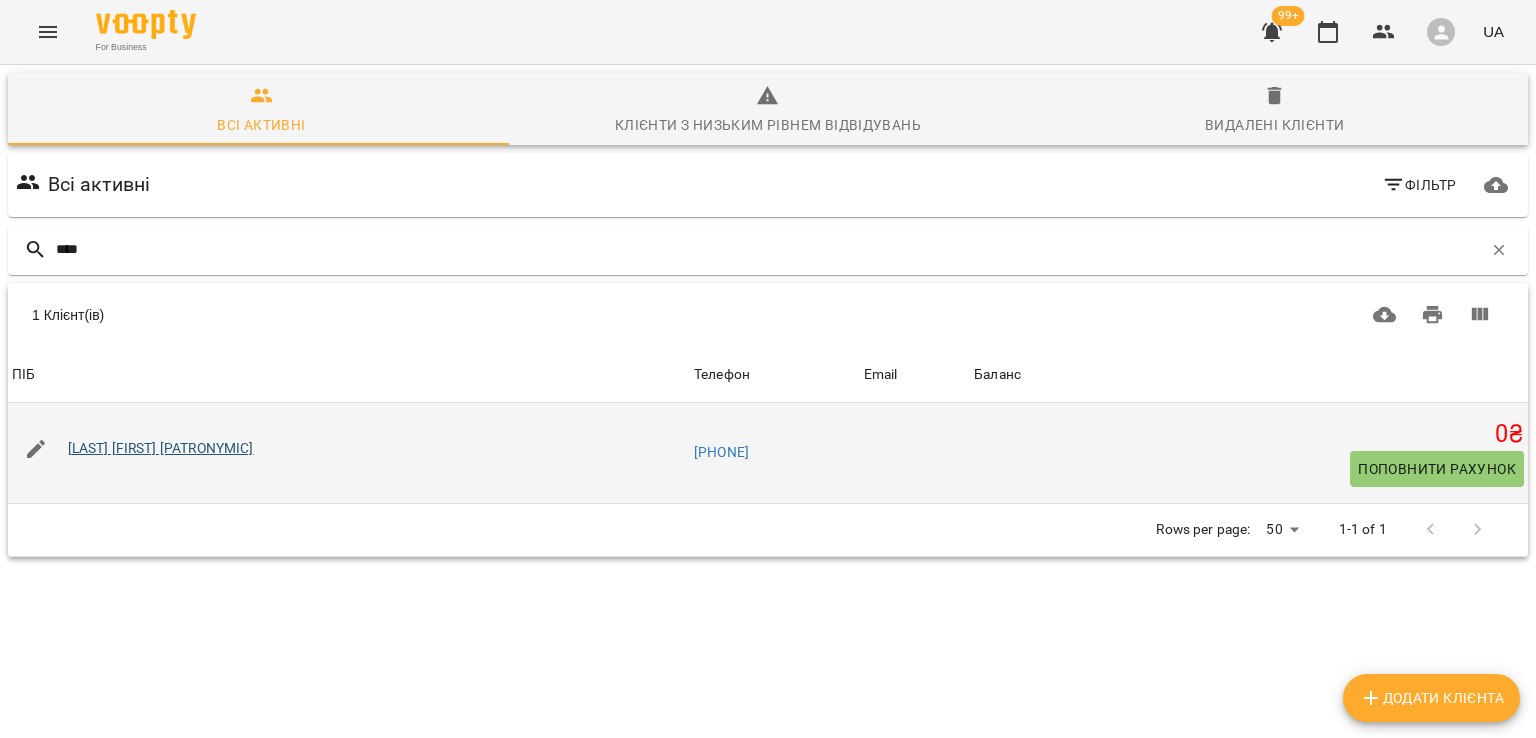 type on "****" 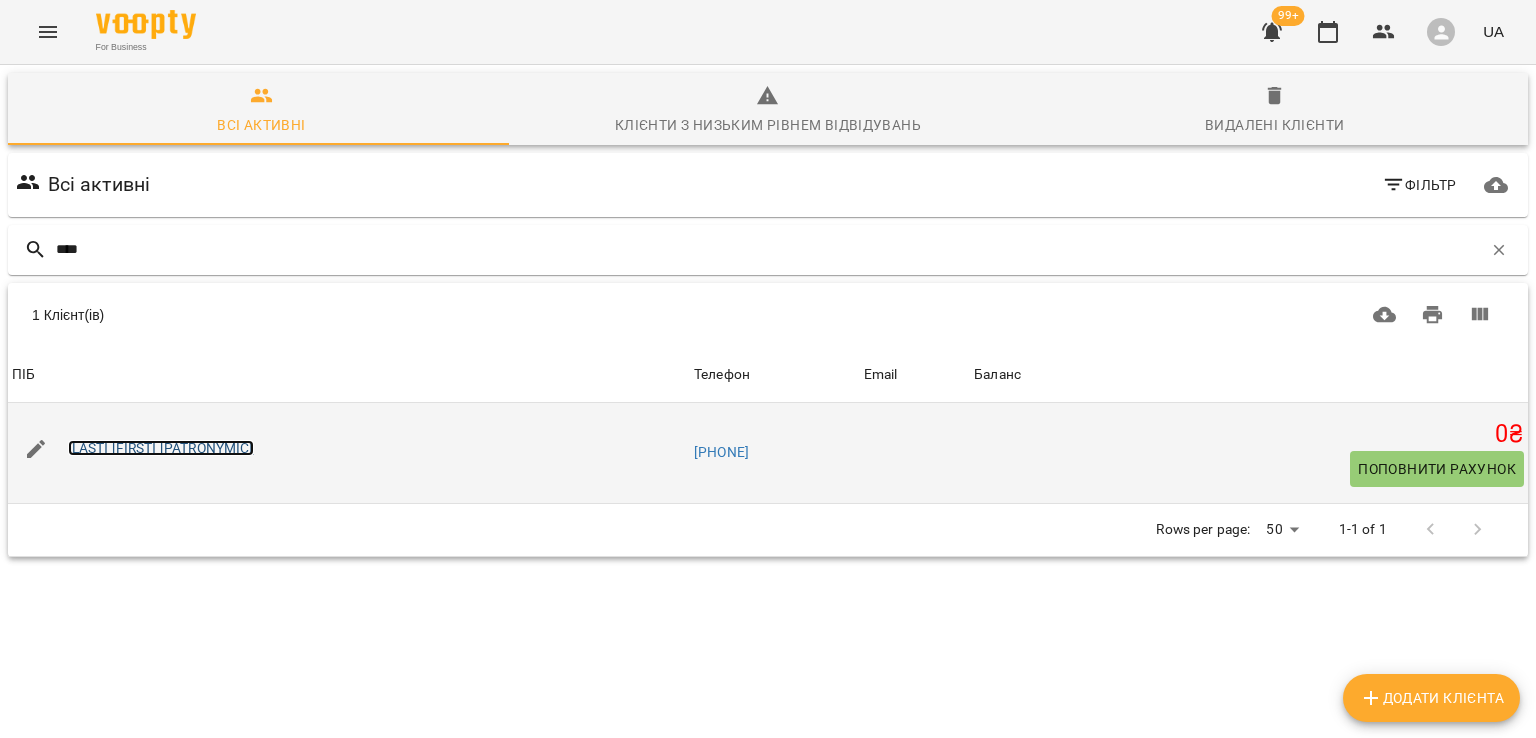 click on "[FIRST] [LAST] [PATRONYMIC]" at bounding box center [161, 448] 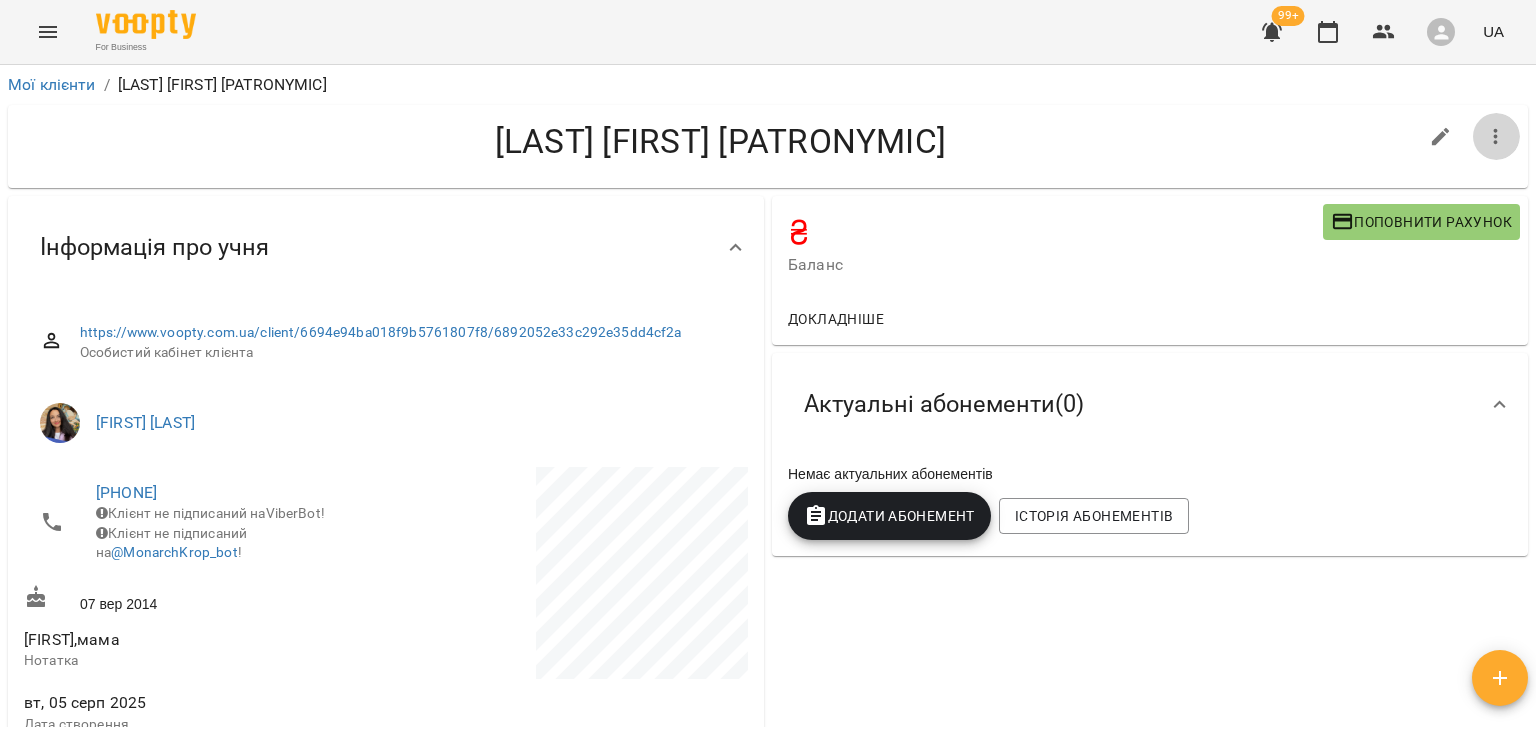 click 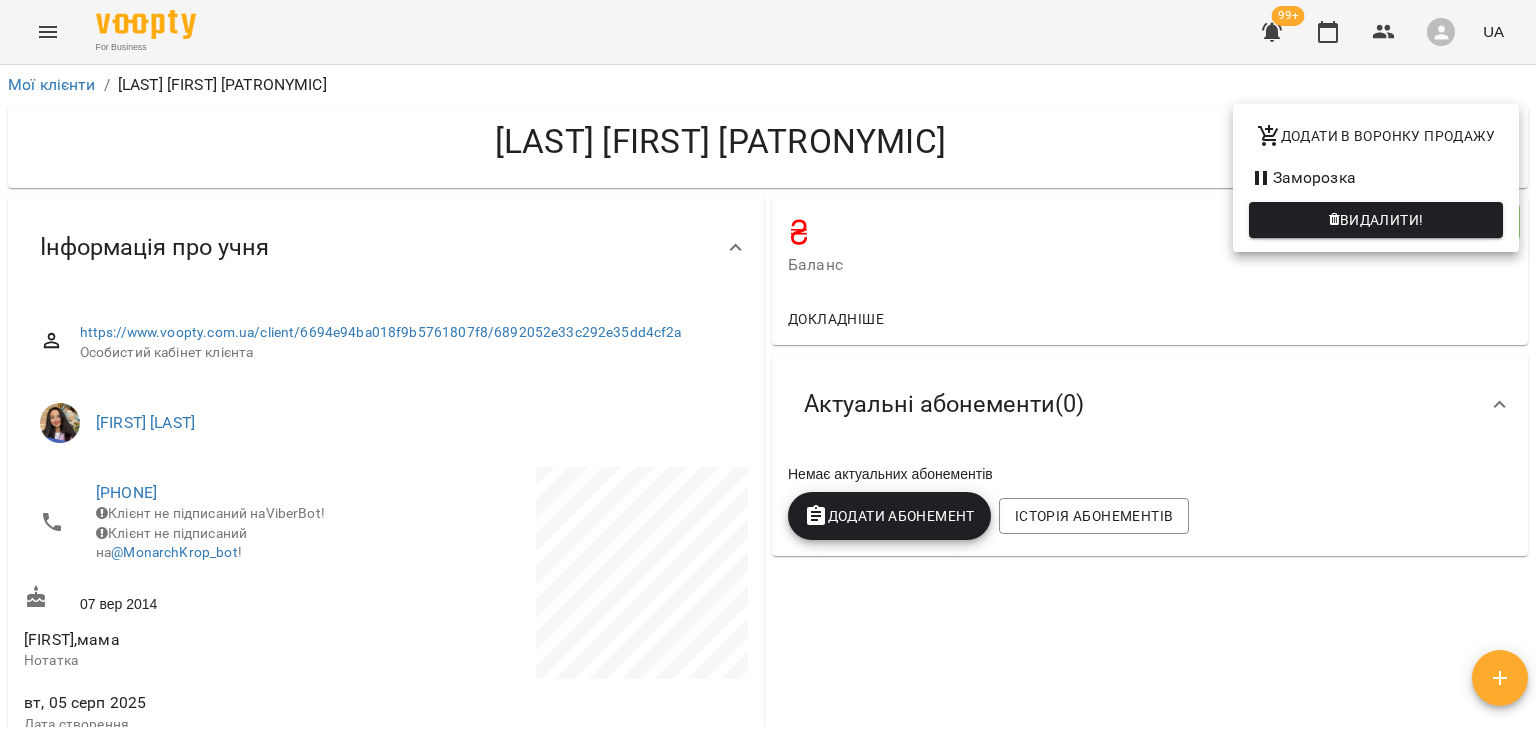 click at bounding box center (768, 369) 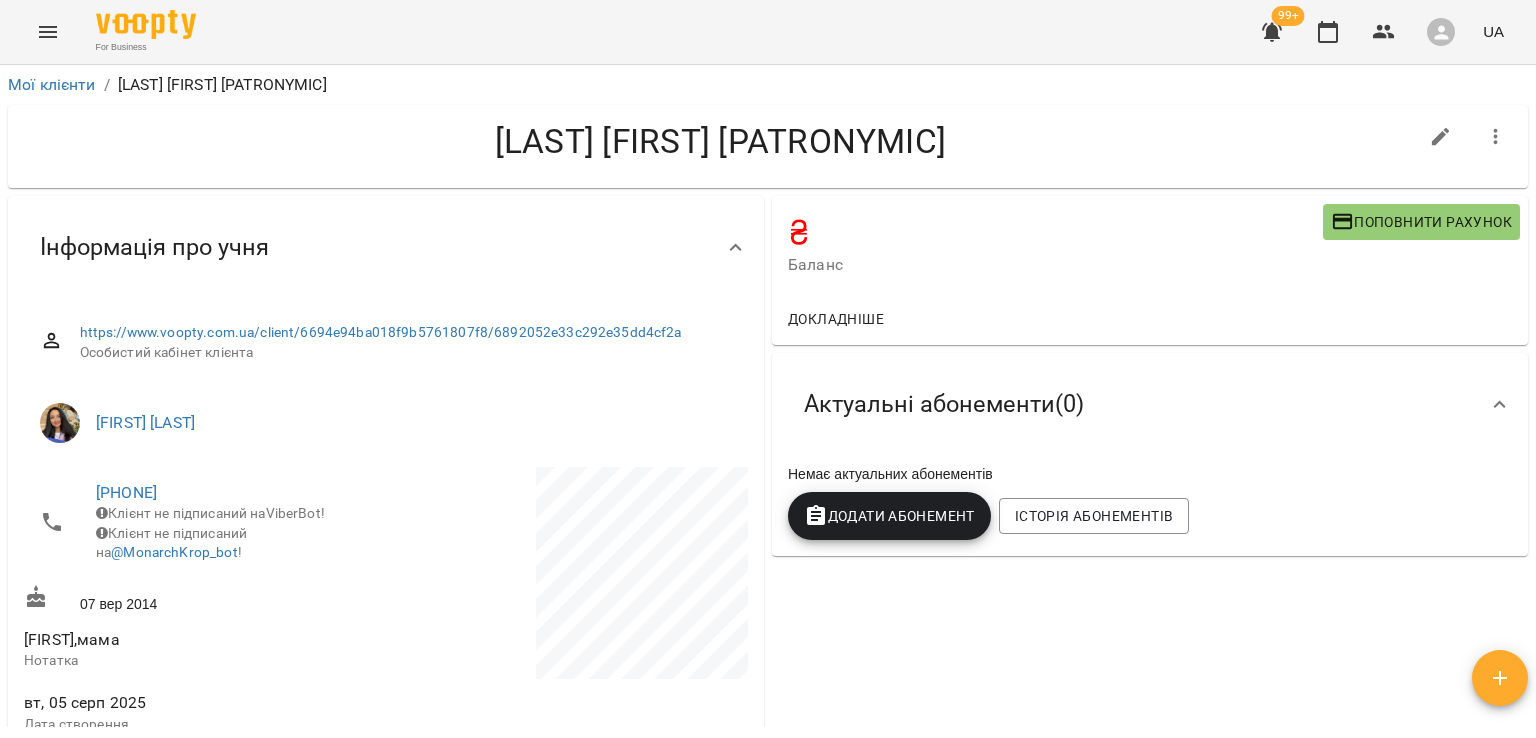 click 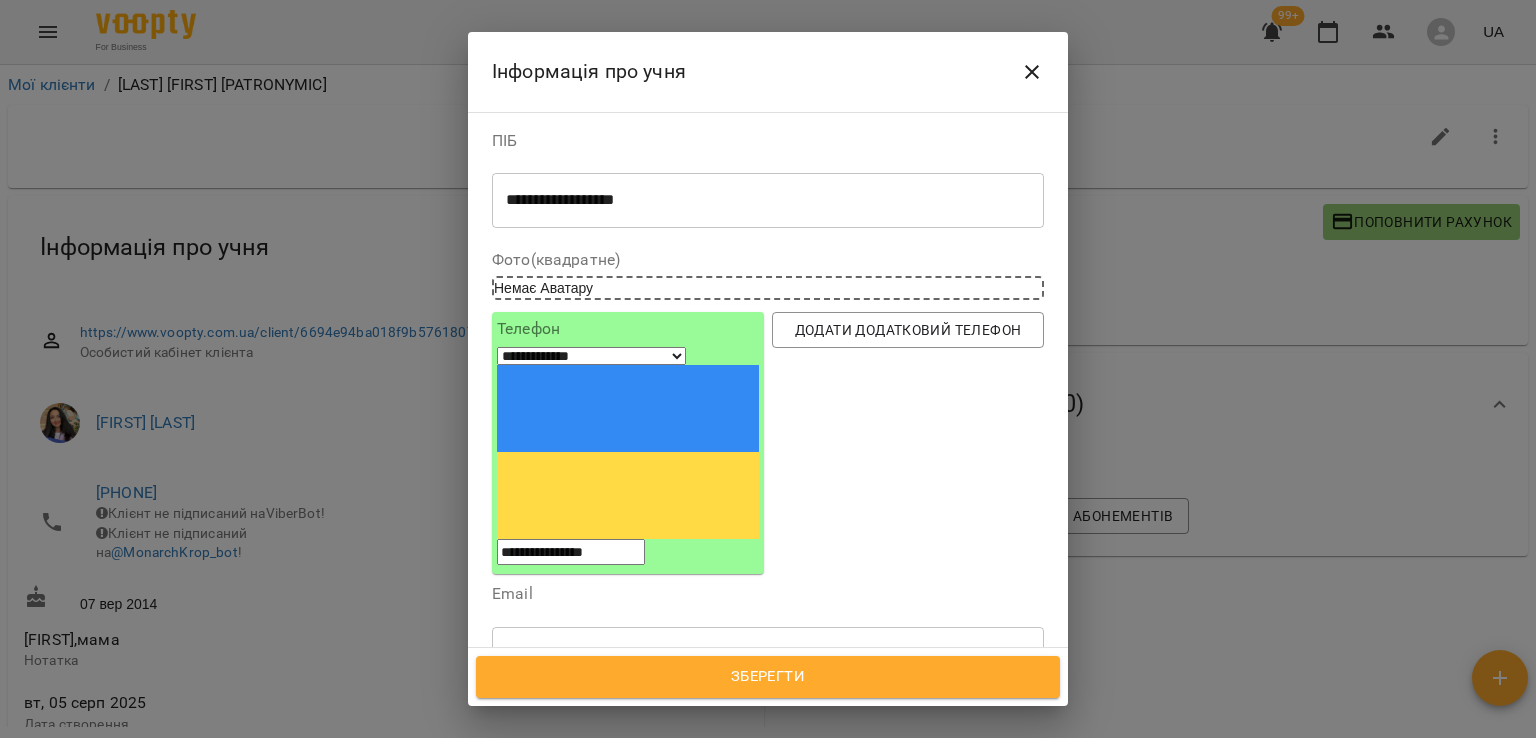 scroll, scrollTop: 200, scrollLeft: 0, axis: vertical 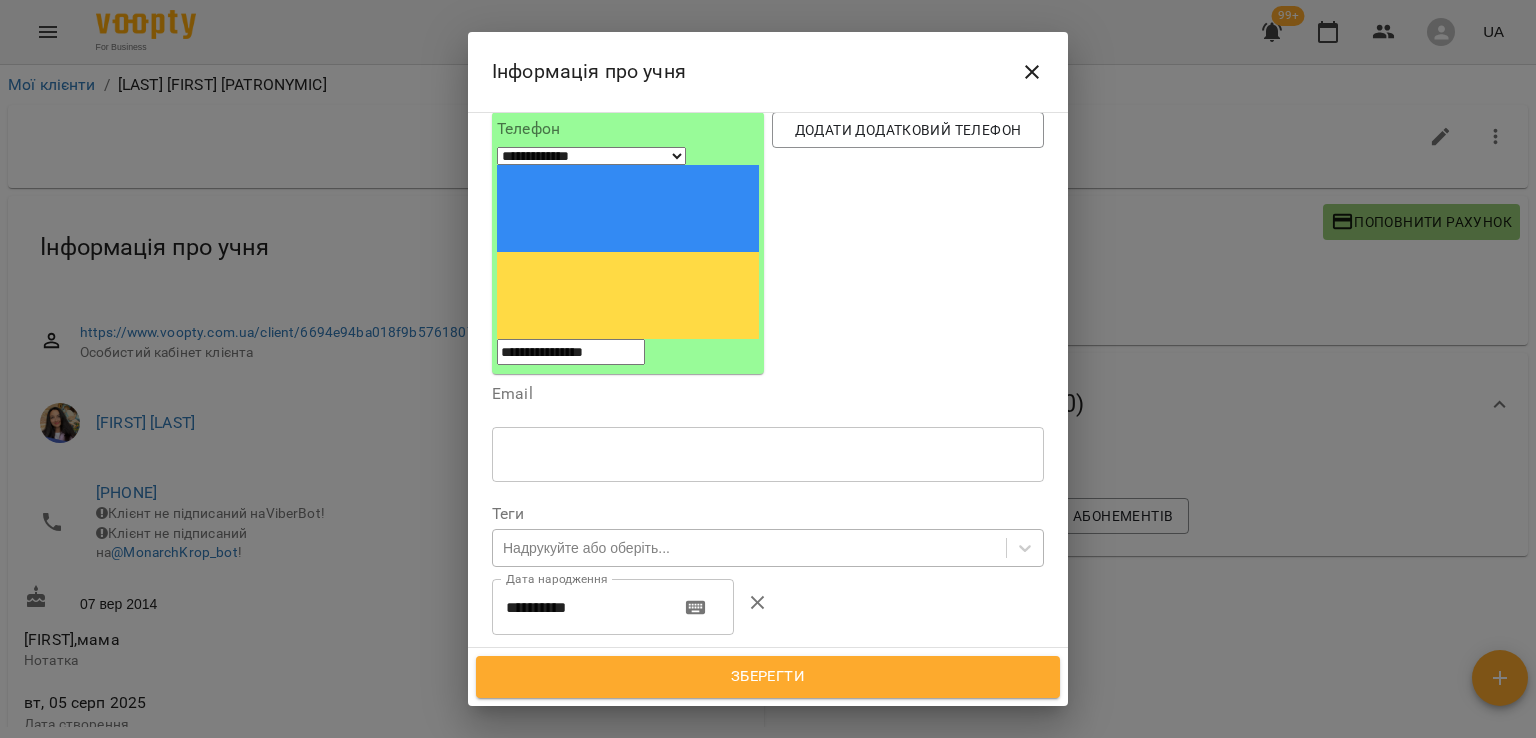 click on "Надрукуйте або оберіть..." at bounding box center [586, 548] 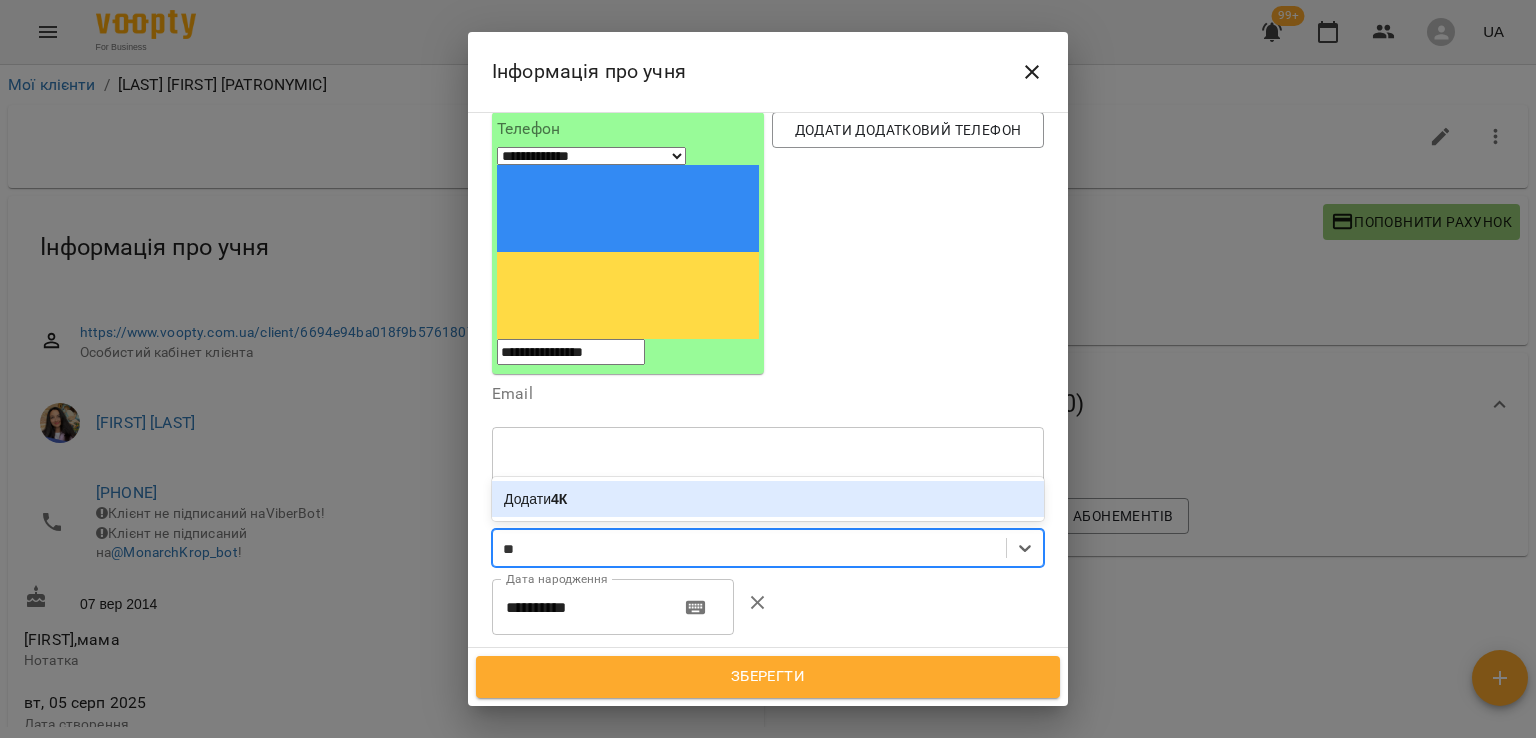 type on "**" 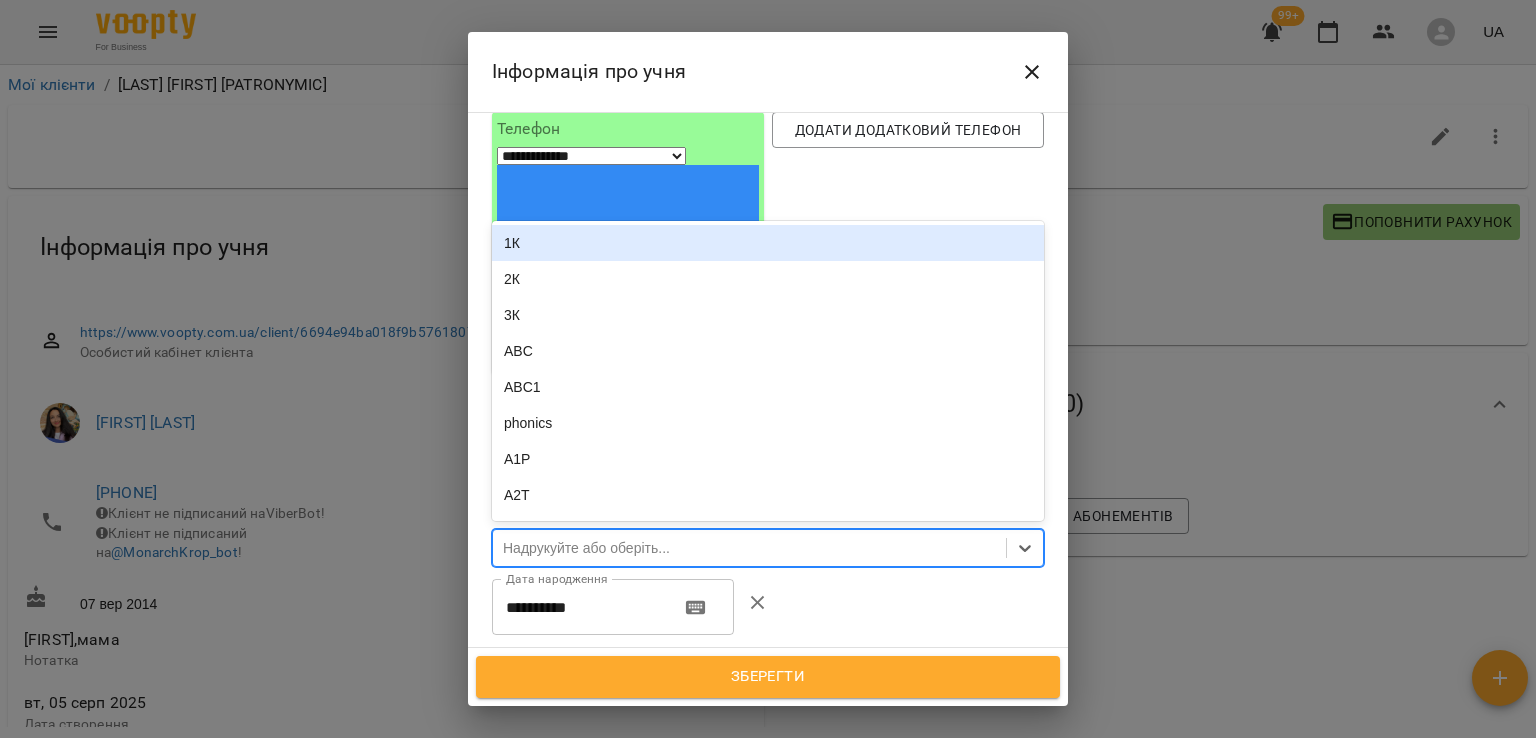 click on "Надрукуйте або оберіть..." at bounding box center (749, 548) 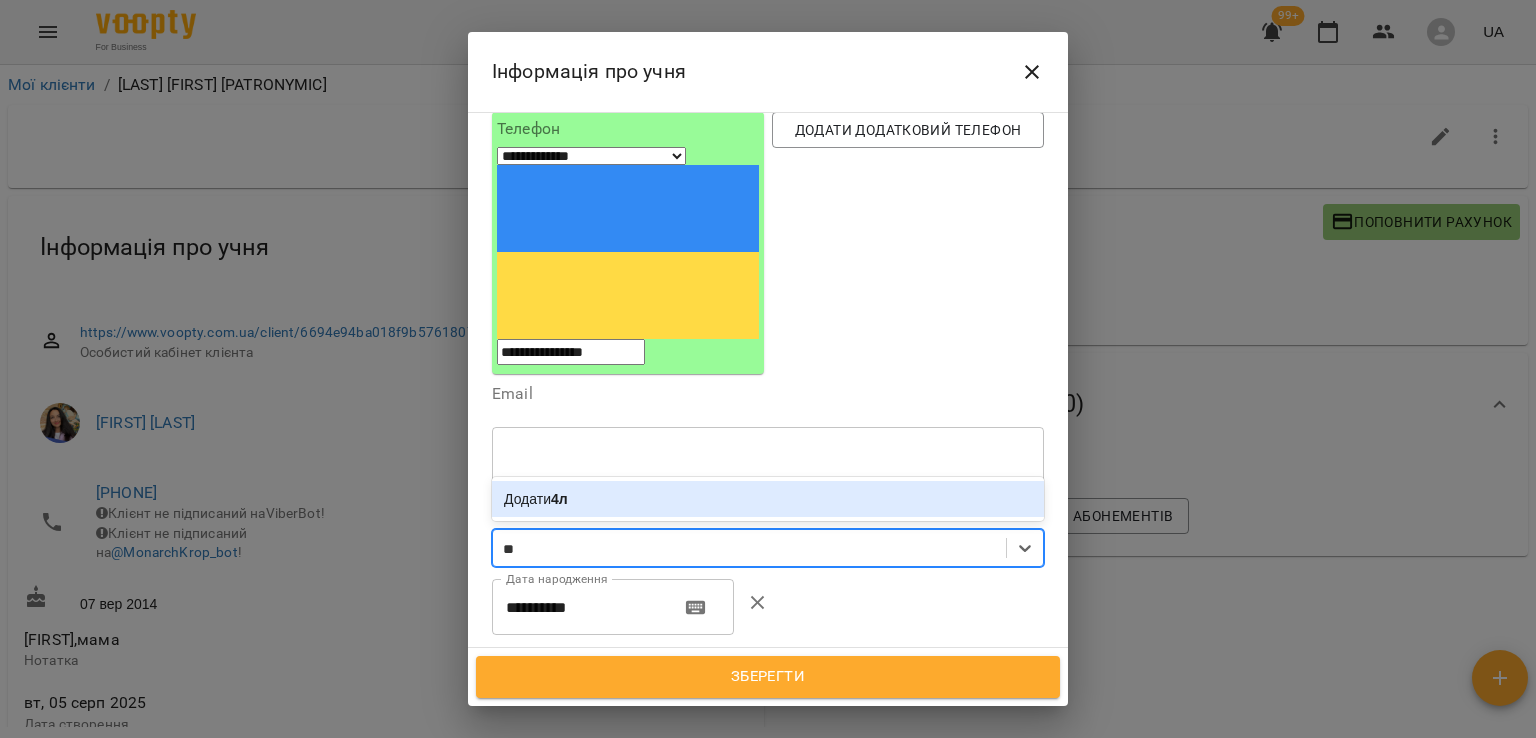 type on "*" 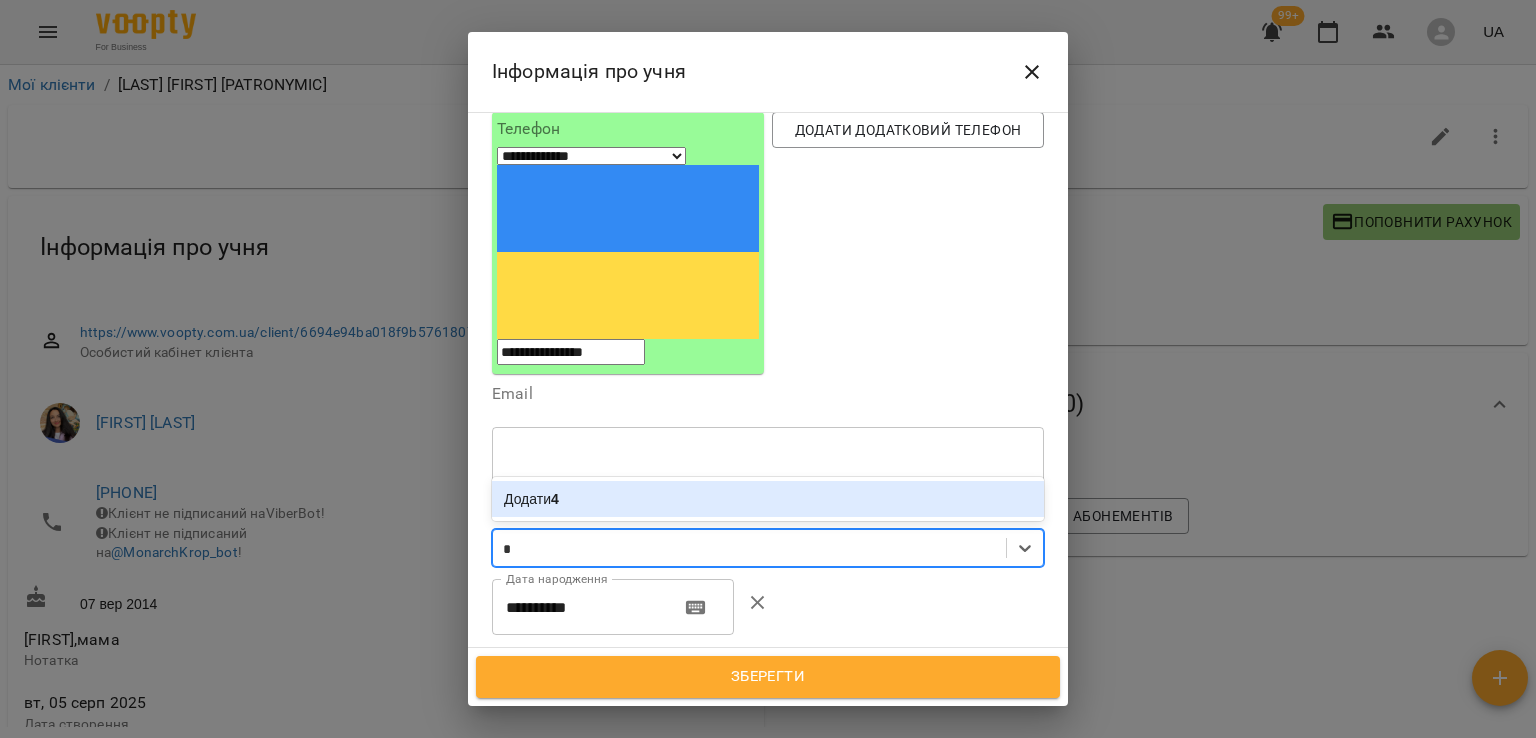 type 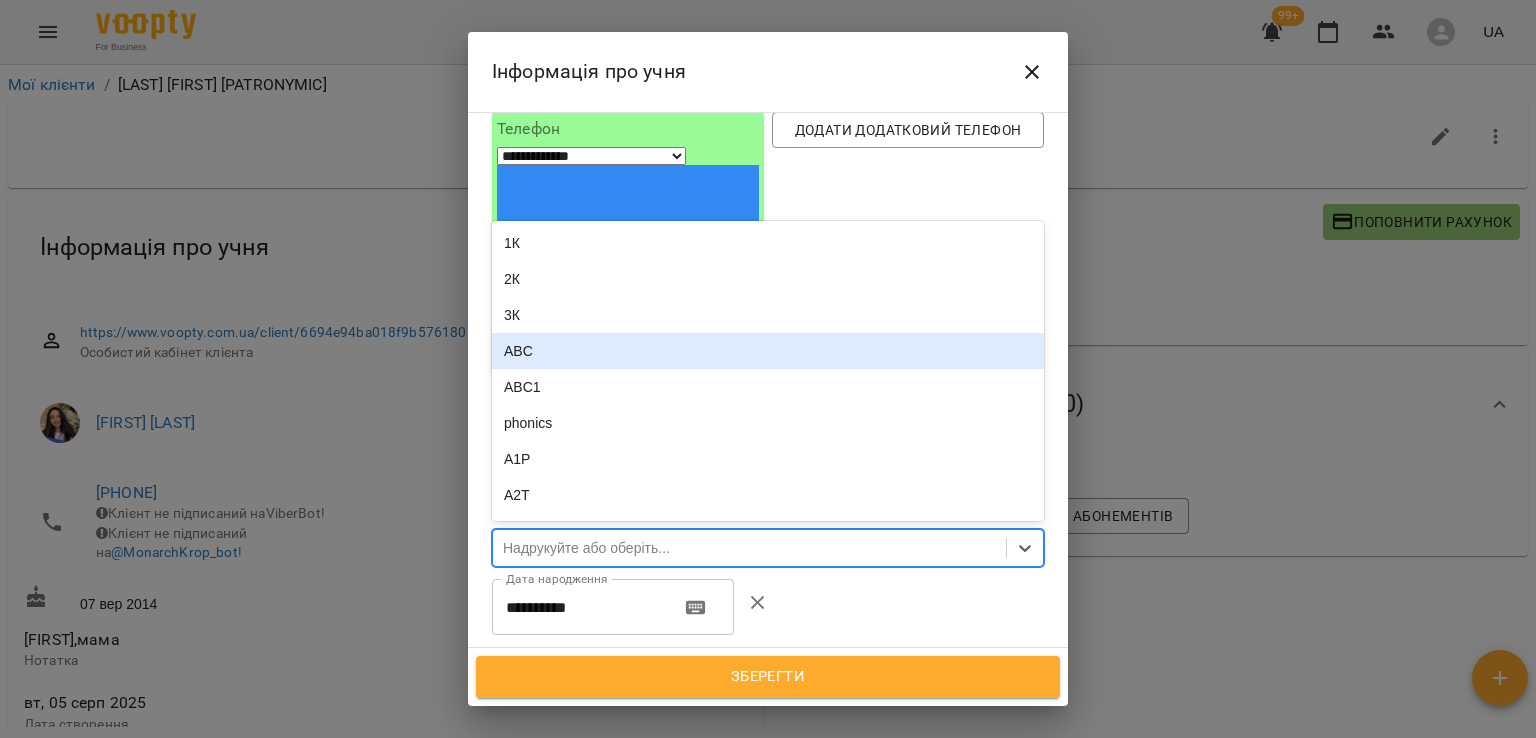 click 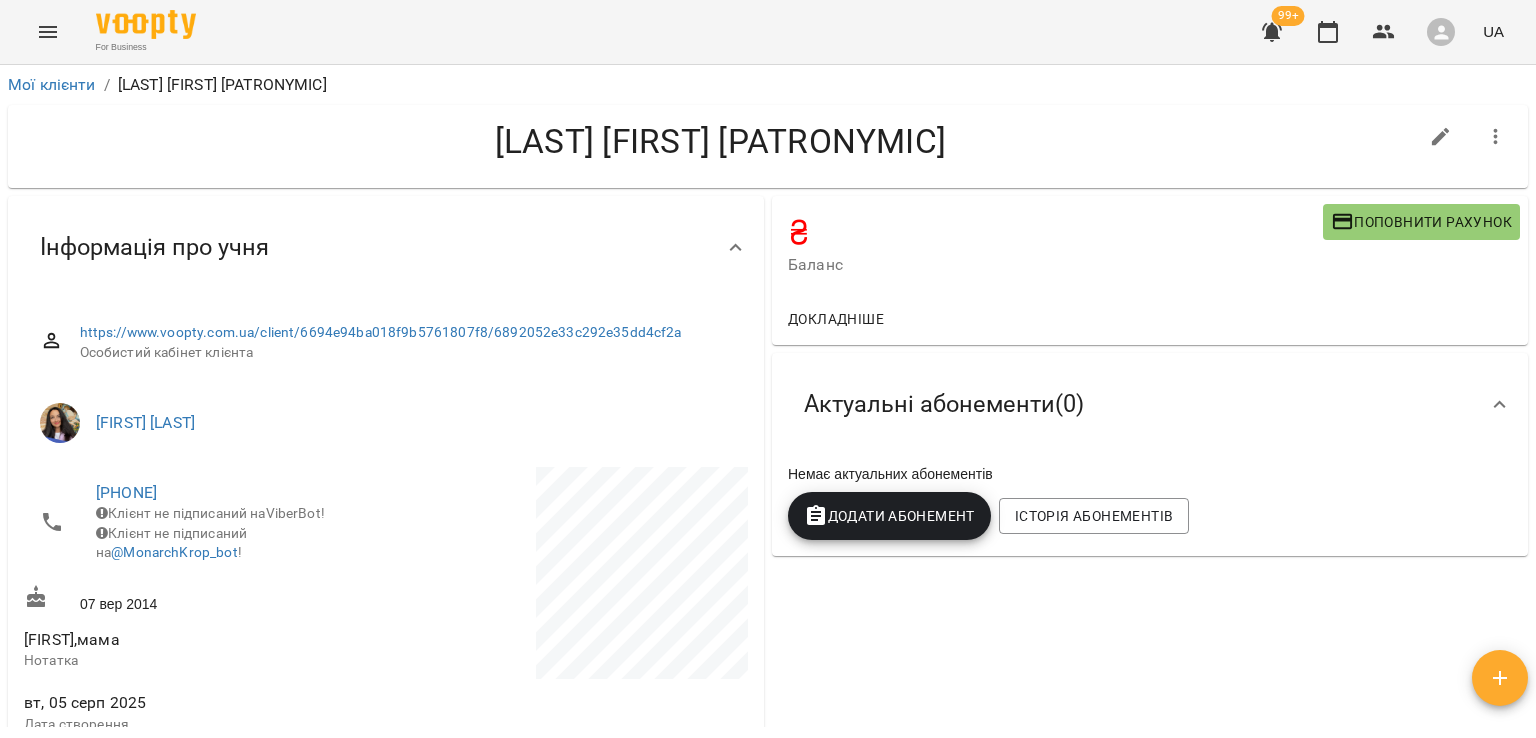 click 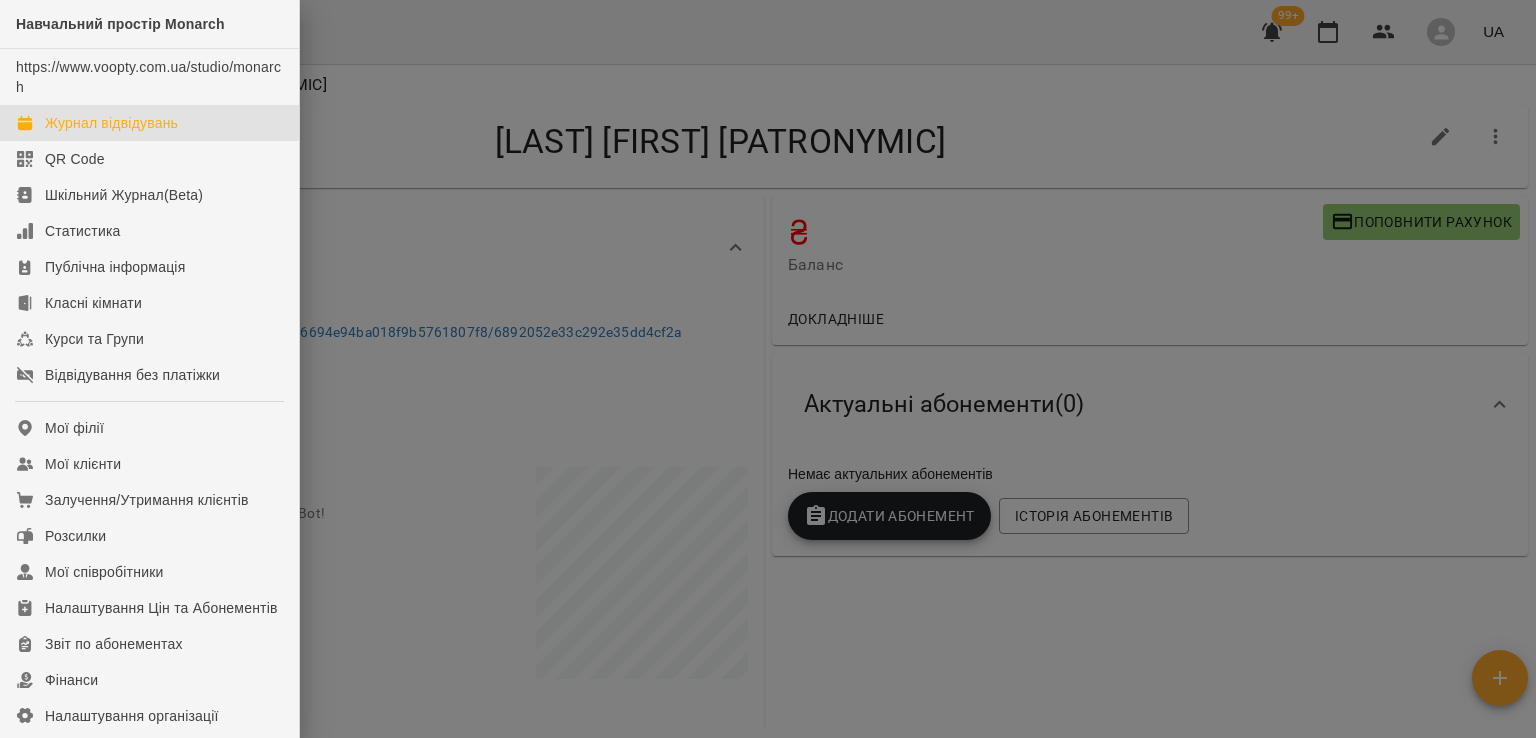 click on "Журнал відвідувань" at bounding box center (111, 123) 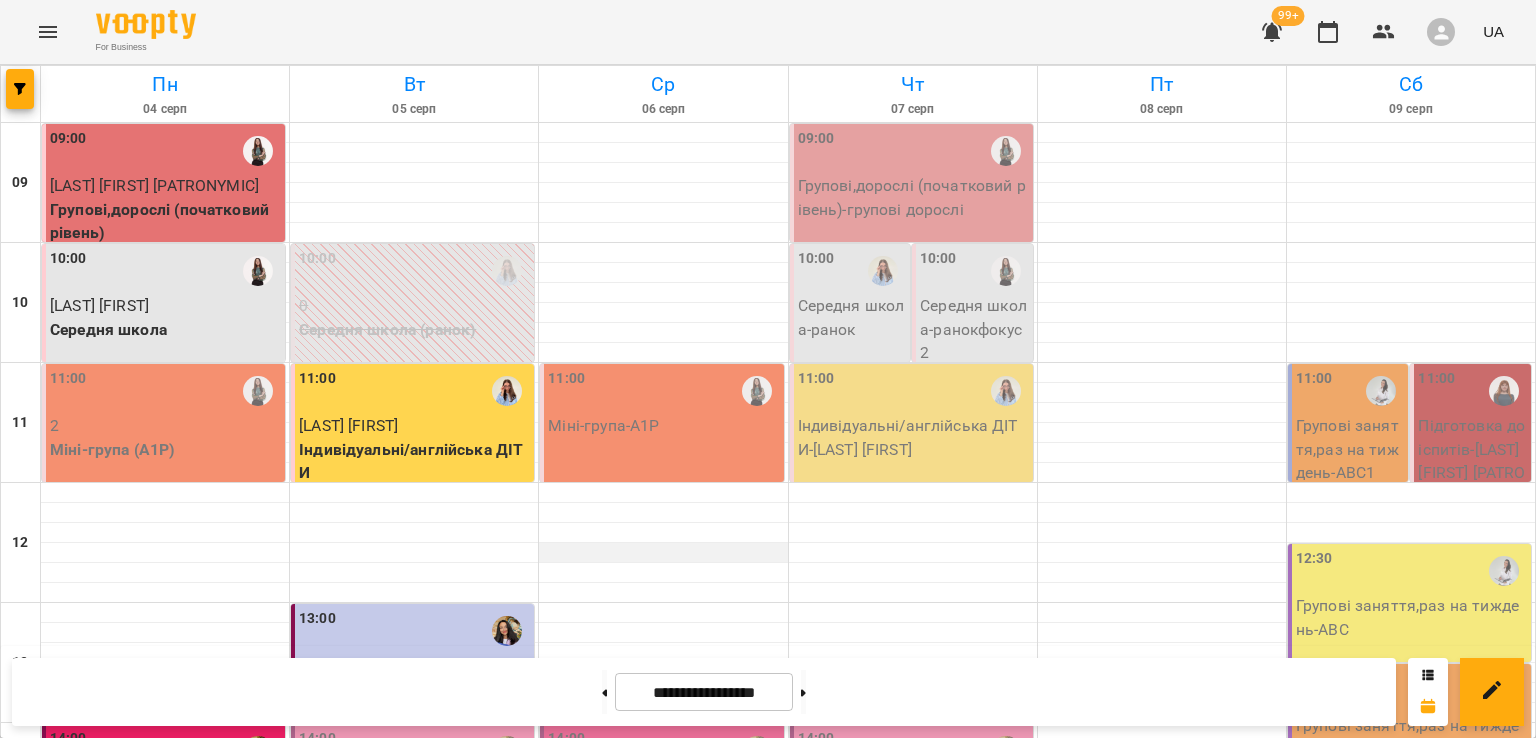 scroll, scrollTop: 795, scrollLeft: 0, axis: vertical 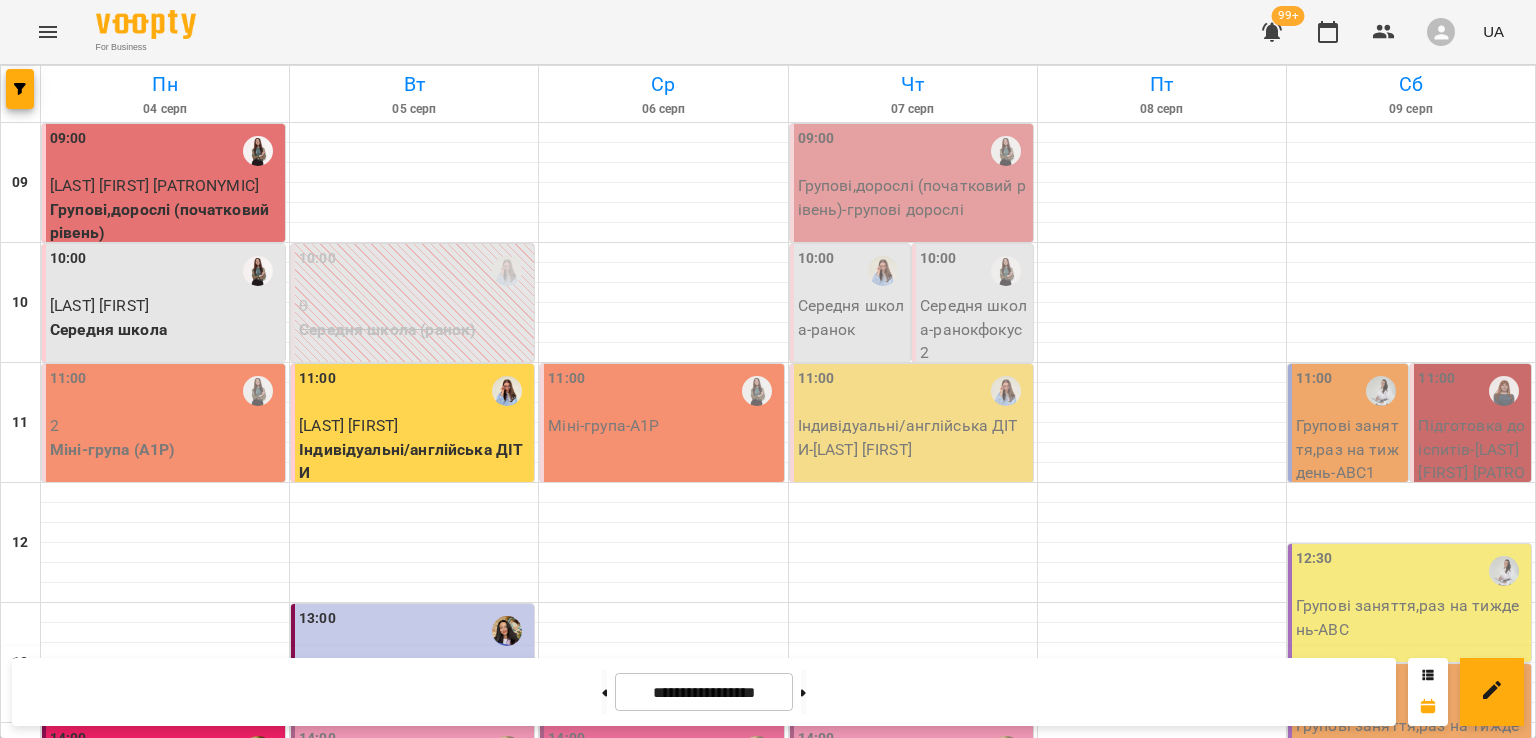 click on "Середня школа - 6-7-8 клас" at bounding box center [497, 1076] 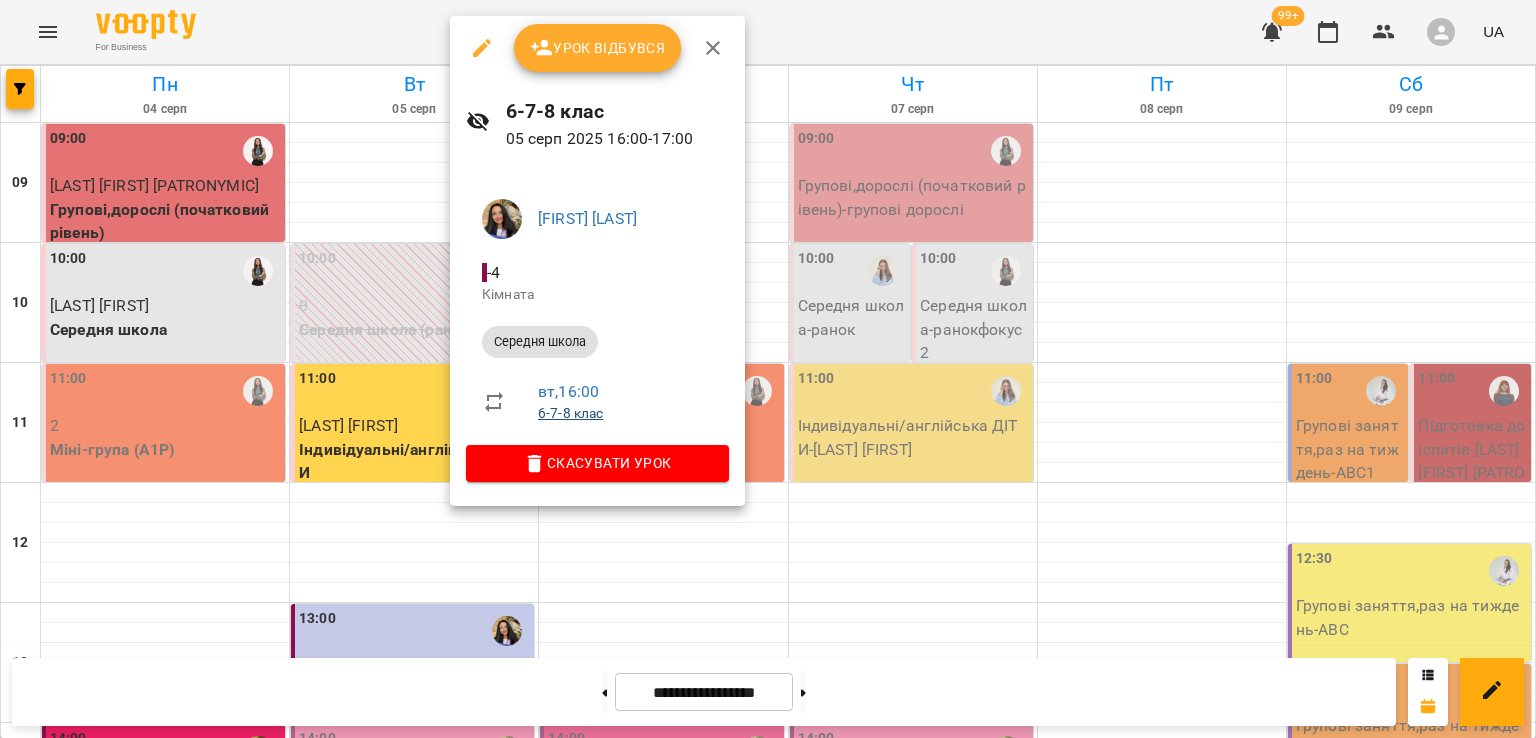 click on "6-7-8 клас" at bounding box center [570, 413] 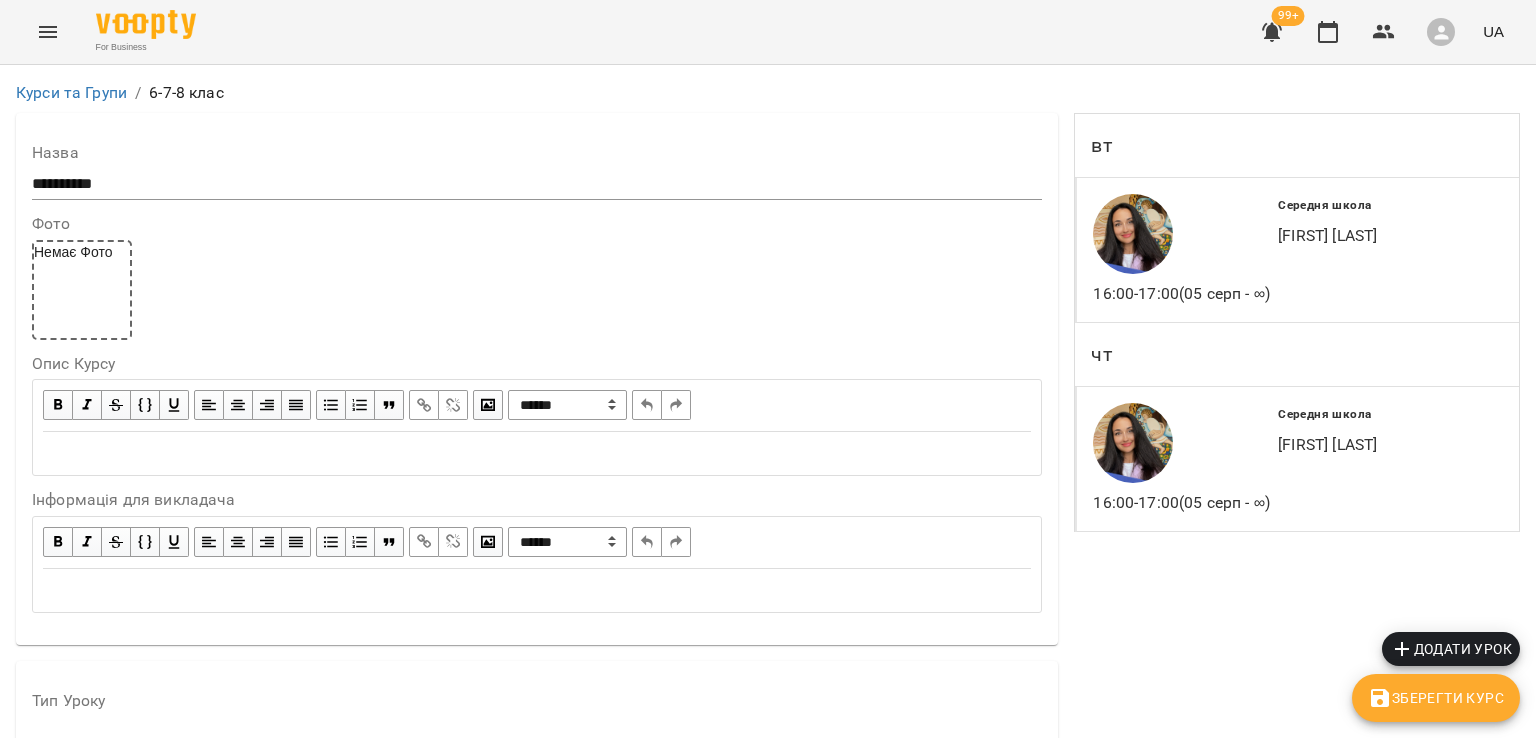 scroll, scrollTop: 1766, scrollLeft: 0, axis: vertical 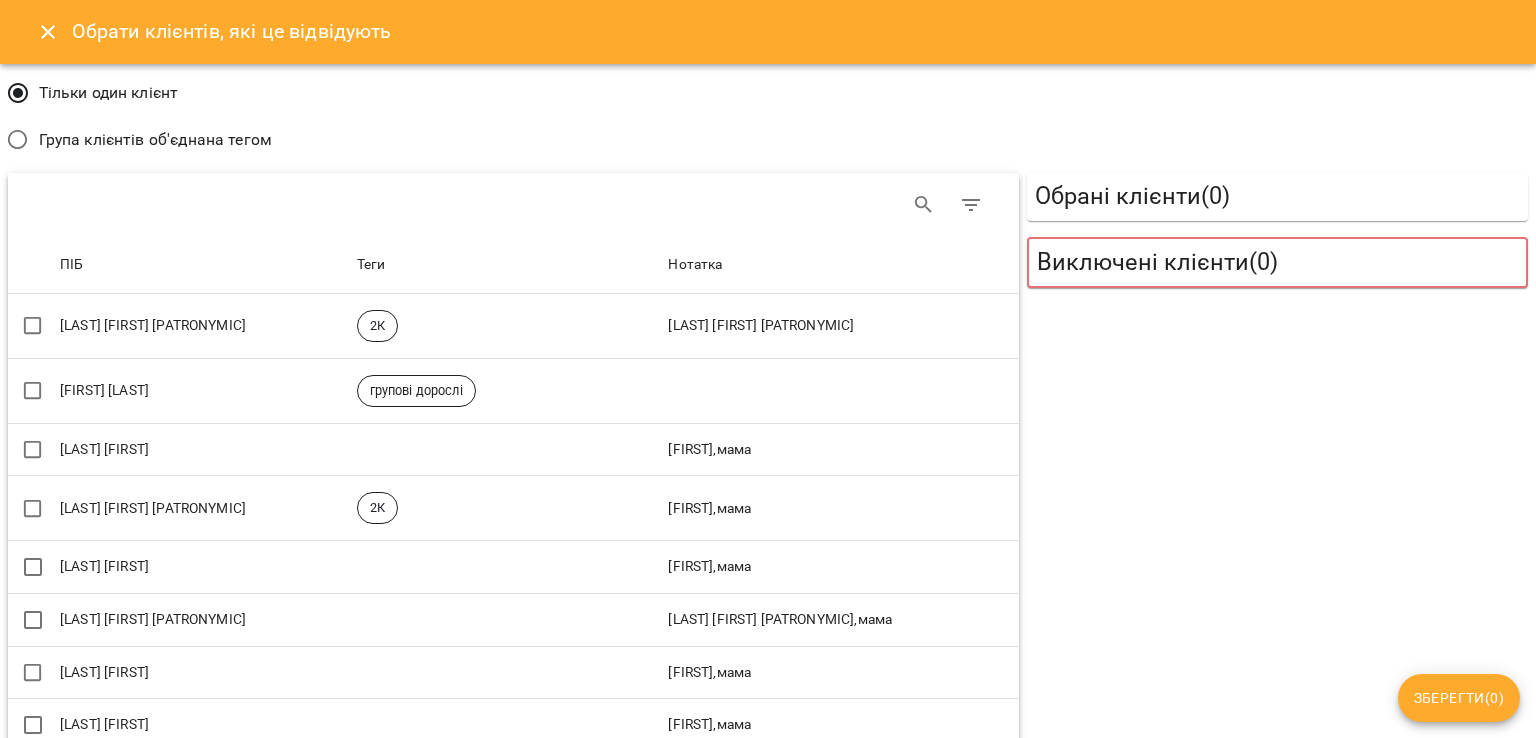 click on "Група клієнтів об'єднана тегом" at bounding box center [155, 140] 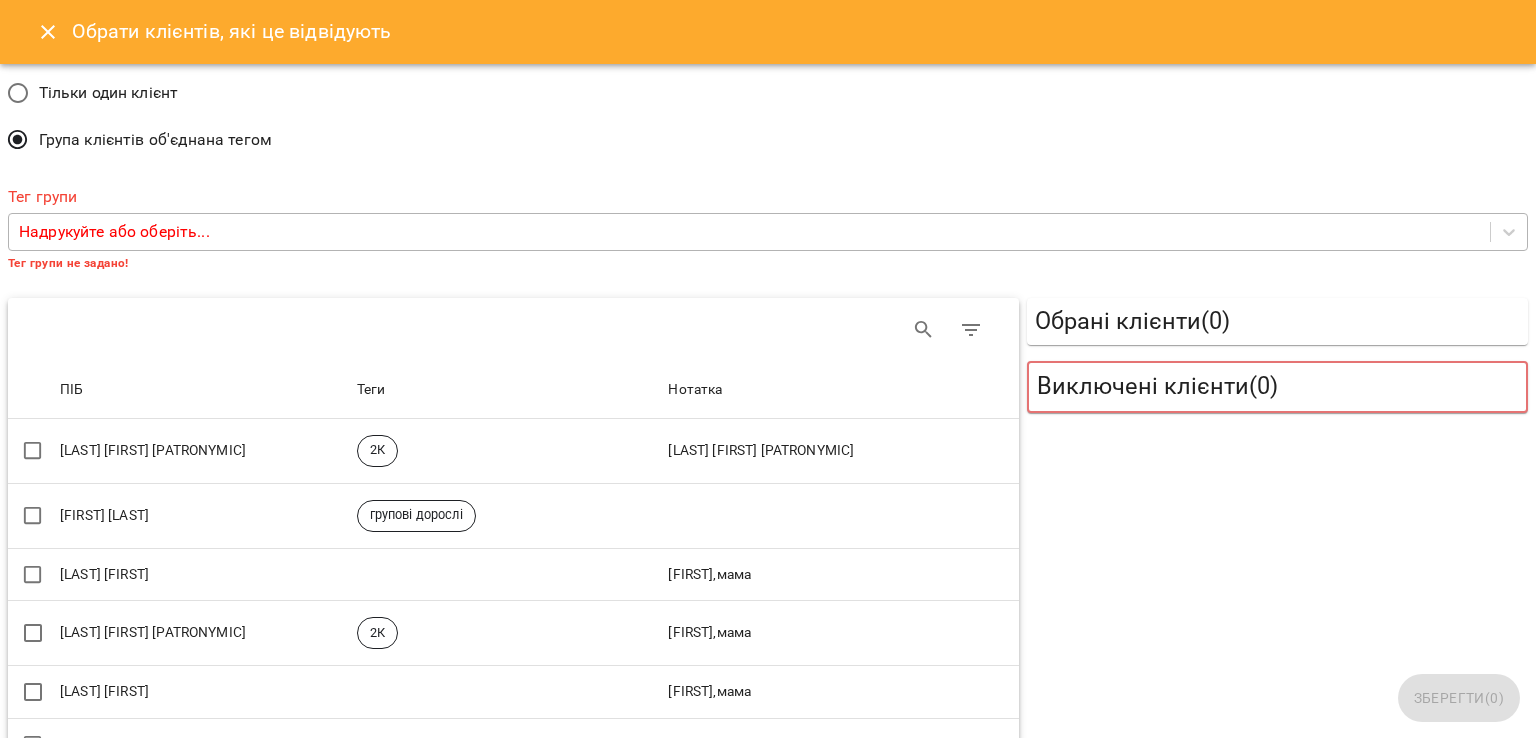 click on "Надрукуйте або оберіть..." at bounding box center [749, 232] 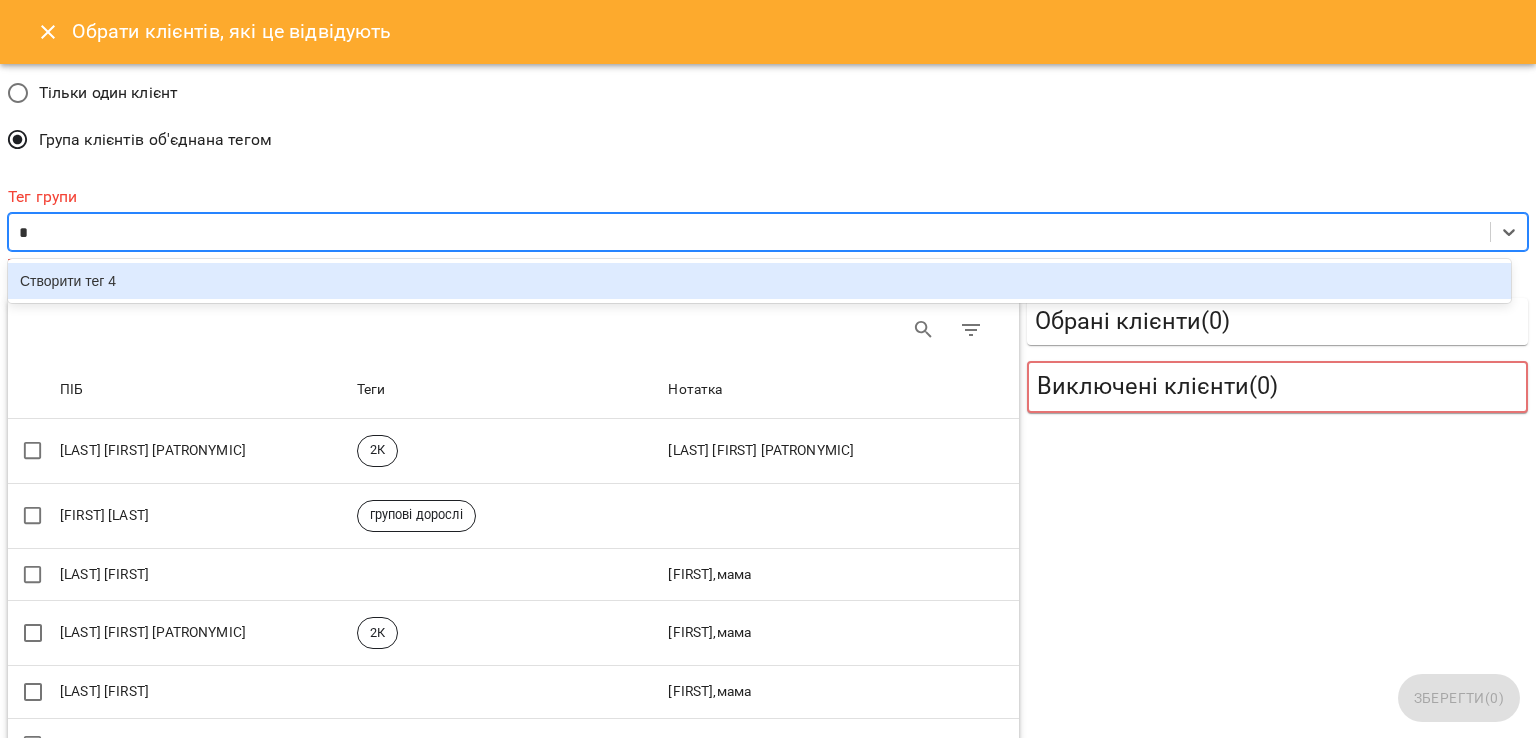 type on "**" 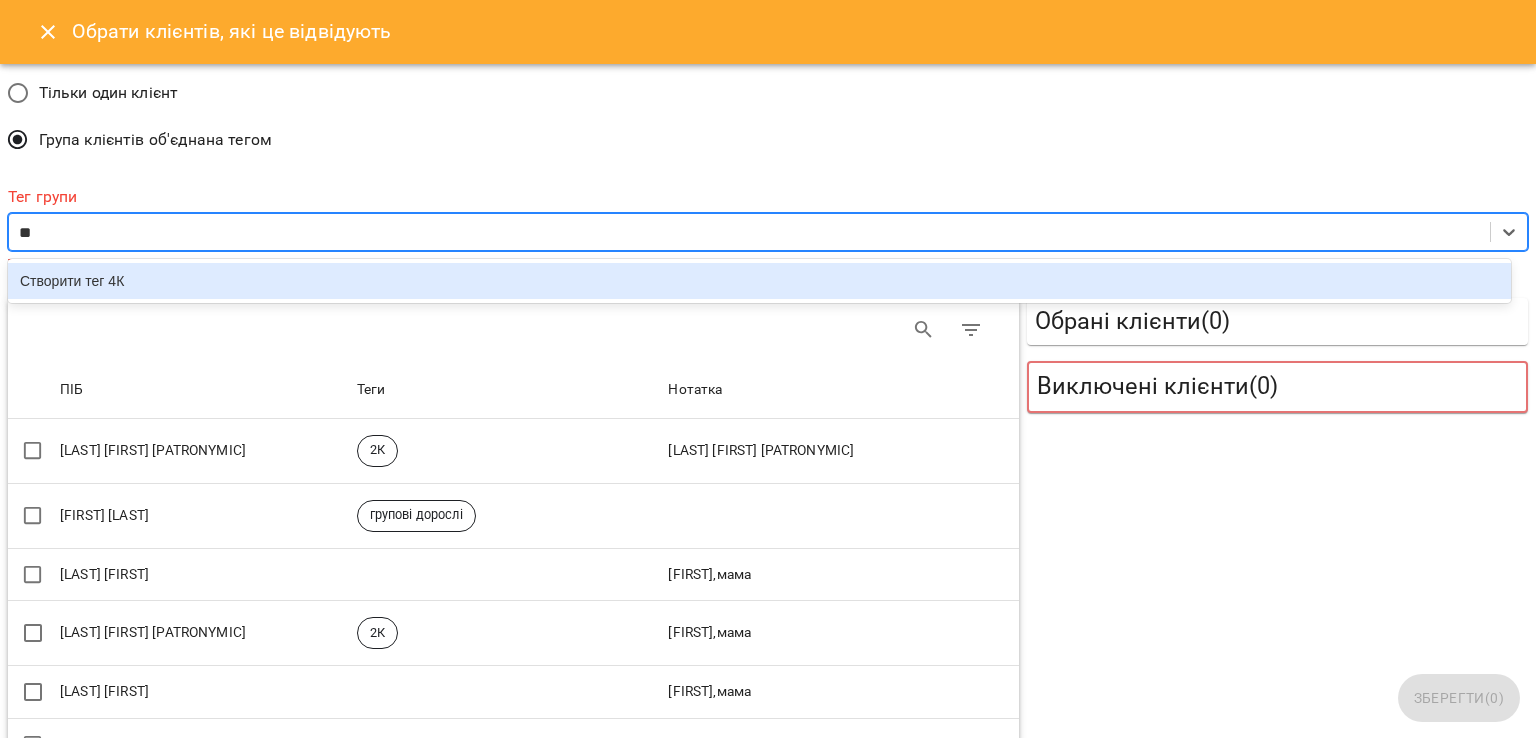 click on "Створити тег 4К" at bounding box center [759, 281] 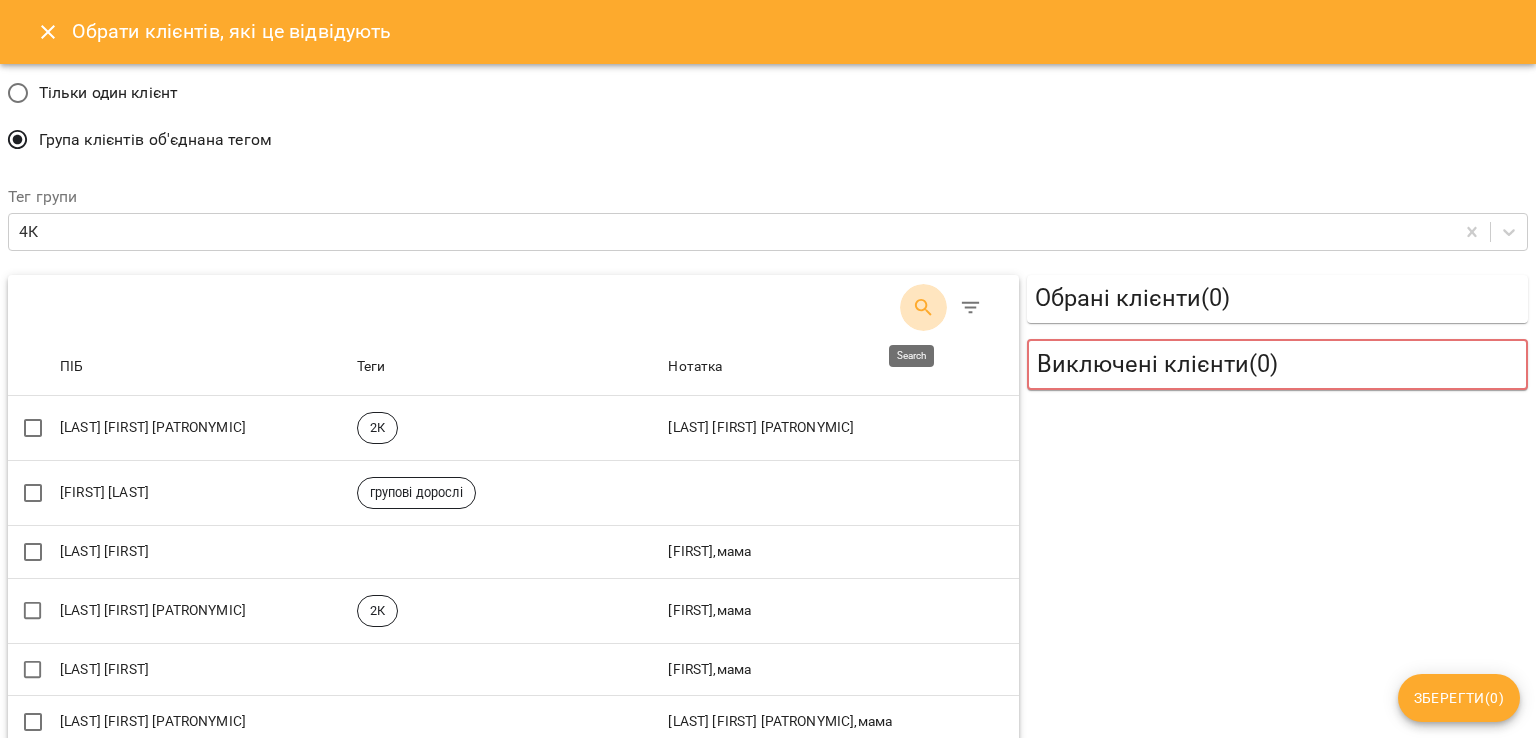 click 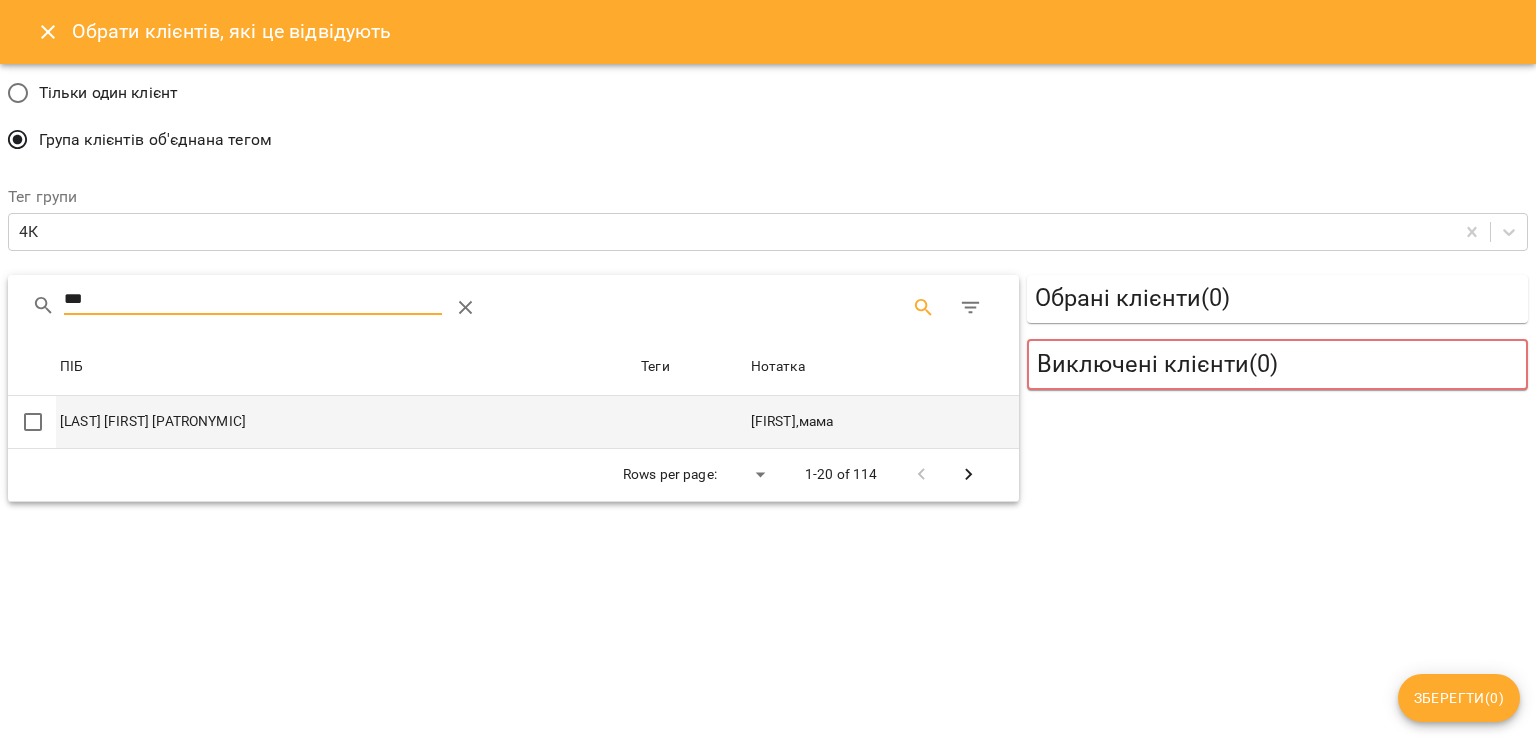 type on "***" 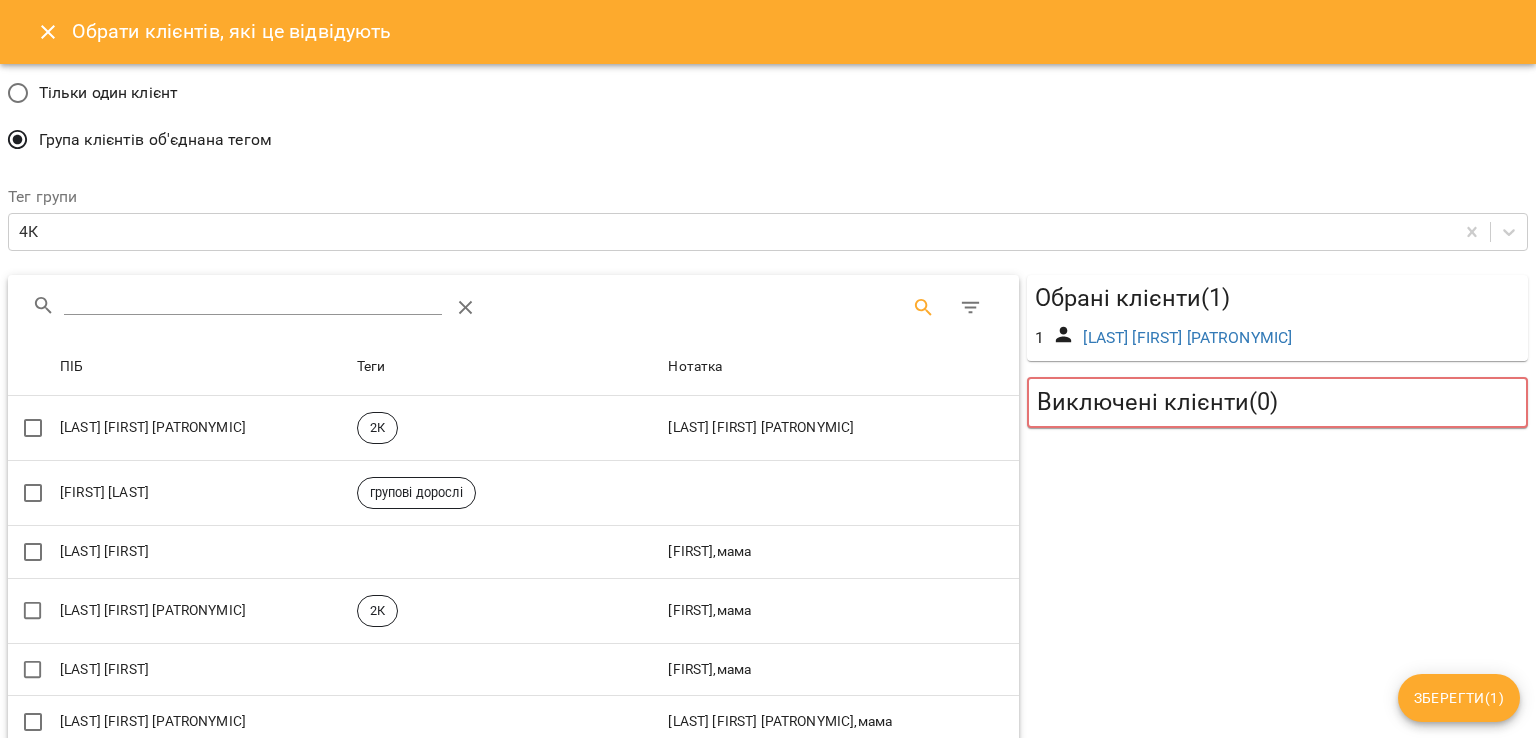 click on "Зберегти ( 1 )" at bounding box center (1459, 698) 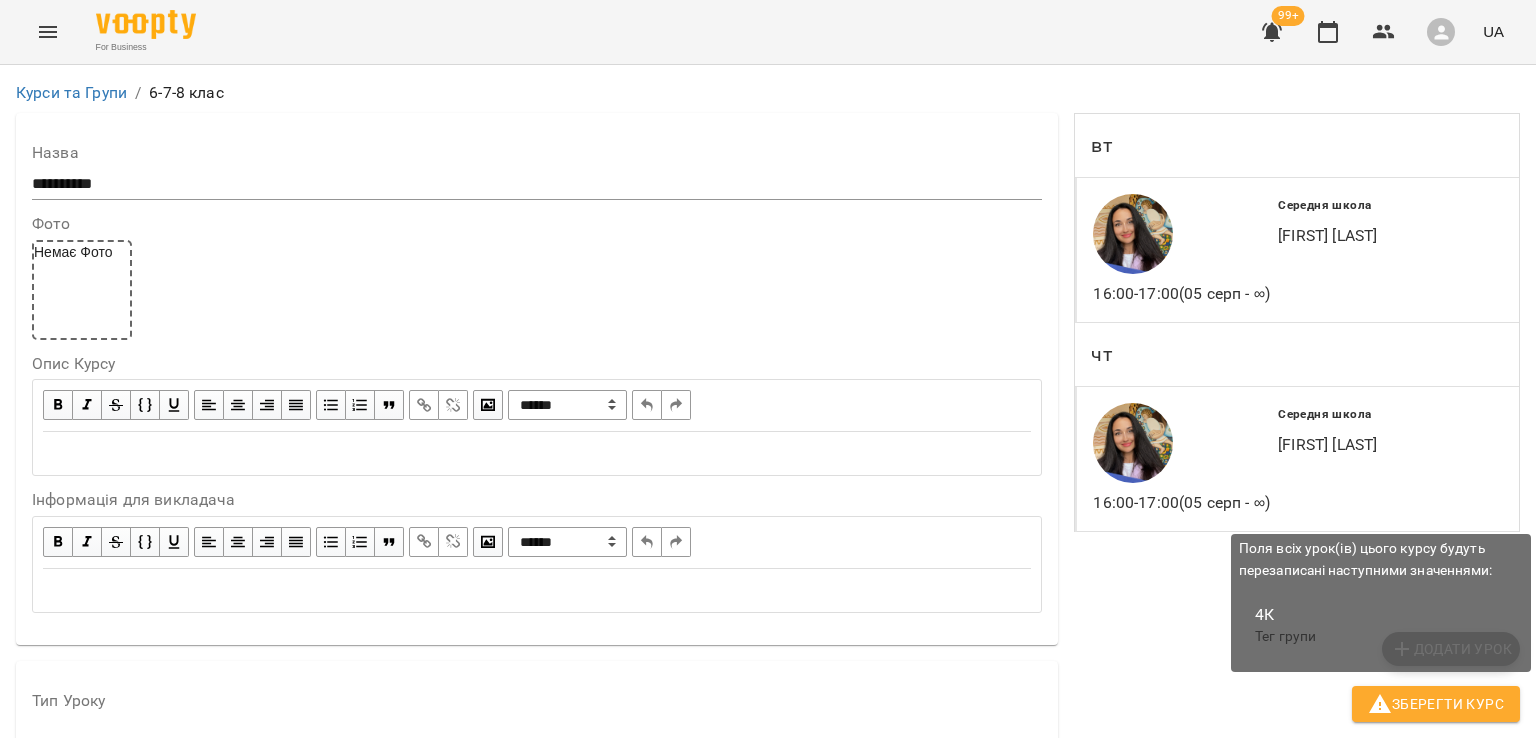 click on "Зберегти Курс" at bounding box center [1436, 704] 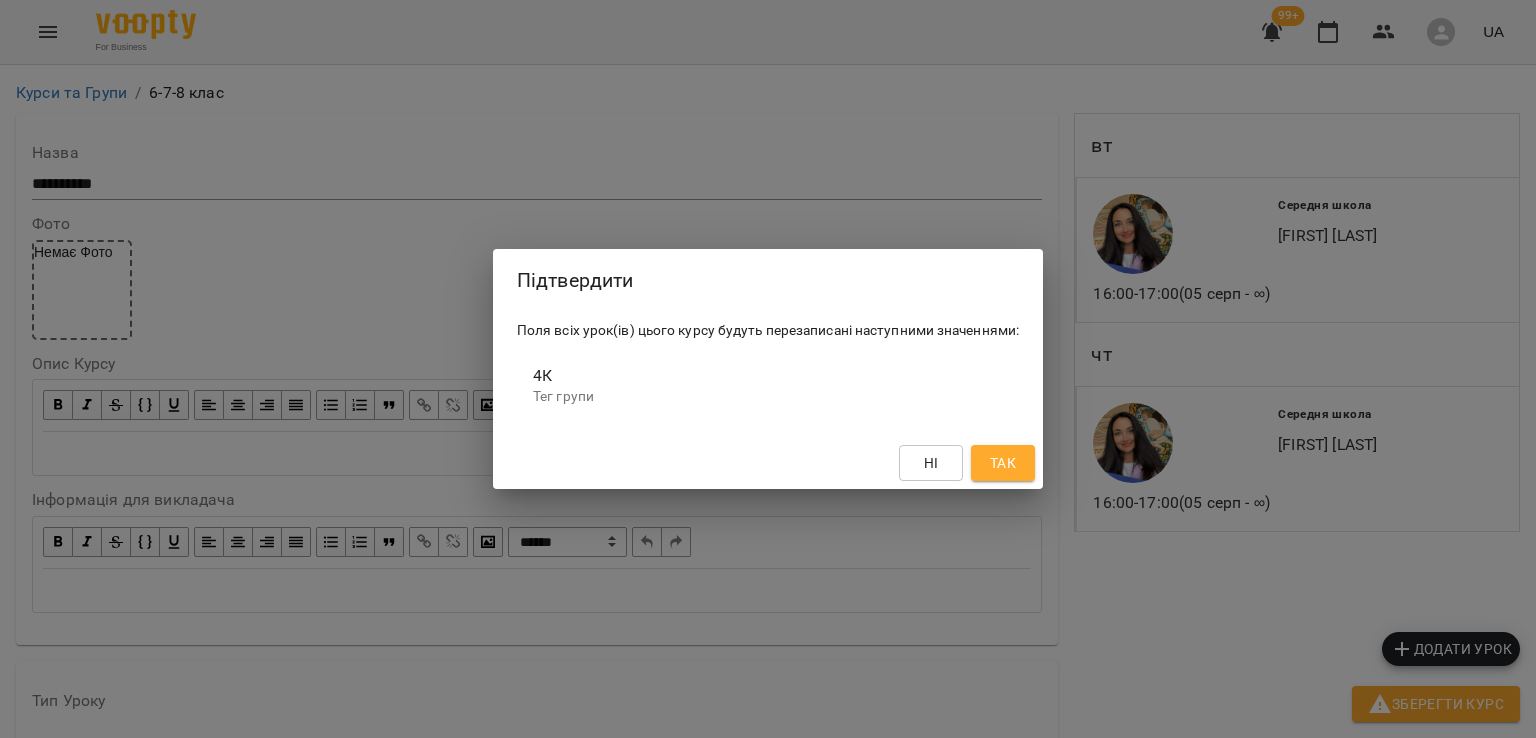 click on "Так" at bounding box center [1003, 463] 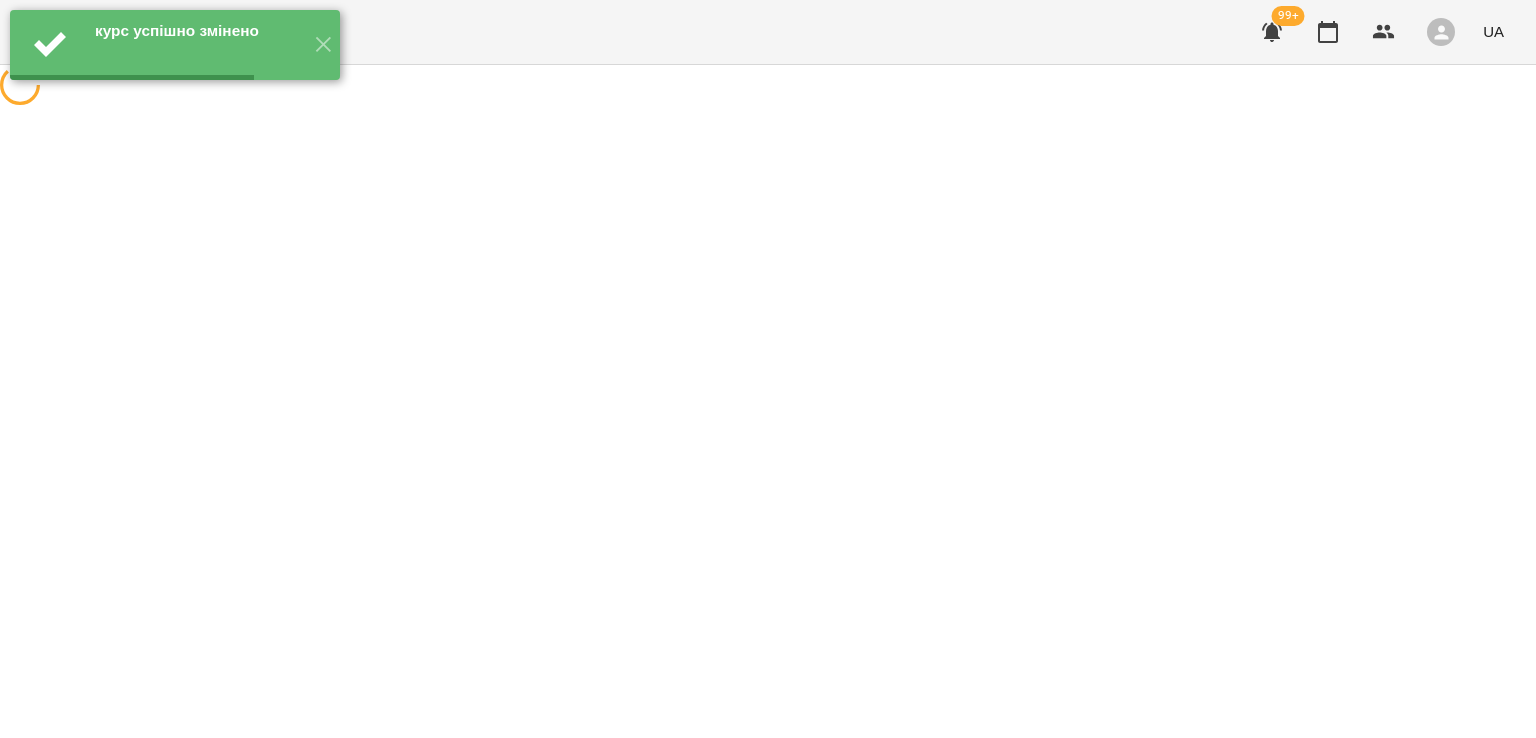 scroll, scrollTop: 0, scrollLeft: 0, axis: both 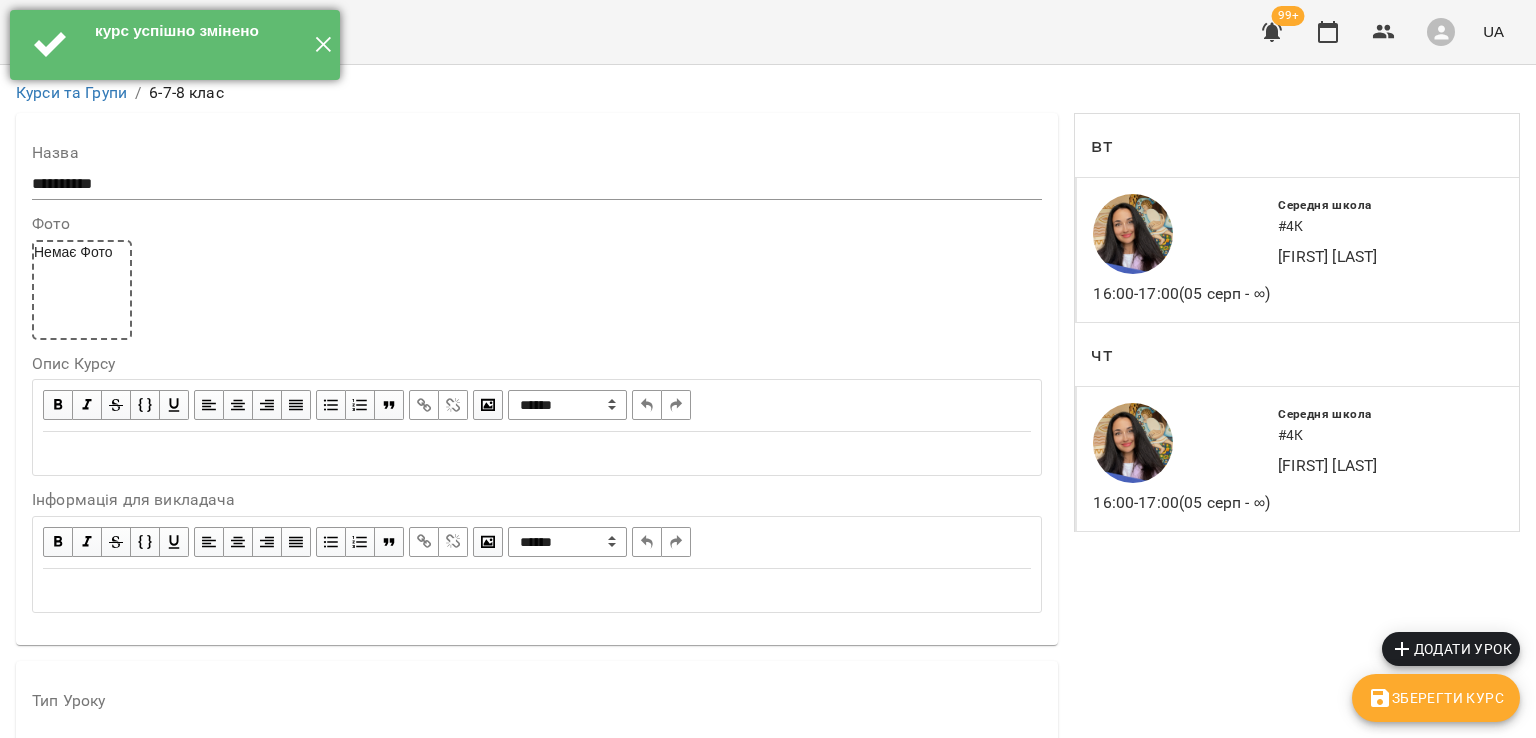 click on "✕" at bounding box center [323, 45] 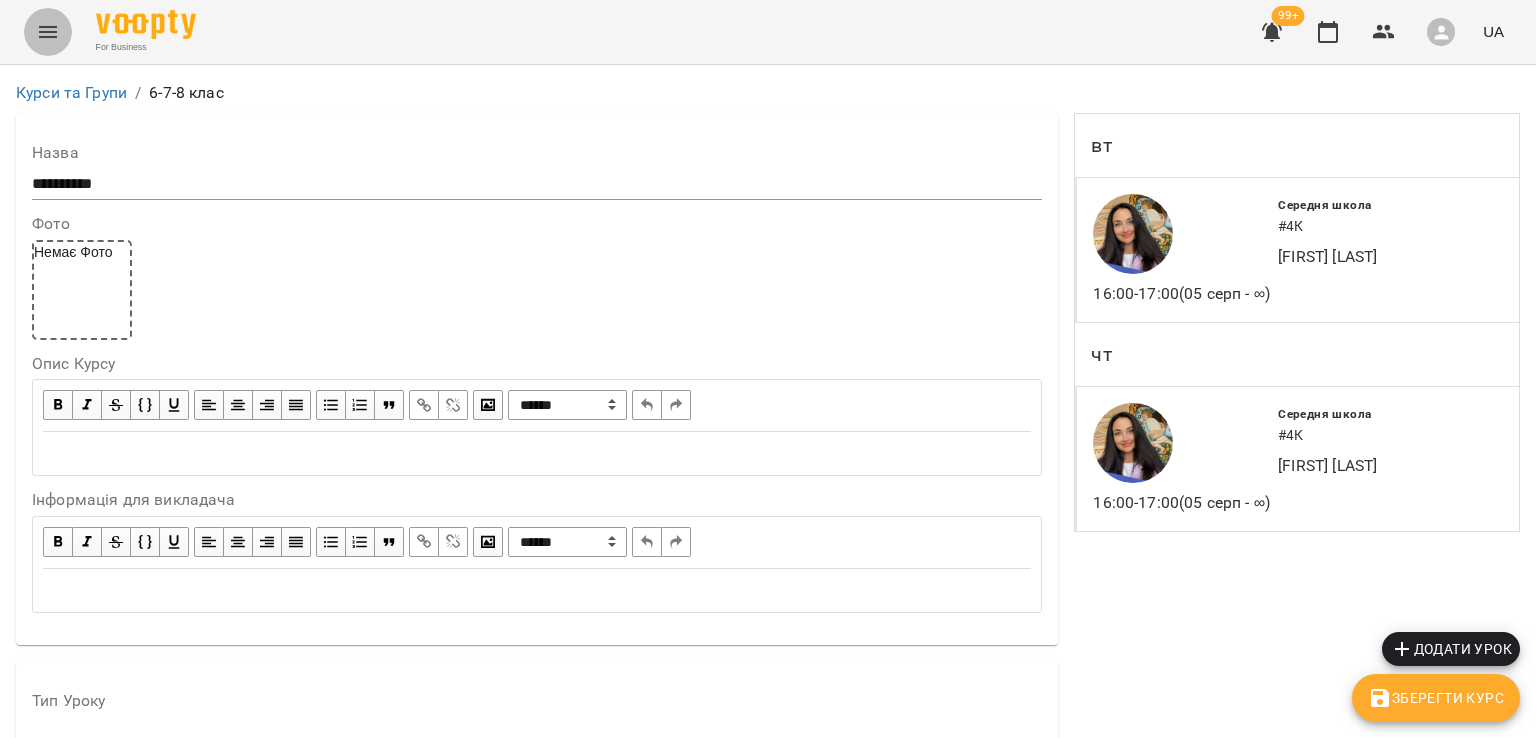 click 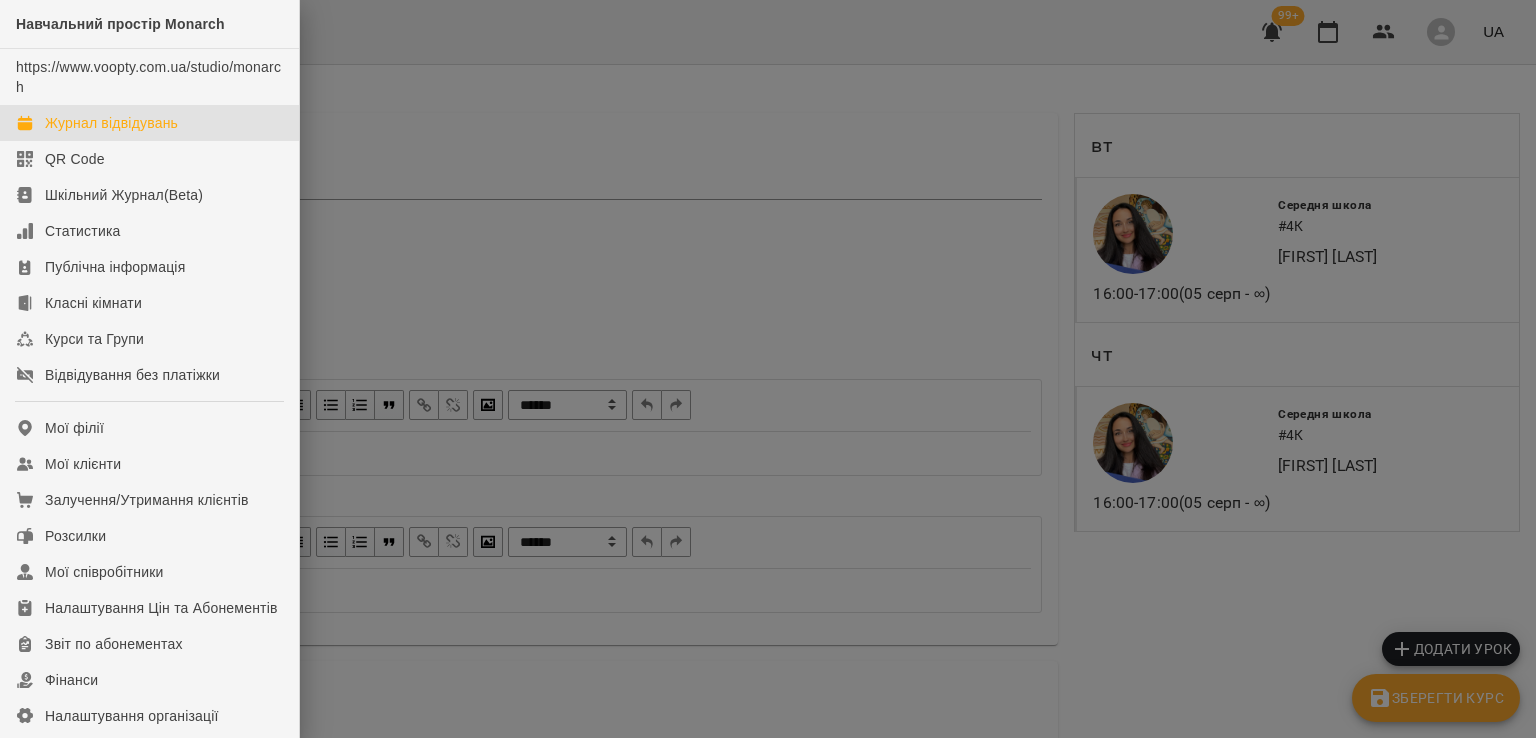 click on "Журнал відвідувань" at bounding box center [111, 123] 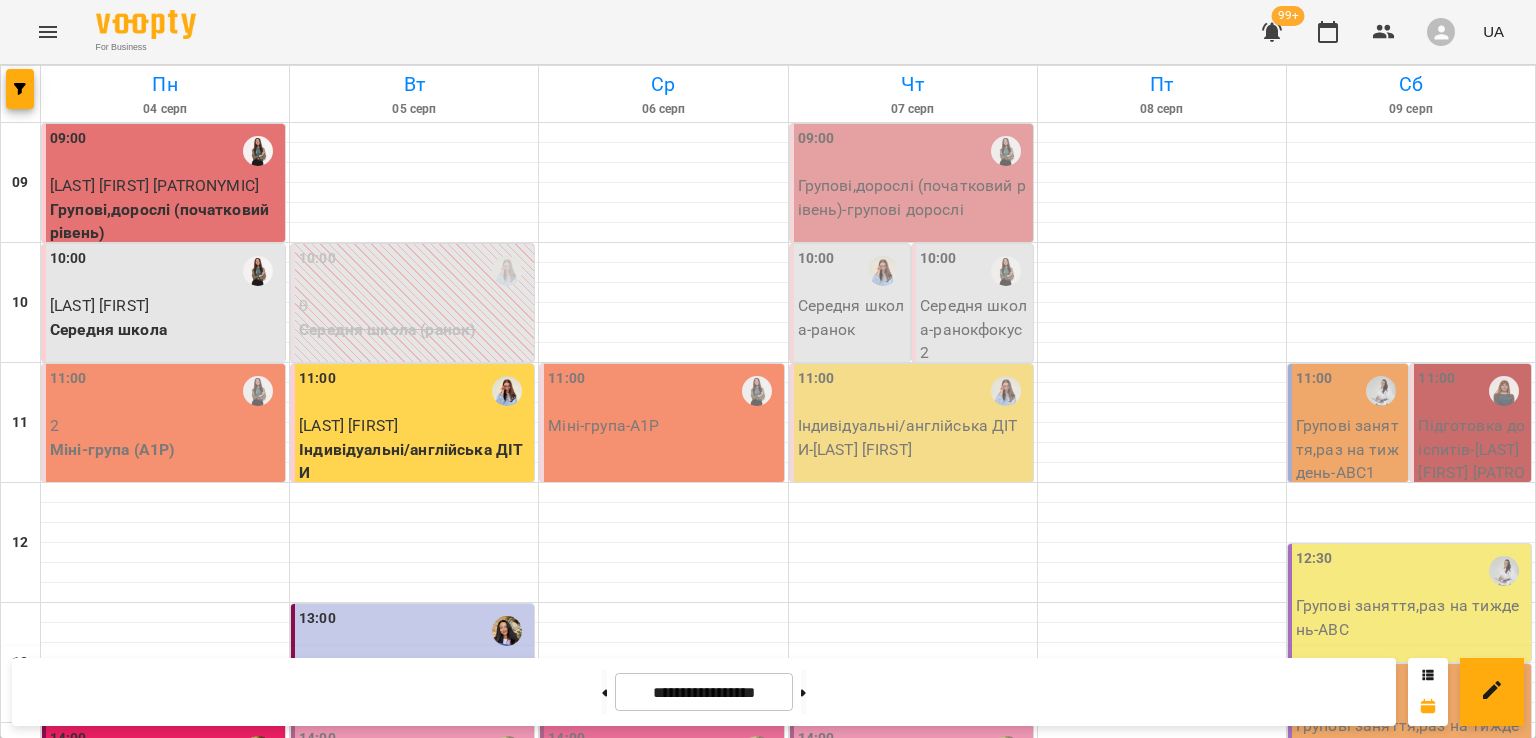 scroll, scrollTop: 700, scrollLeft: 0, axis: vertical 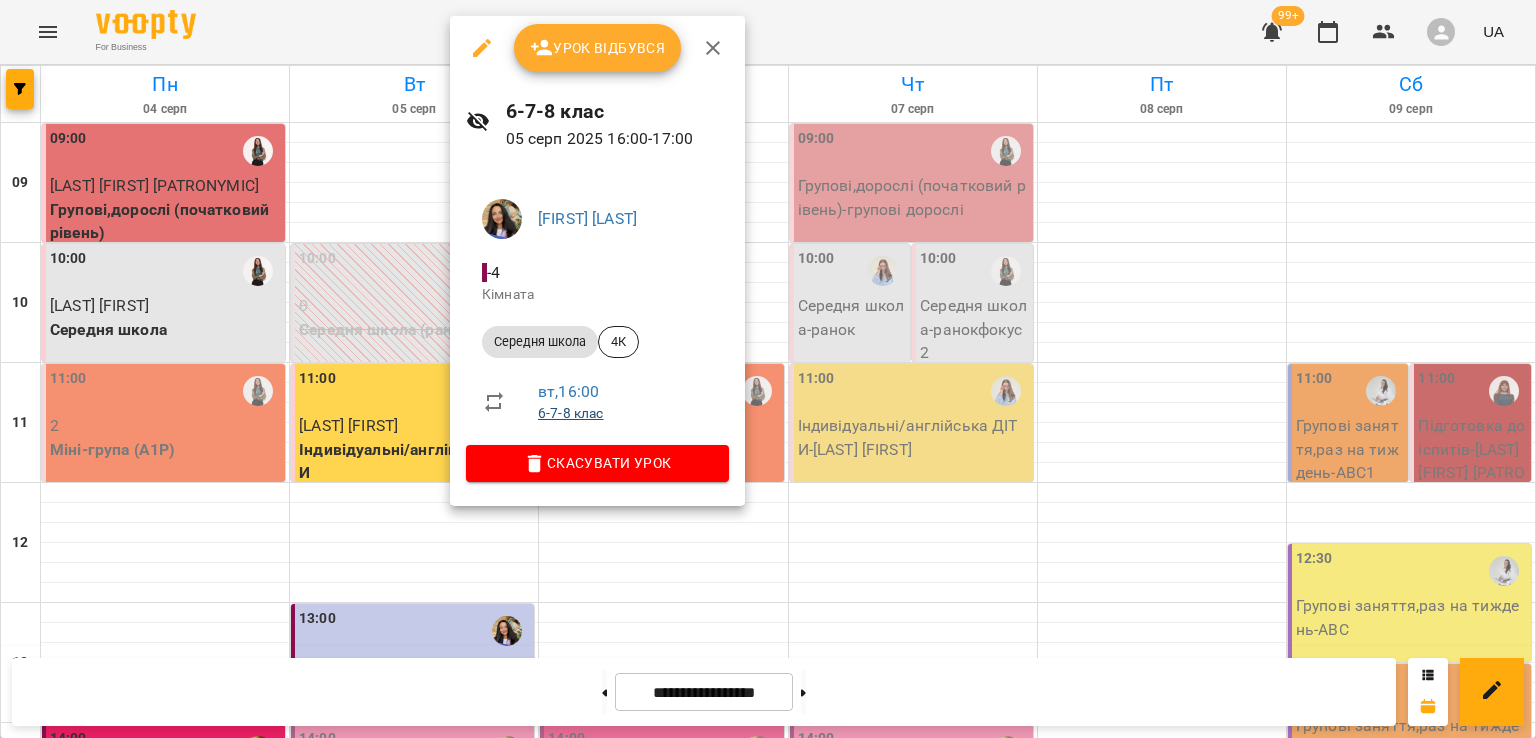 click on "6-7-8 клас" at bounding box center (570, 413) 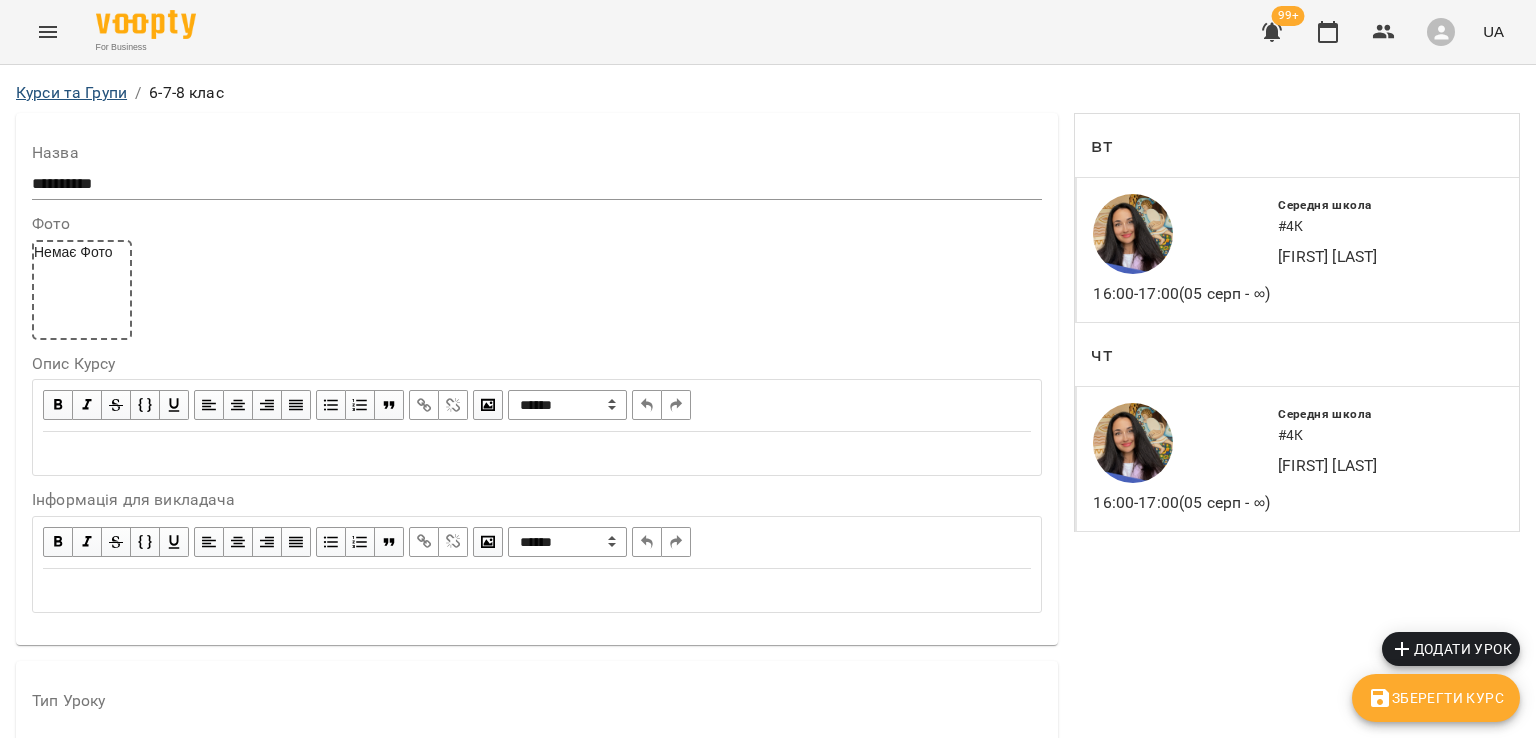 scroll, scrollTop: 0, scrollLeft: 0, axis: both 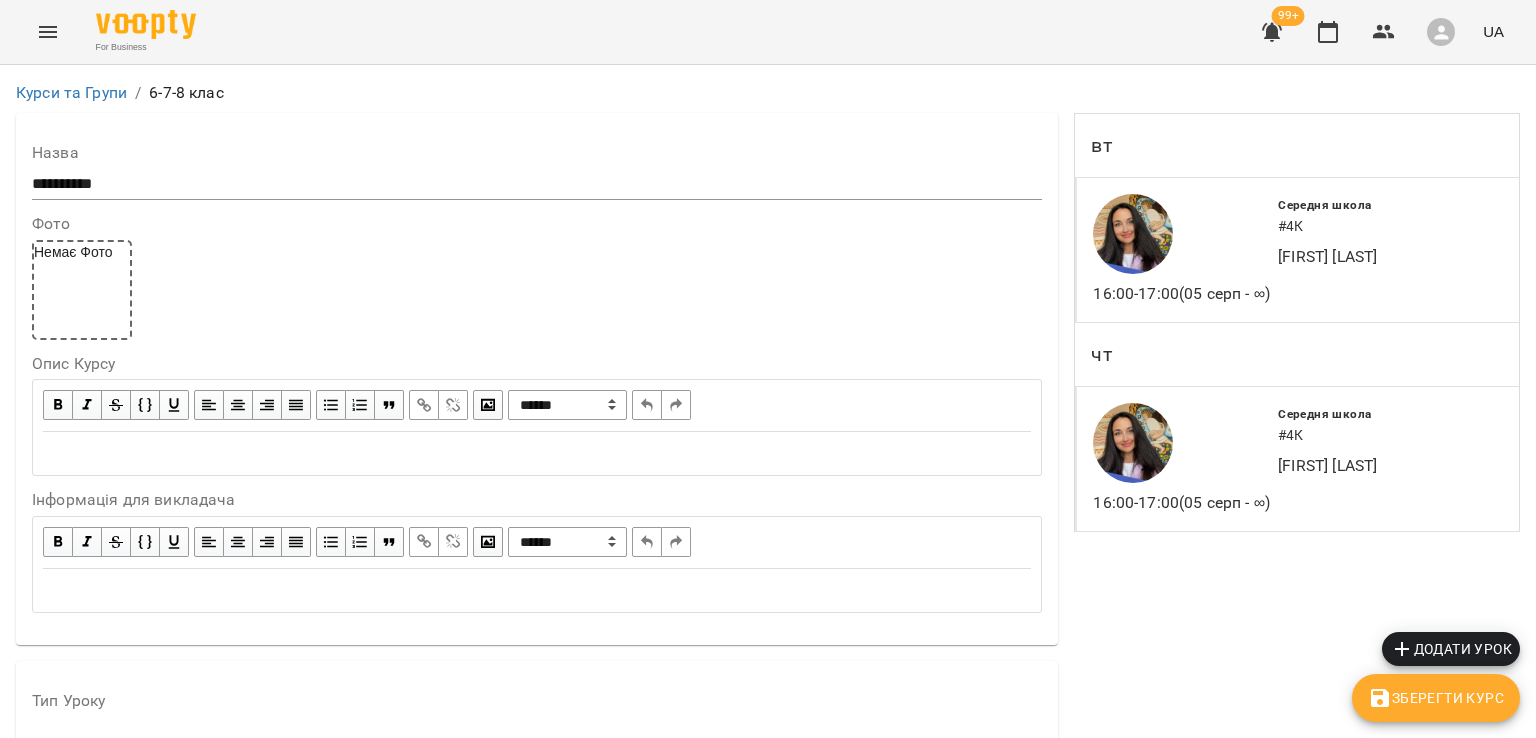click at bounding box center (48, 32) 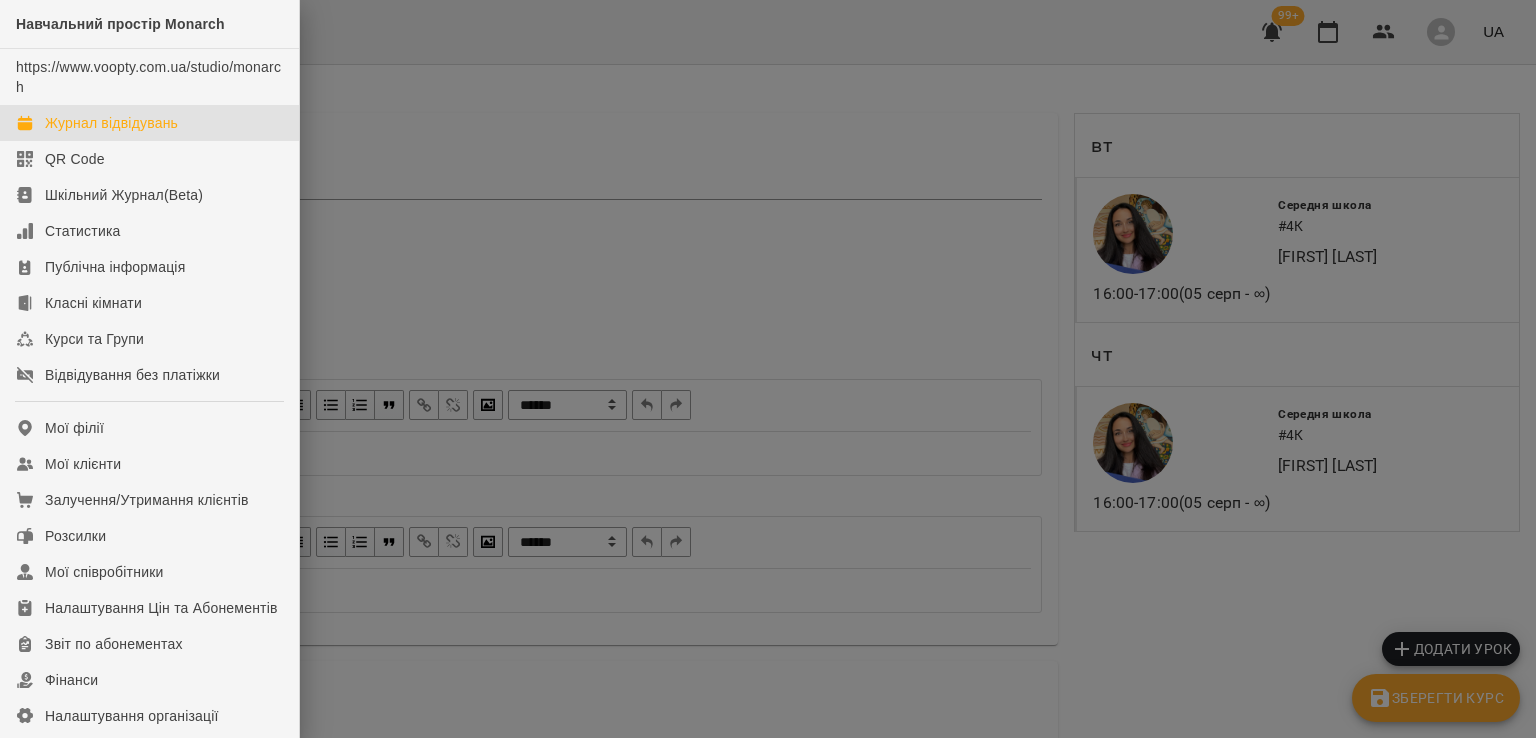 click on "Журнал відвідувань" at bounding box center [111, 123] 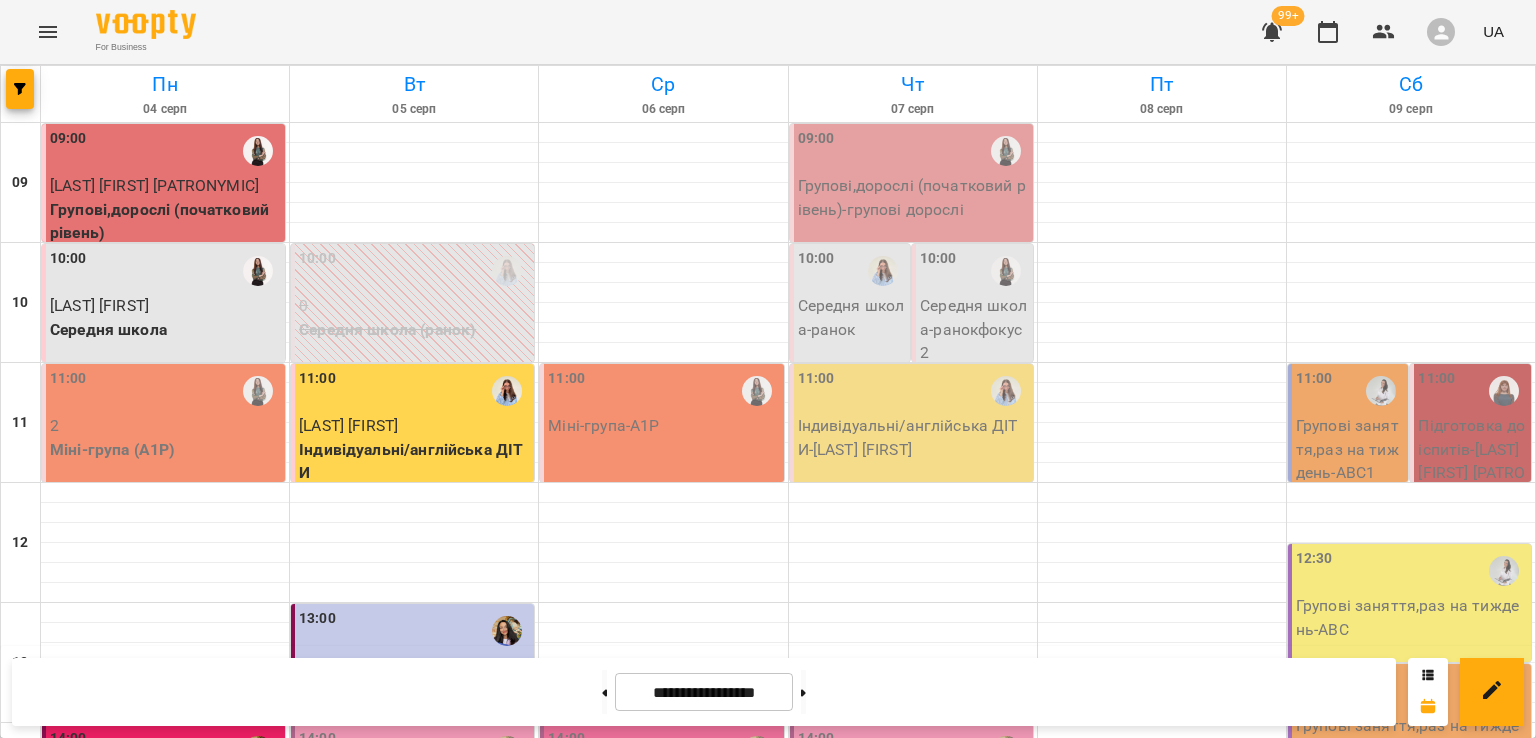 scroll, scrollTop: 600, scrollLeft: 0, axis: vertical 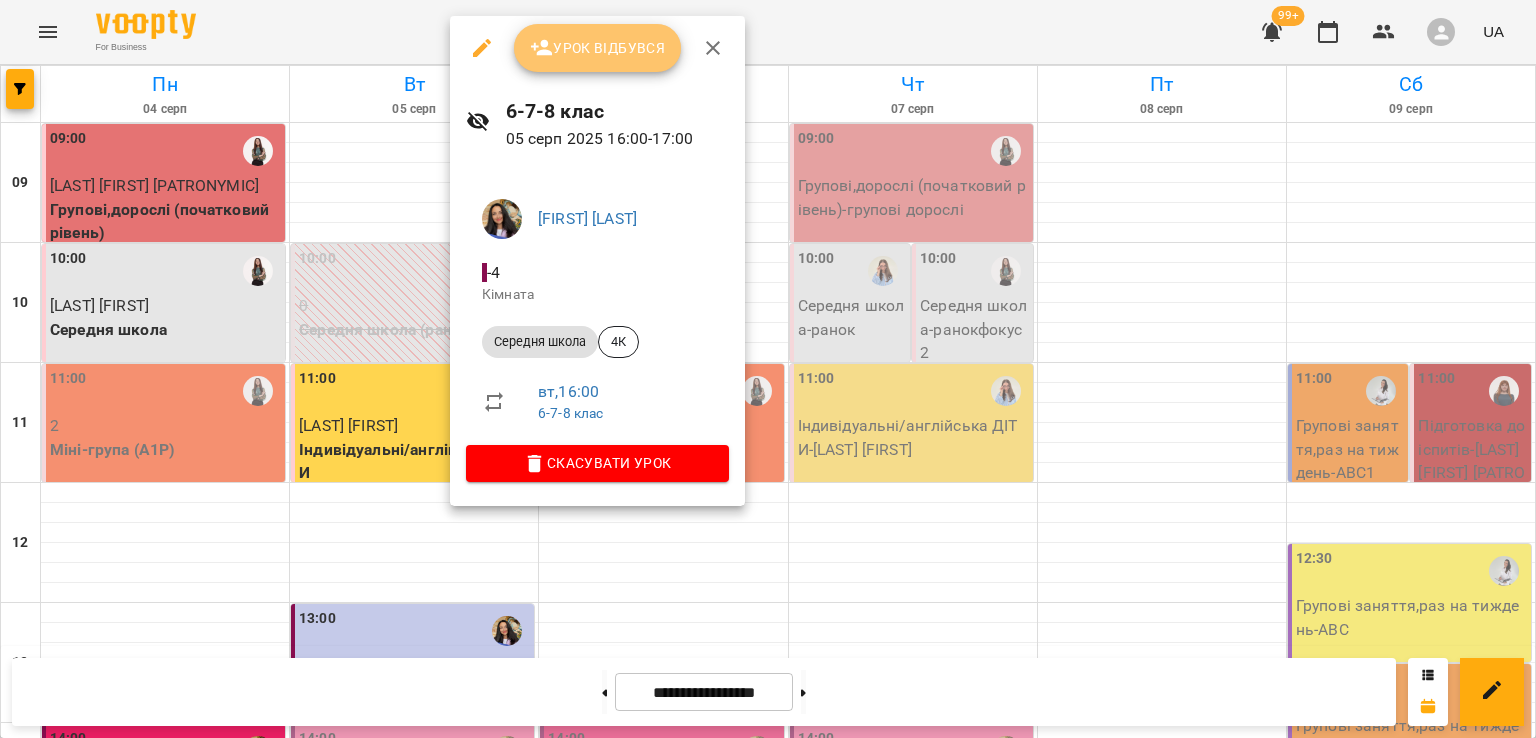 click on "Урок відбувся" at bounding box center [598, 48] 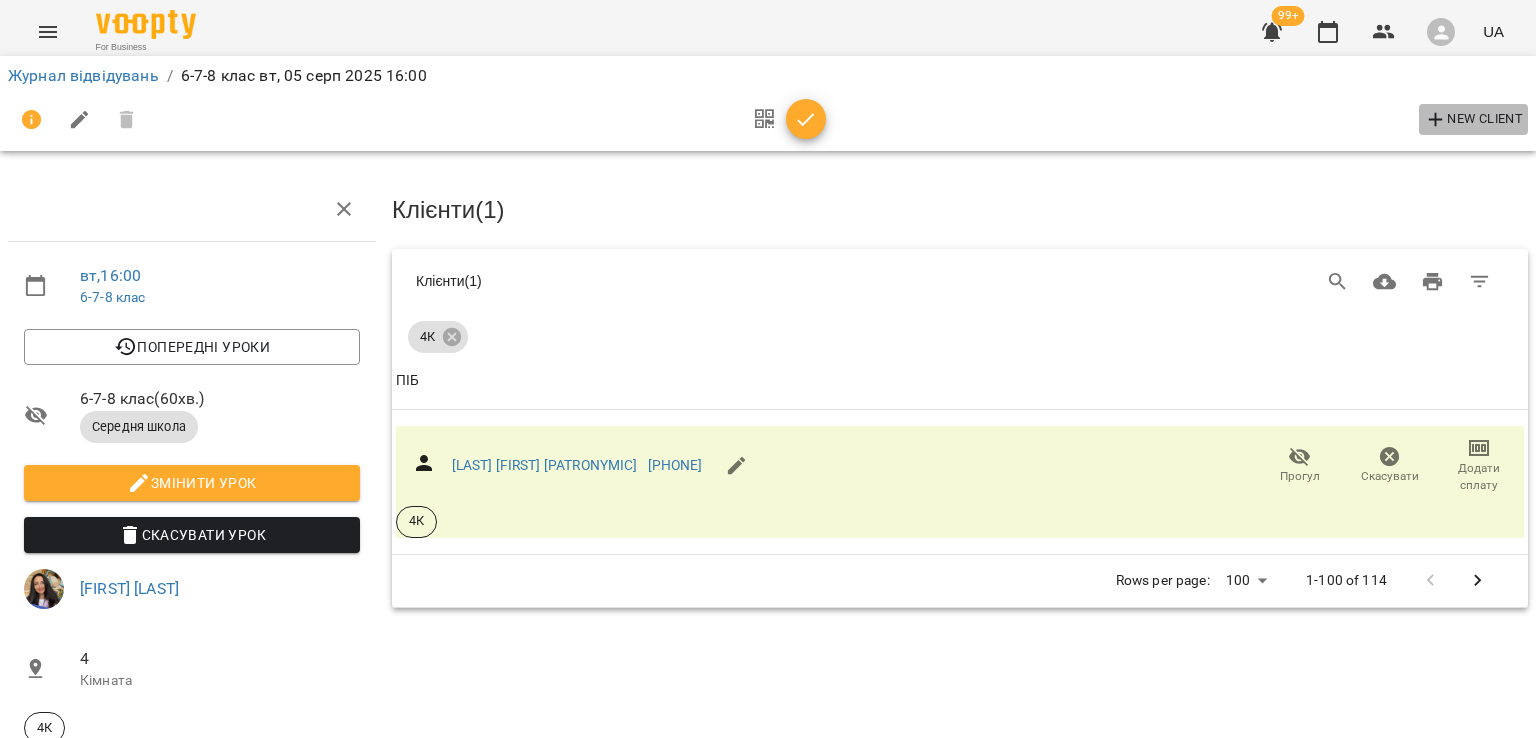 click on "New Client" at bounding box center [1473, 120] 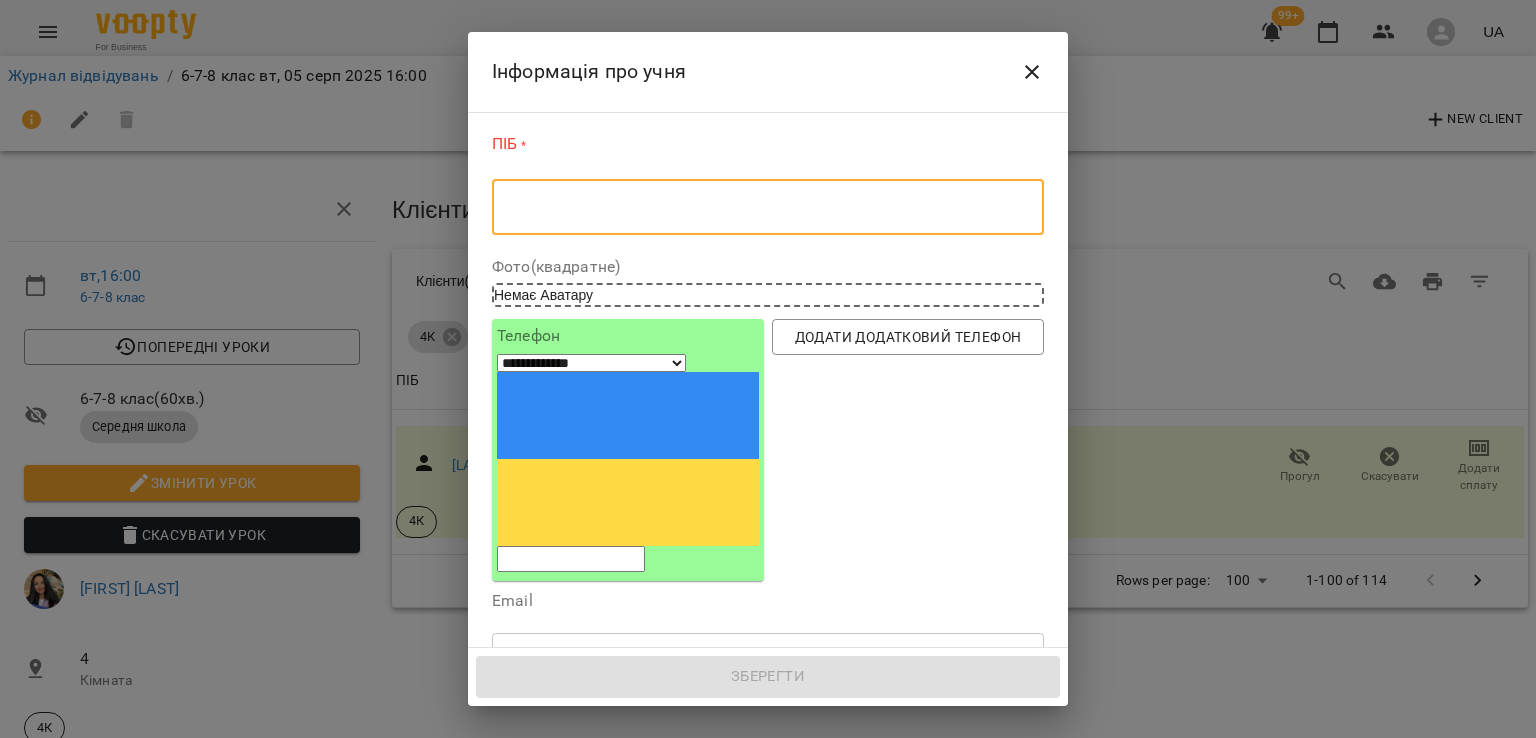 click at bounding box center [768, 207] 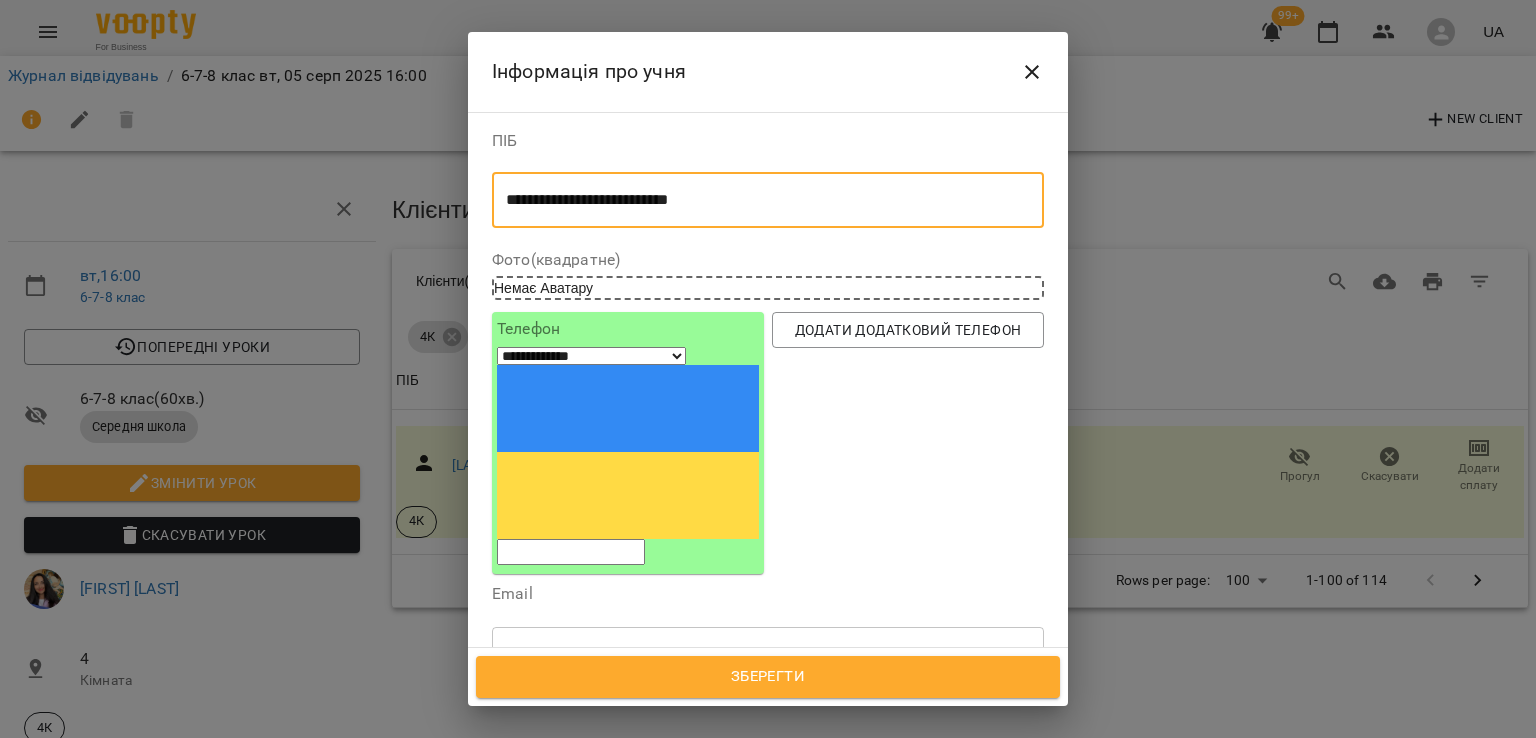 type on "**********" 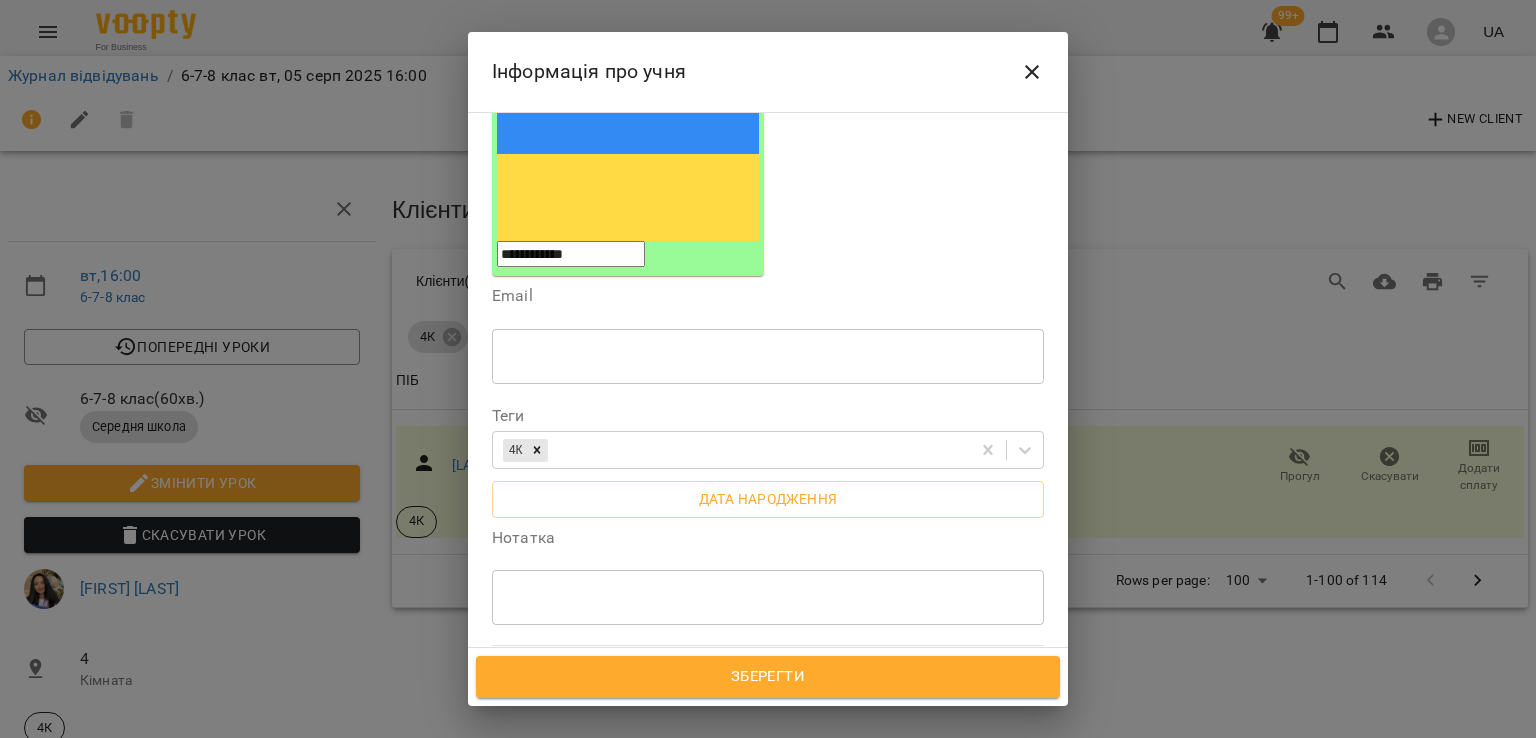 scroll, scrollTop: 472, scrollLeft: 0, axis: vertical 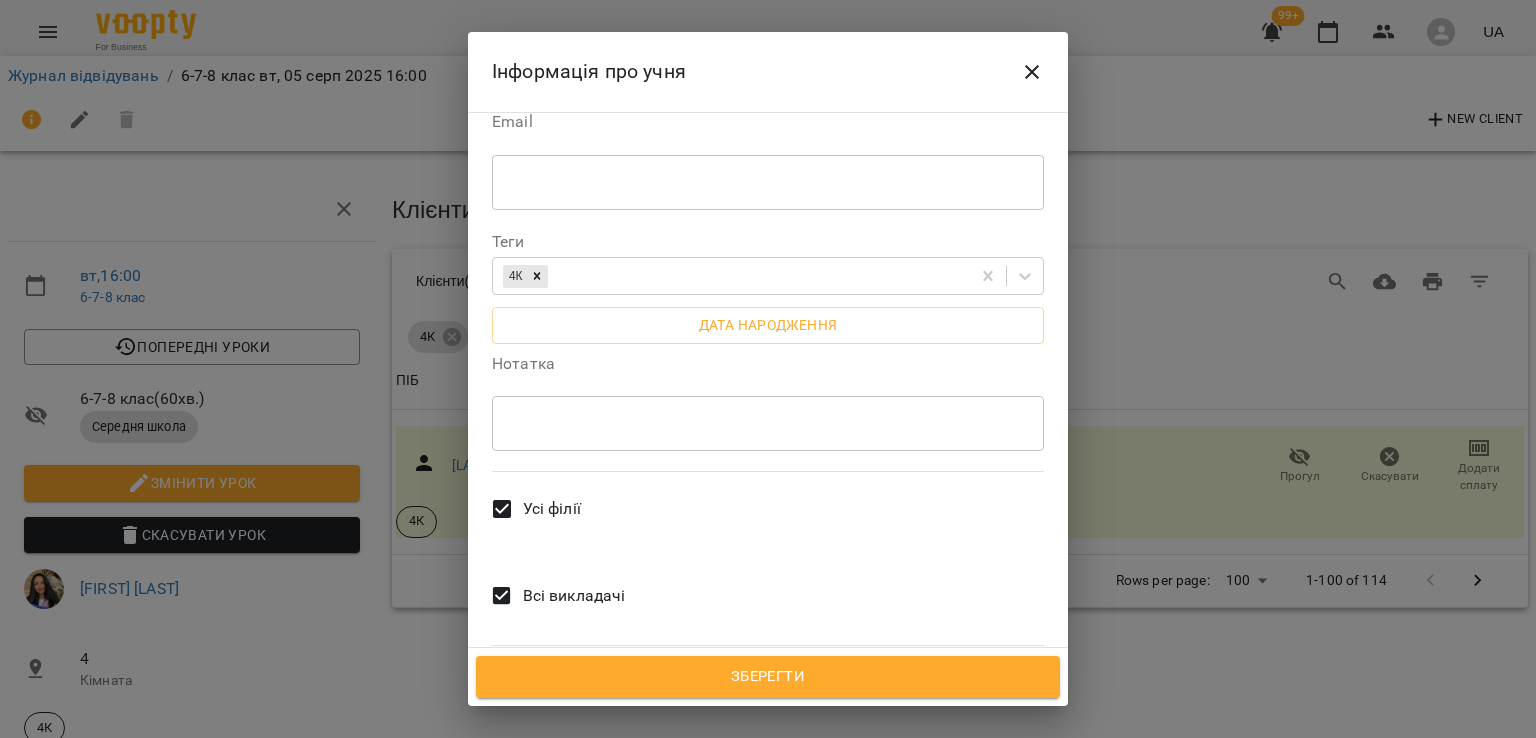 type on "**********" 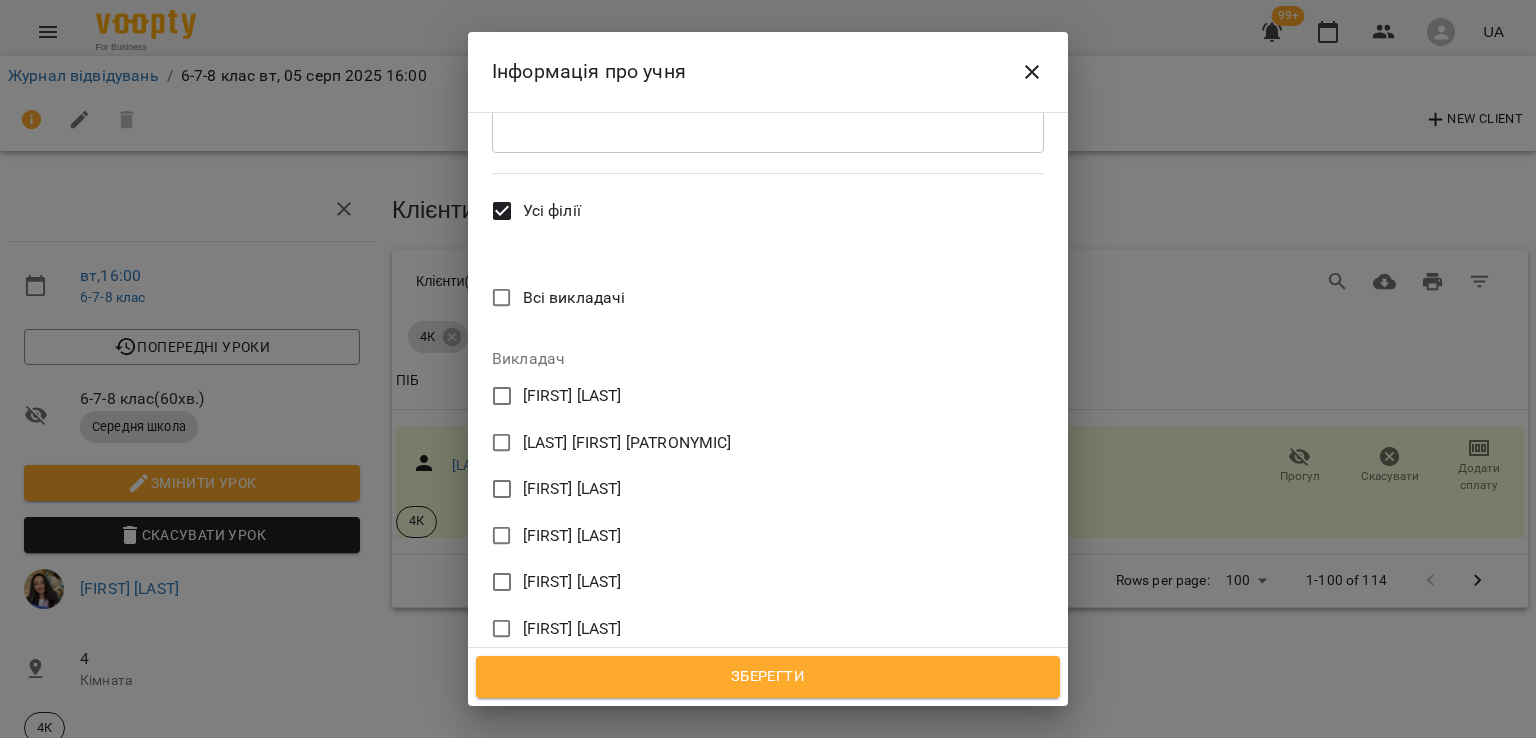 scroll, scrollTop: 772, scrollLeft: 0, axis: vertical 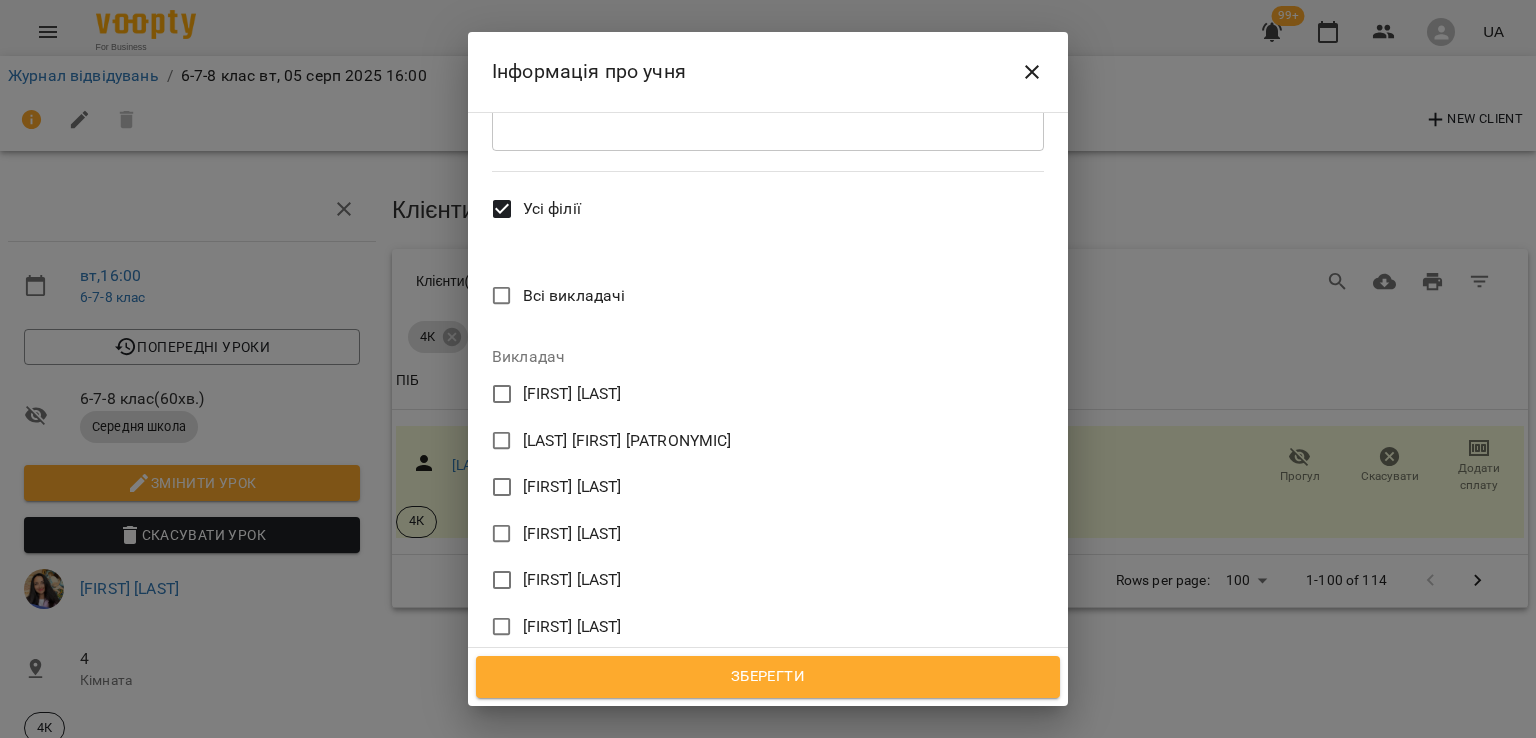 click on "[FIRST] [LAST]" at bounding box center (572, 580) 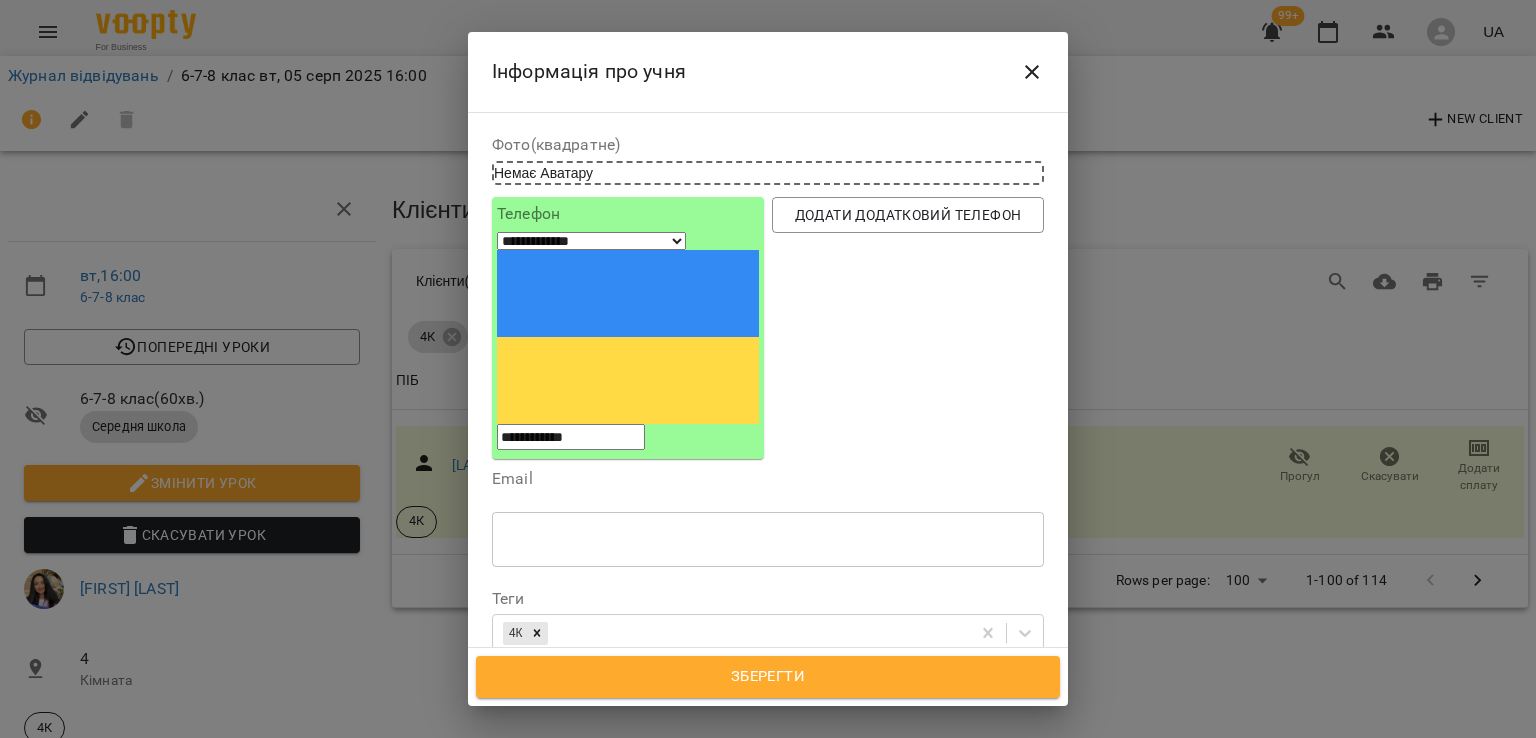 scroll, scrollTop: 200, scrollLeft: 0, axis: vertical 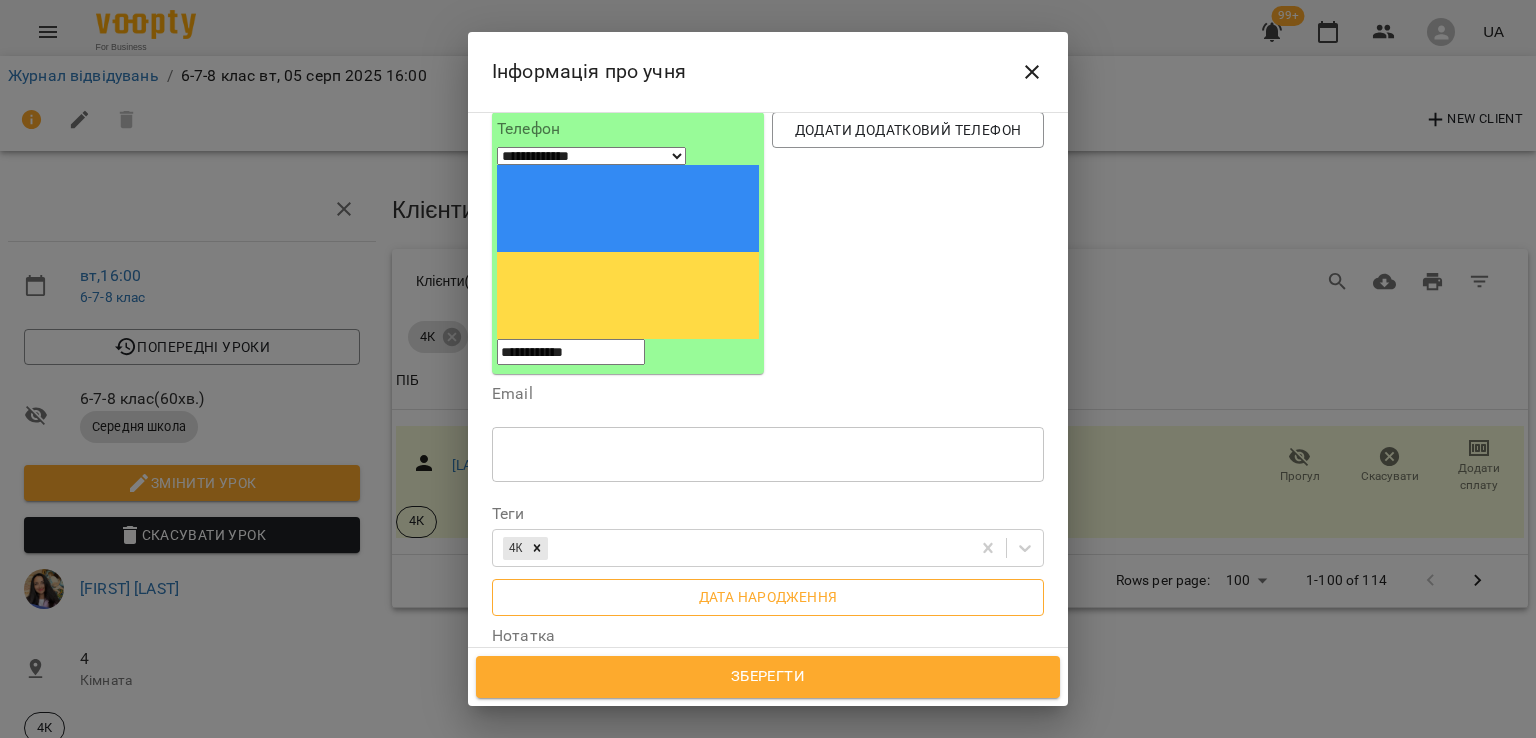 click on "Дата народження" at bounding box center (768, 597) 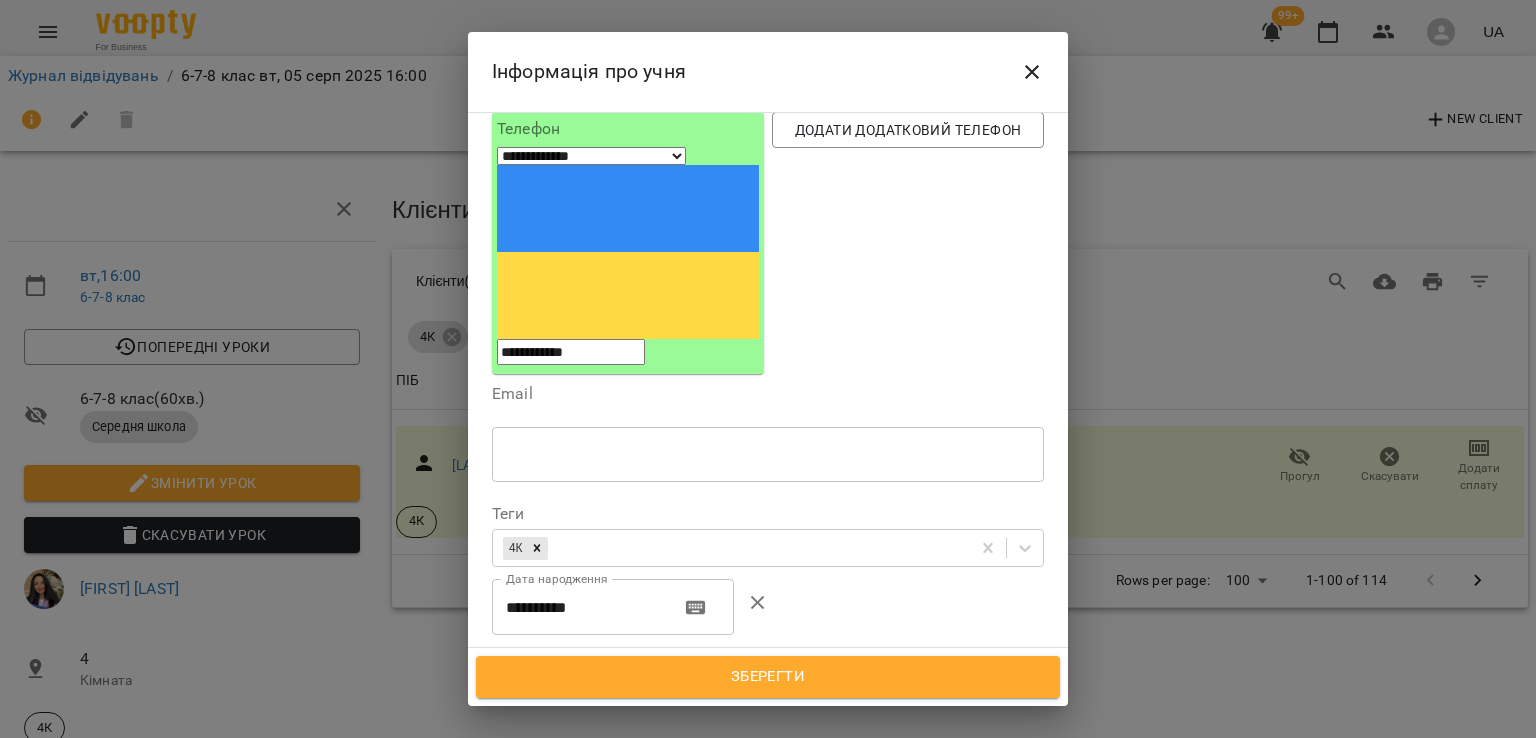 click on "**********" at bounding box center [578, 607] 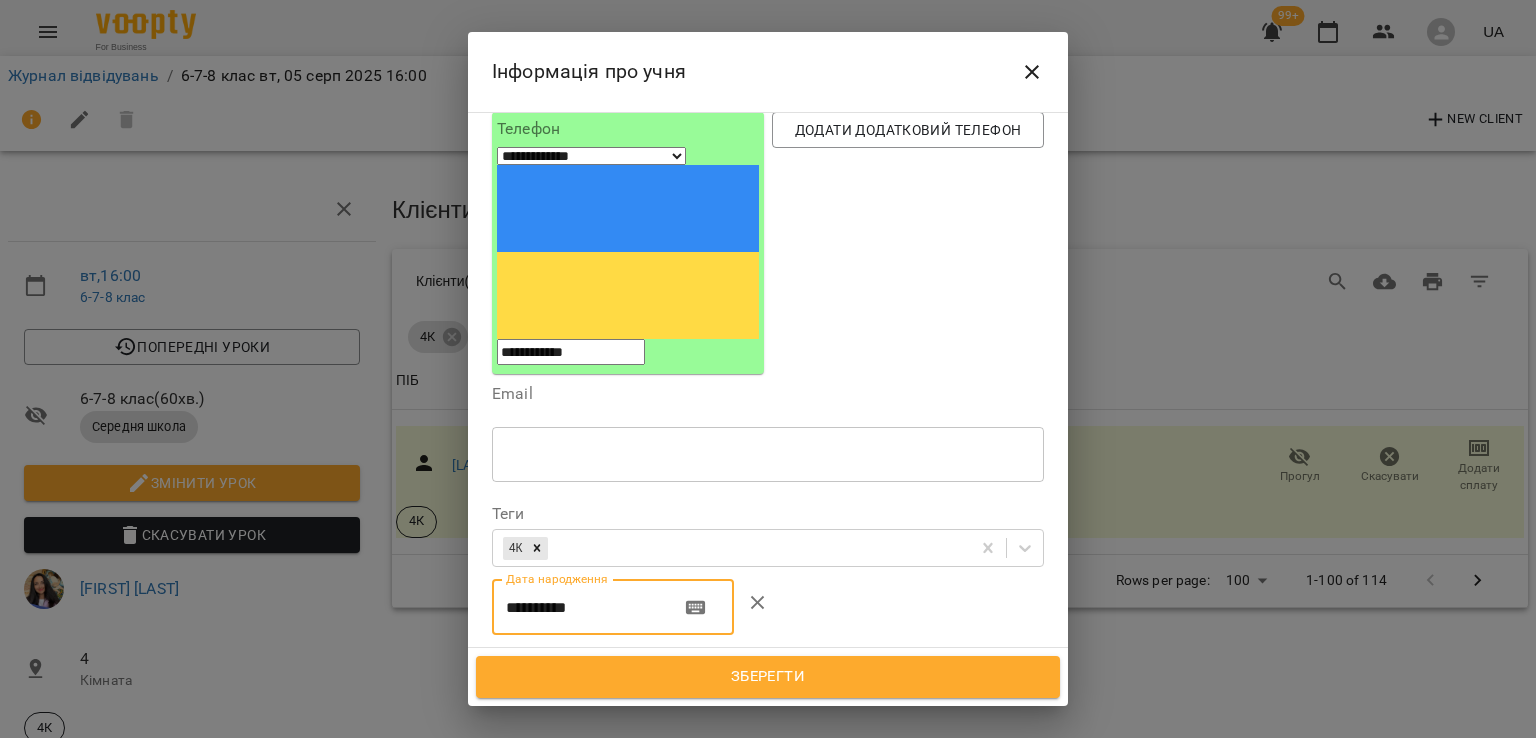click on "**********" at bounding box center [578, 607] 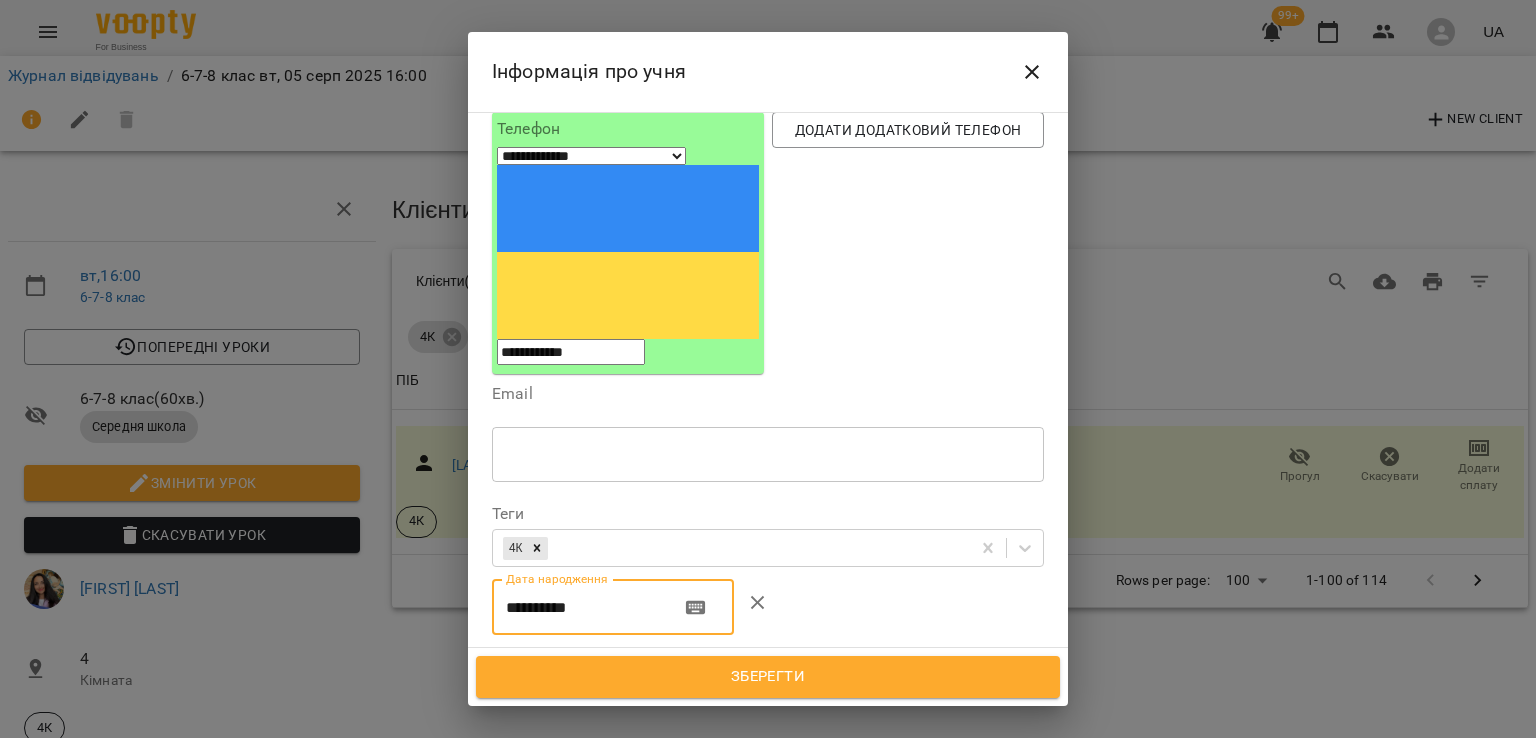 click on "**********" at bounding box center (578, 607) 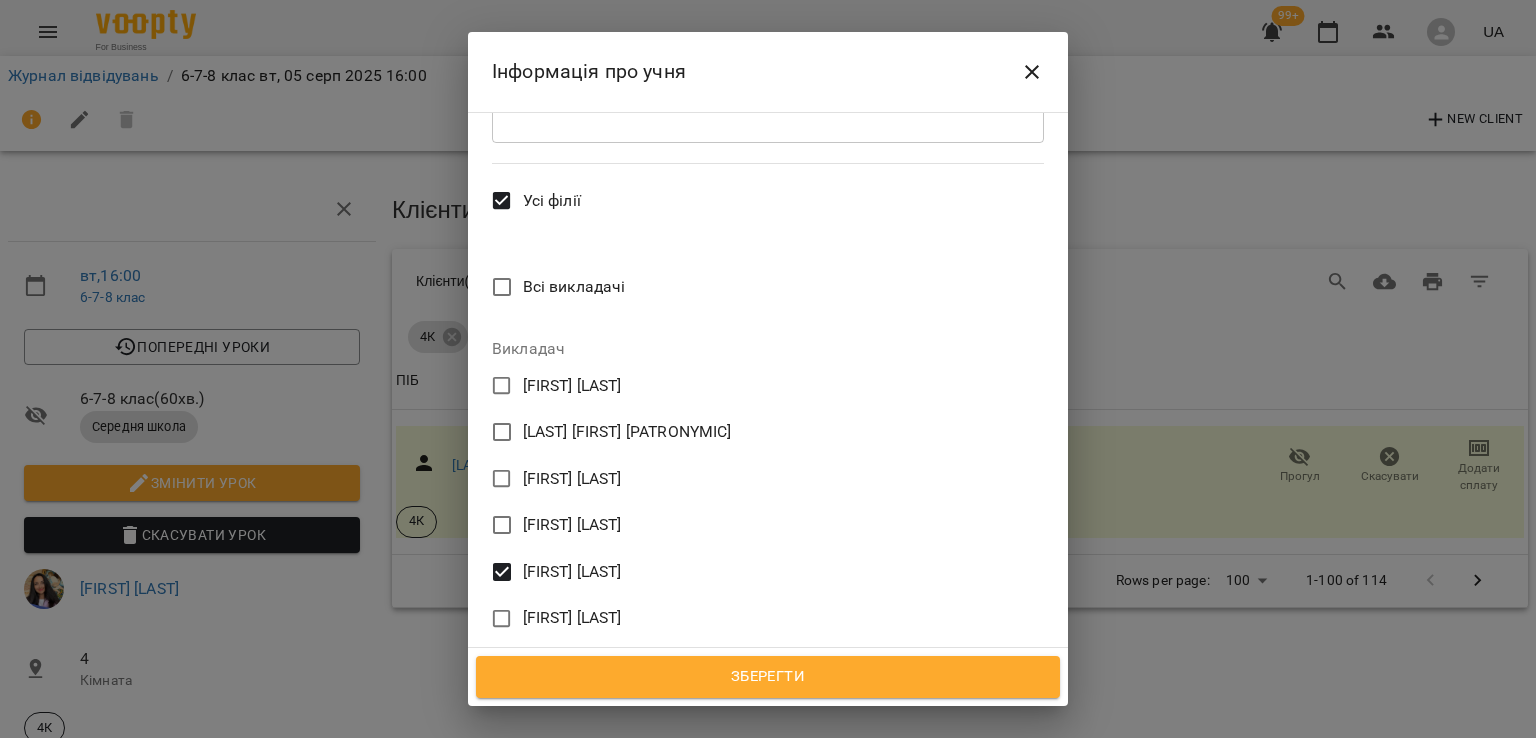 scroll, scrollTop: 859, scrollLeft: 0, axis: vertical 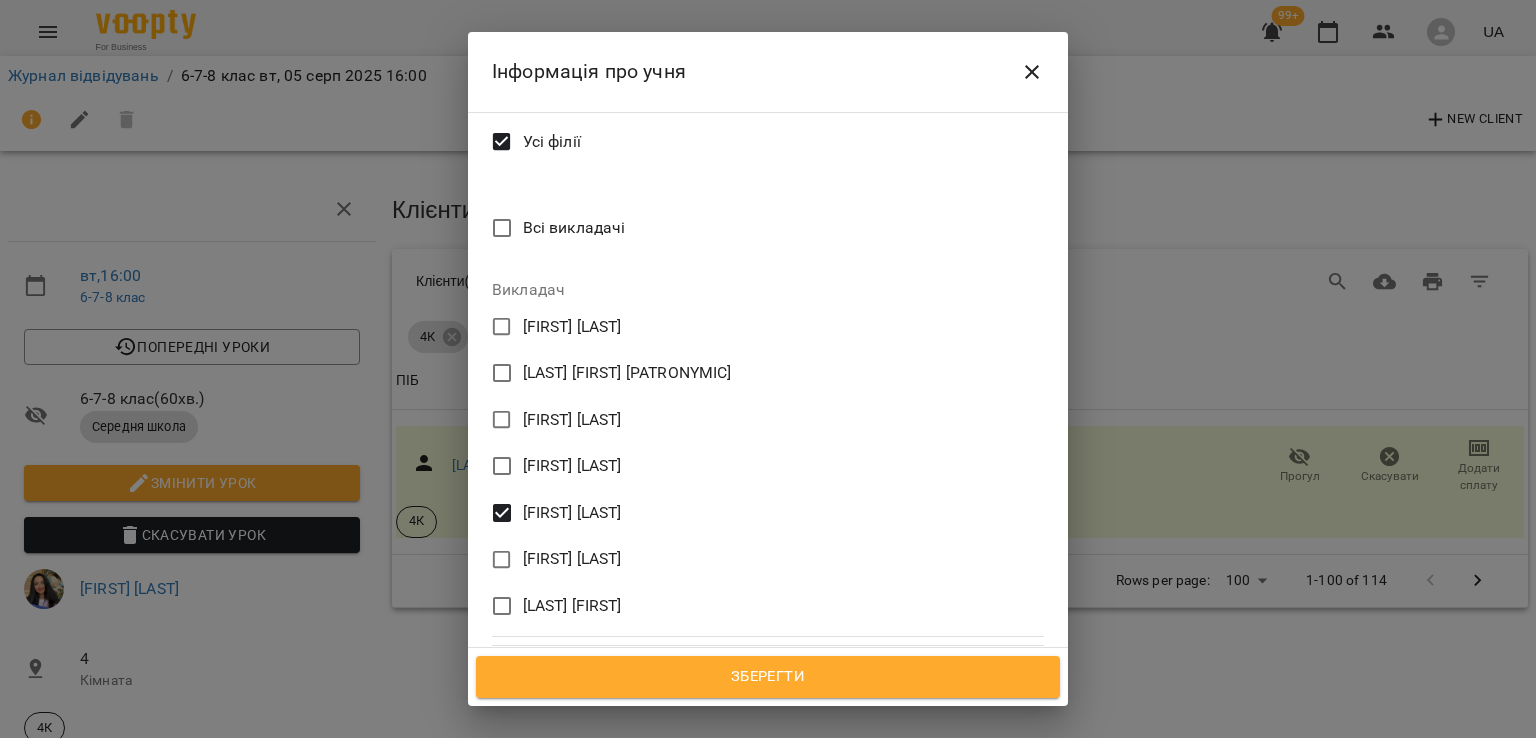 type on "**********" 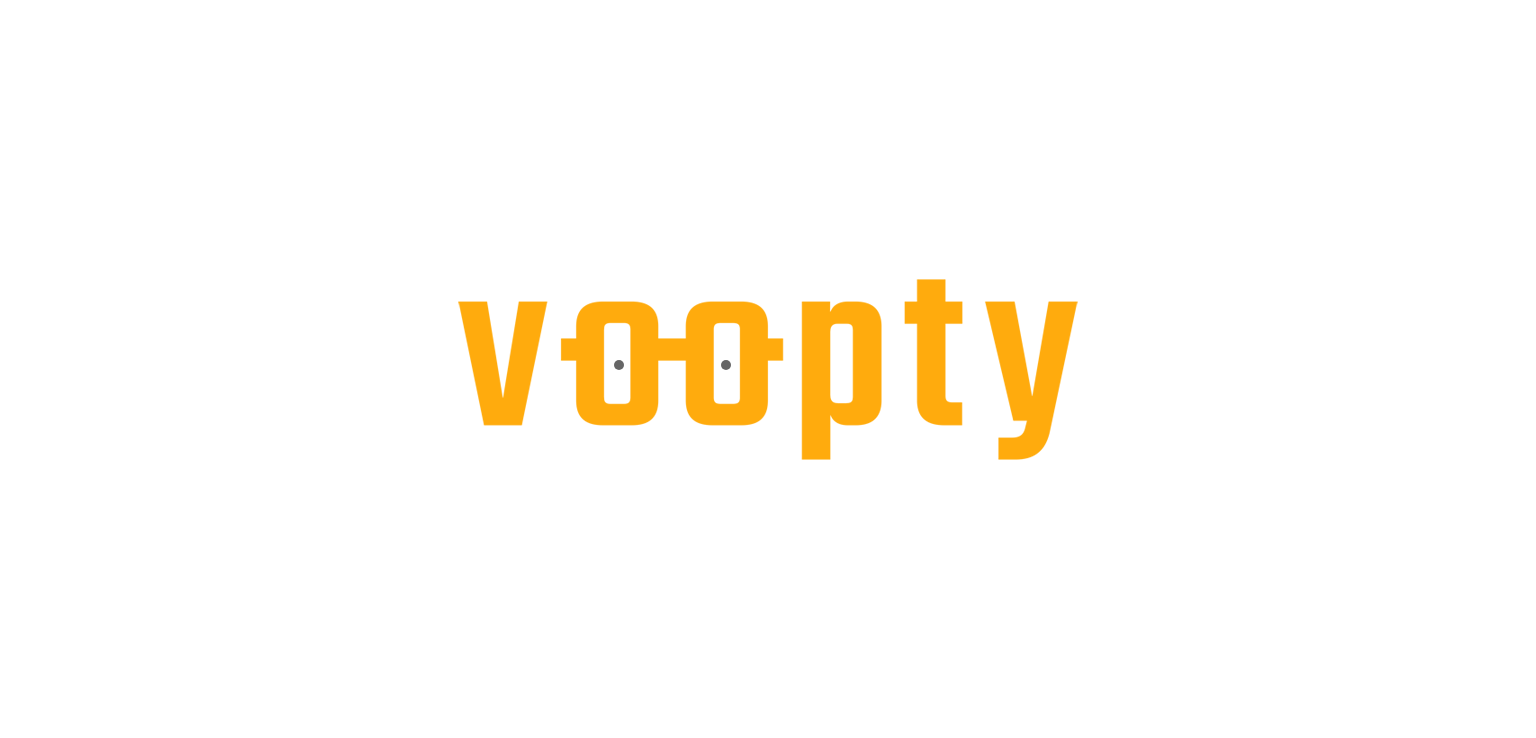 scroll, scrollTop: 0, scrollLeft: 0, axis: both 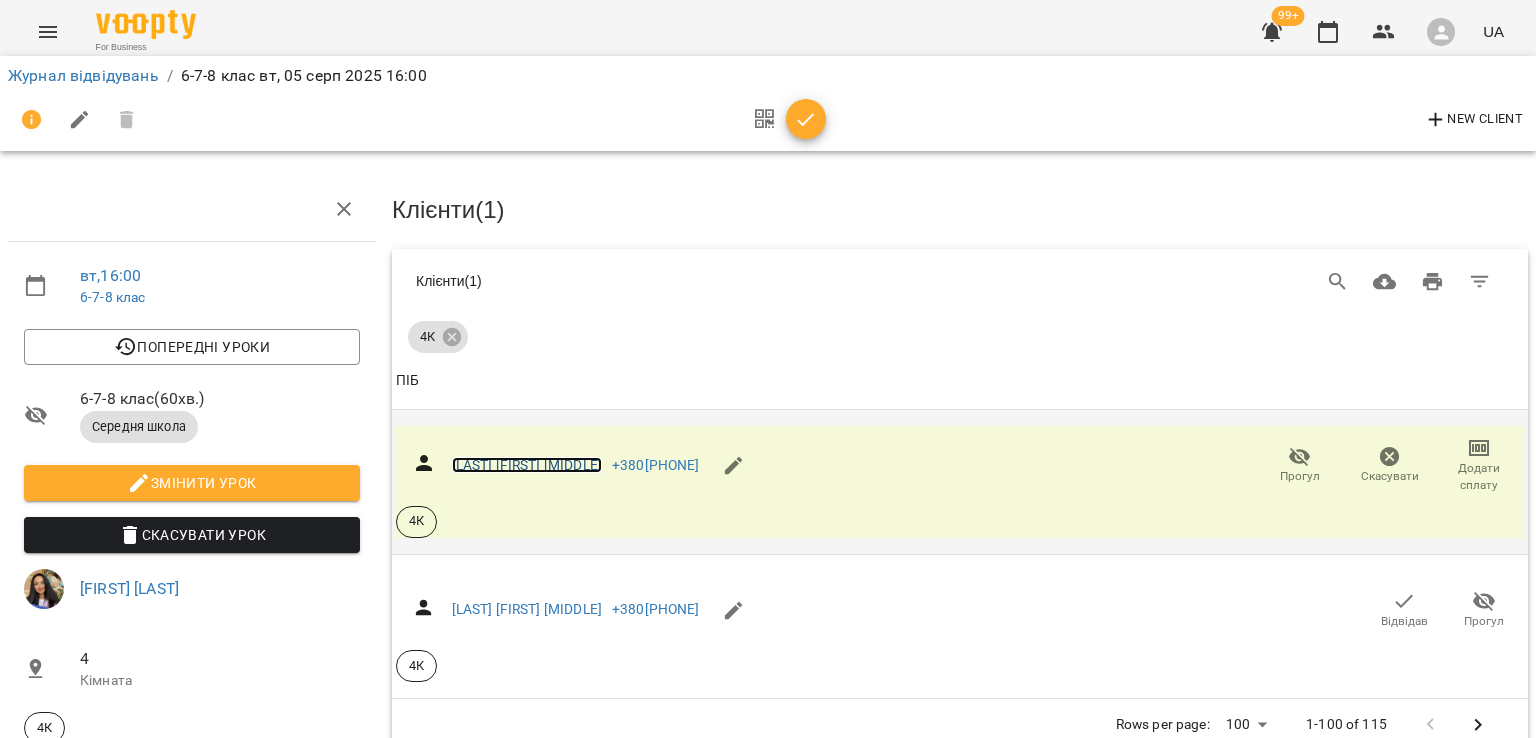 click on "[LAST] [FIRST] [MIDDLE]" at bounding box center (527, 465) 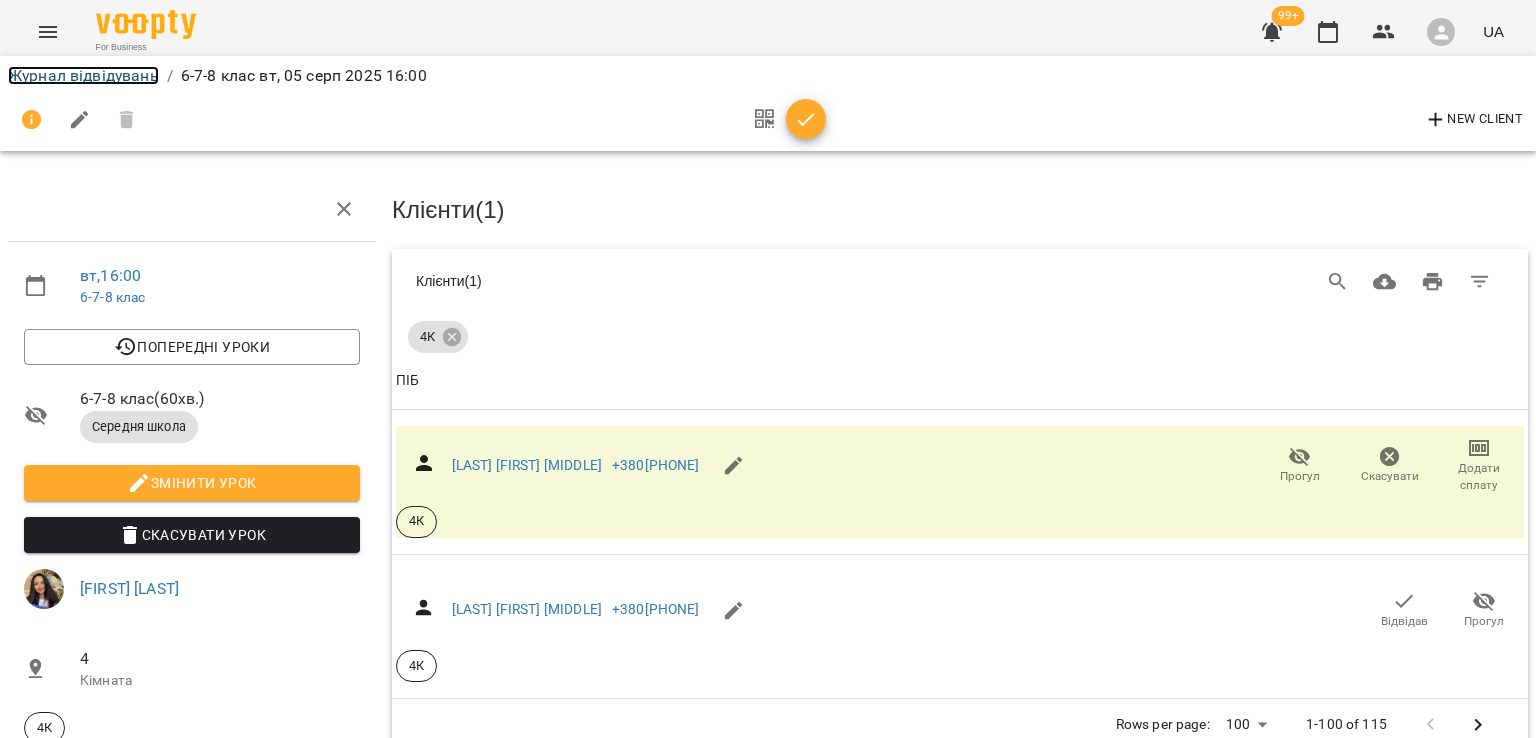 click on "Журнал відвідувань" at bounding box center [83, 75] 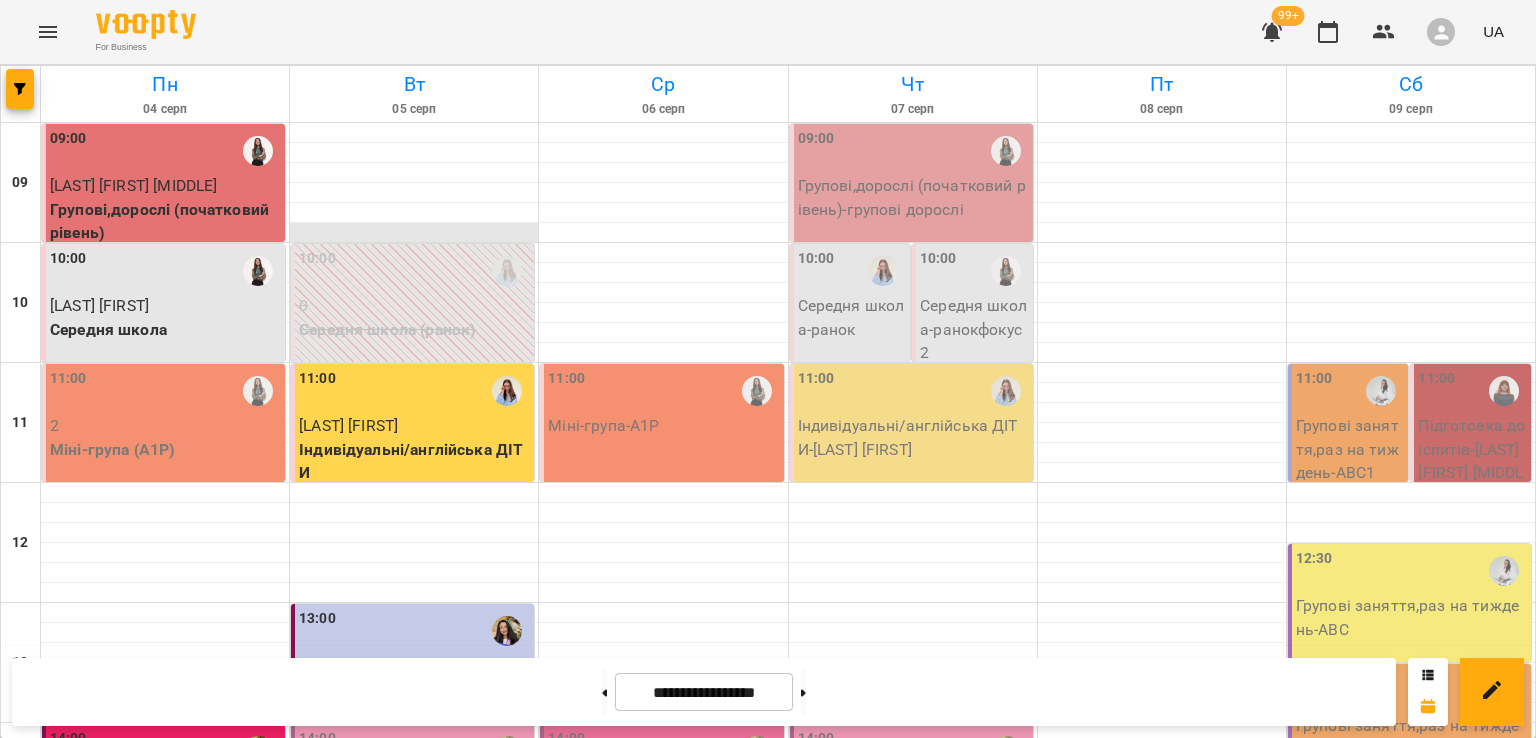 scroll, scrollTop: 200, scrollLeft: 0, axis: vertical 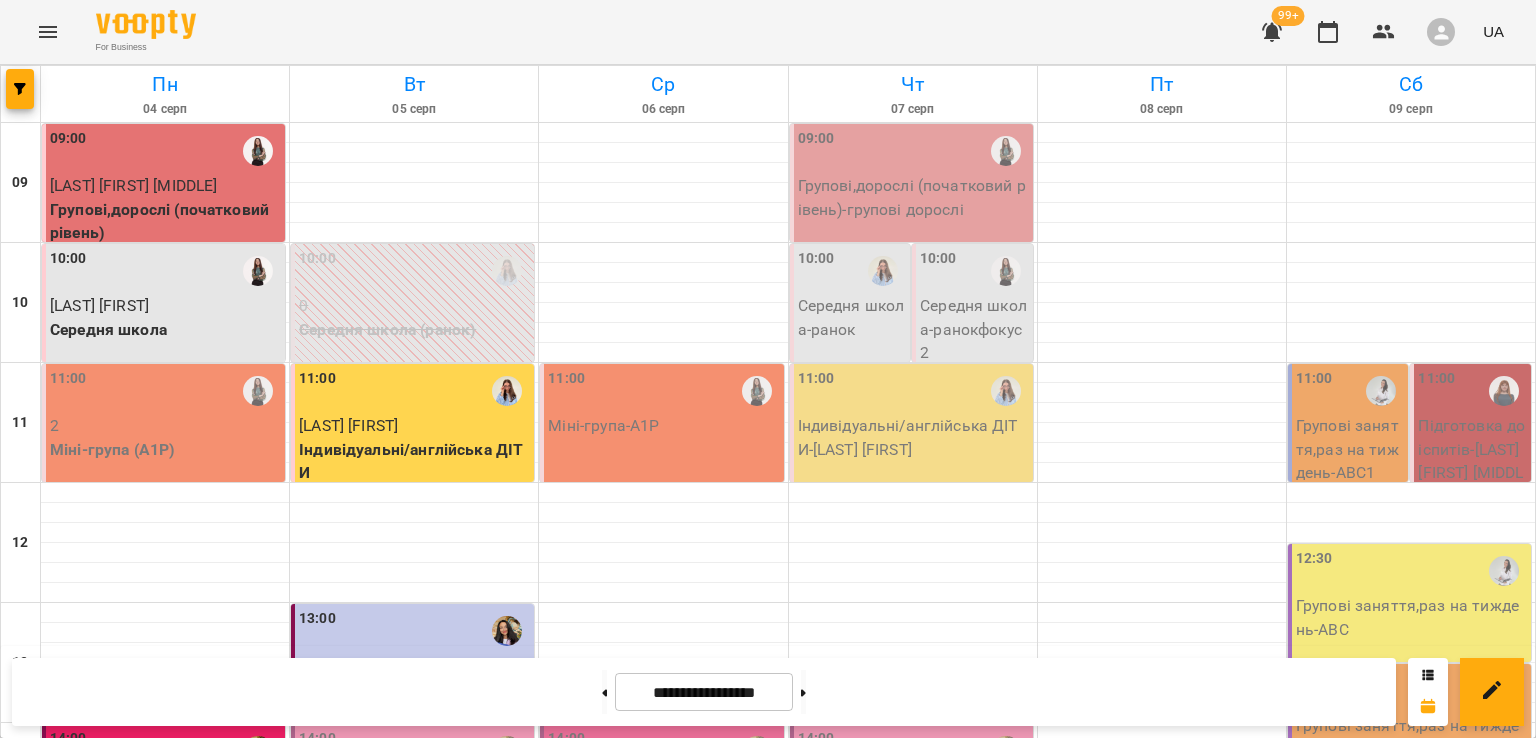 click on "11:00" at bounding box center (165, 391) 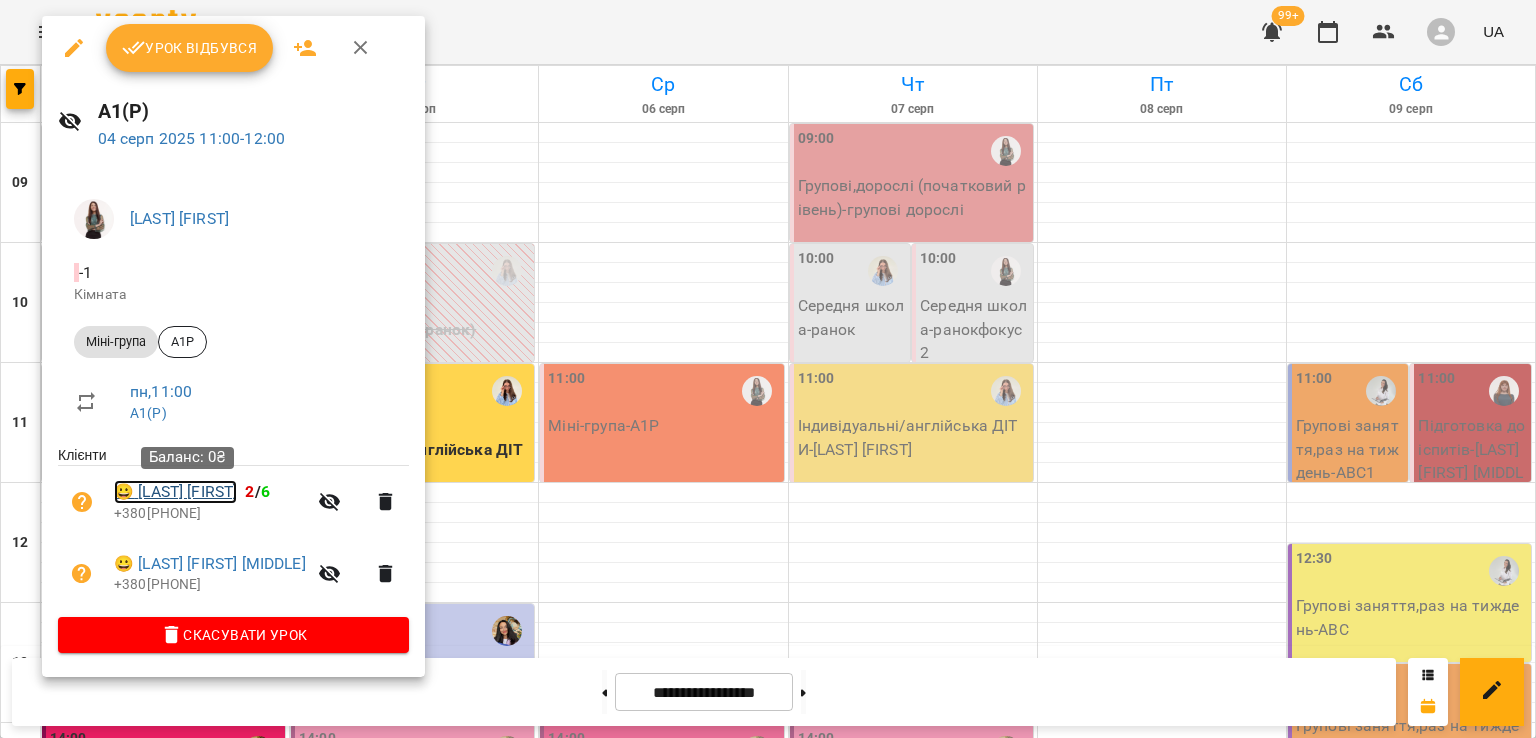 click on "😀   [LAST] [FIRST]" at bounding box center (175, 492) 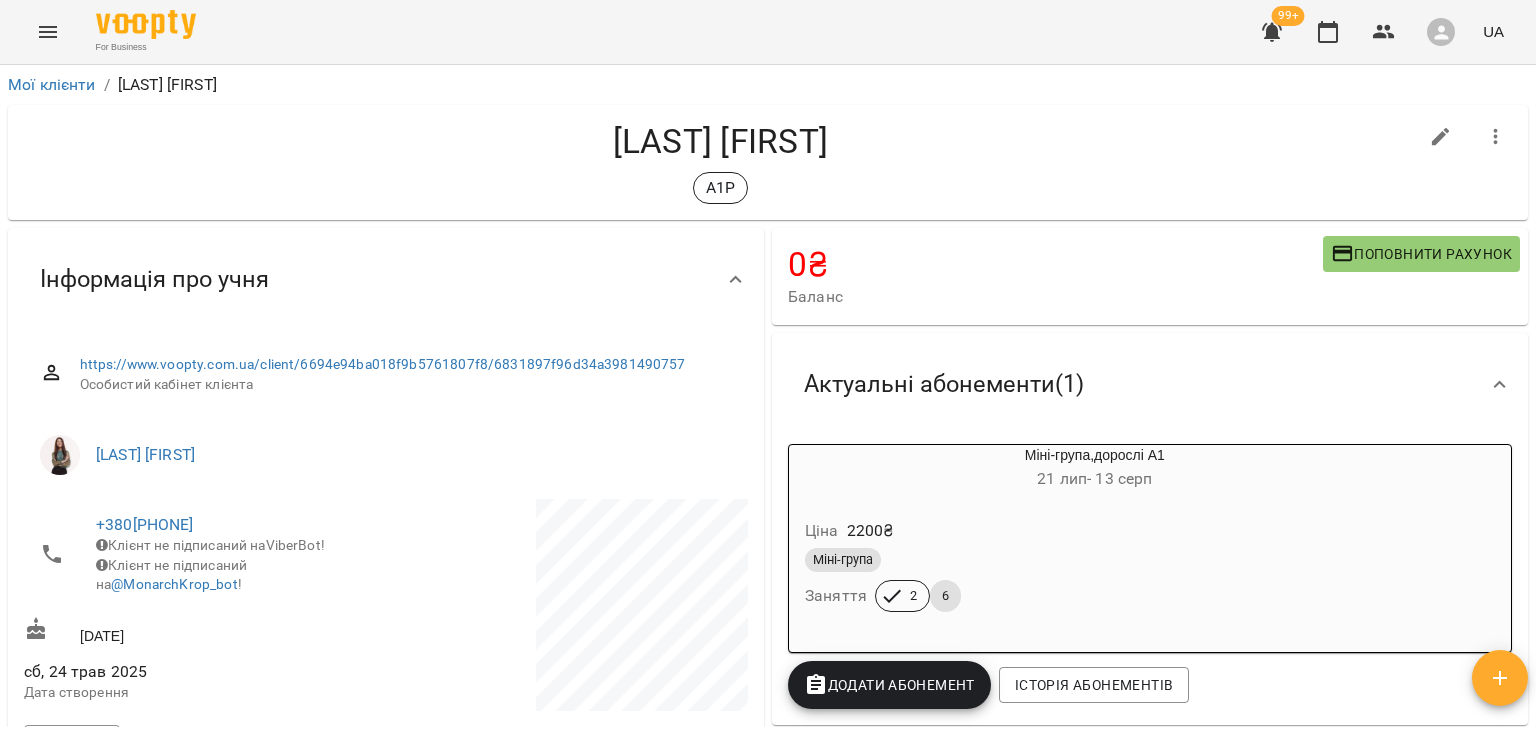 scroll, scrollTop: 300, scrollLeft: 0, axis: vertical 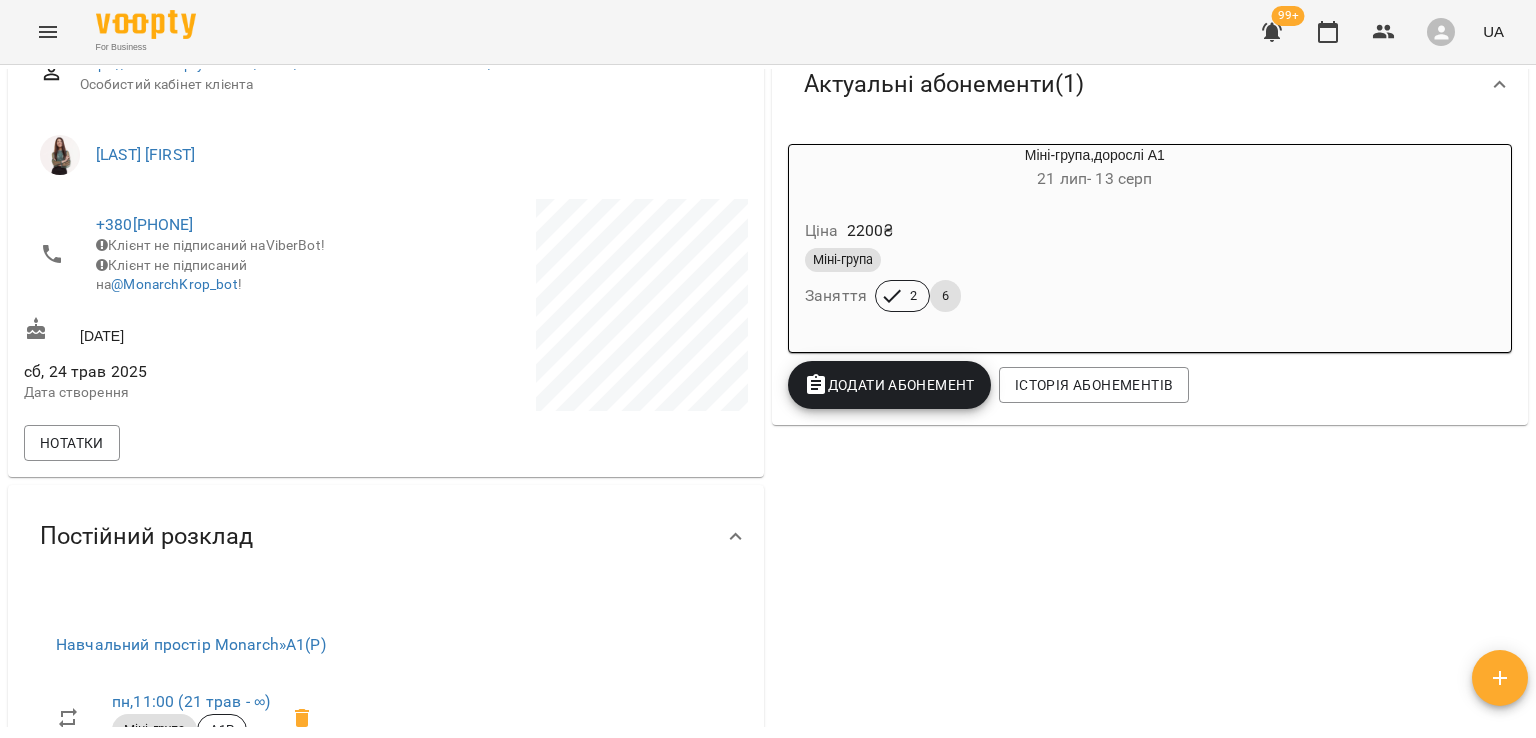 click at bounding box center (48, 32) 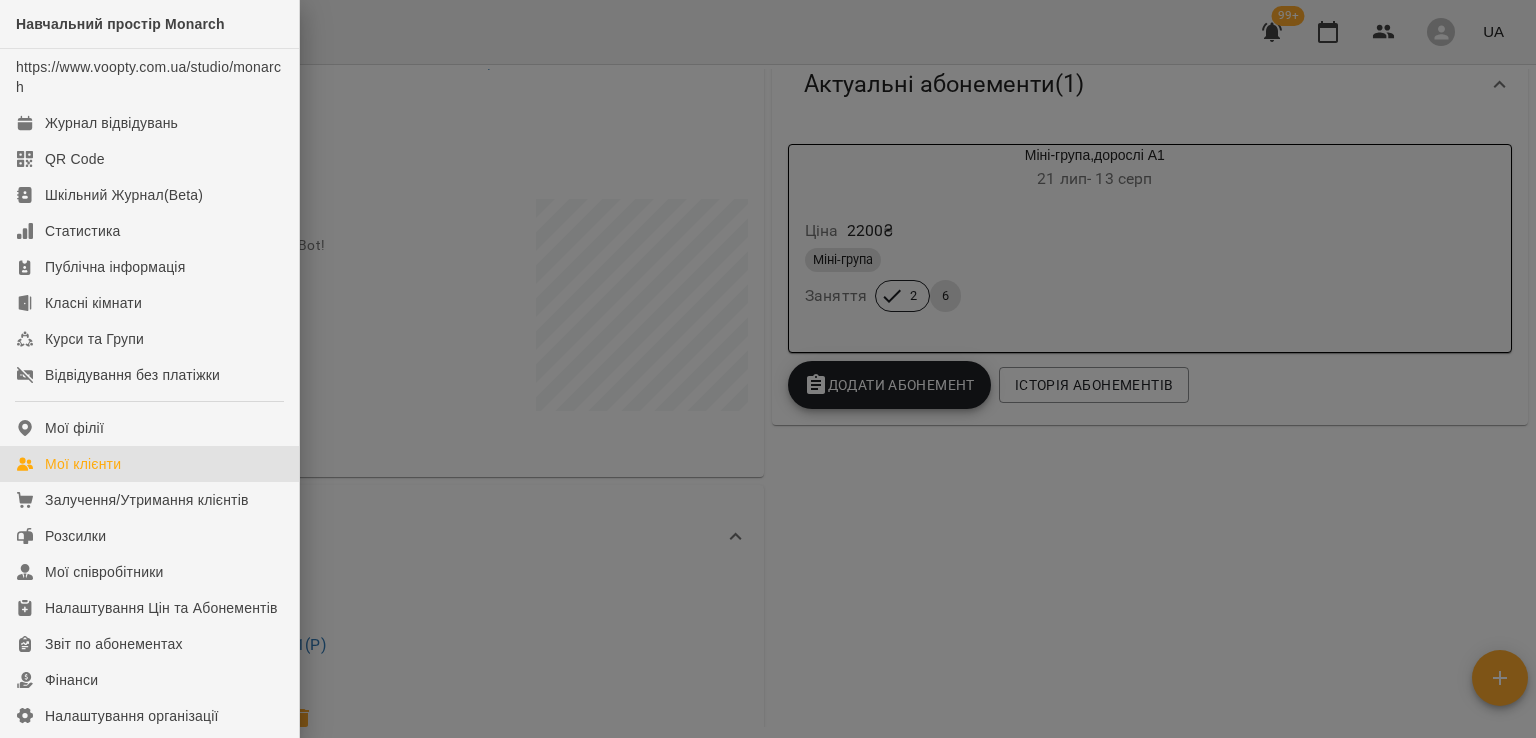 click on "Мої клієнти" at bounding box center (83, 464) 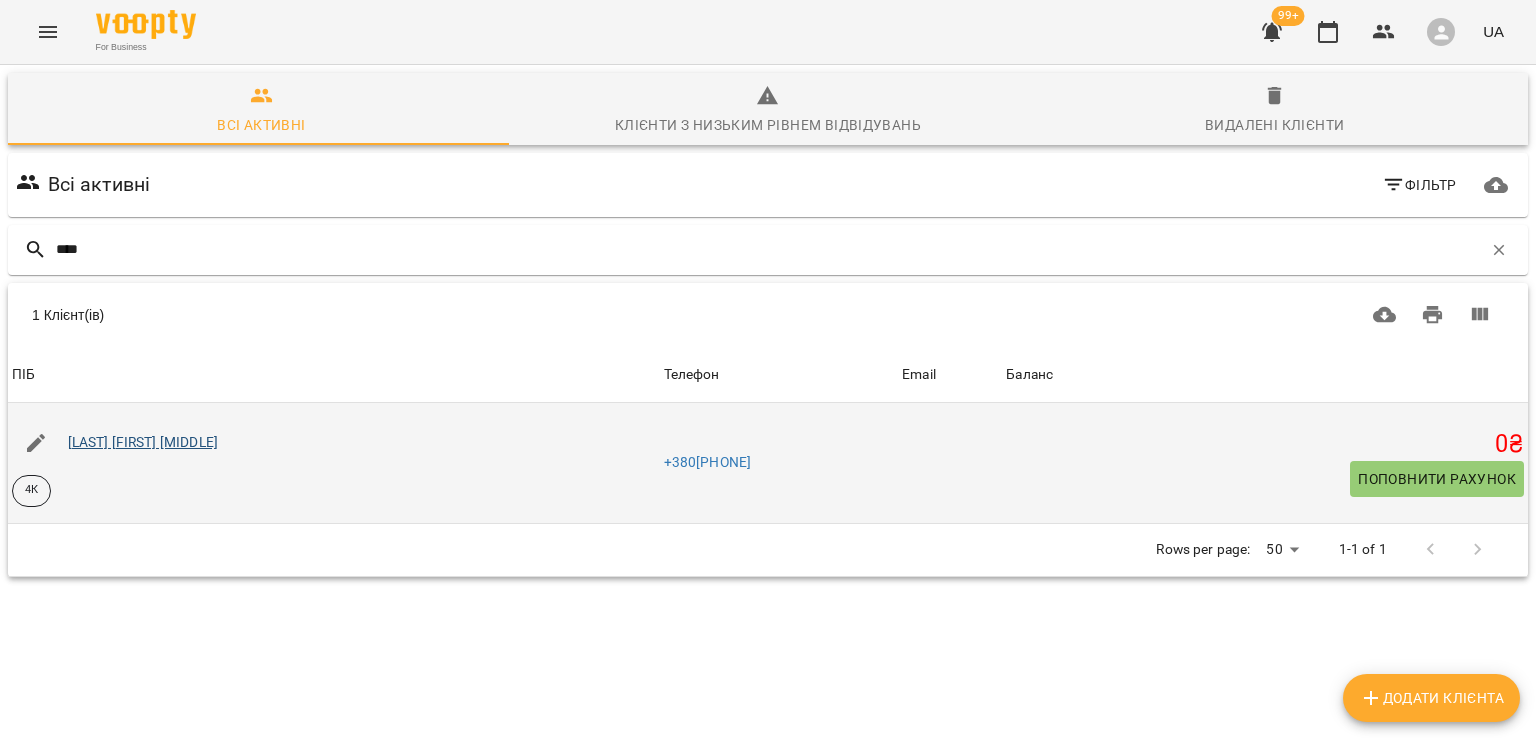 type on "****" 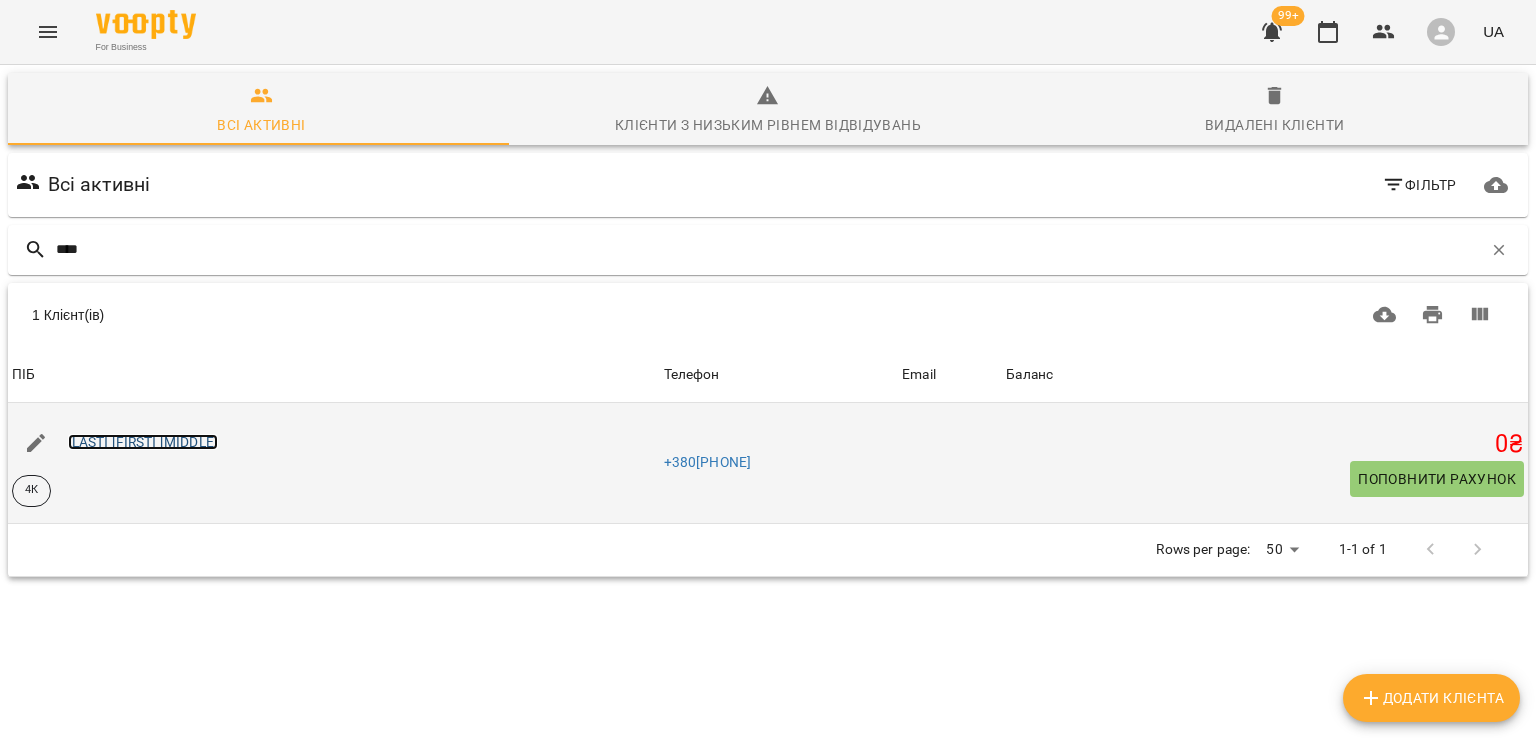 click on "[LAST] [FIRST] [MIDDLE]" at bounding box center (143, 442) 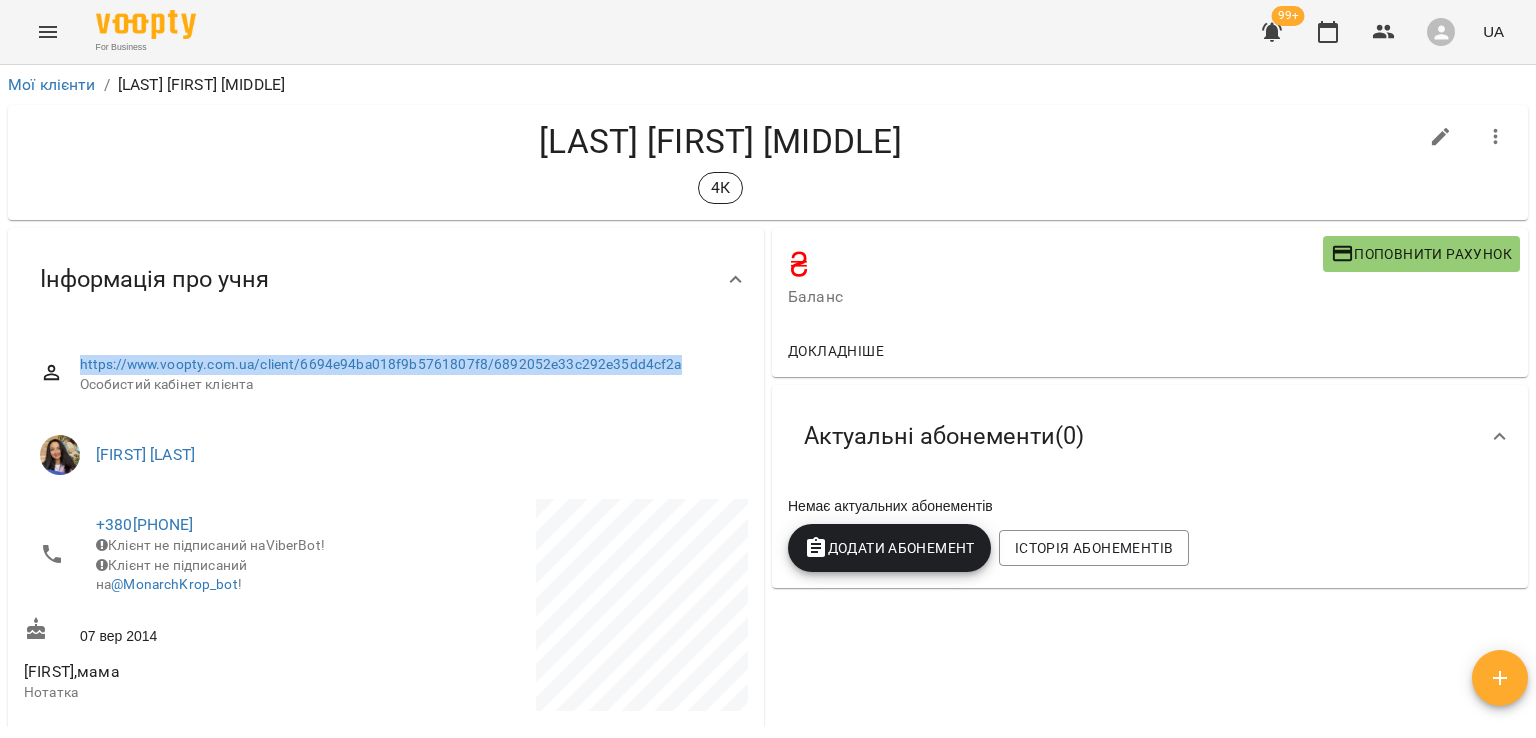 drag, startPoint x: 686, startPoint y: 365, endPoint x: 66, endPoint y: 369, distance: 620.0129 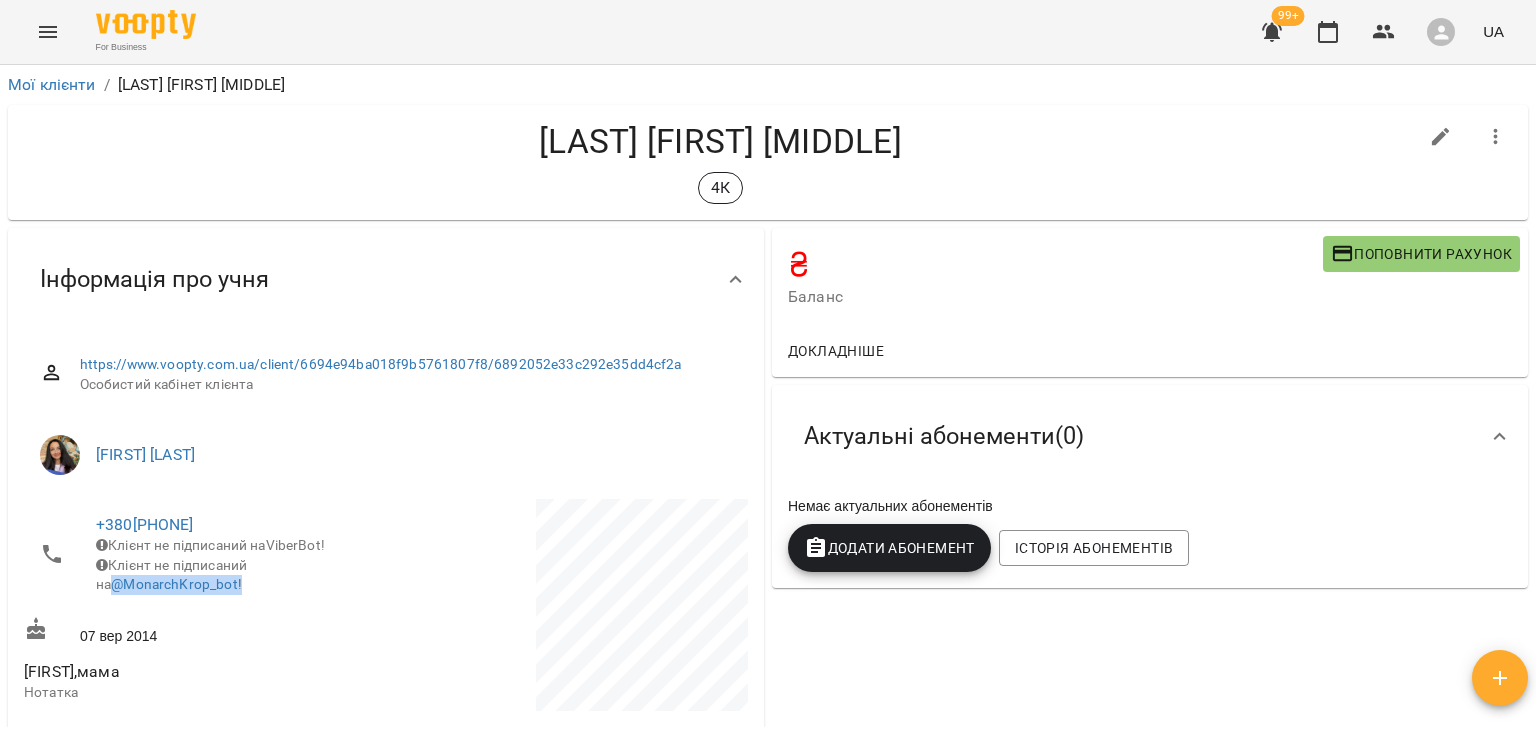 drag, startPoint x: 244, startPoint y: 594, endPoint x: 89, endPoint y: 587, distance: 155.15799 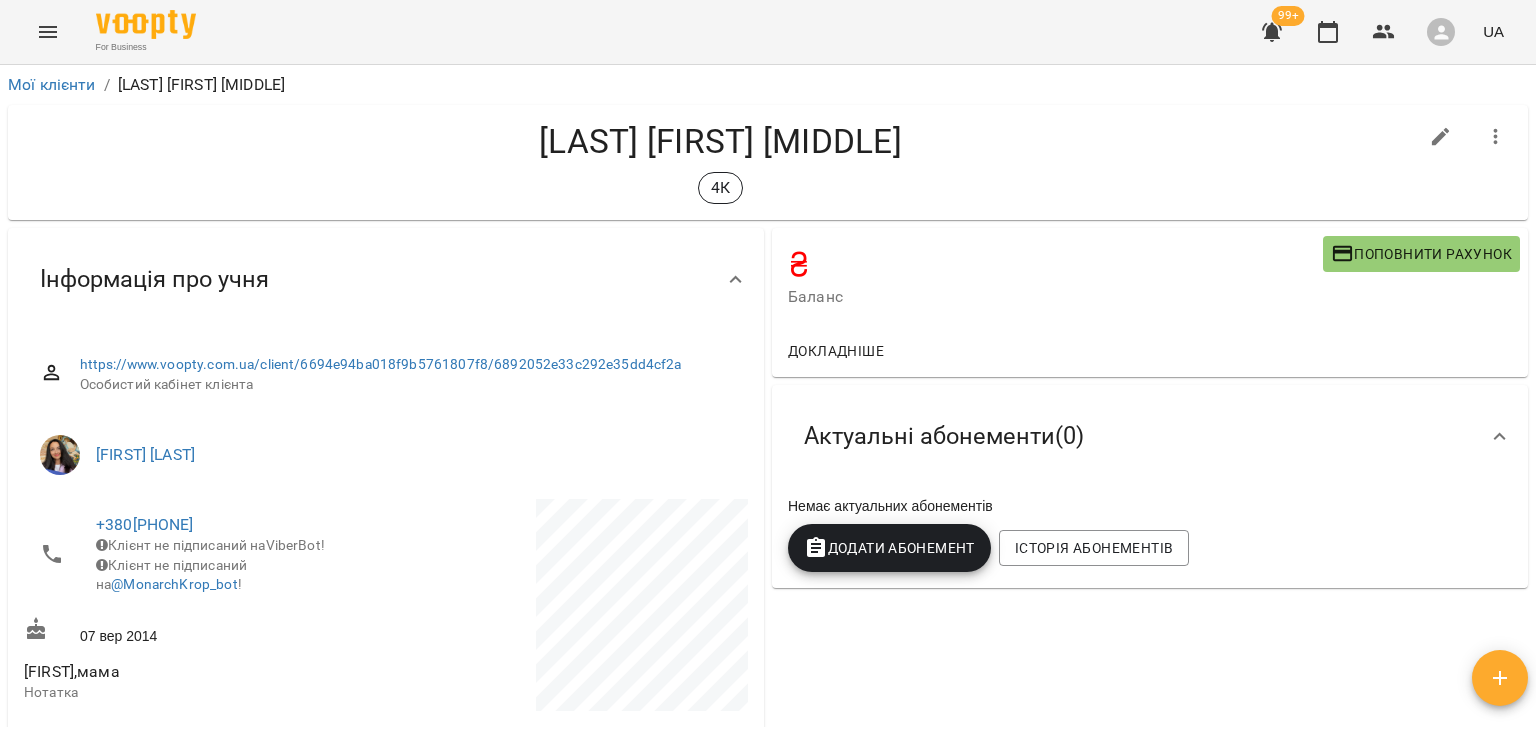 click on "4К" at bounding box center [720, 188] 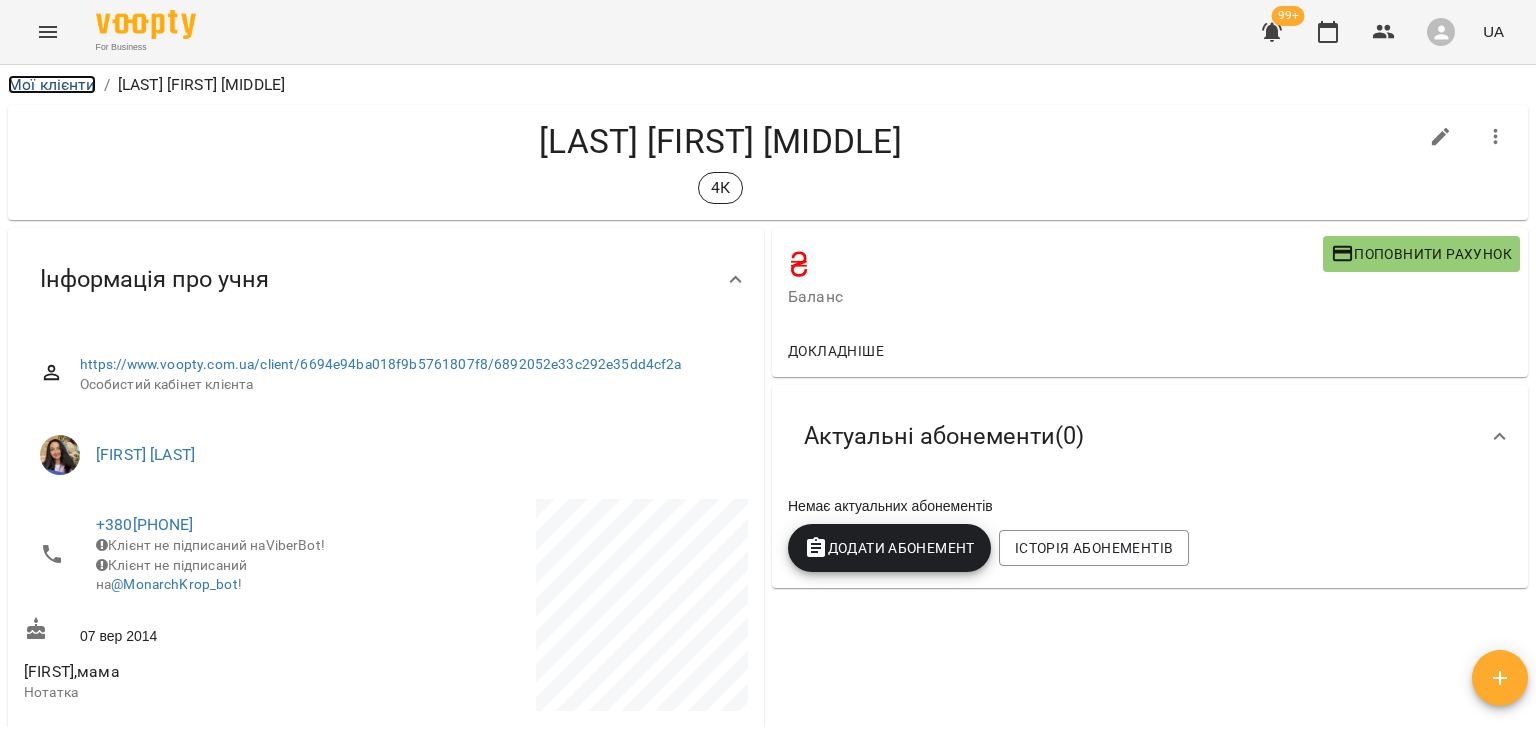 click on "Мої клієнти" at bounding box center [52, 84] 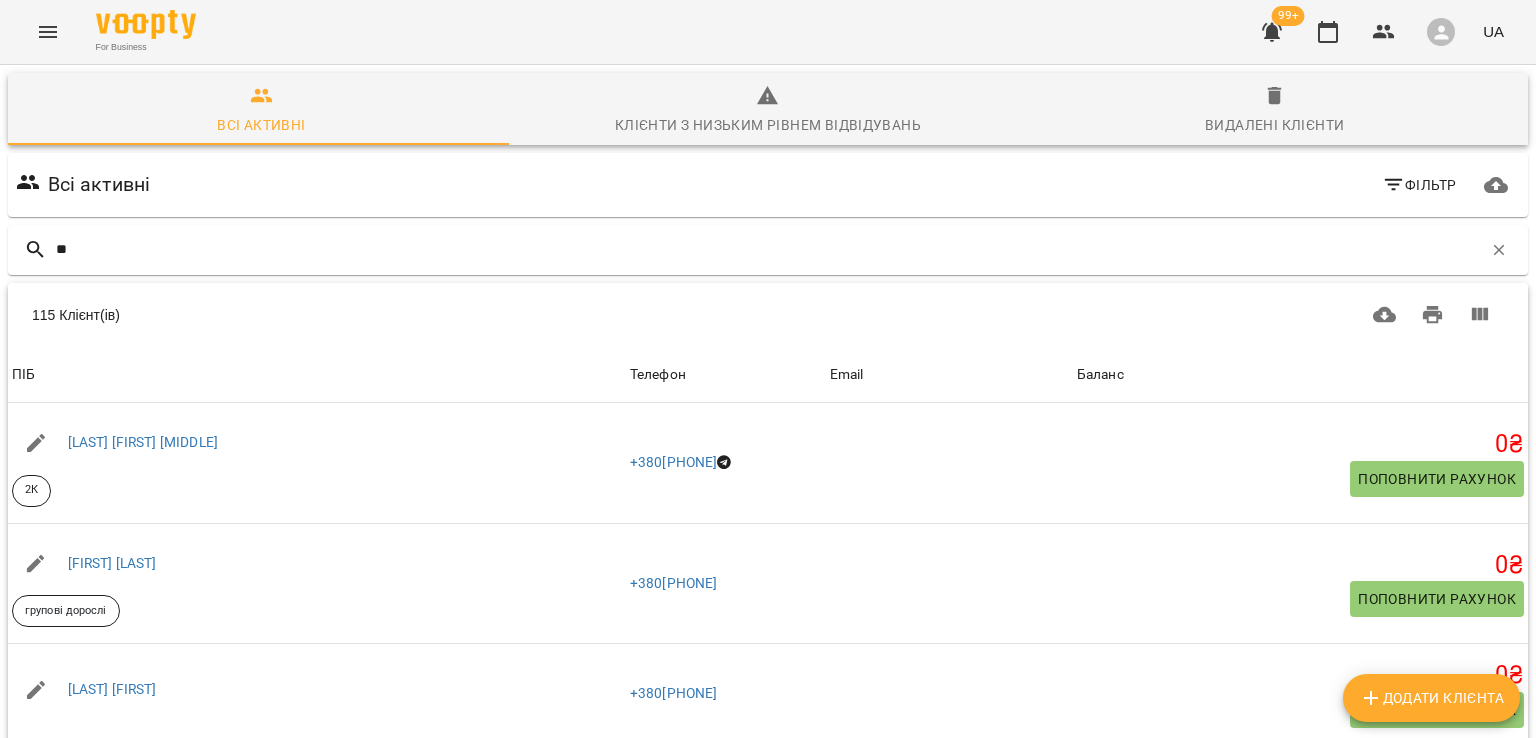 type on "***" 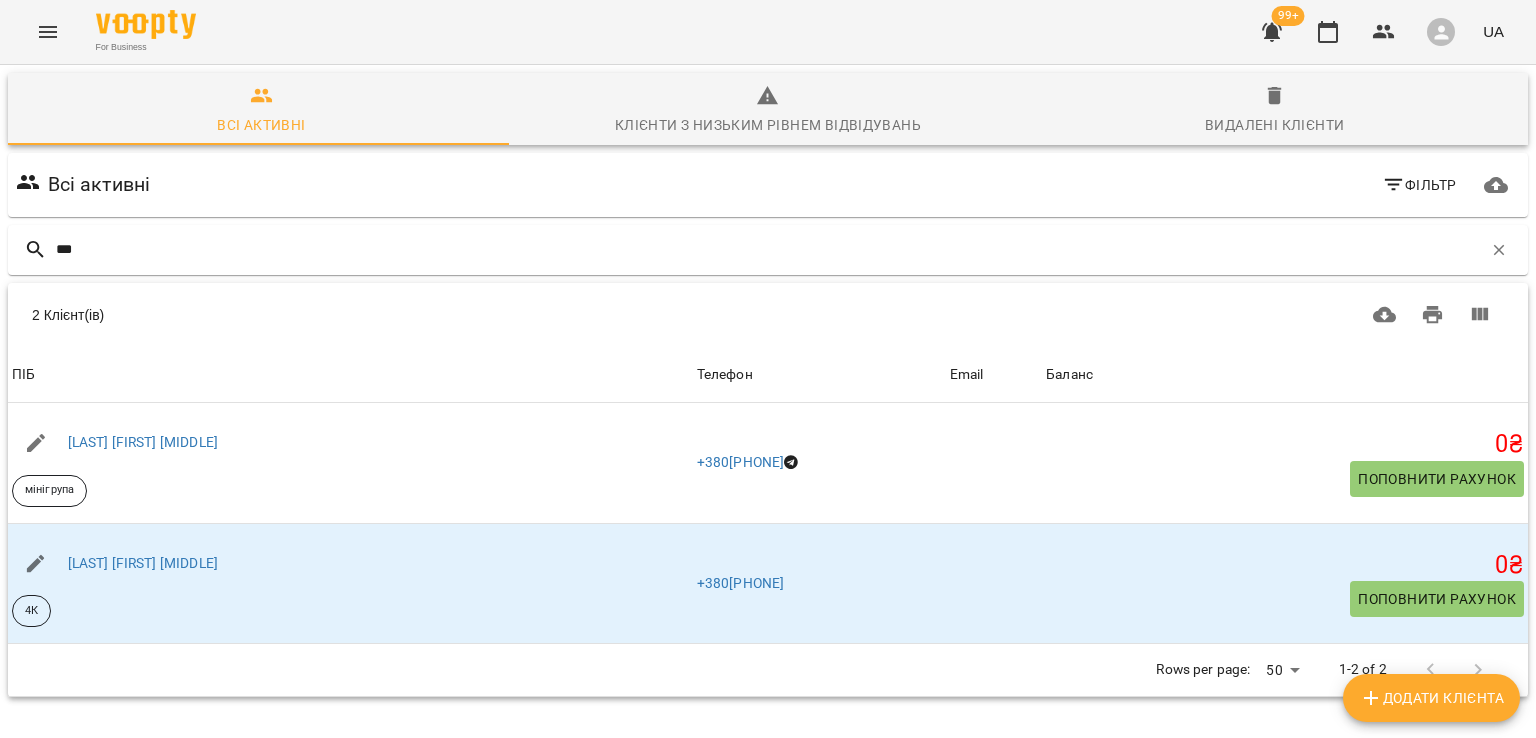 scroll, scrollTop: 88, scrollLeft: 0, axis: vertical 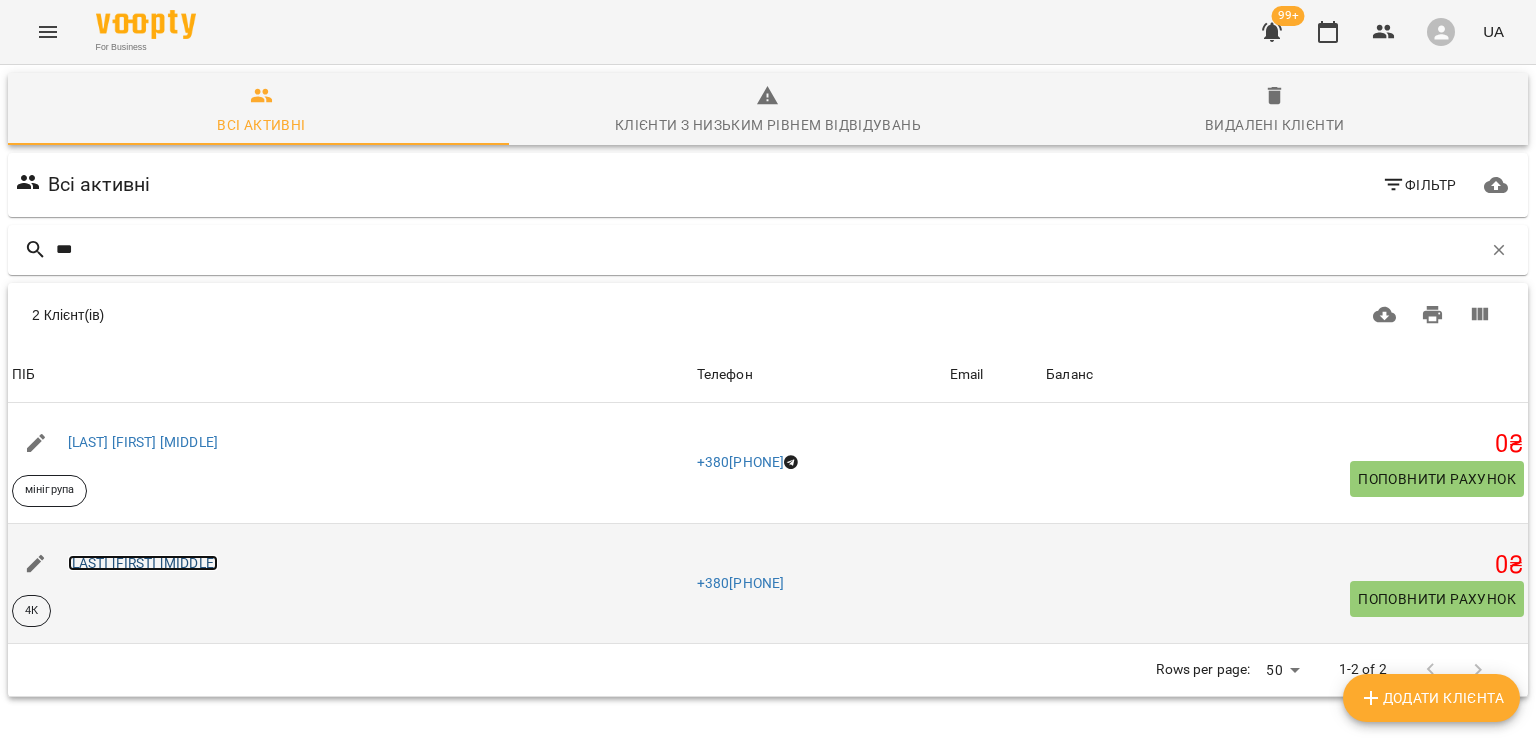 click on "[LAST] [FIRST] [MIDDLE]" at bounding box center [143, 563] 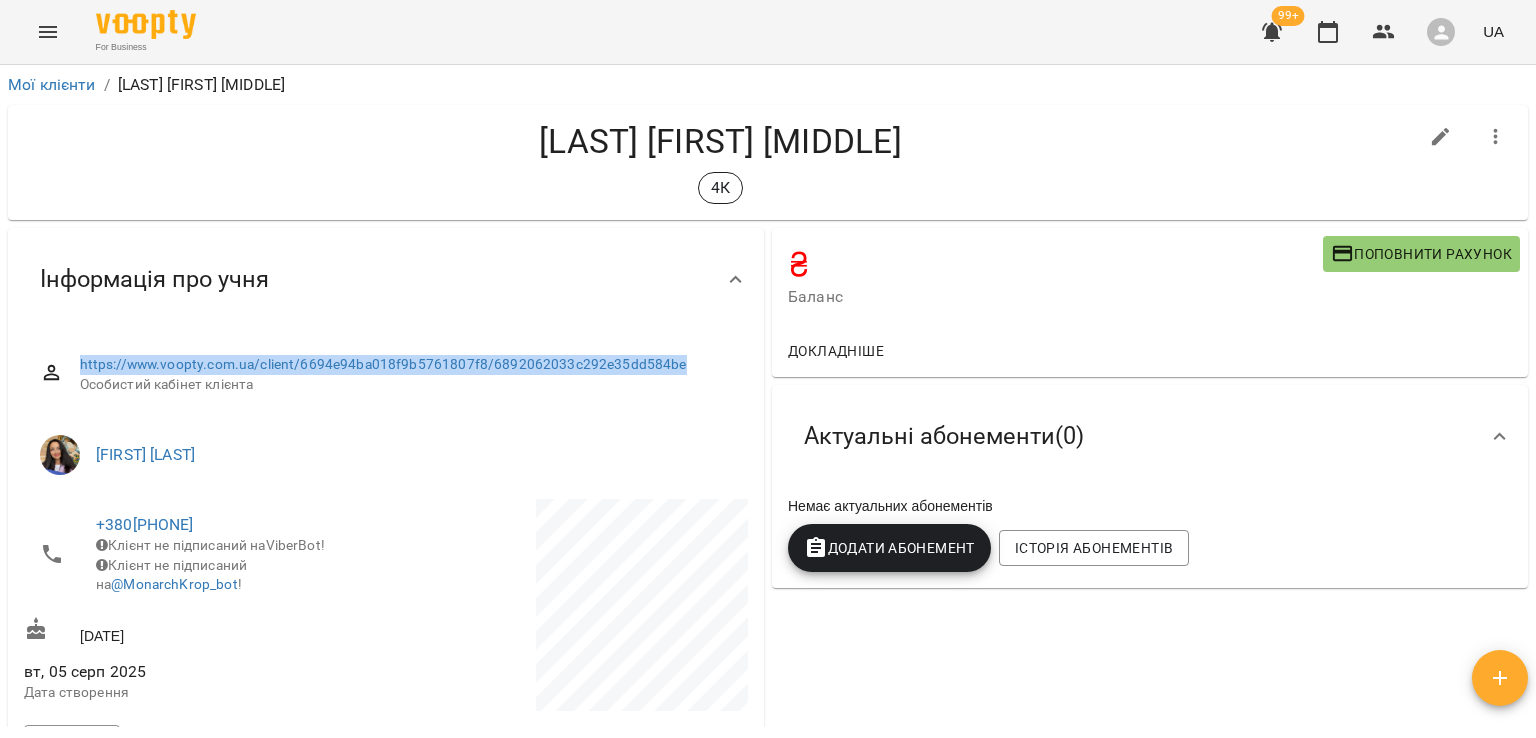 drag, startPoint x: 712, startPoint y: 364, endPoint x: 64, endPoint y: 365, distance: 648.0008 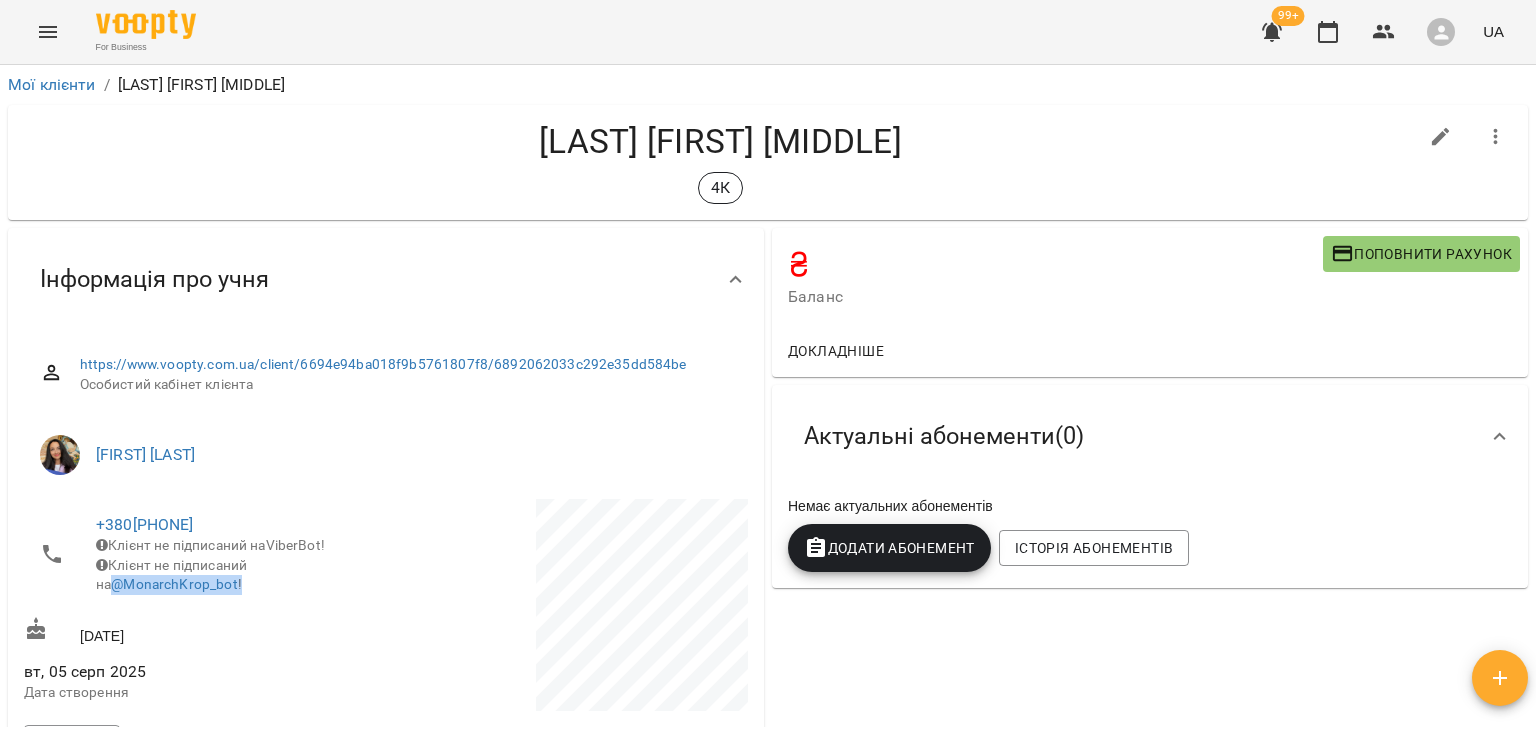 drag, startPoint x: 235, startPoint y: 593, endPoint x: 82, endPoint y: 590, distance: 153.0294 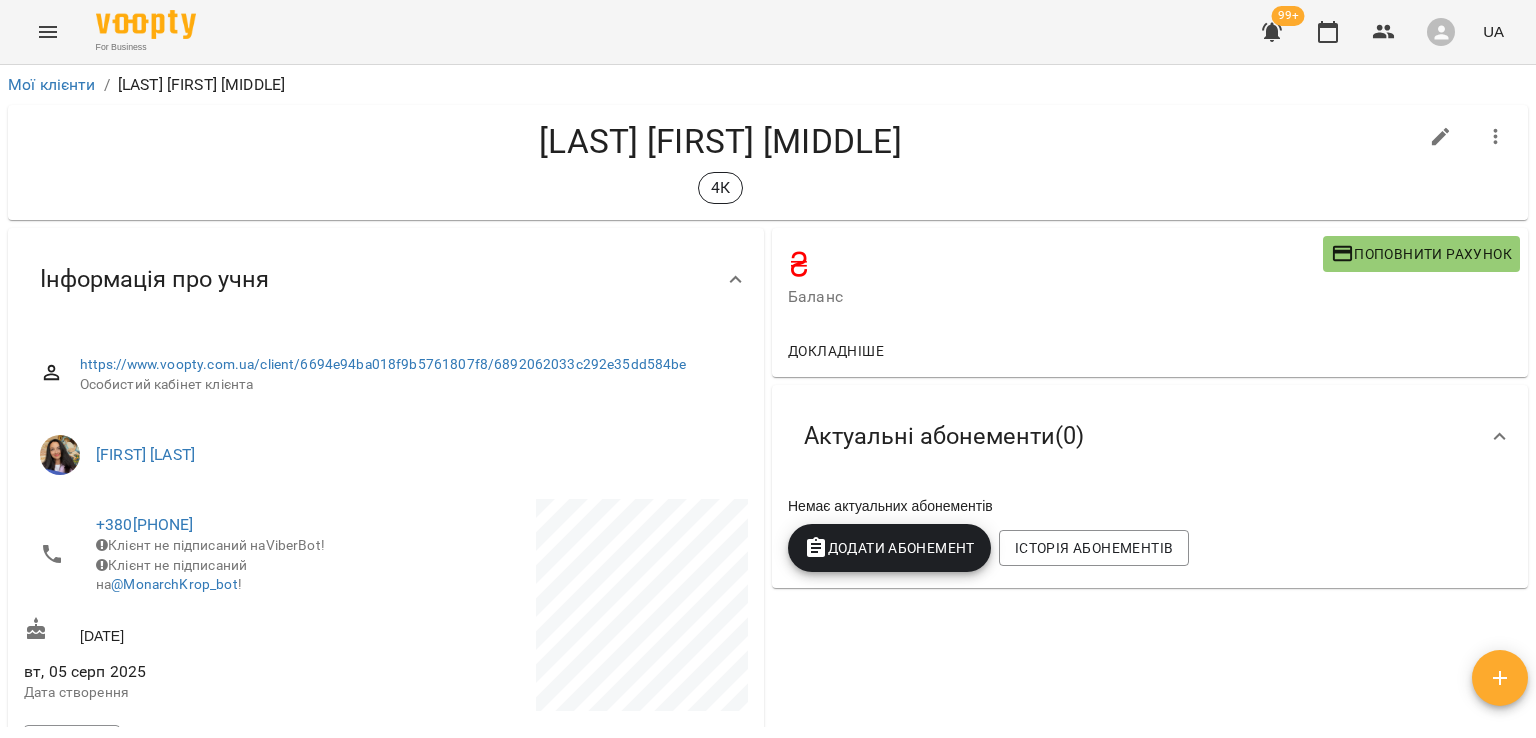 click 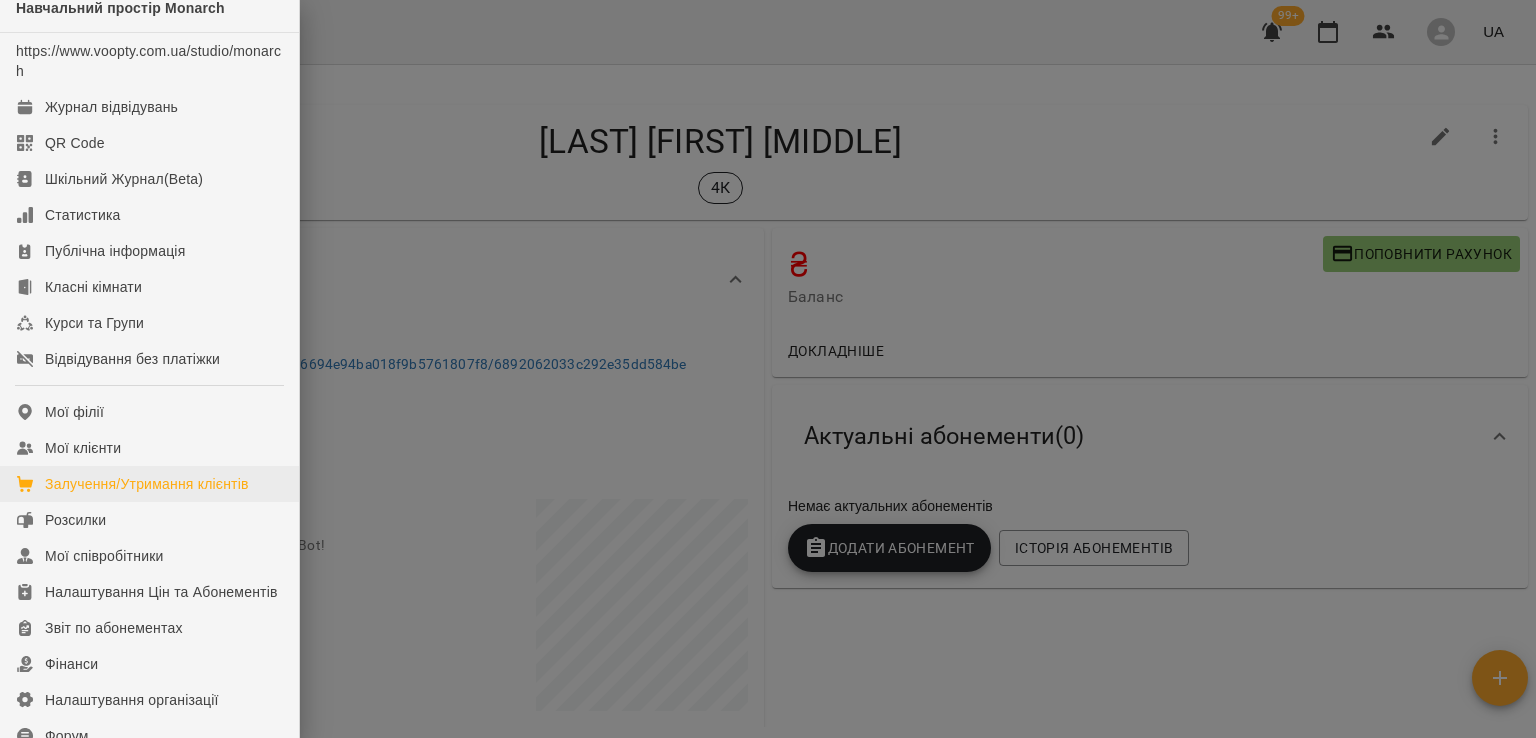 scroll, scrollTop: 0, scrollLeft: 0, axis: both 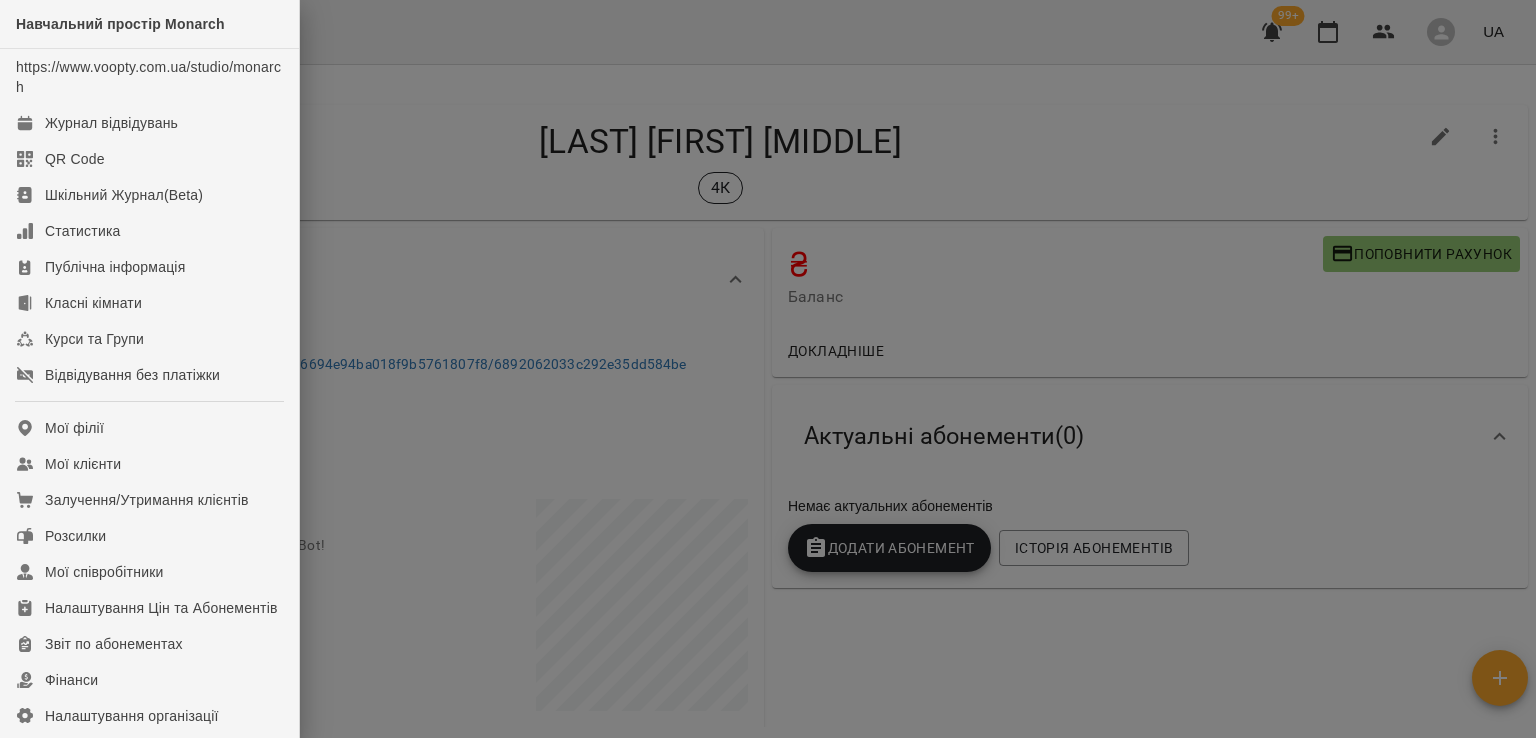 click at bounding box center [768, 369] 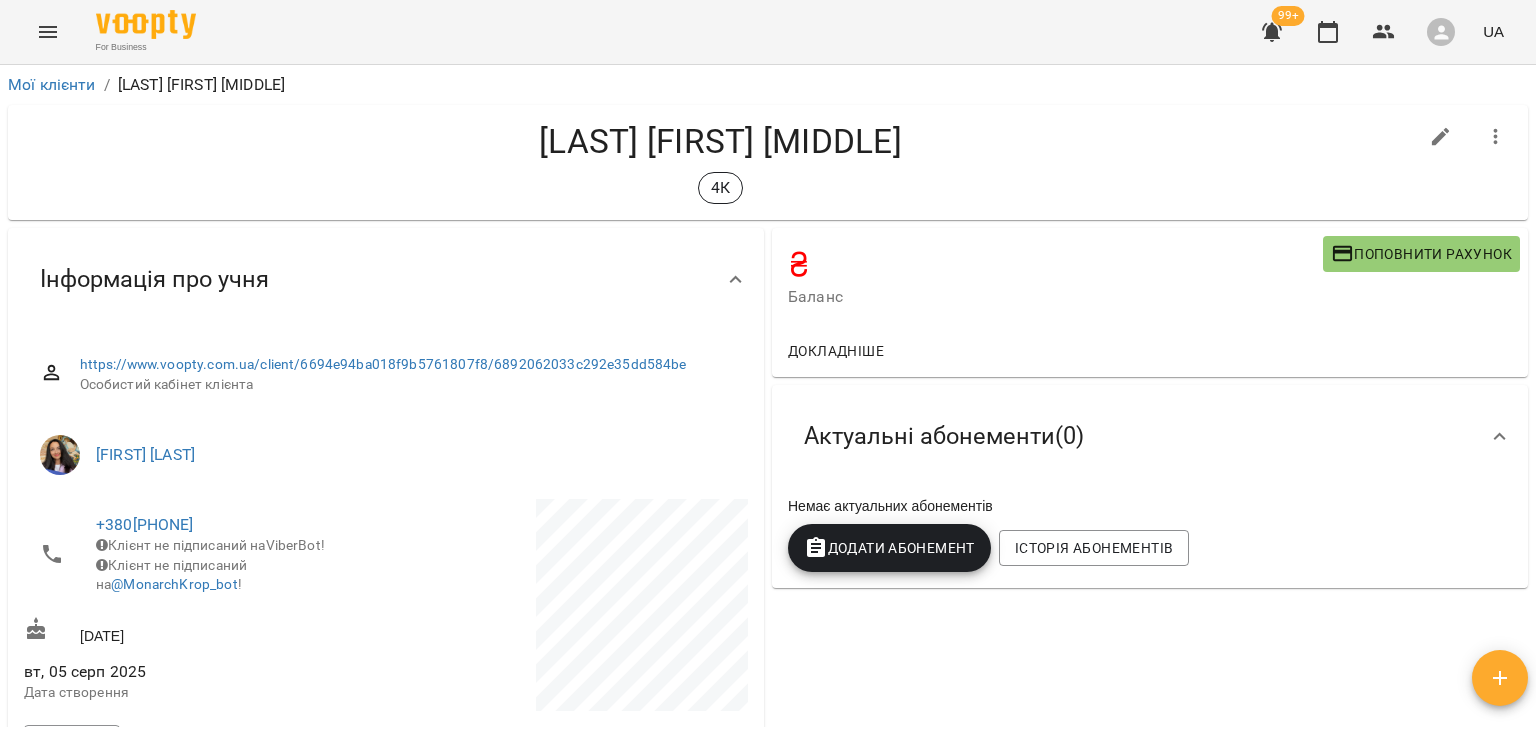 click 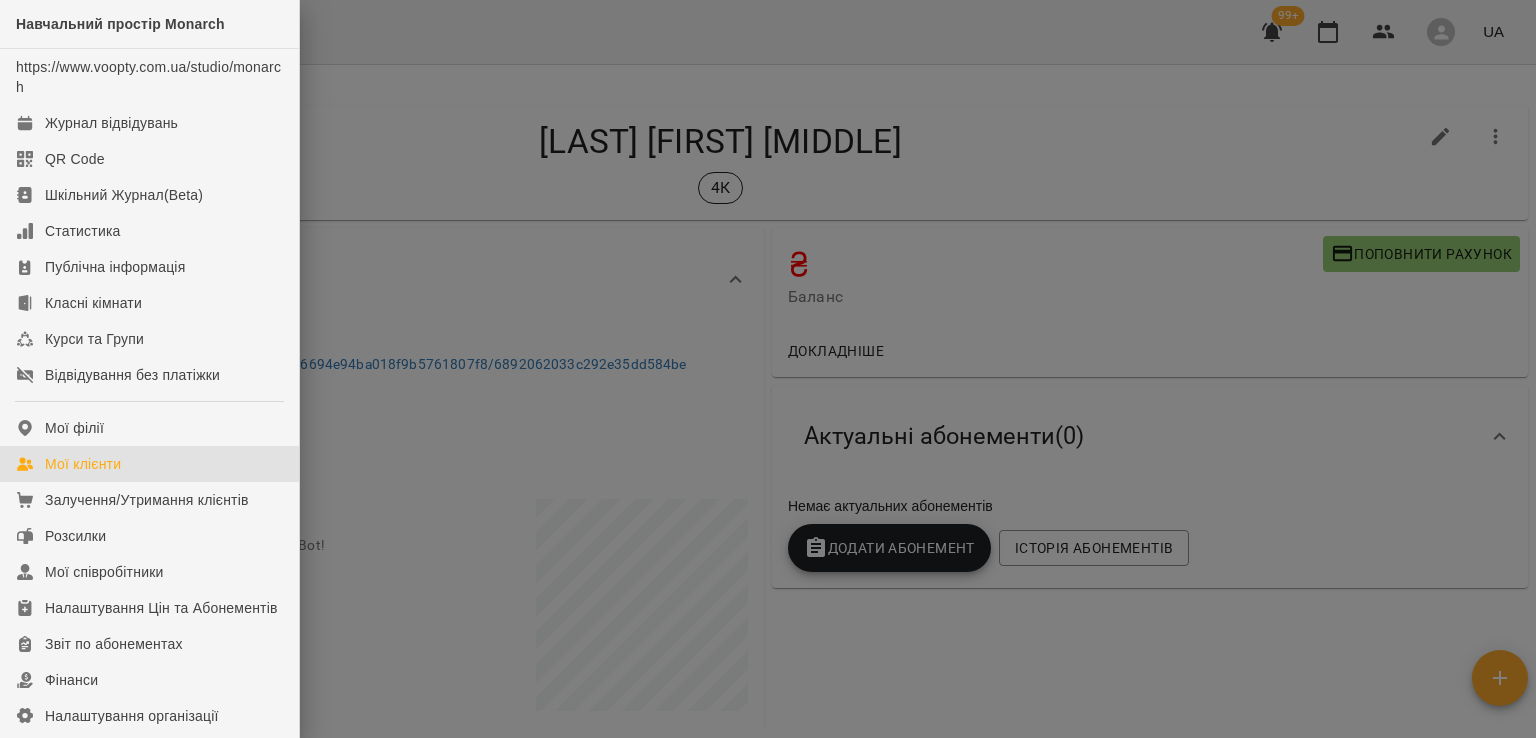 click on "Мої клієнти" at bounding box center (83, 464) 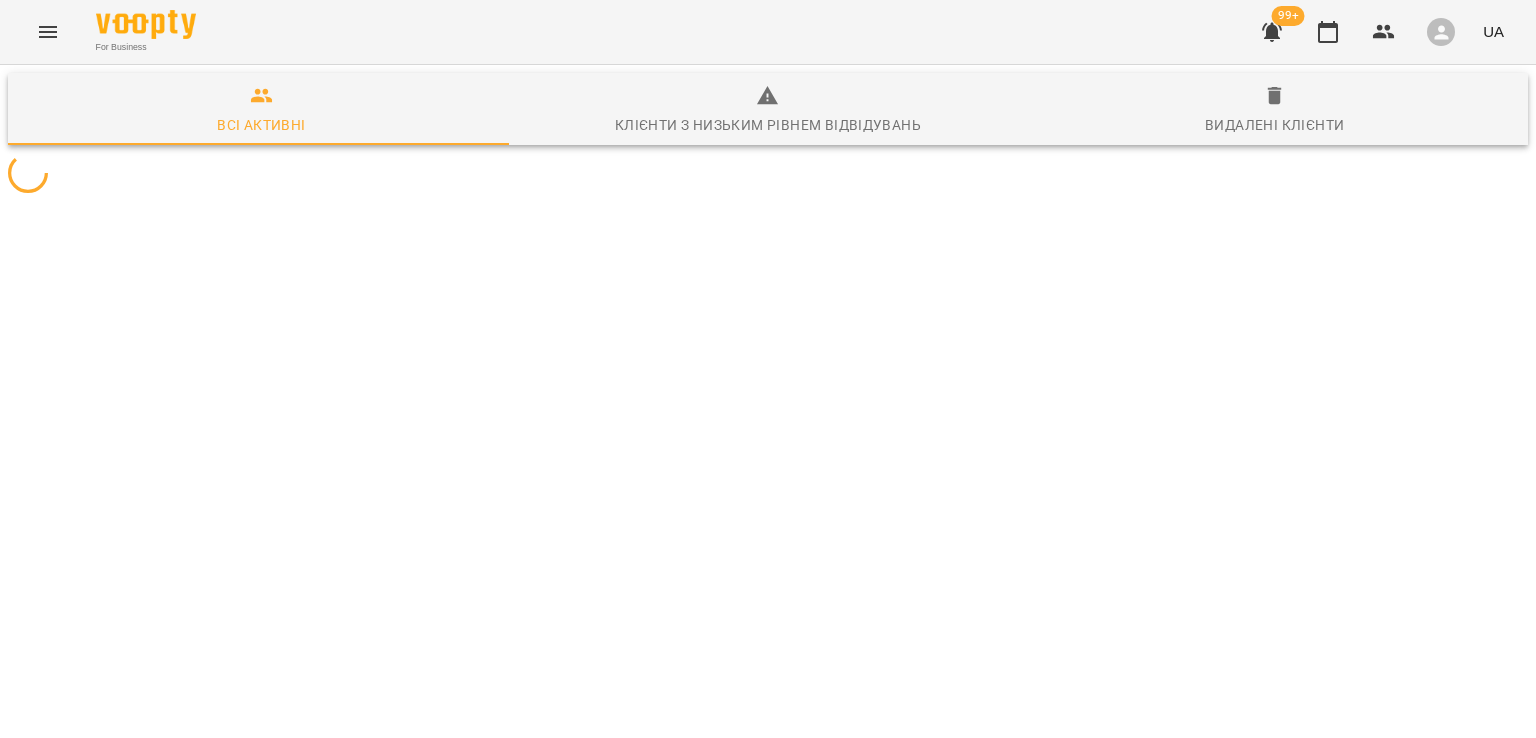 type 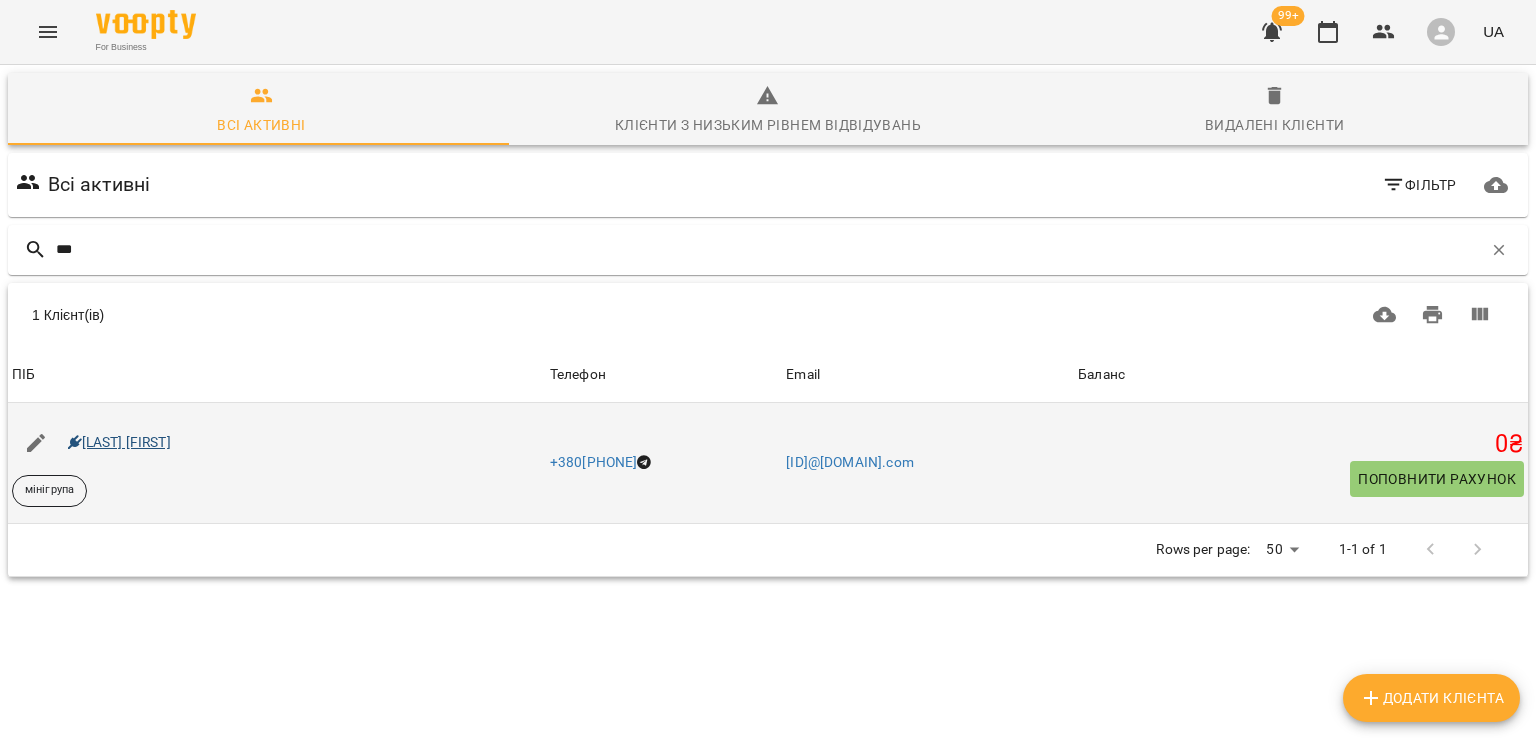 type on "***" 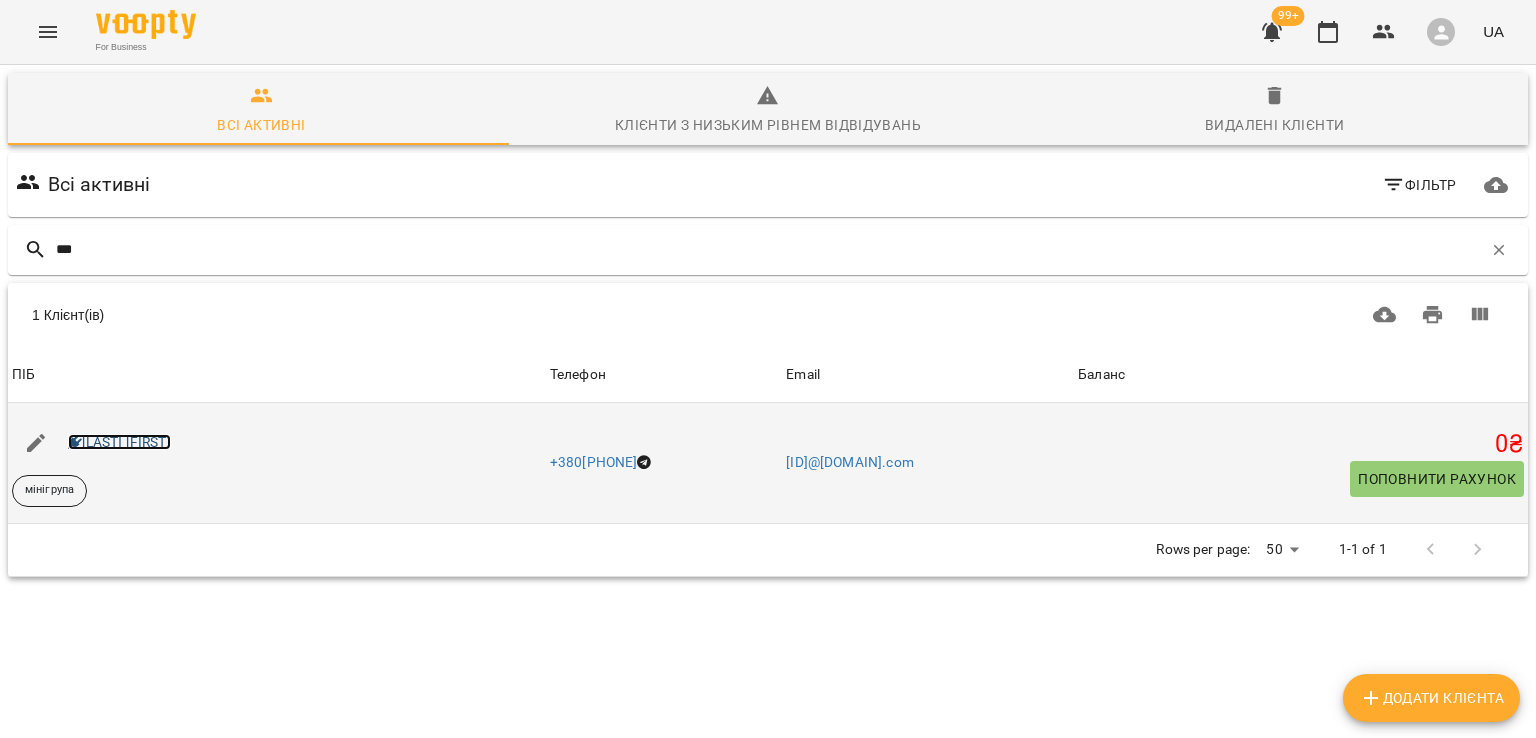 click on "Басс Ірина" at bounding box center (119, 442) 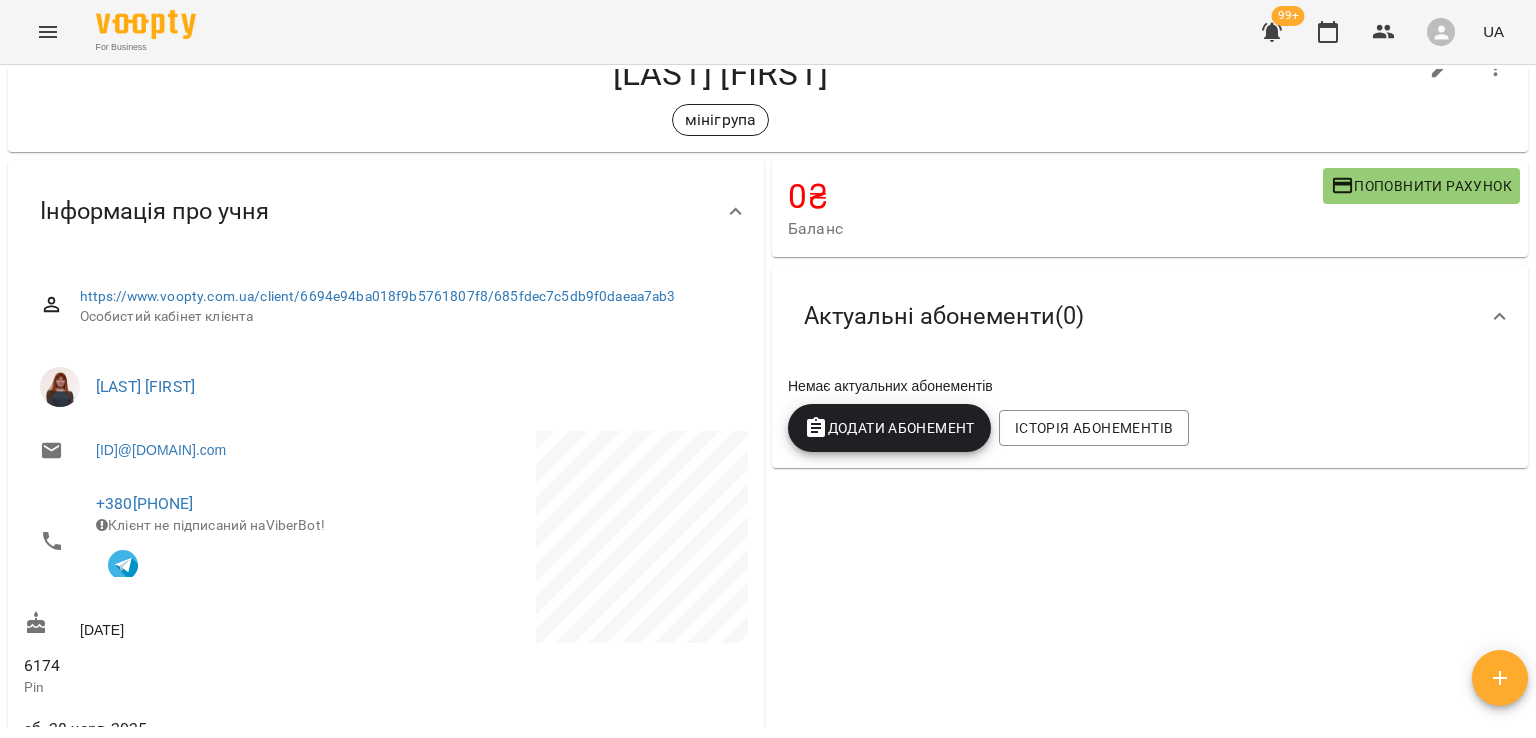 scroll, scrollTop: 200, scrollLeft: 0, axis: vertical 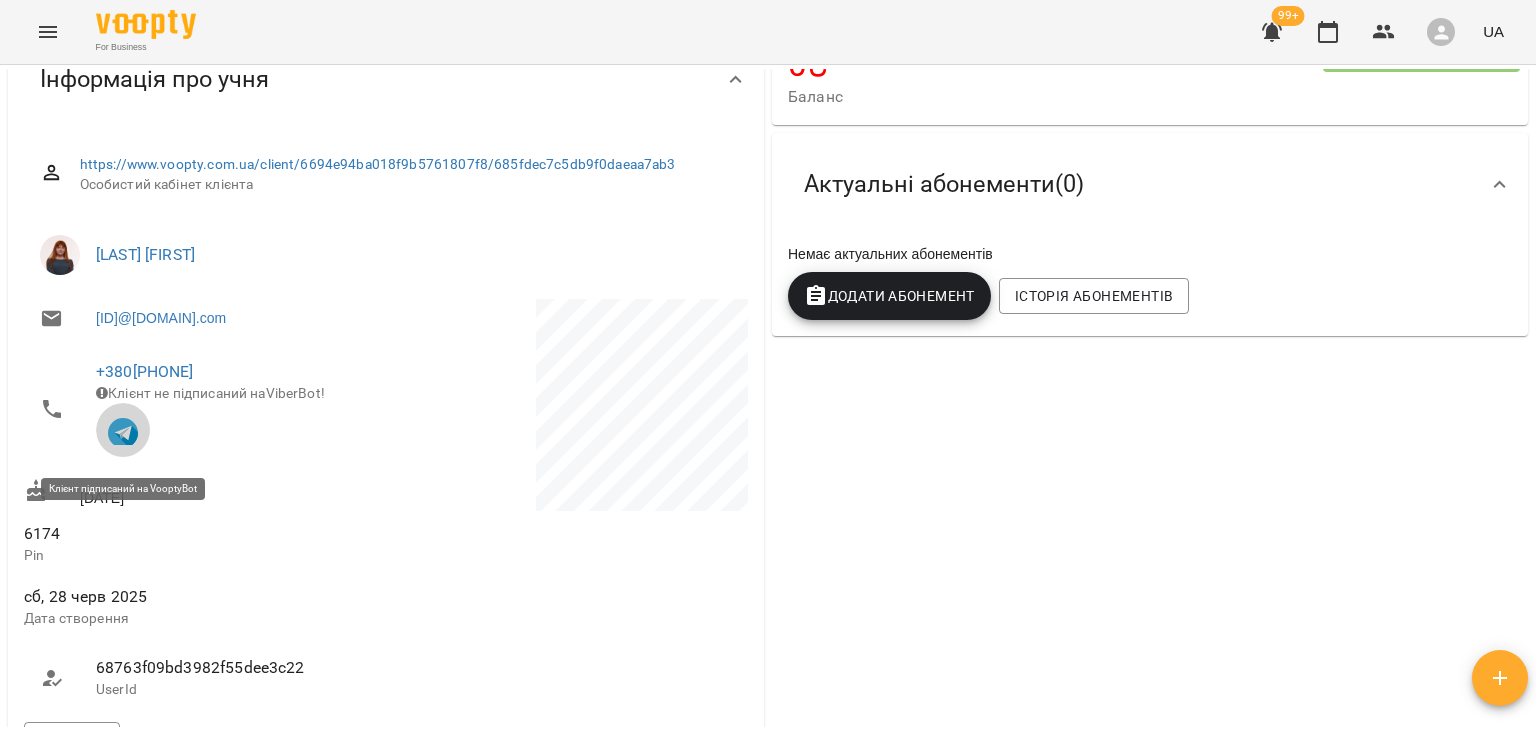 click at bounding box center [123, 430] 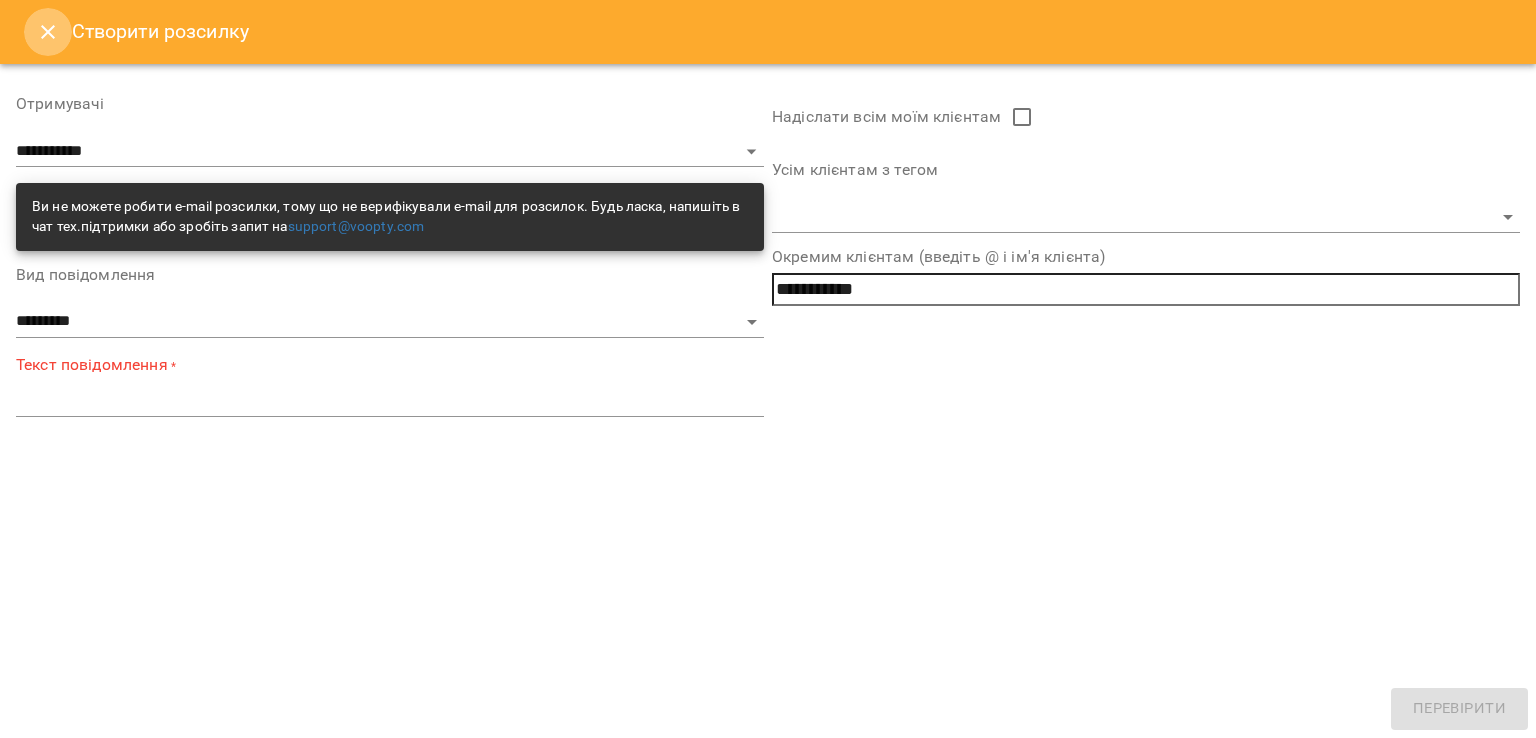 click 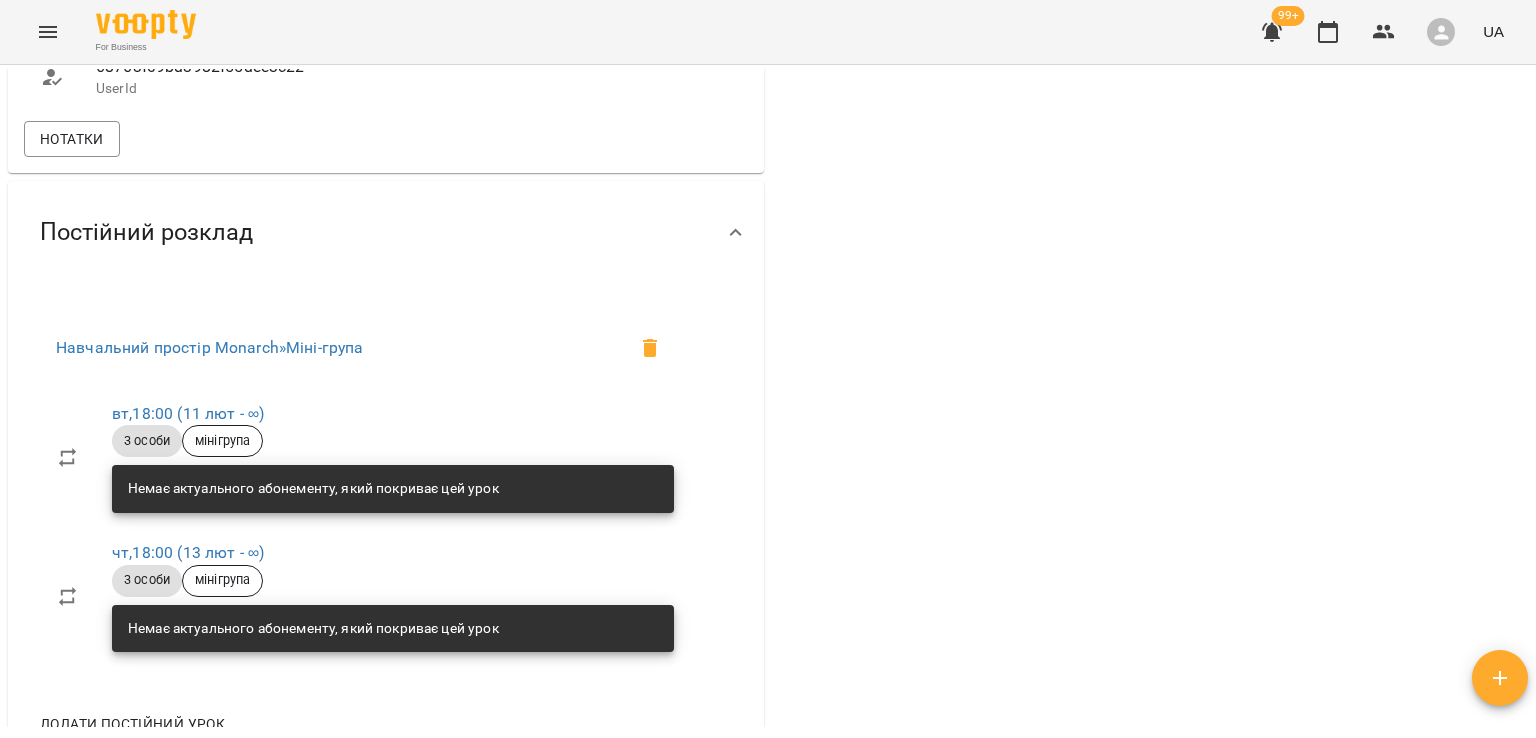 scroll, scrollTop: 1200, scrollLeft: 0, axis: vertical 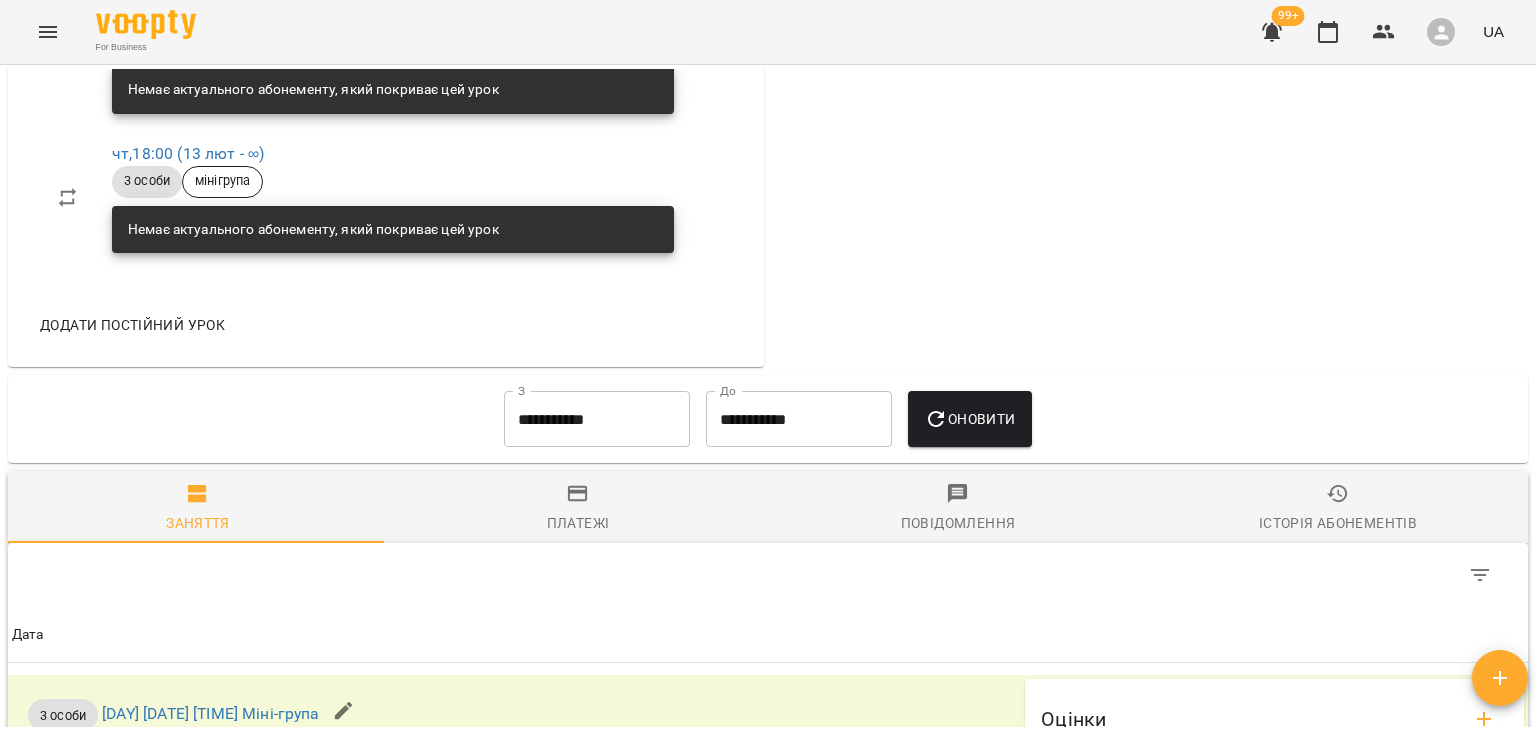 click on "Повідомлення" at bounding box center [958, 509] 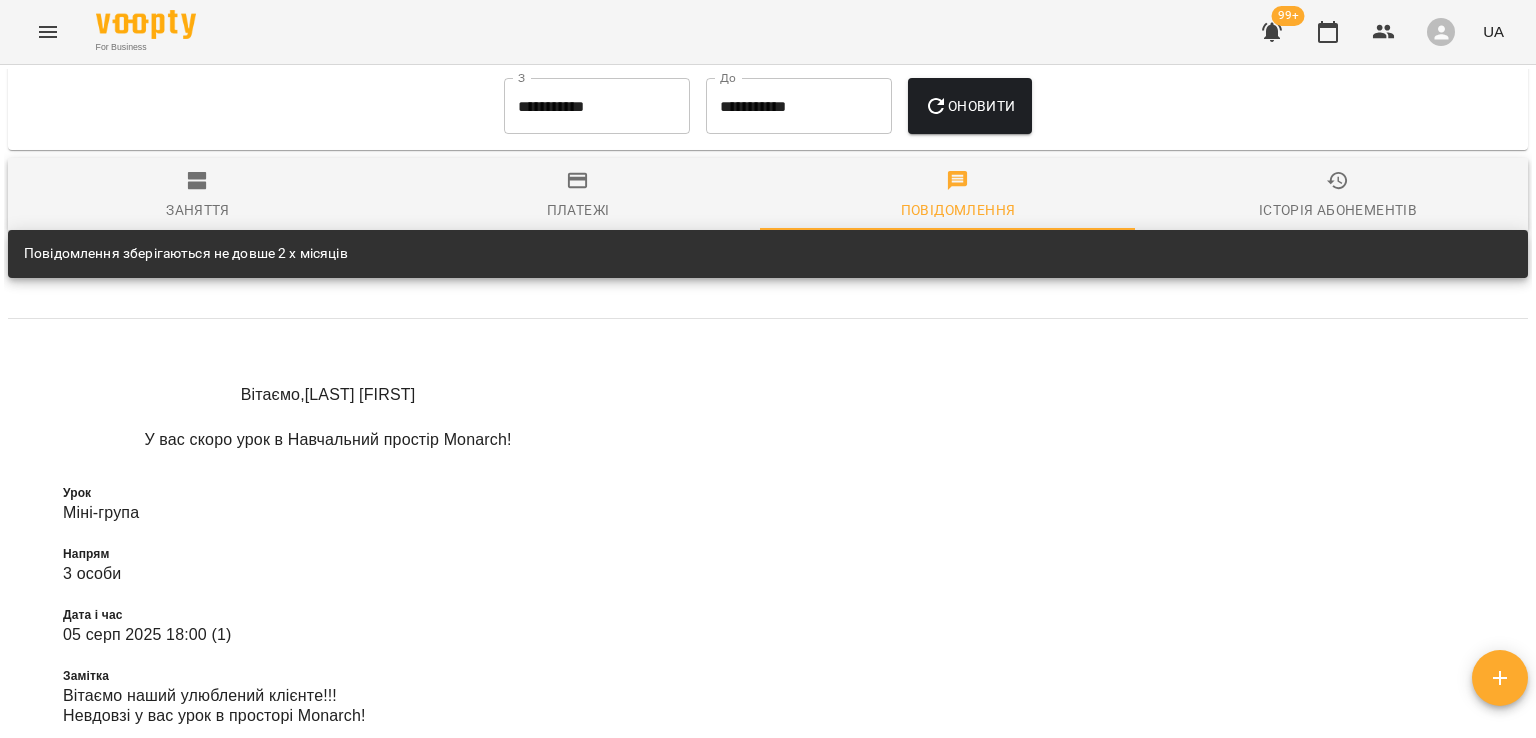 scroll, scrollTop: 1703, scrollLeft: 0, axis: vertical 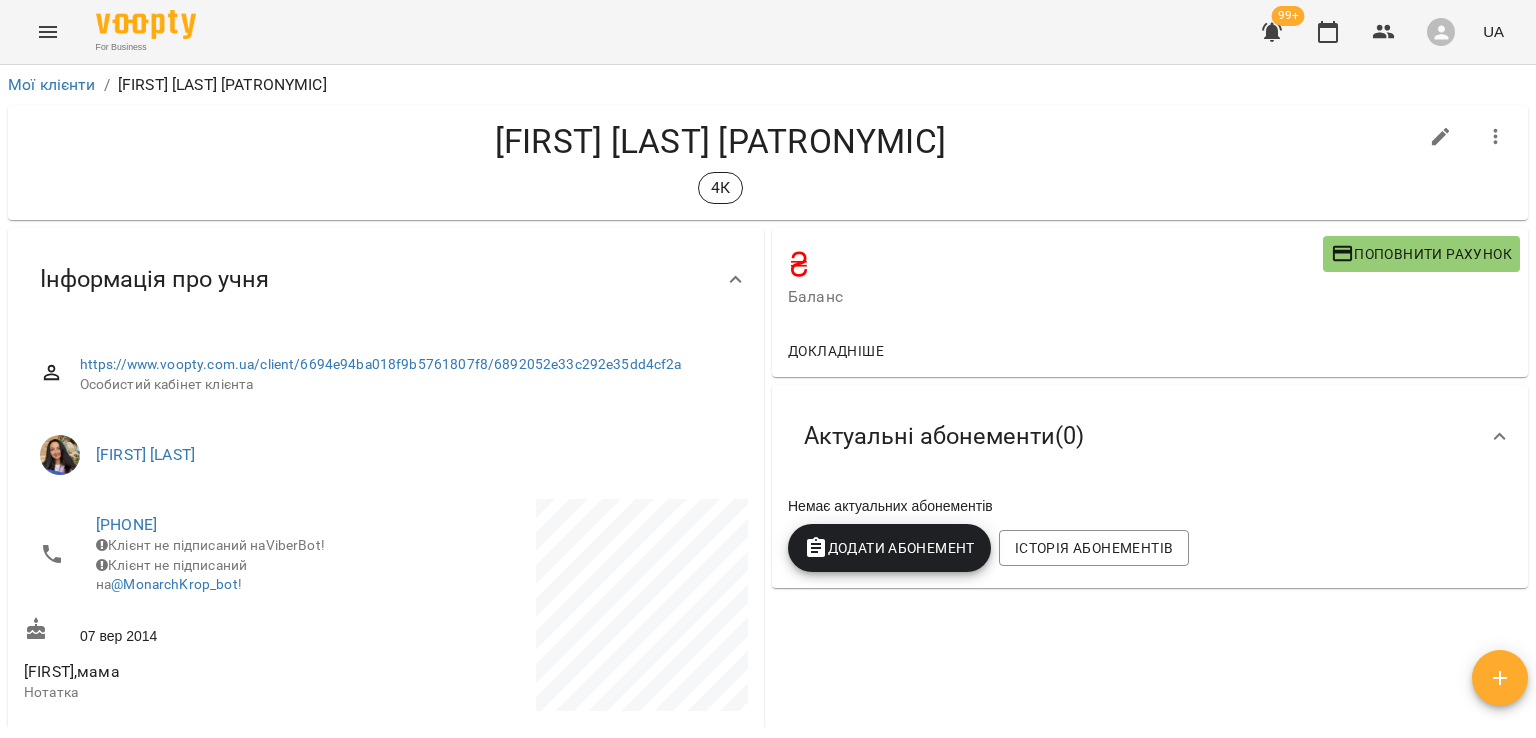 click 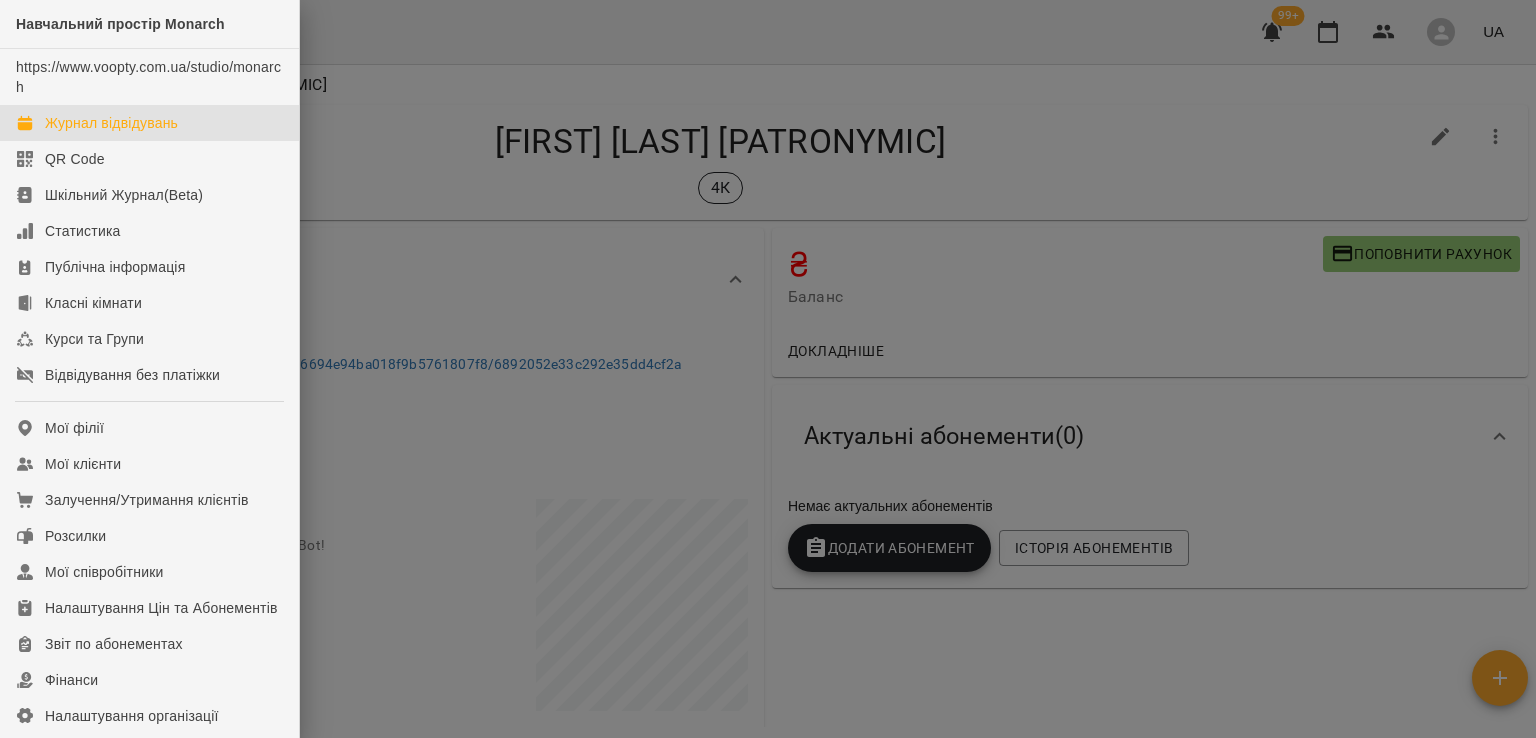 click on "Журнал відвідувань" at bounding box center (111, 123) 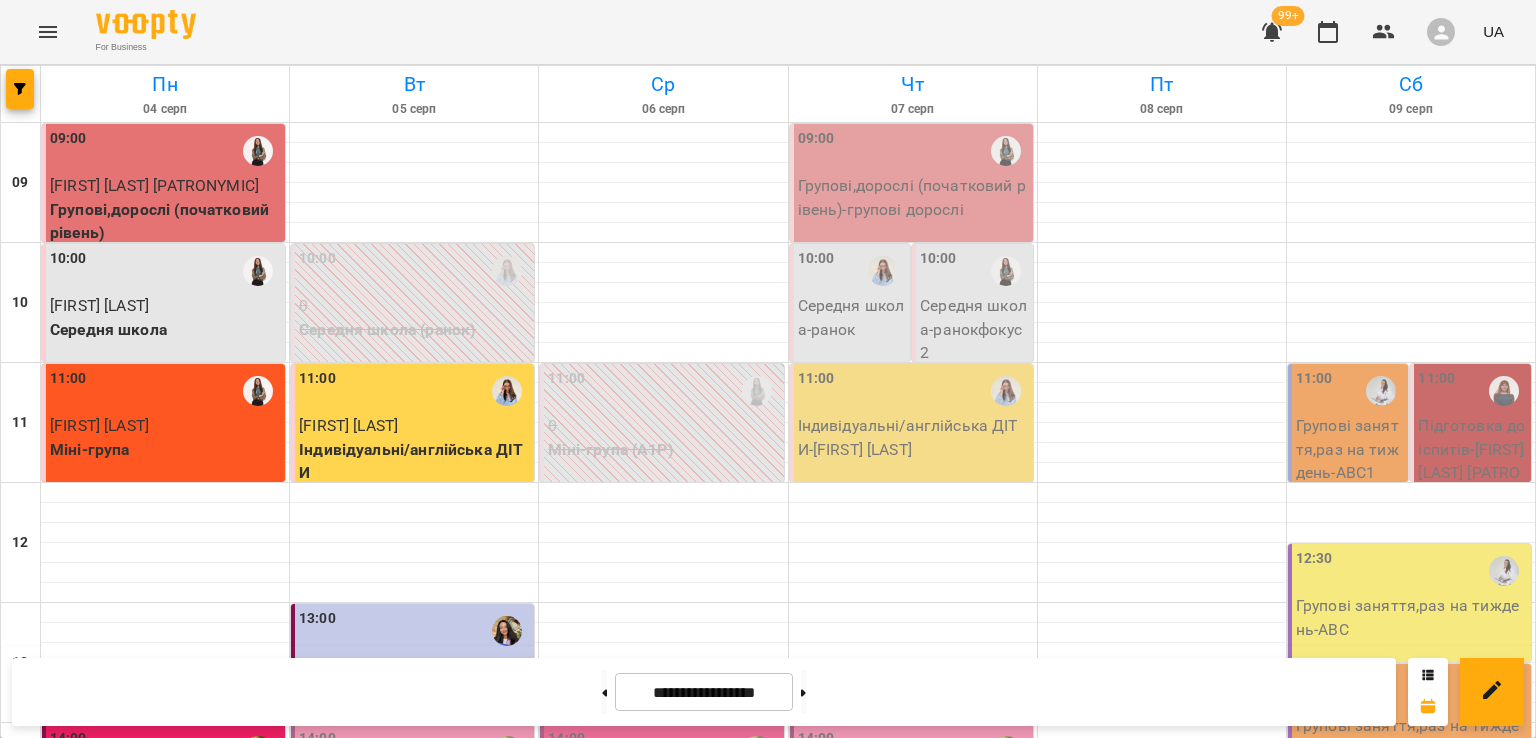 scroll, scrollTop: 300, scrollLeft: 0, axis: vertical 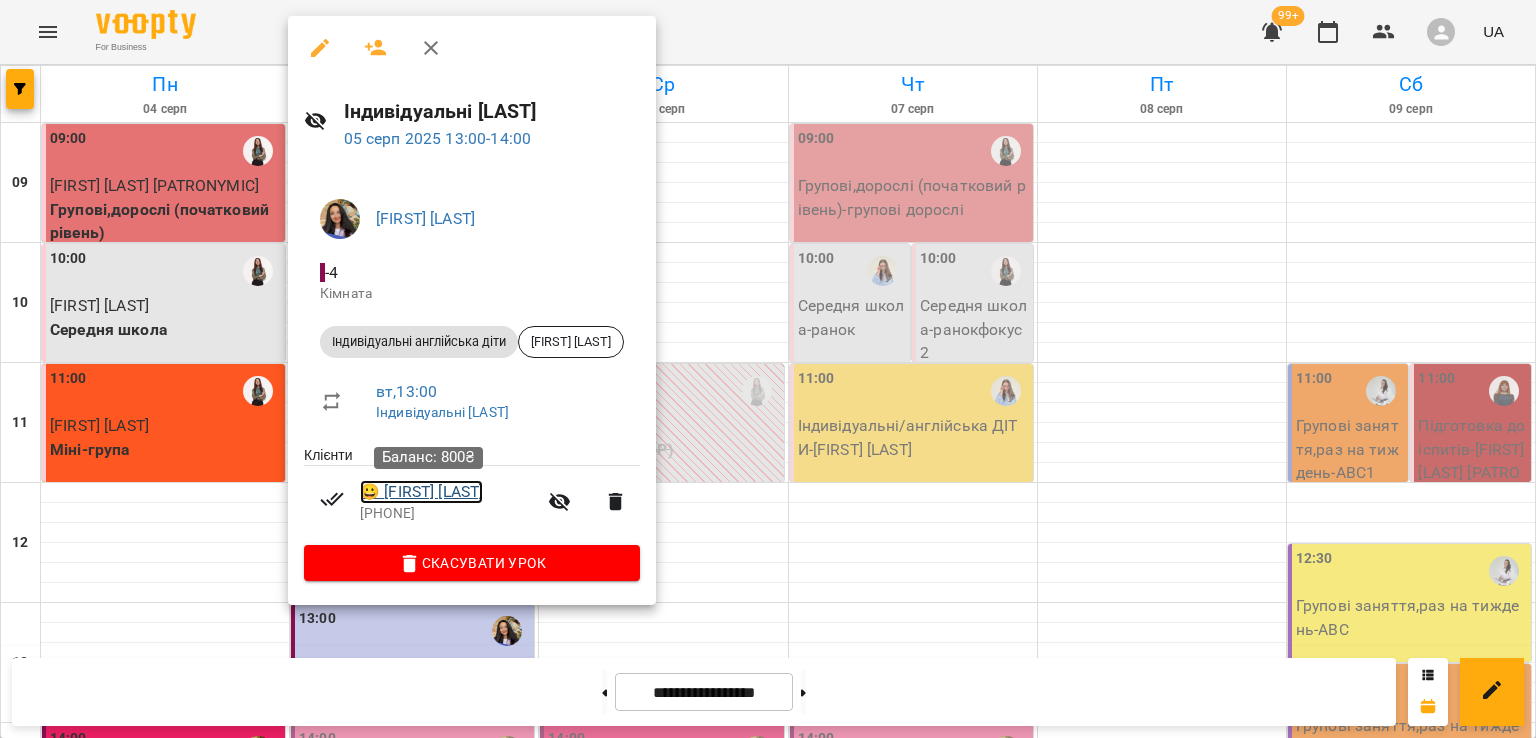 click on "😀   [FIRST] [LAST]" at bounding box center [421, 492] 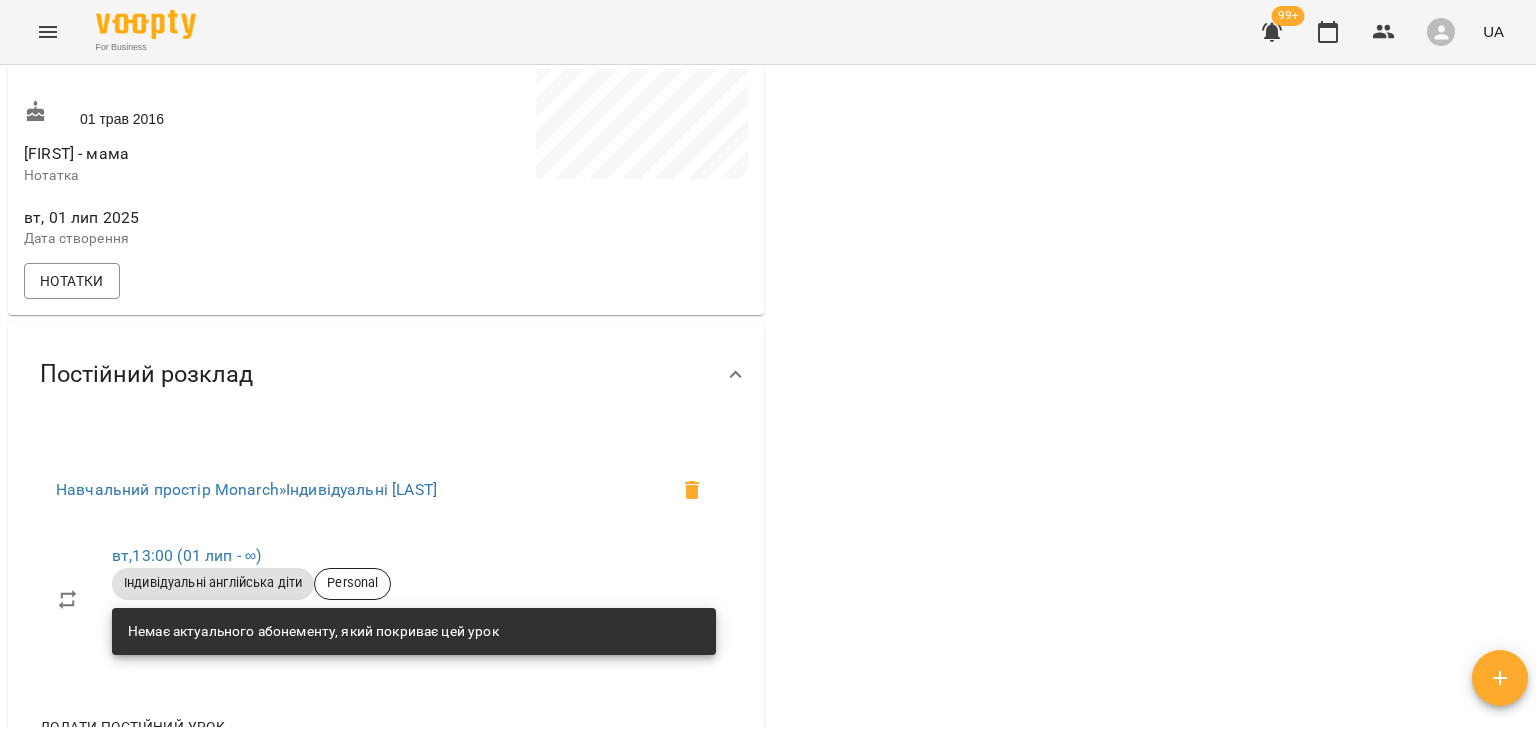 scroll, scrollTop: 1100, scrollLeft: 0, axis: vertical 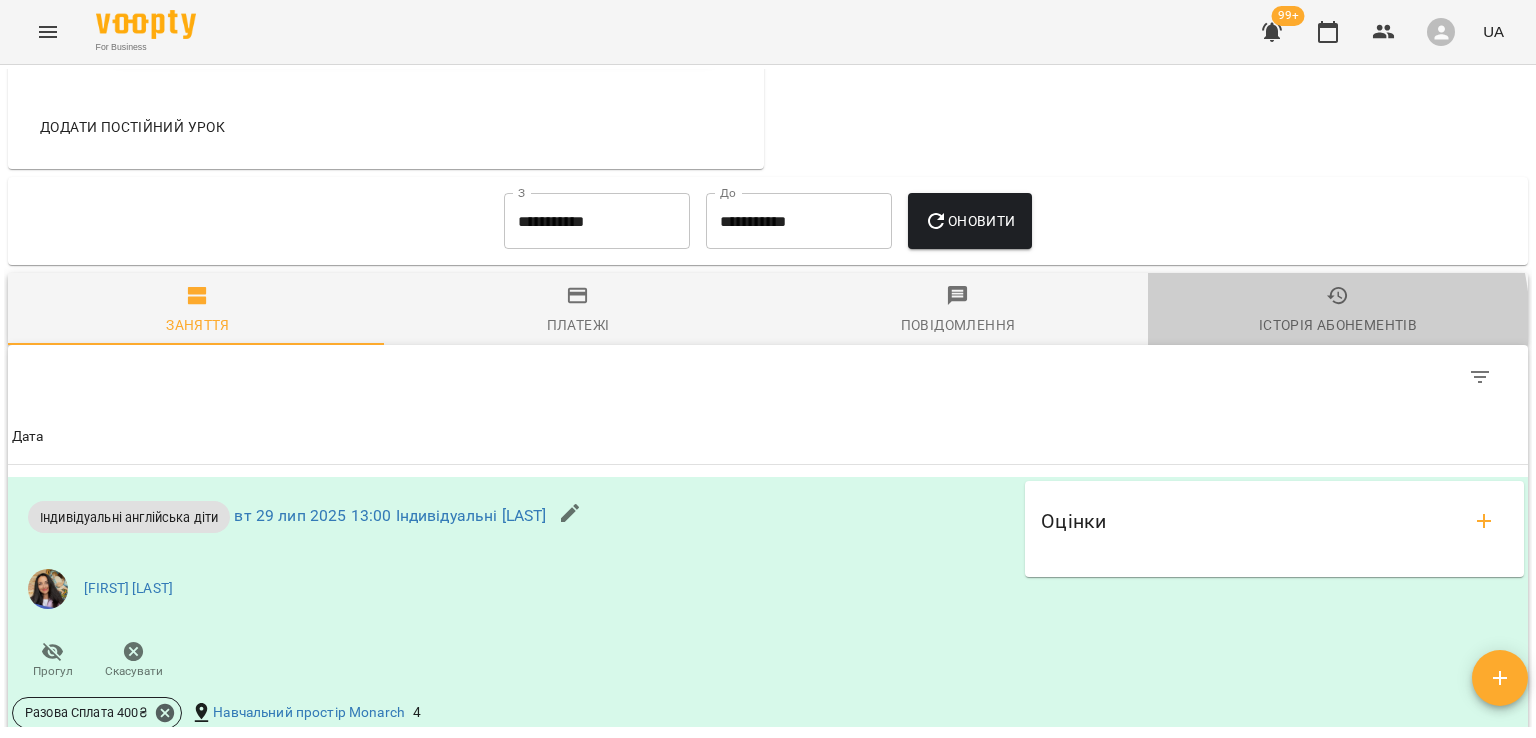 click on "Історія абонементів" at bounding box center [1338, 325] 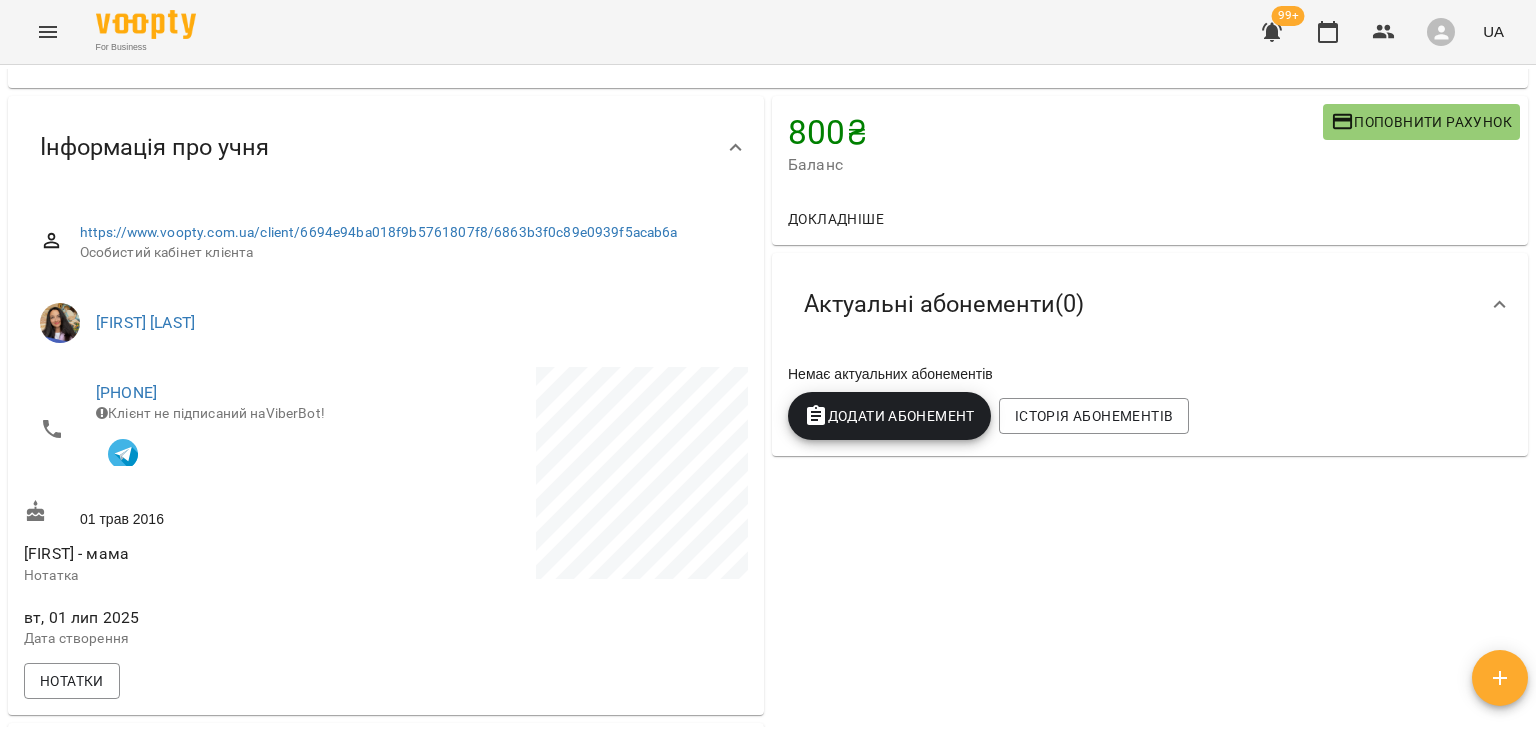scroll, scrollTop: 0, scrollLeft: 0, axis: both 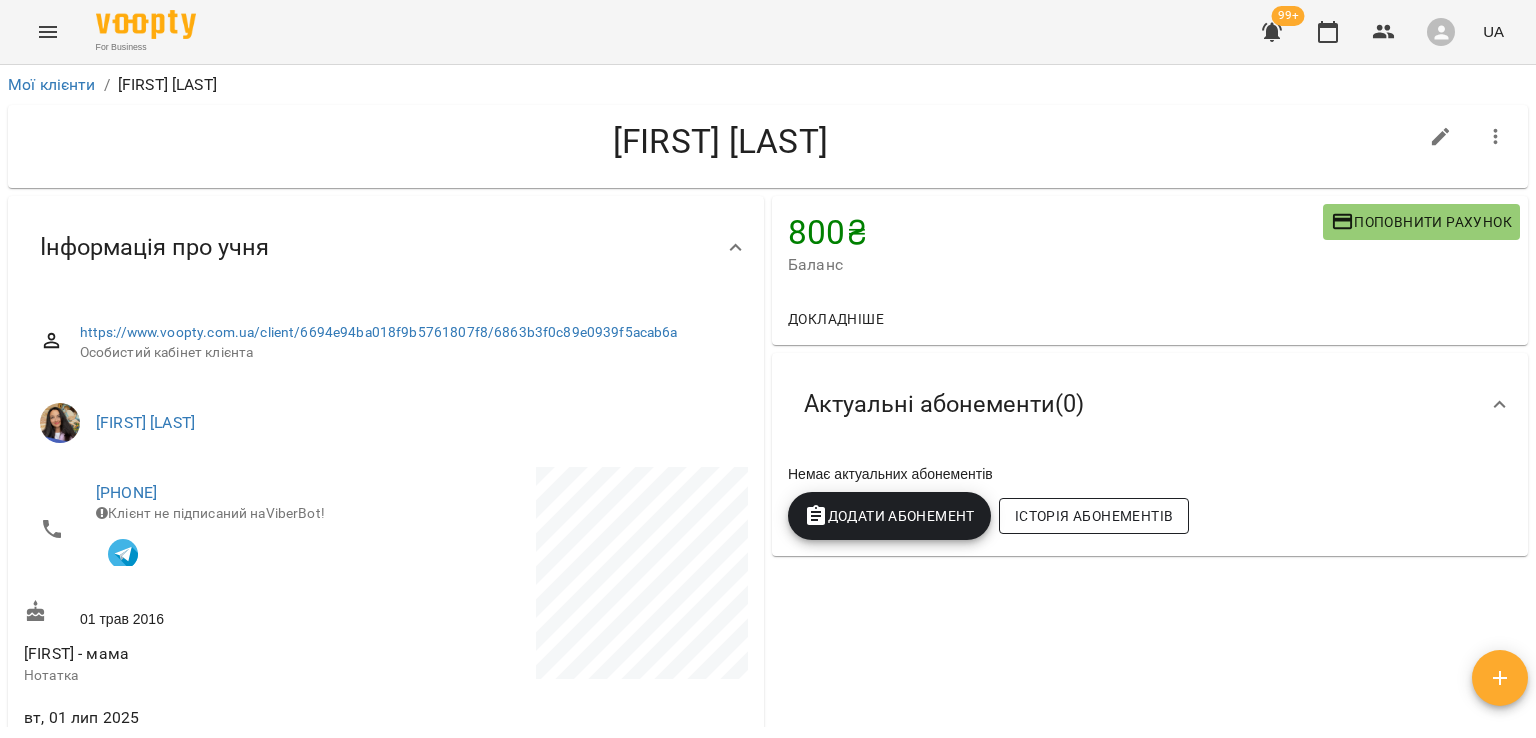 click on "Історія абонементів" at bounding box center (1094, 516) 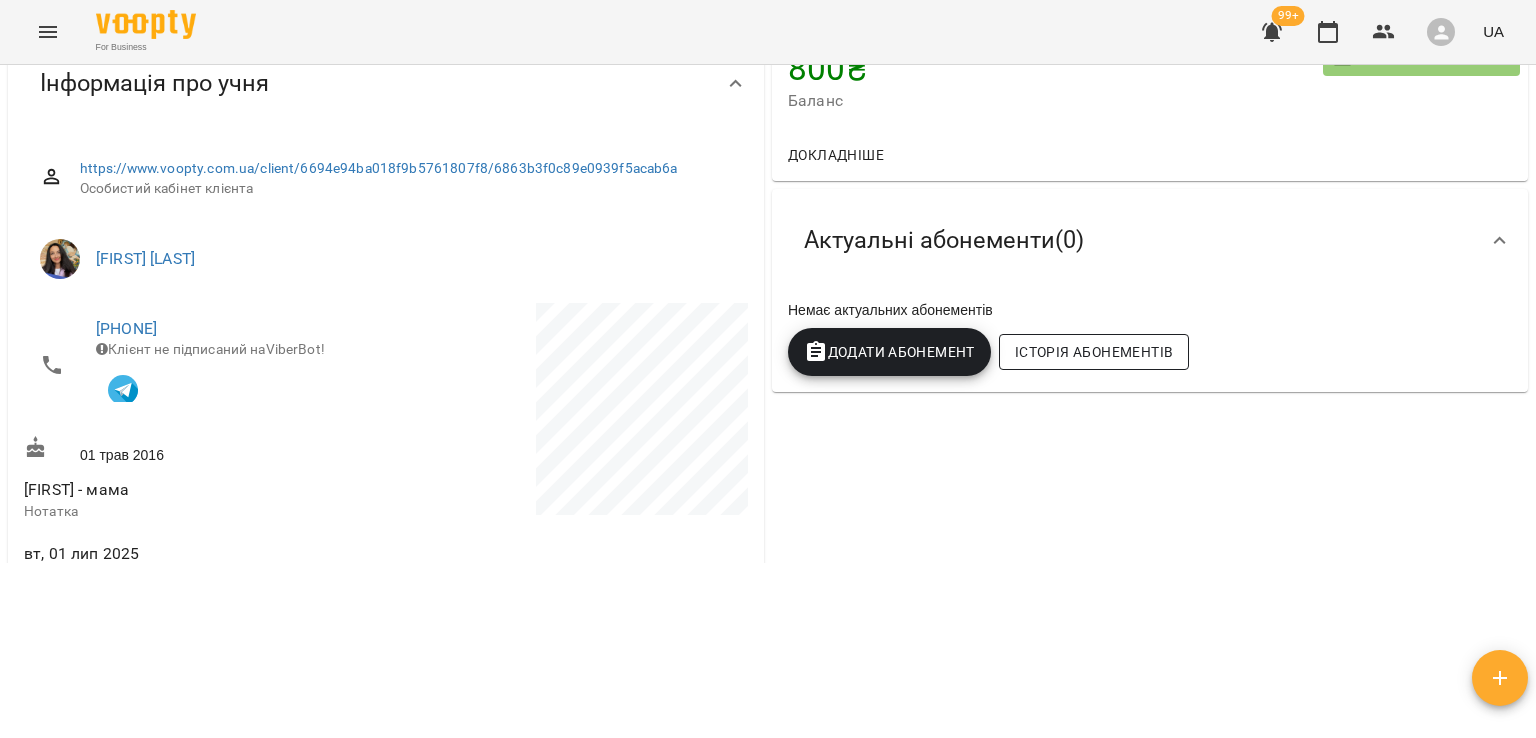 scroll, scrollTop: 64, scrollLeft: 0, axis: vertical 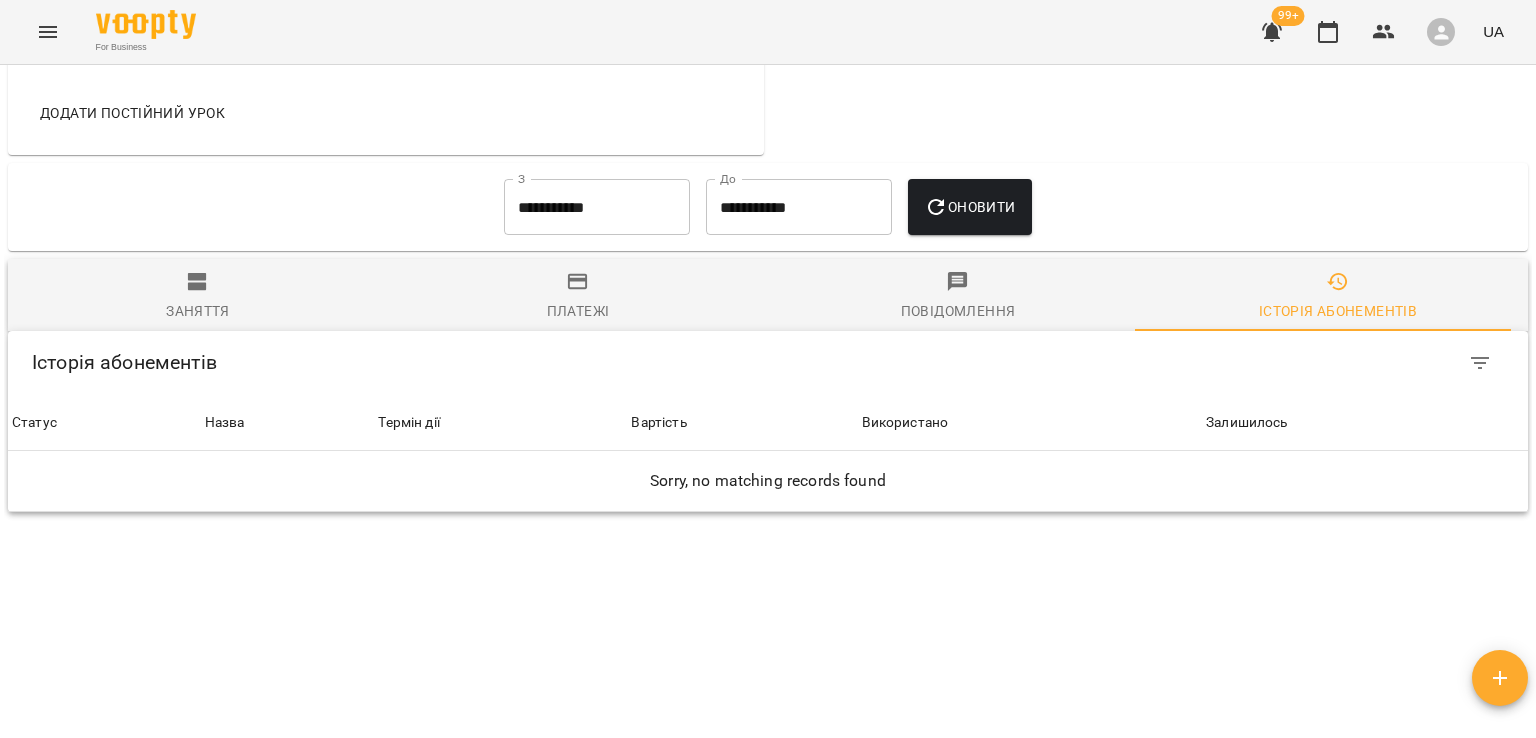 click on "Заняття Платежі Повідомлення Історія абонементів Історія абонементів Історія абонементів Статус Назва Термін дії Вартість Використано Залишилось Sorry, no matching records found" at bounding box center (768, 385) 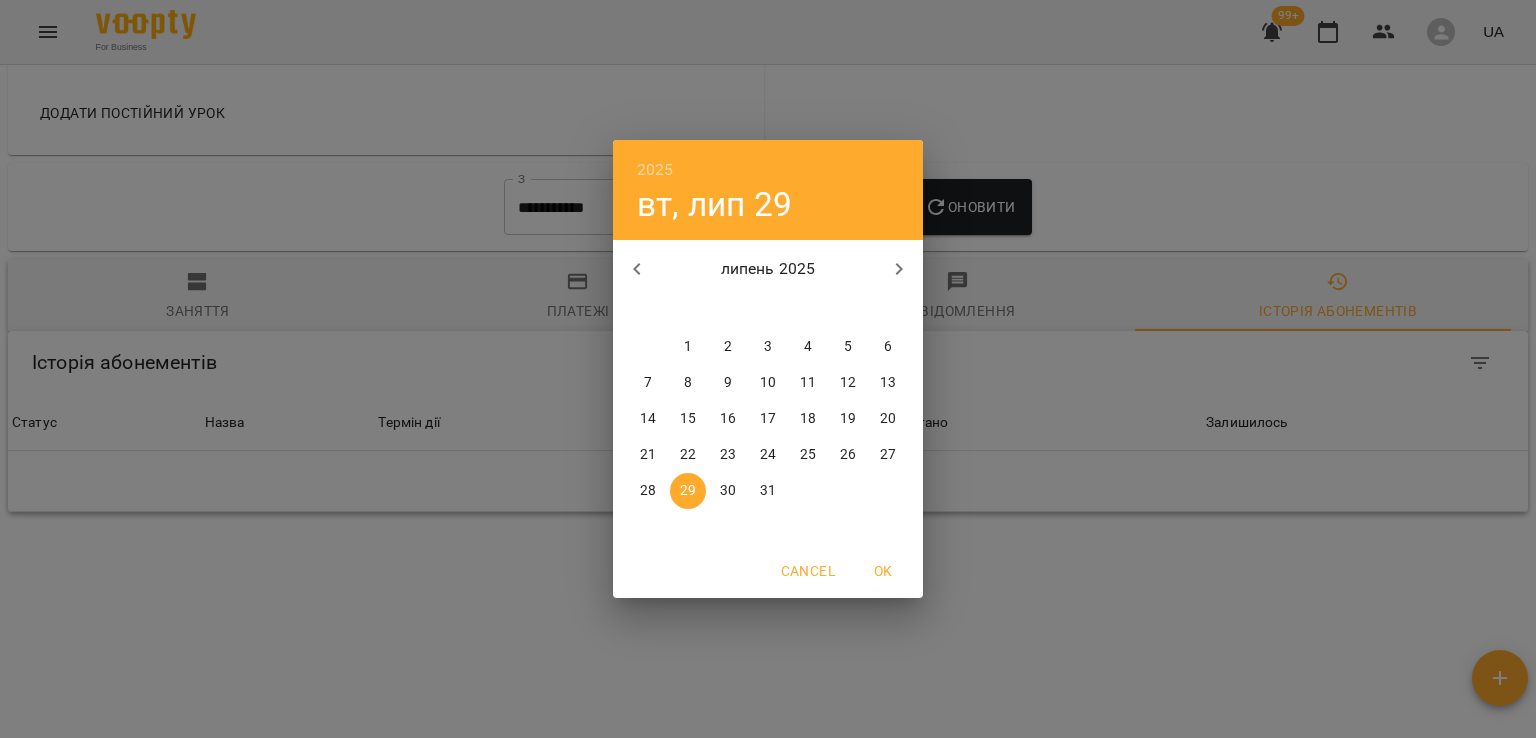 click on "1" at bounding box center (688, 347) 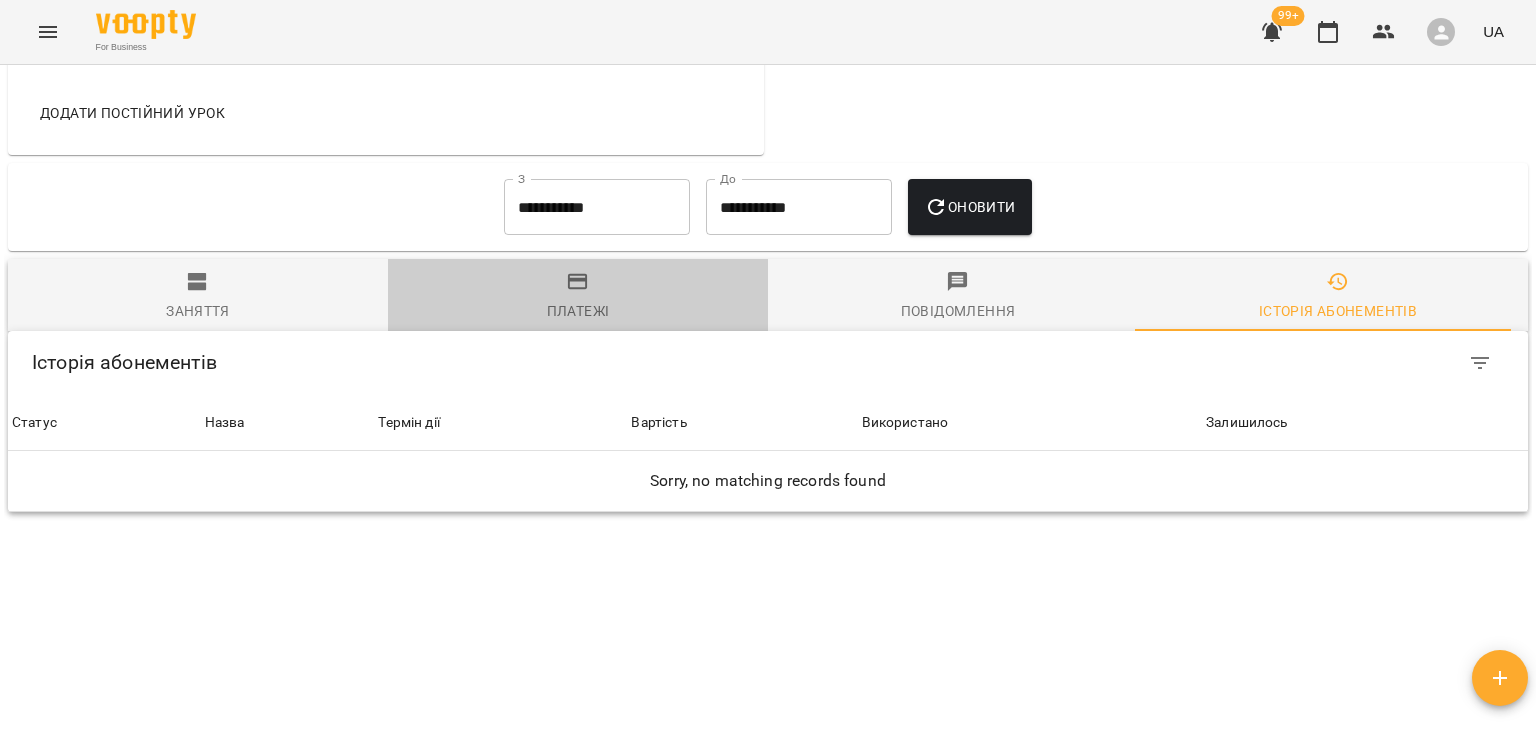 click on "Платежі" at bounding box center [578, 297] 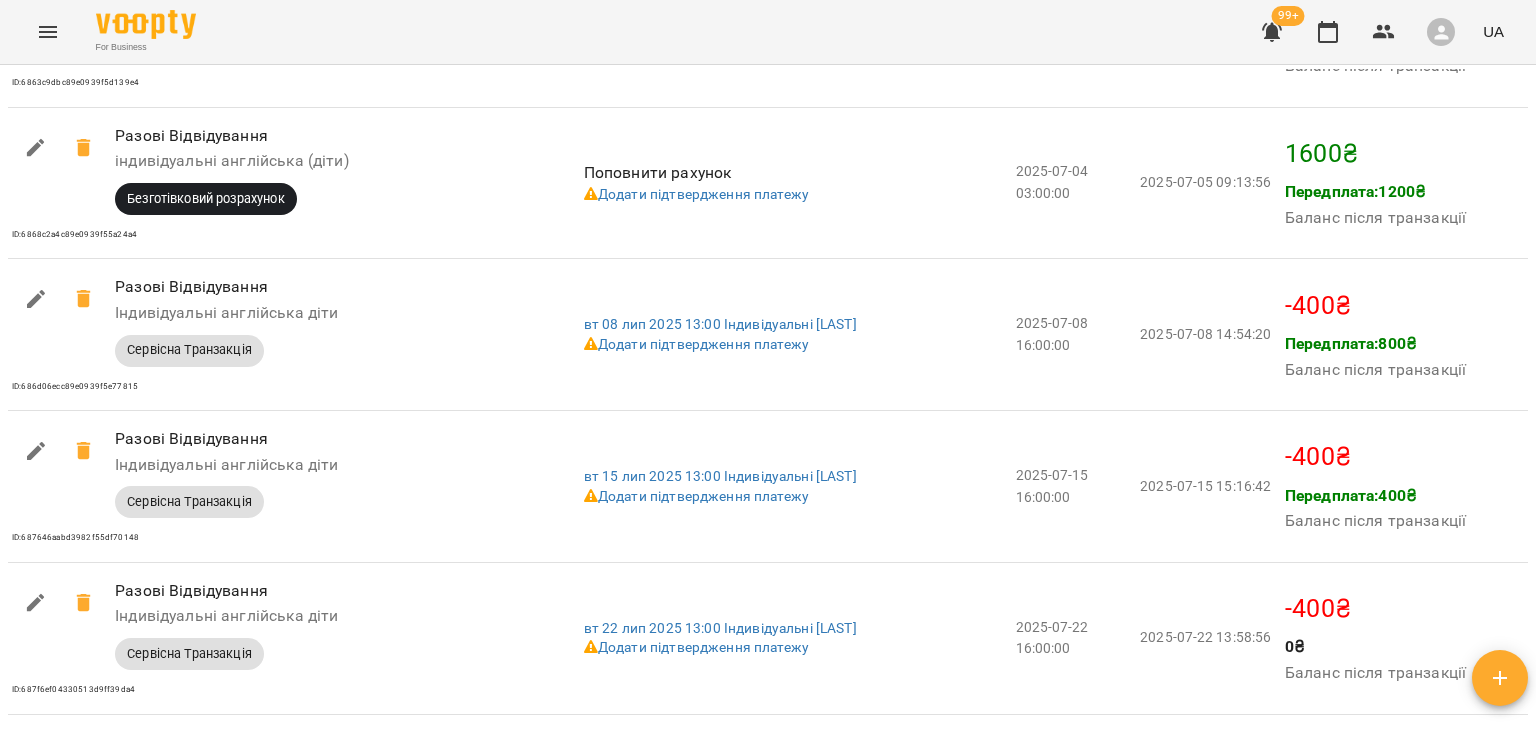 scroll, scrollTop: 1750, scrollLeft: 0, axis: vertical 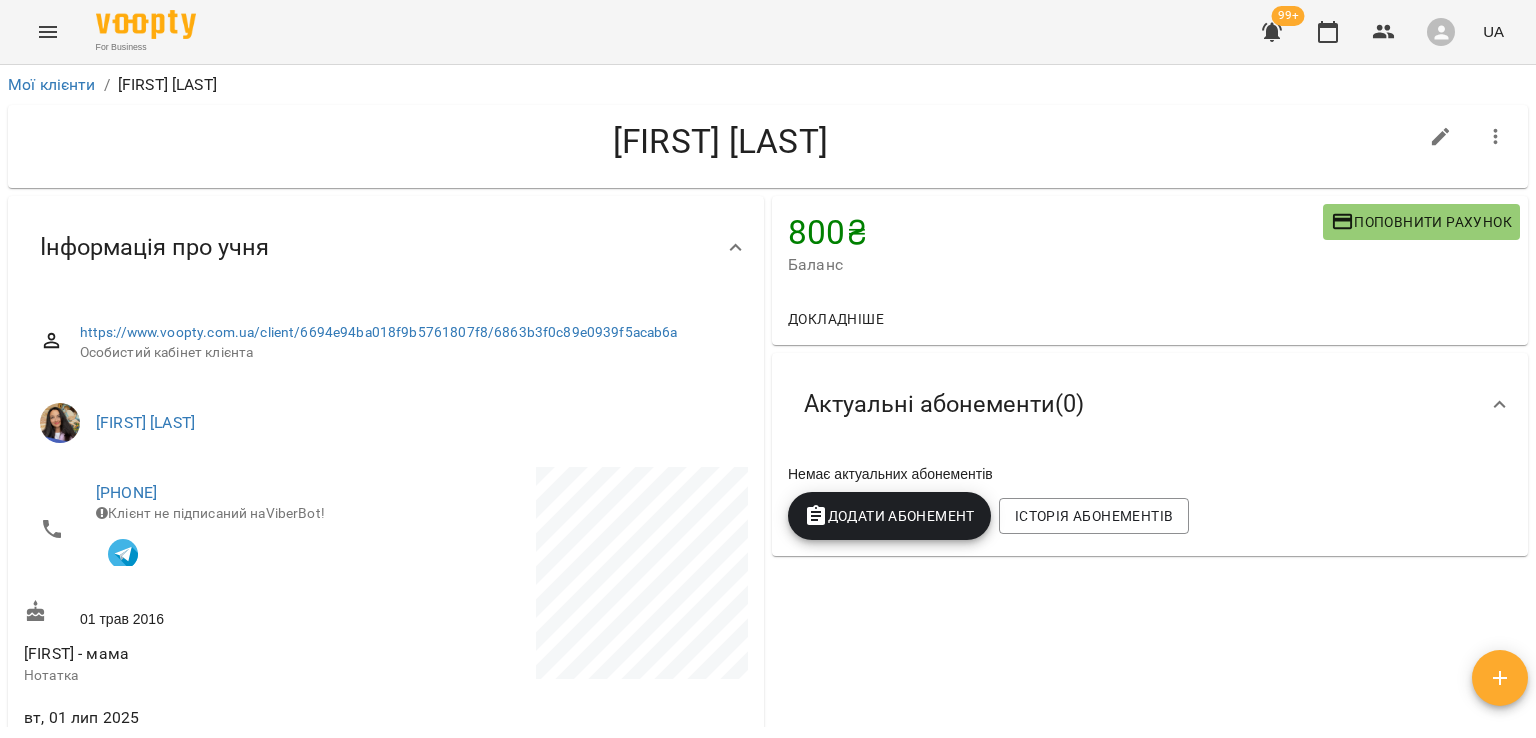 click on "вт, 01 лип 2025 Дата створення" at bounding box center [203, 727] 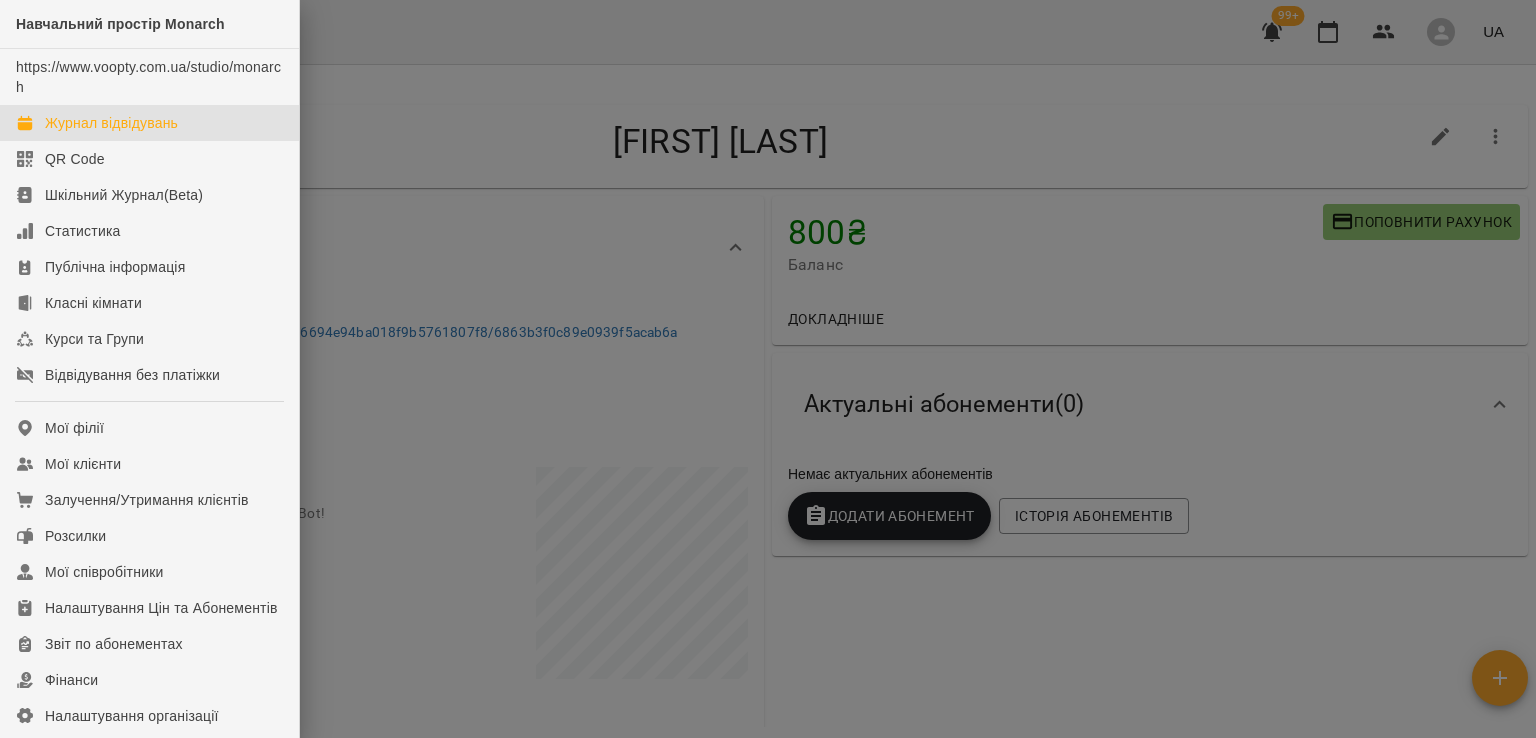 click on "Журнал відвідувань" at bounding box center [111, 123] 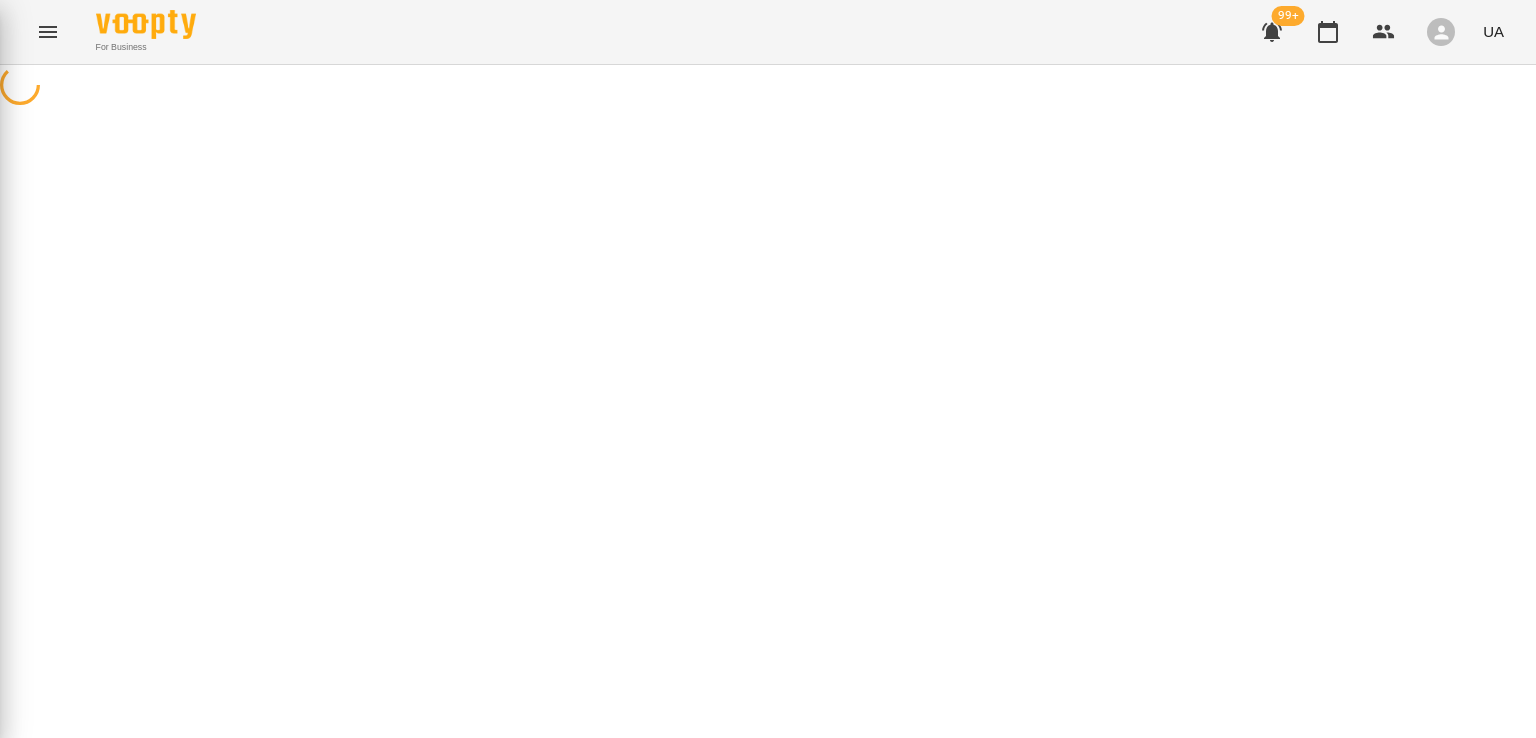 scroll, scrollTop: 0, scrollLeft: 0, axis: both 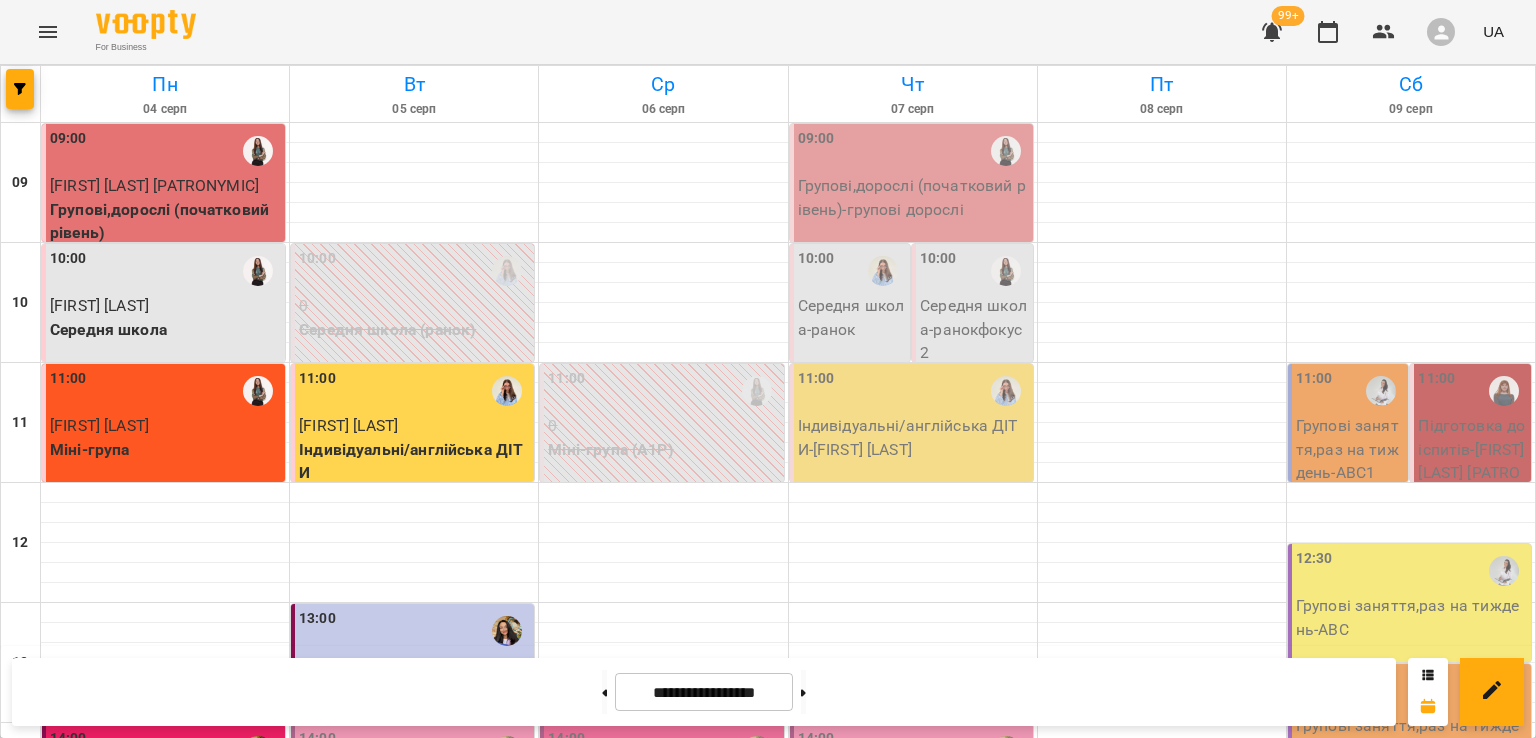 click on "4" at bounding box center [476, 1266] 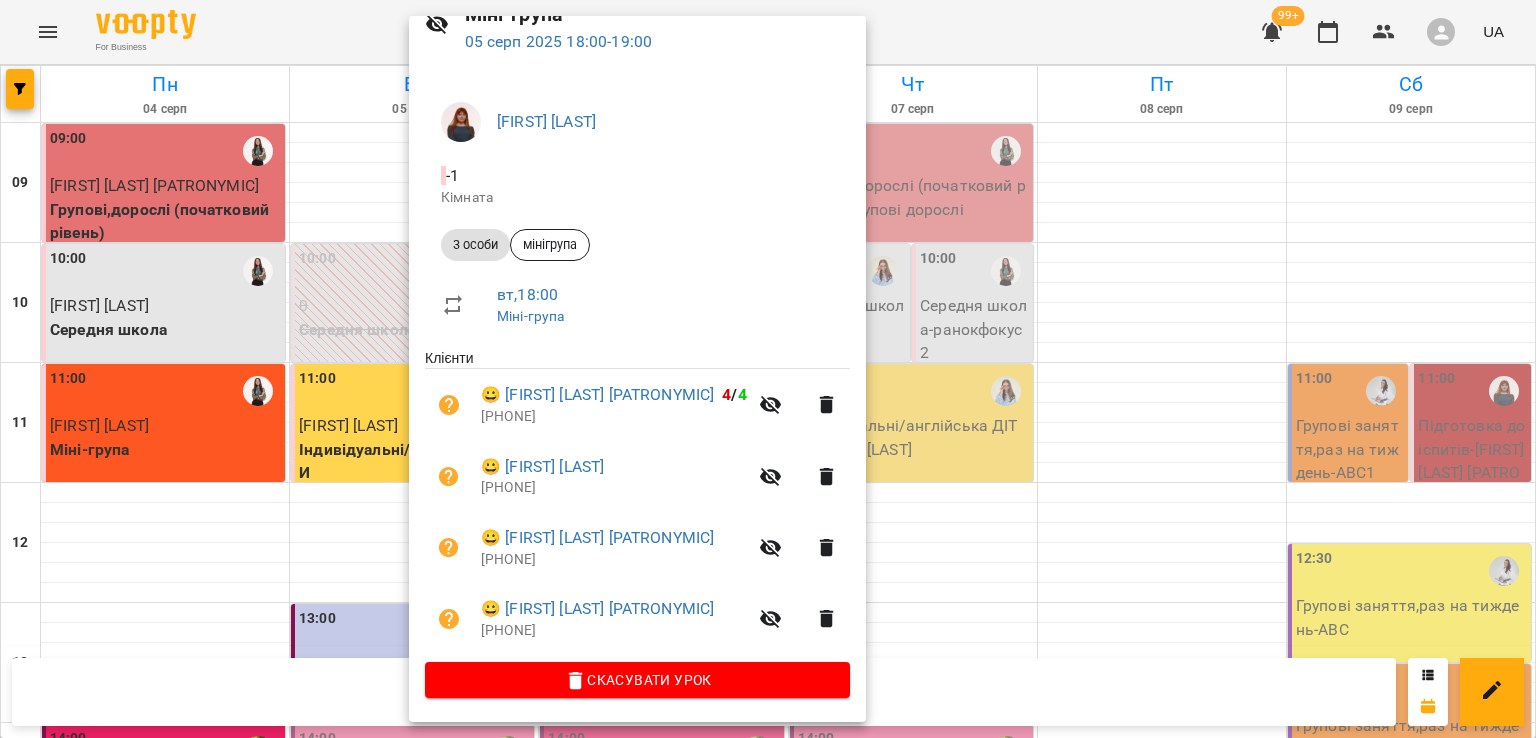 scroll, scrollTop: 0, scrollLeft: 0, axis: both 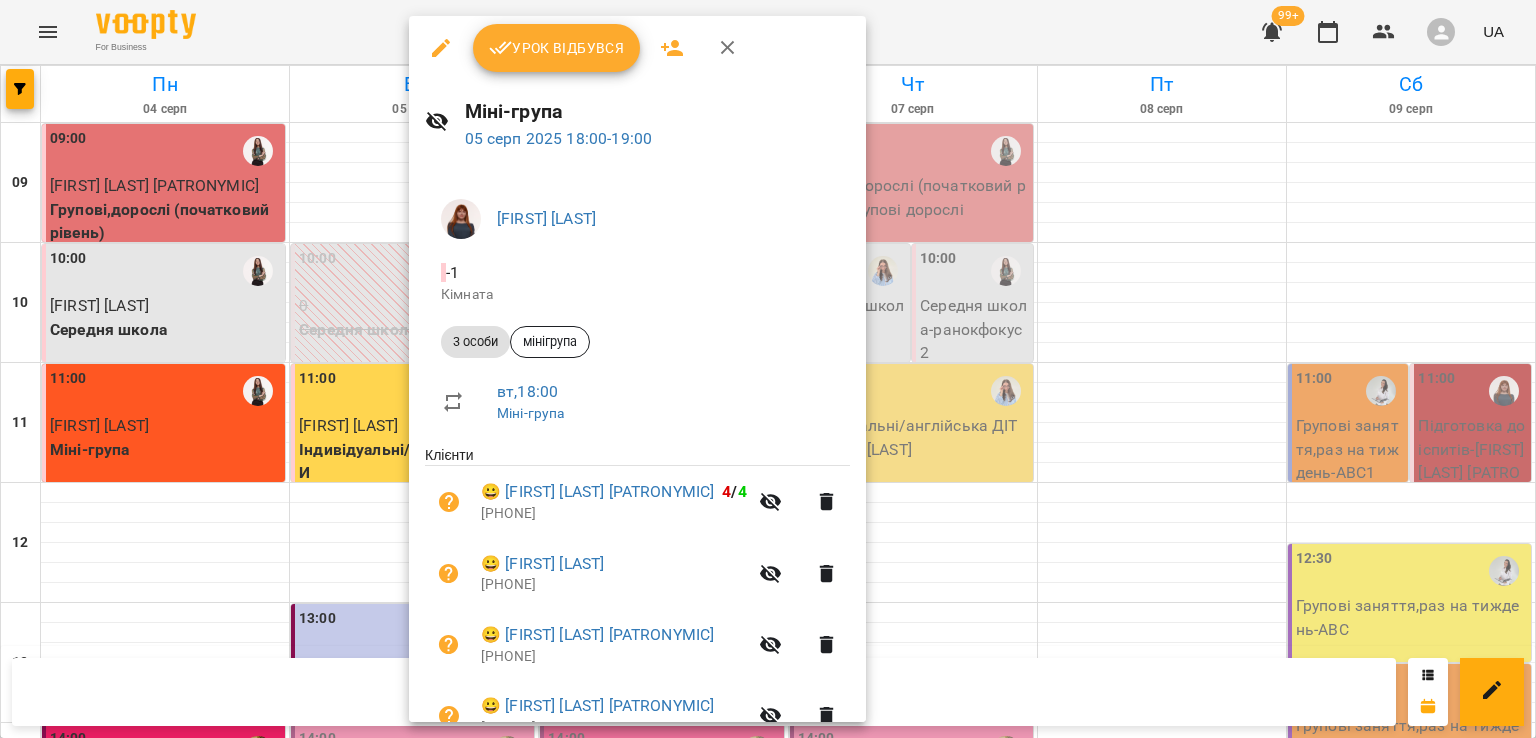 click at bounding box center (768, 369) 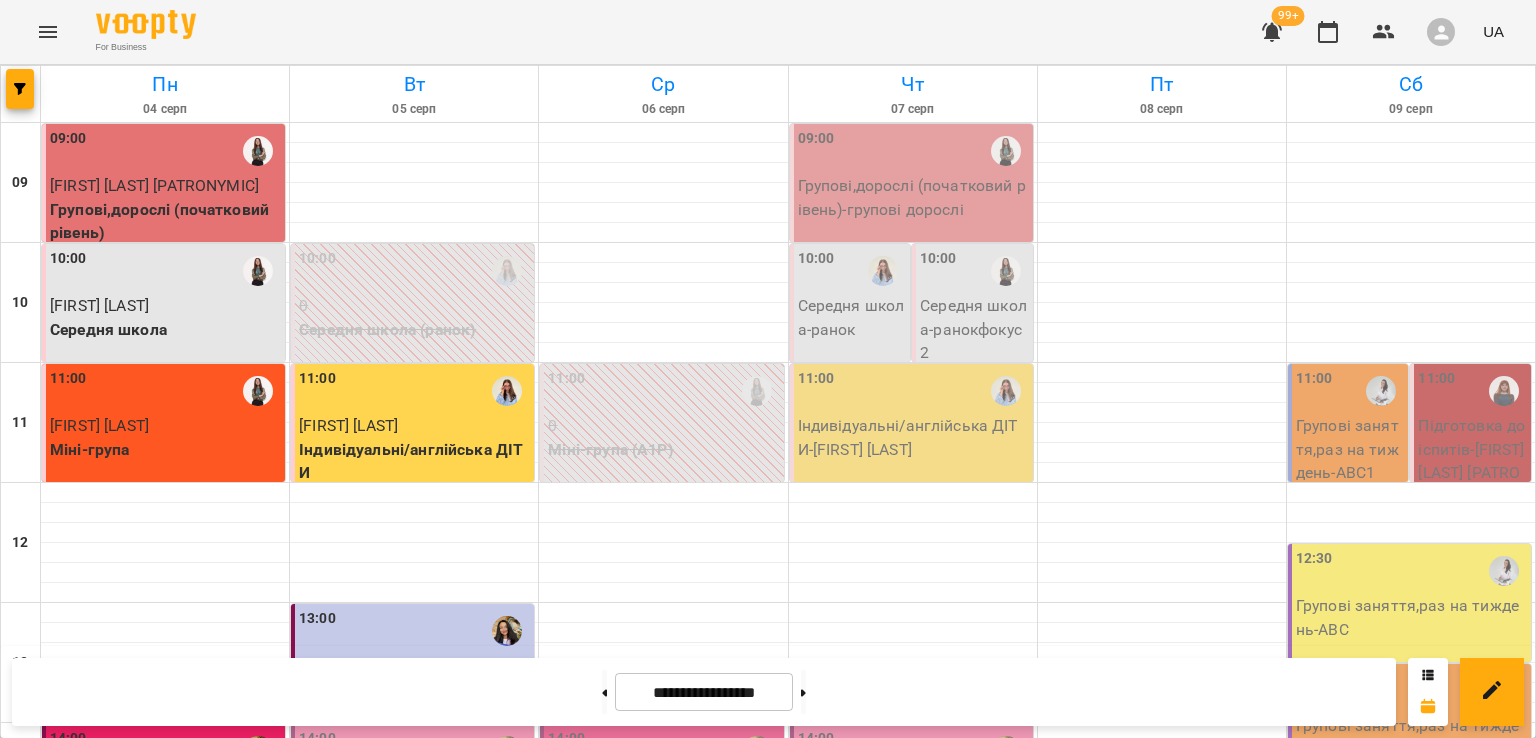 click on "3 особи (мінігрупа)" at bounding box center (476, 1301) 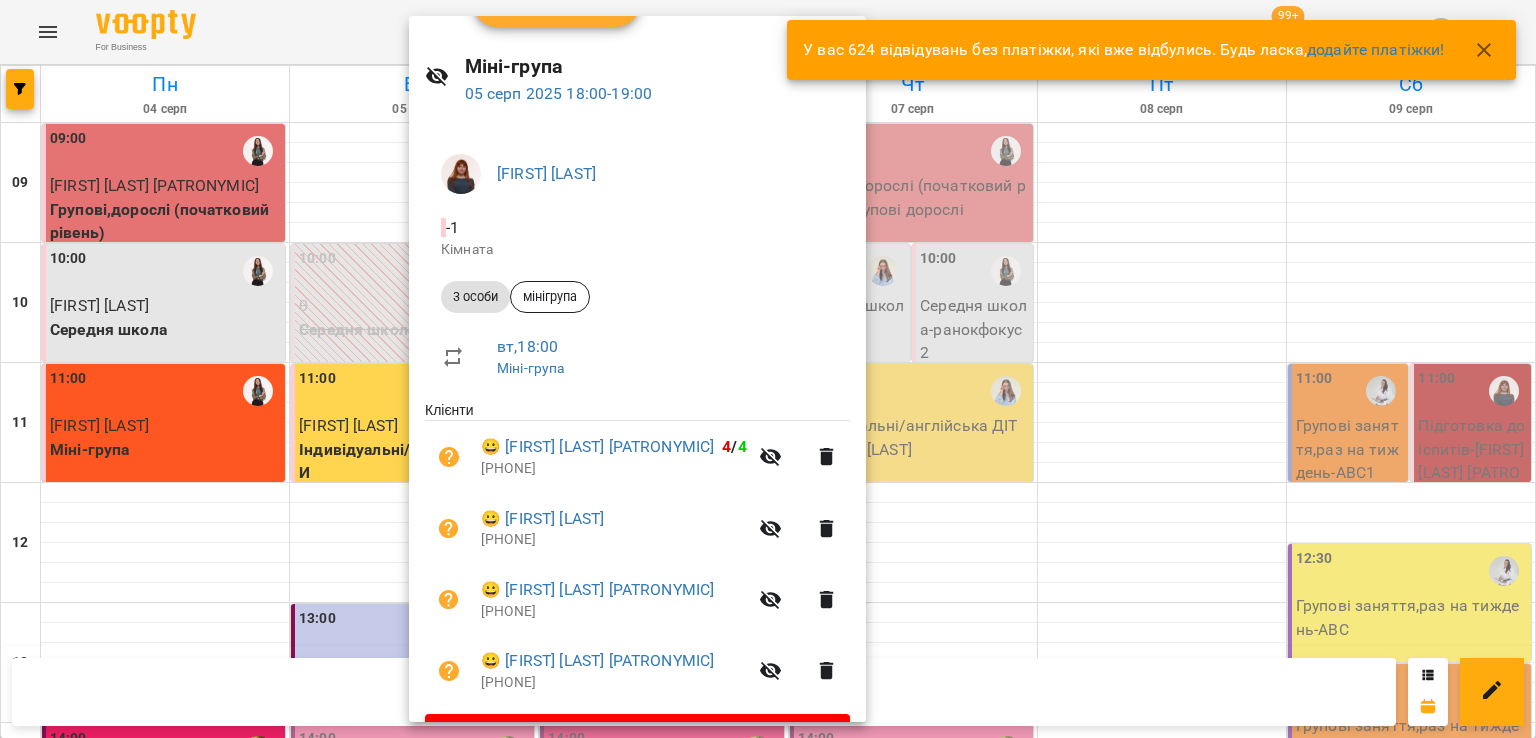 scroll, scrollTop: 0, scrollLeft: 0, axis: both 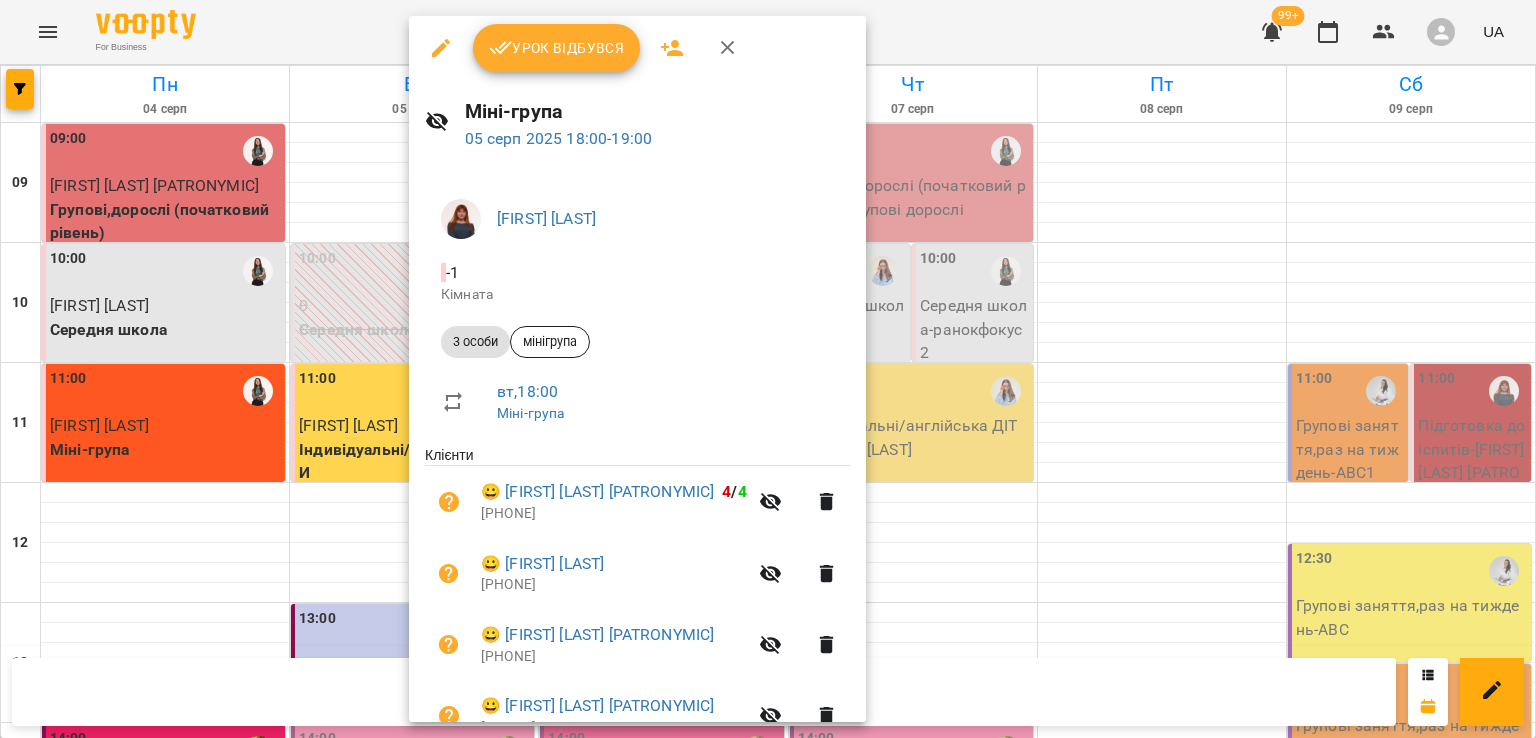 click at bounding box center [768, 369] 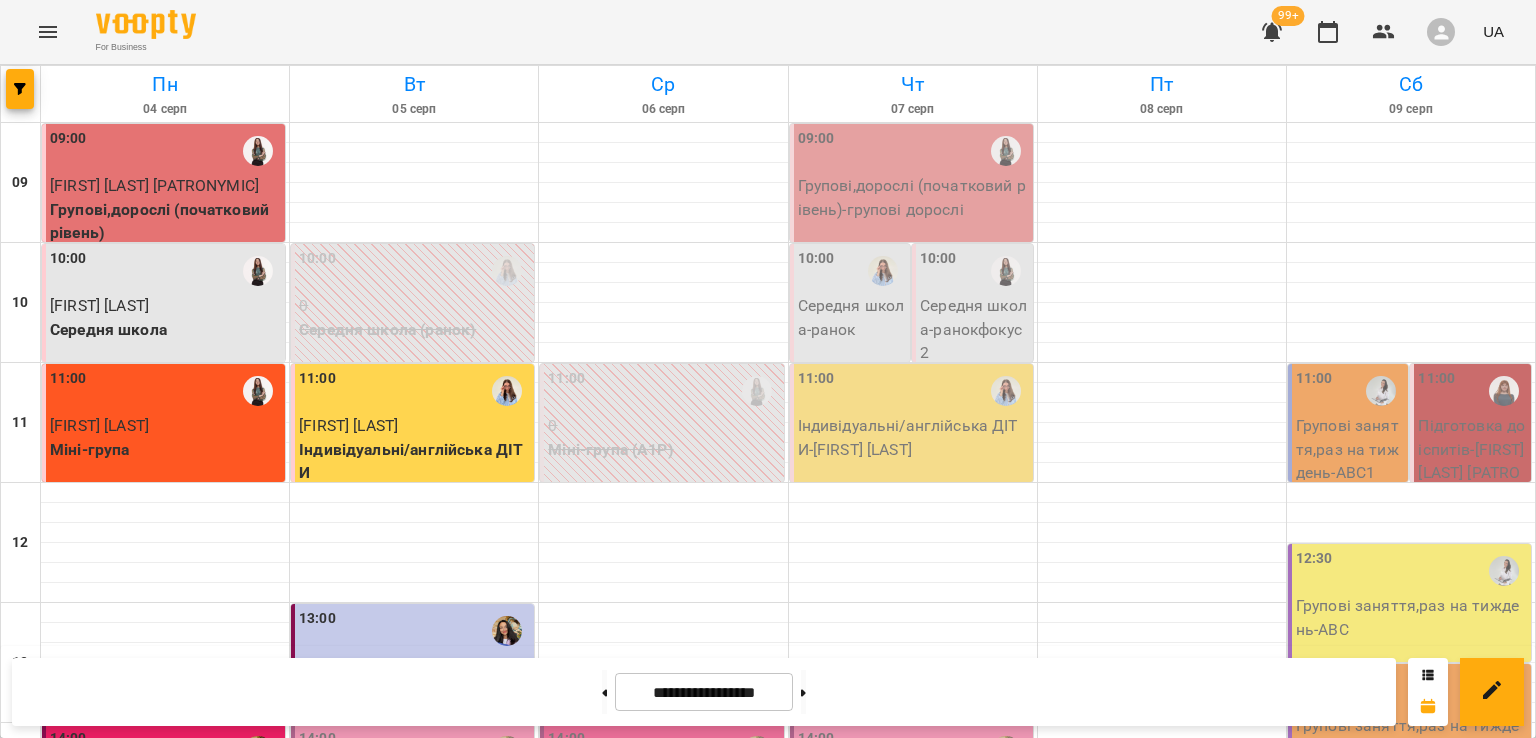 scroll, scrollTop: 495, scrollLeft: 0, axis: vertical 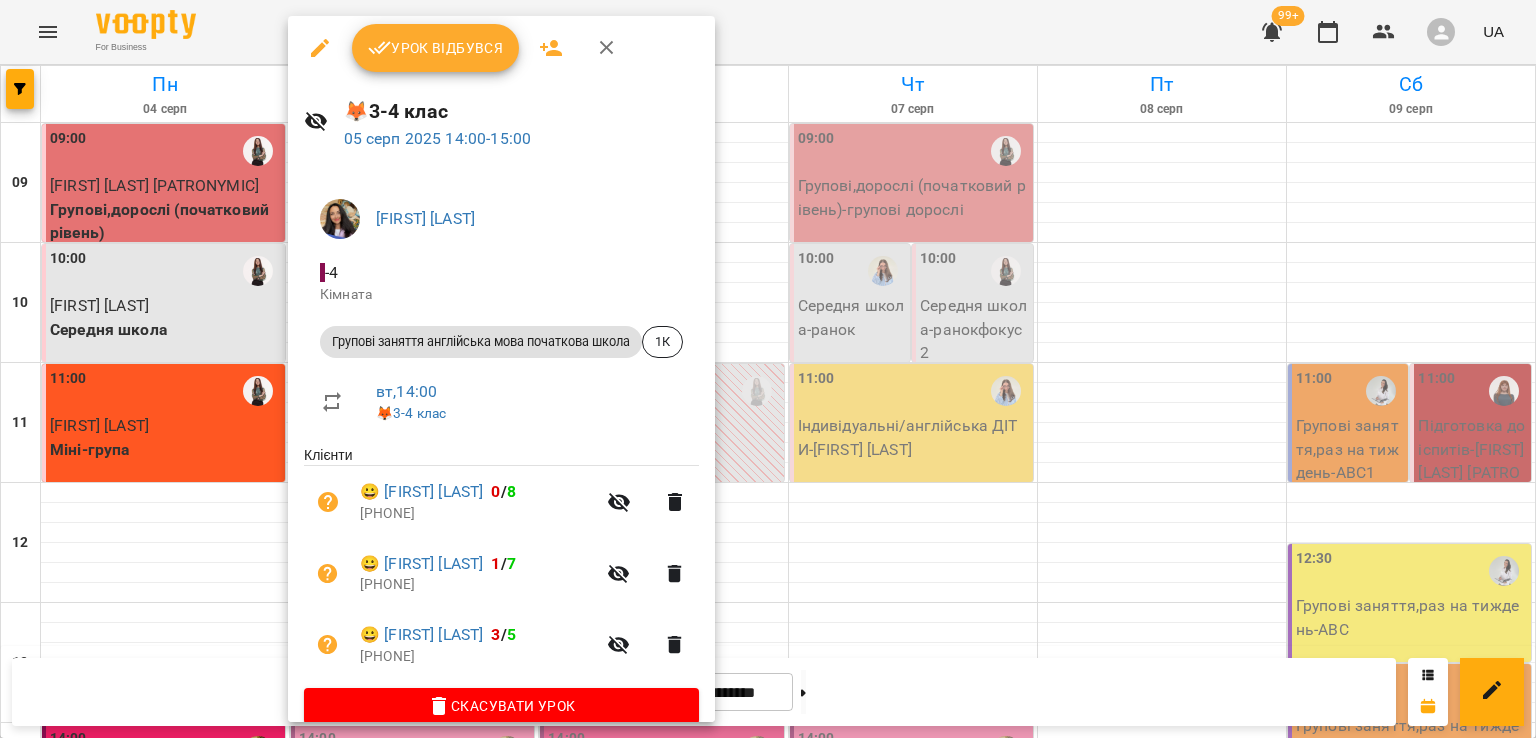 click on "Урок відбувся" at bounding box center (436, 48) 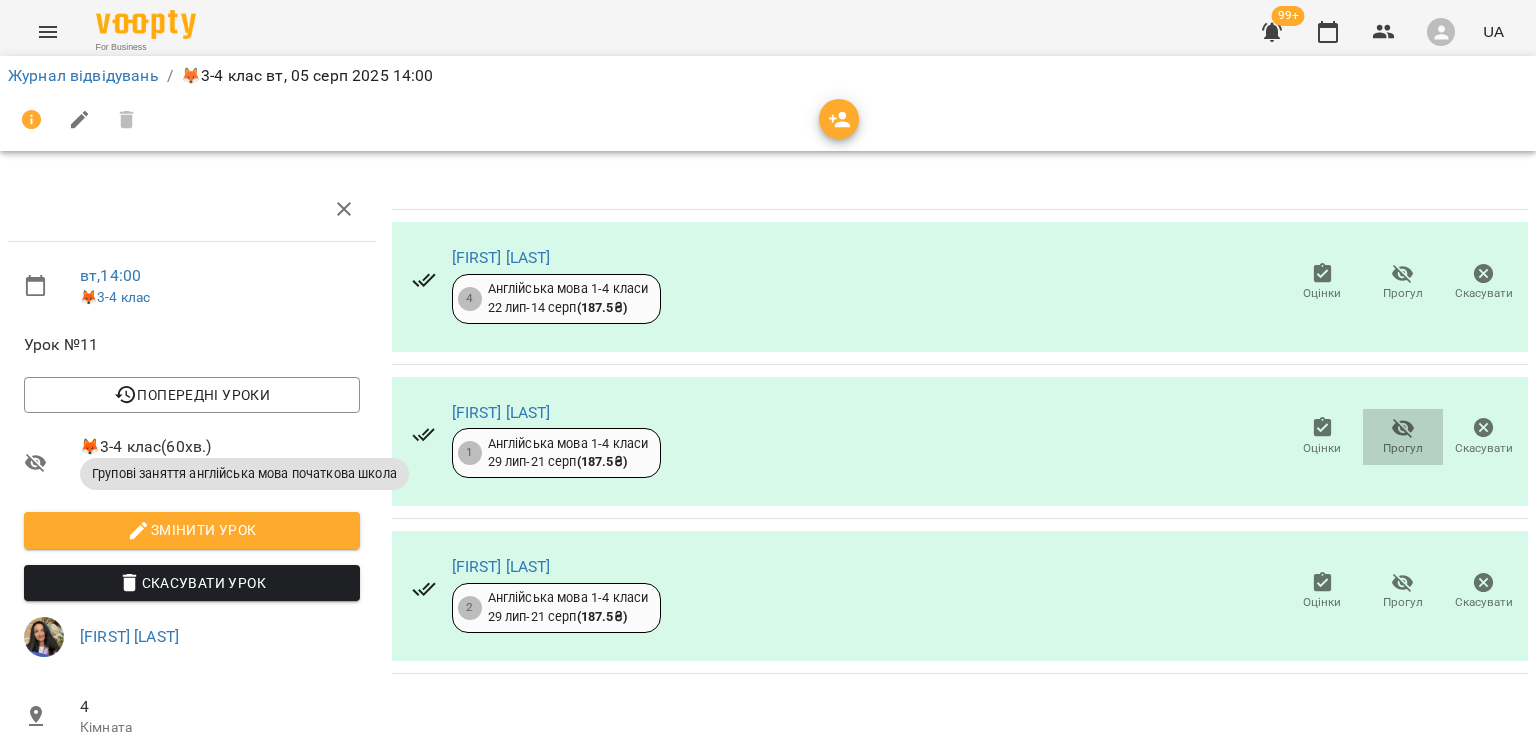 click on "Прогул" at bounding box center [1403, 448] 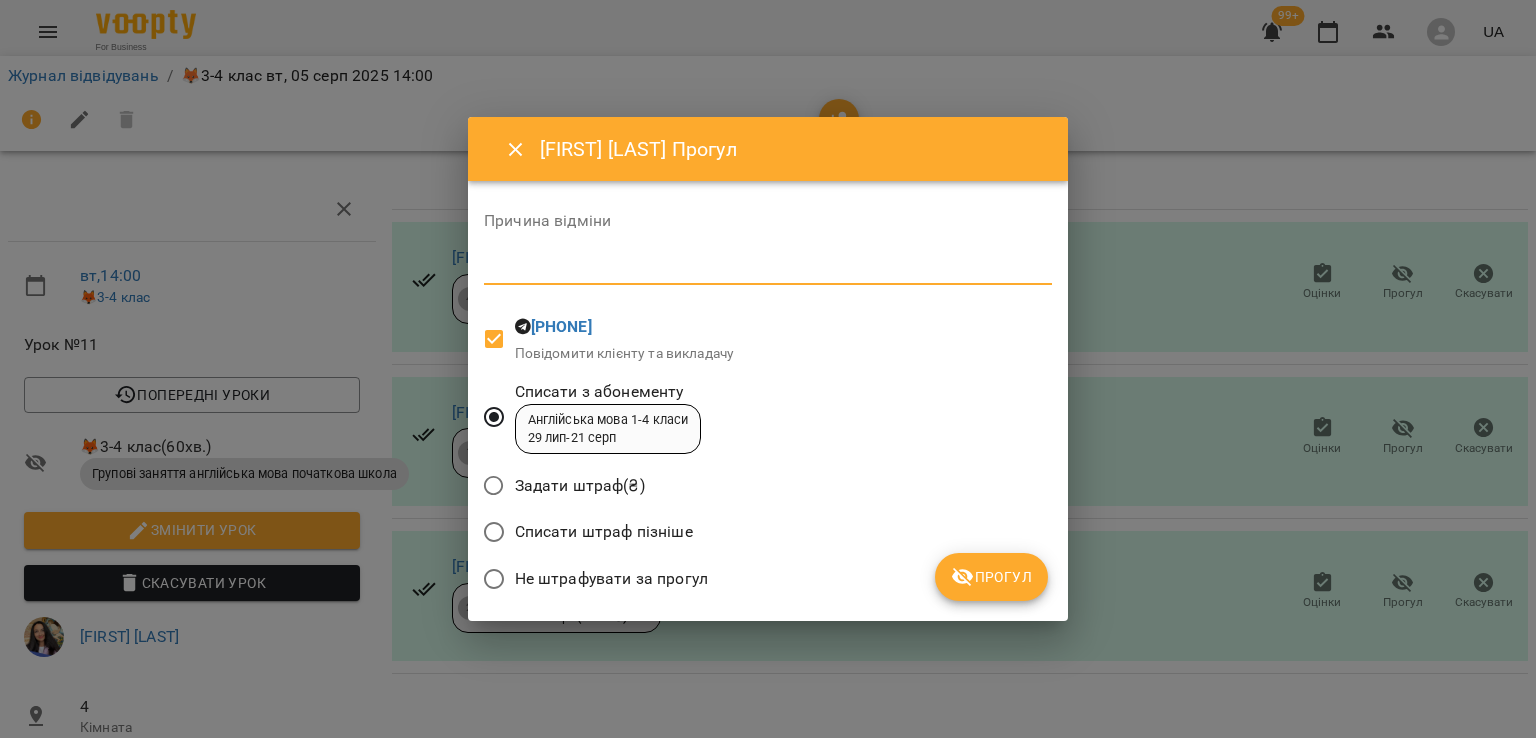 click at bounding box center [768, 268] 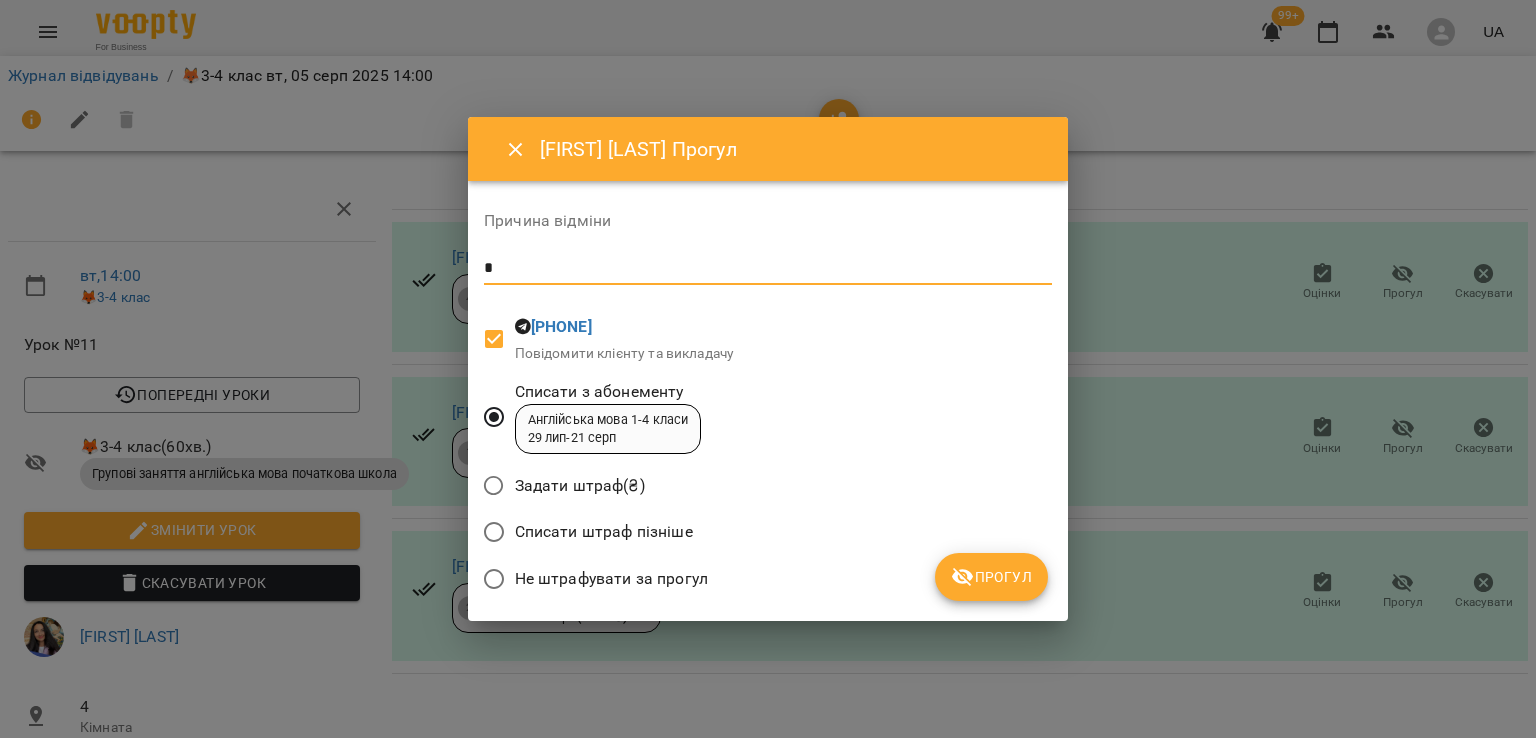 type on "*" 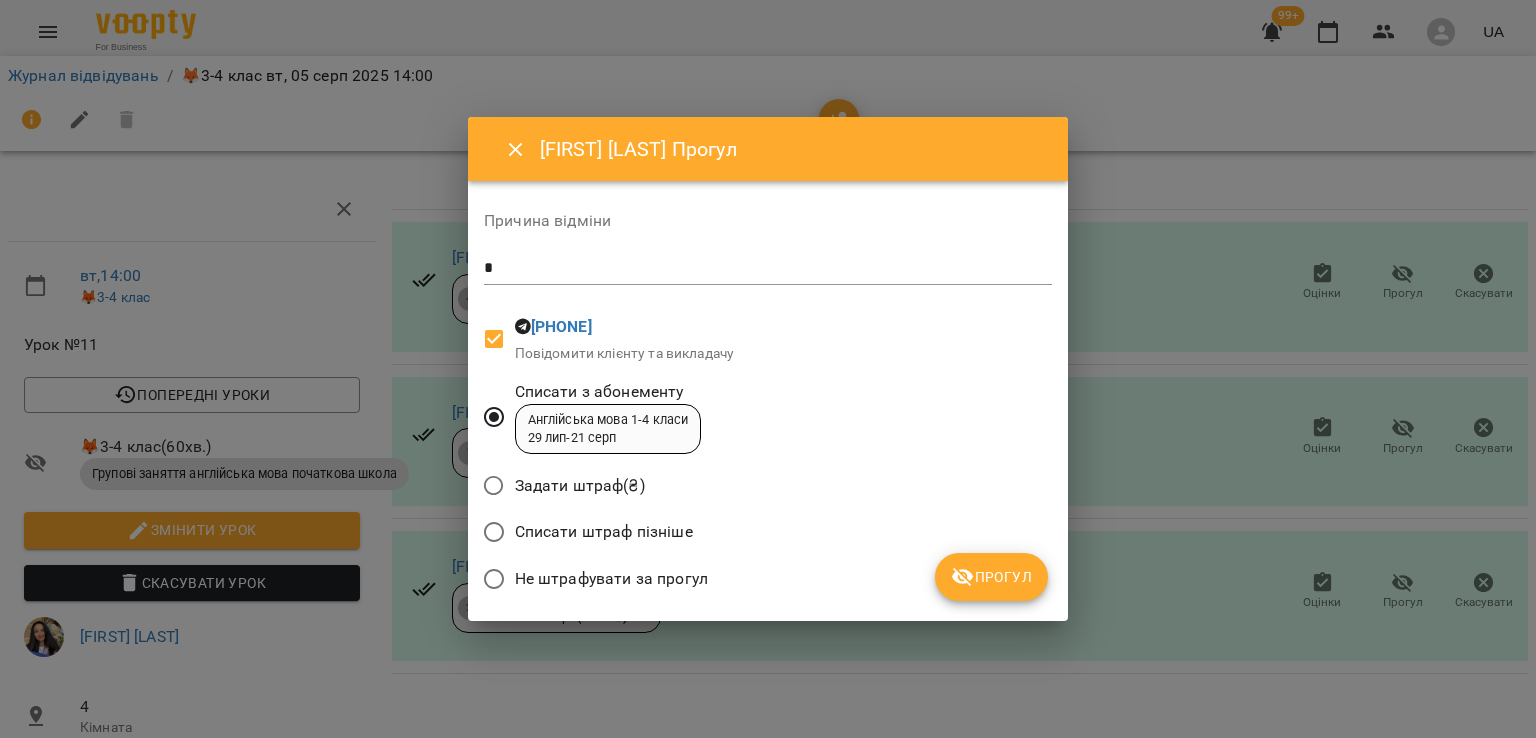 click on "Не штрафувати за прогул" at bounding box center (611, 579) 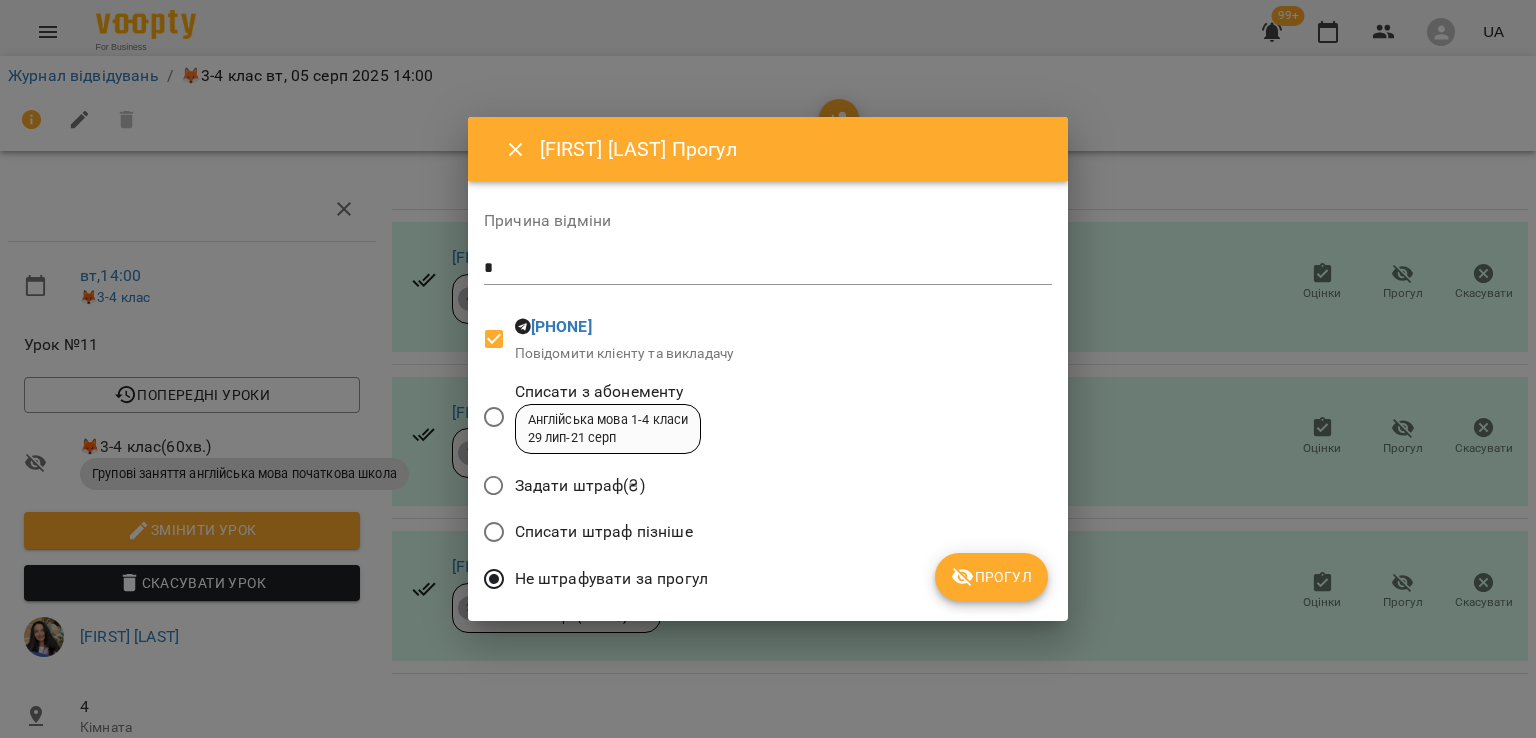 click on "Прогул" at bounding box center (991, 577) 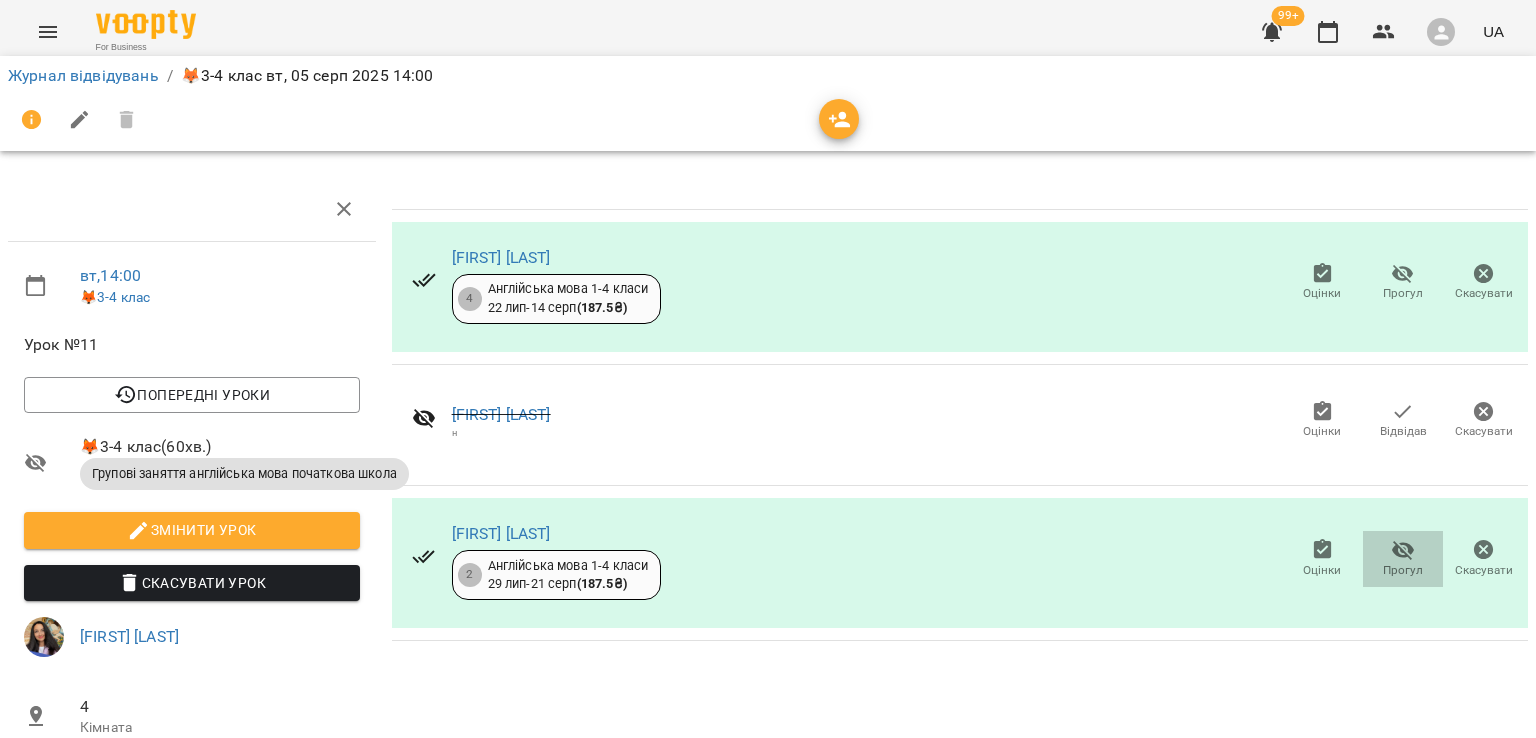click on "Прогул" at bounding box center [1403, 570] 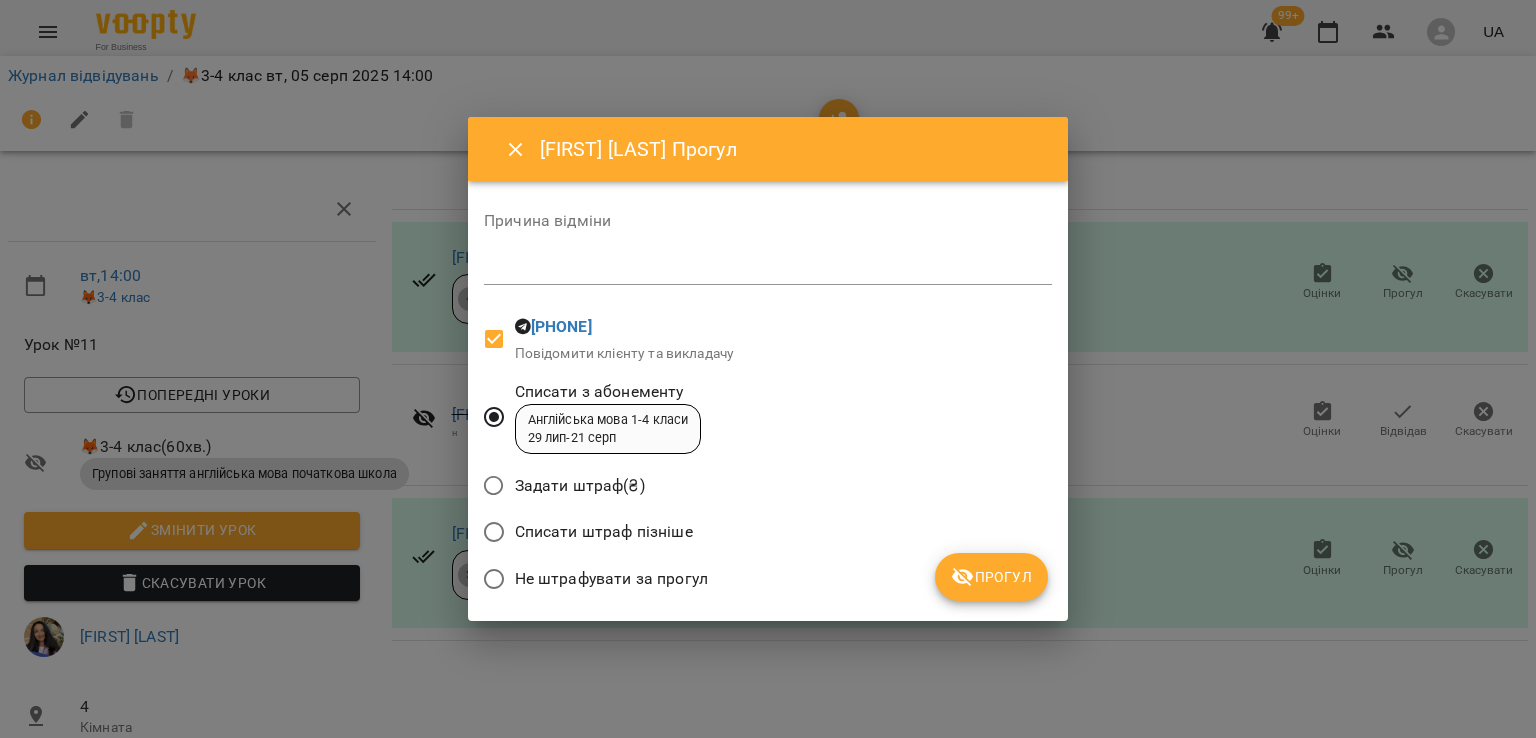 drag, startPoint x: 541, startPoint y: 580, endPoint x: 577, endPoint y: 394, distance: 189.45184 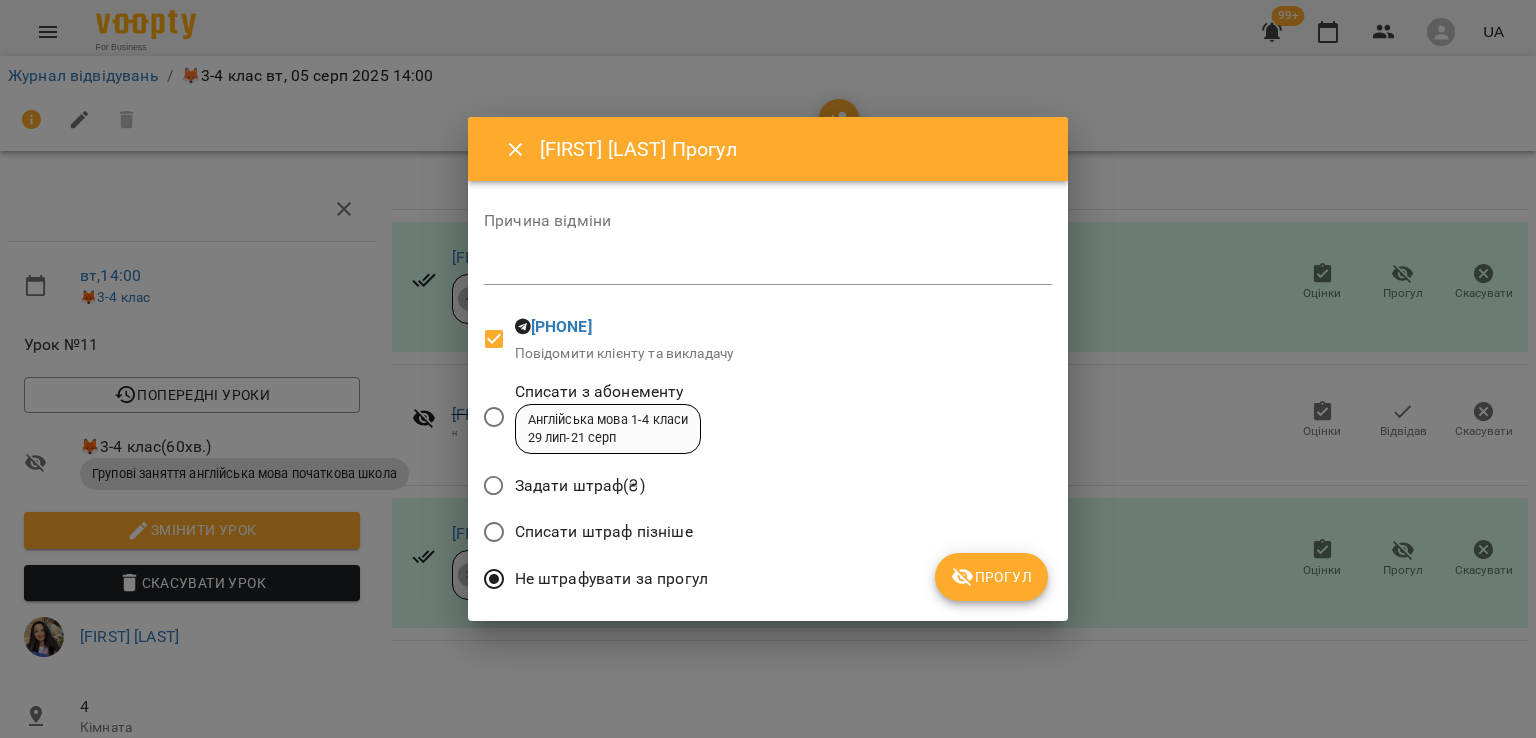 click on "*" at bounding box center [768, 269] 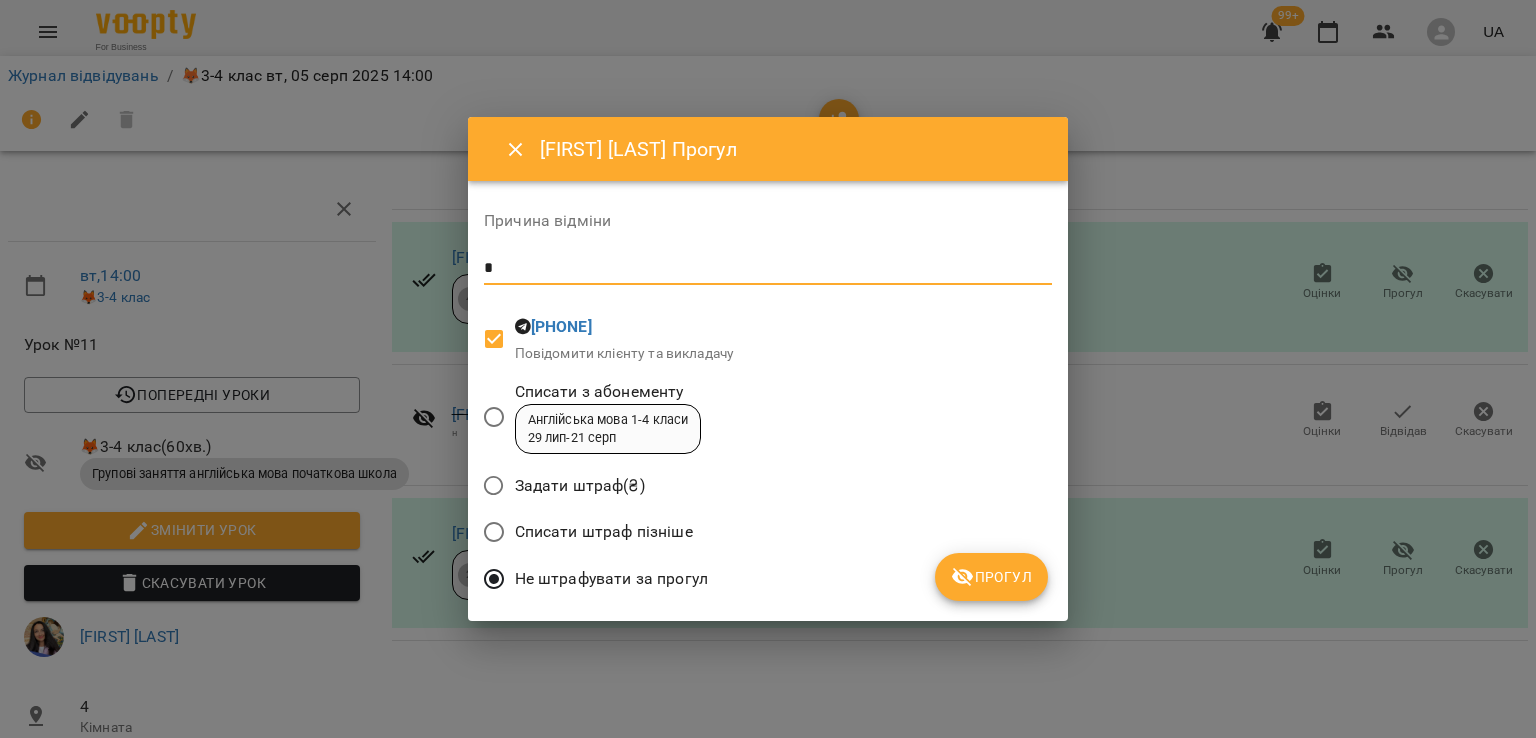 type on "*" 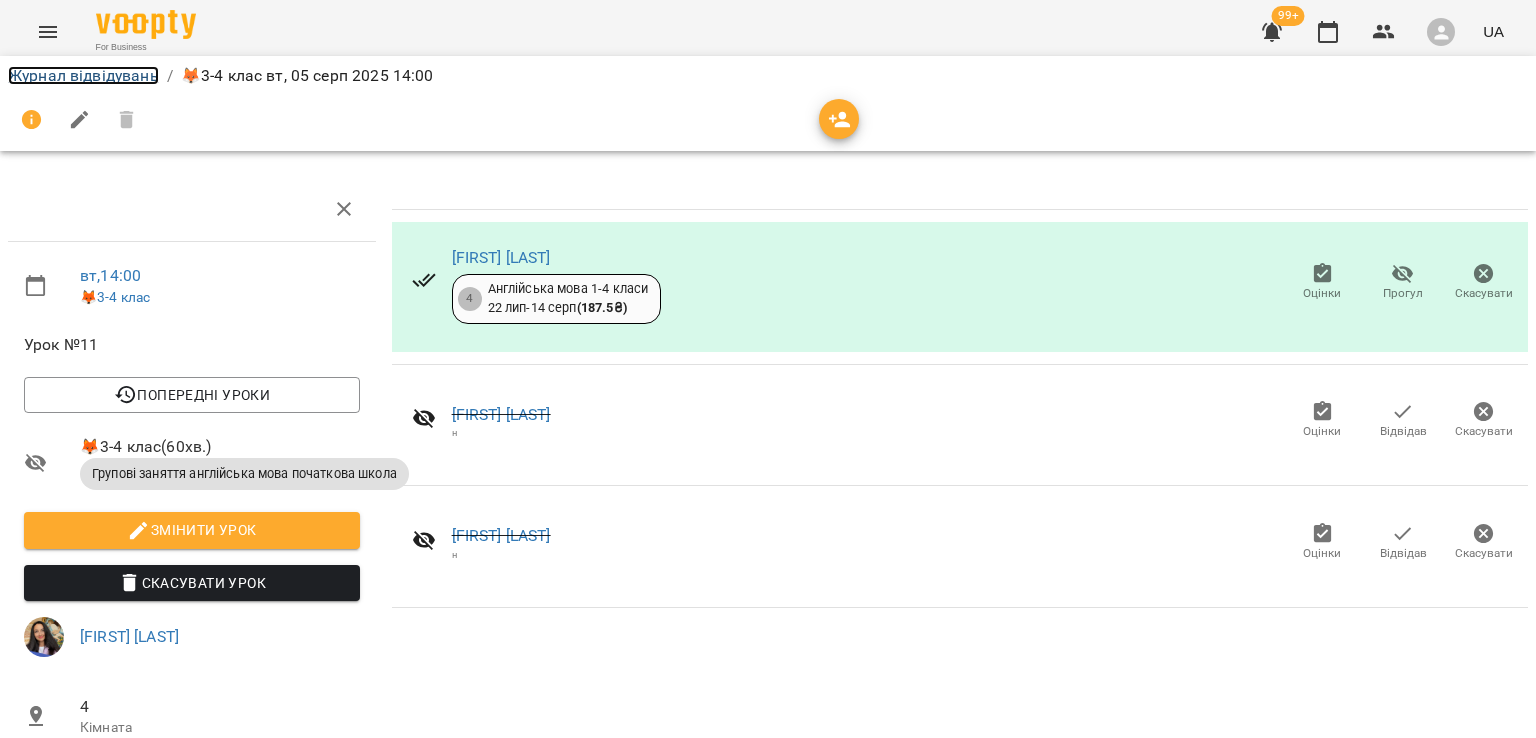 click on "Журнал відвідувань" at bounding box center (83, 75) 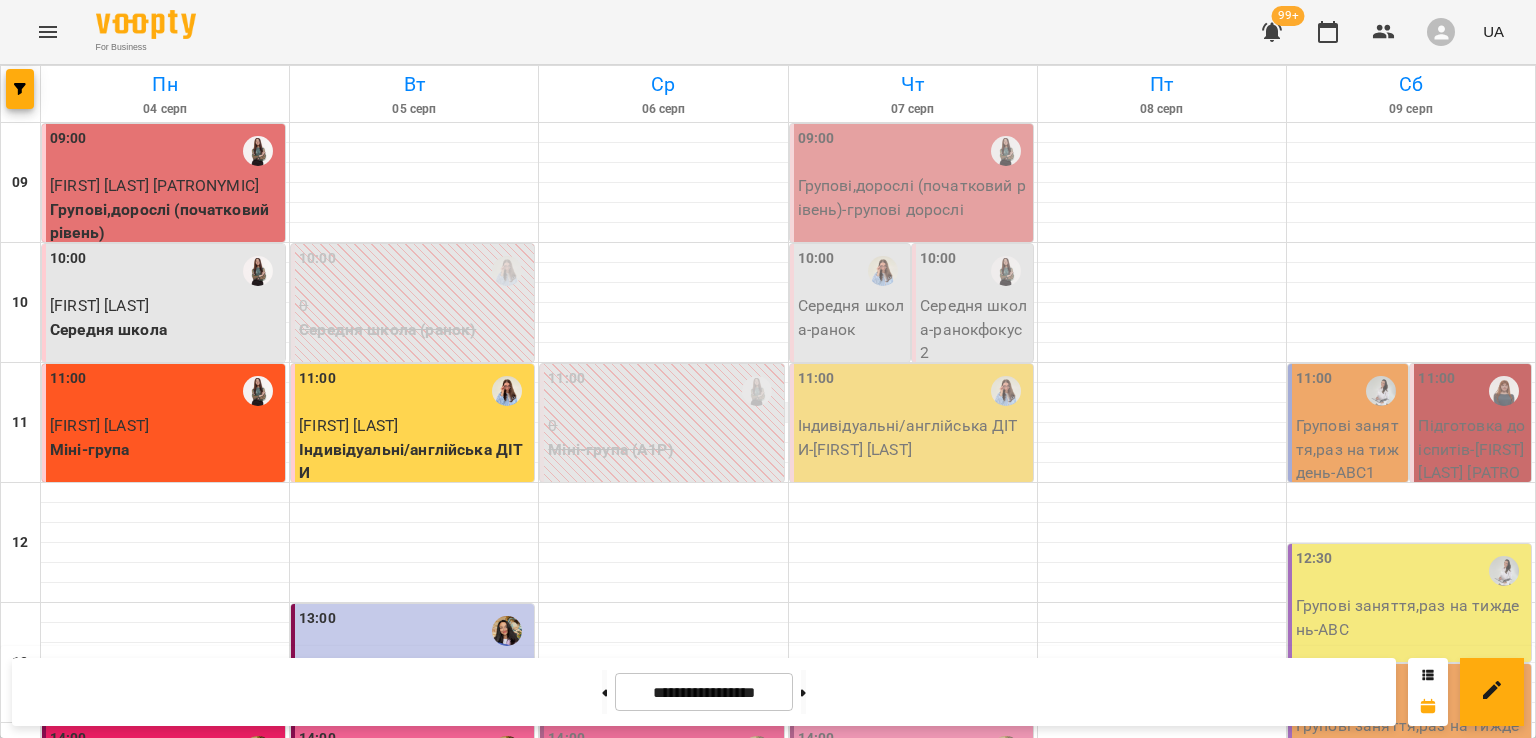 scroll, scrollTop: 700, scrollLeft: 0, axis: vertical 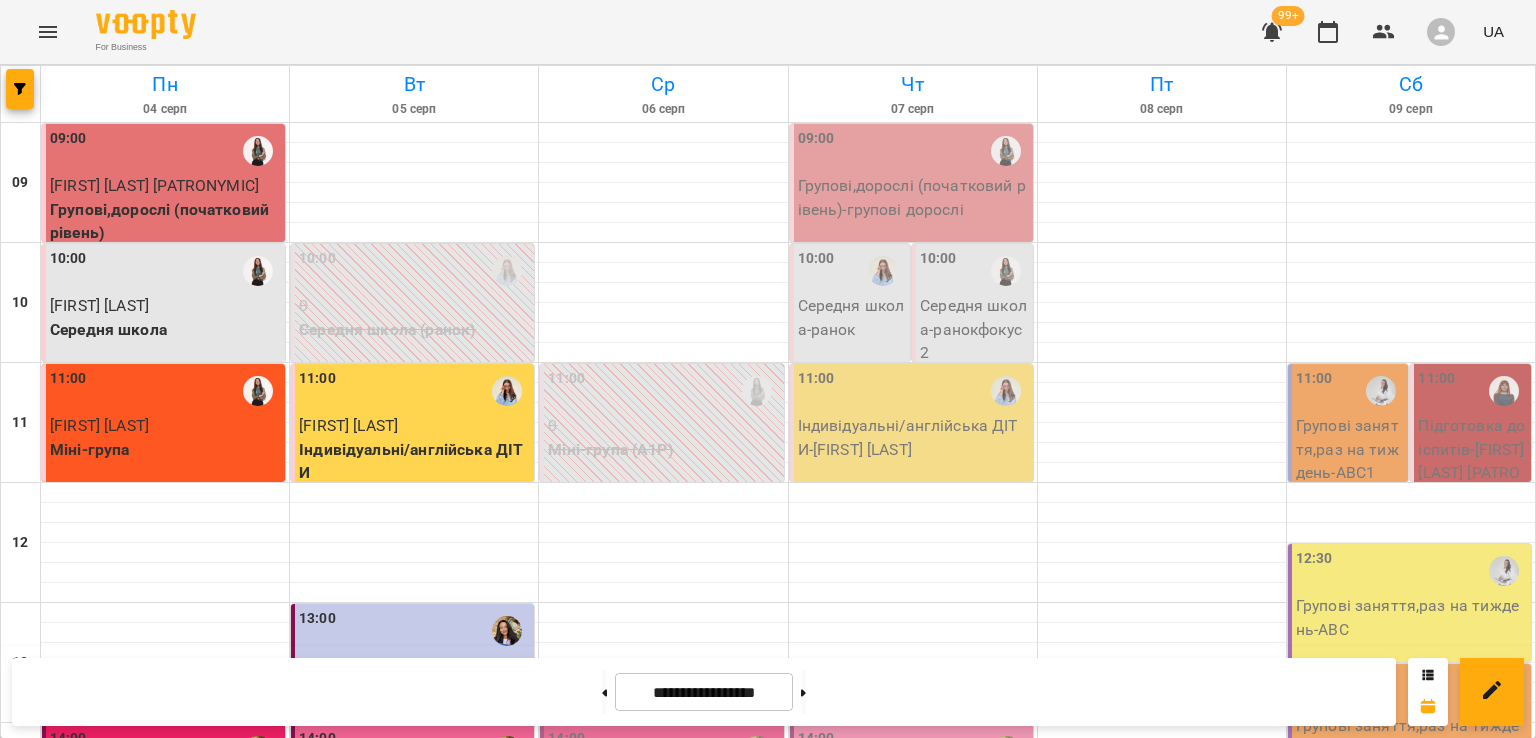 click on "[FIRST] [LAST] [PATRONYMIC]" at bounding box center (496, 1088) 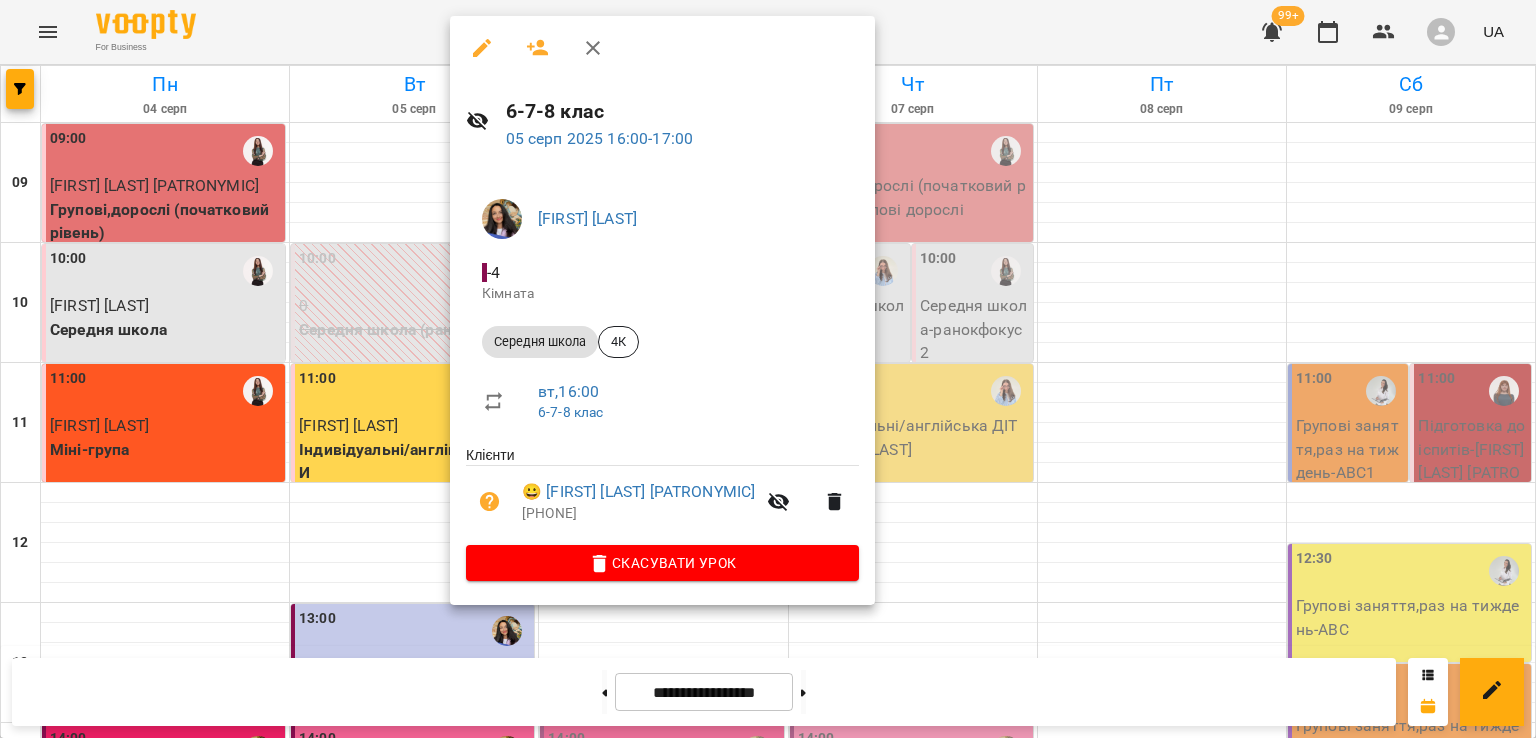 click at bounding box center (768, 369) 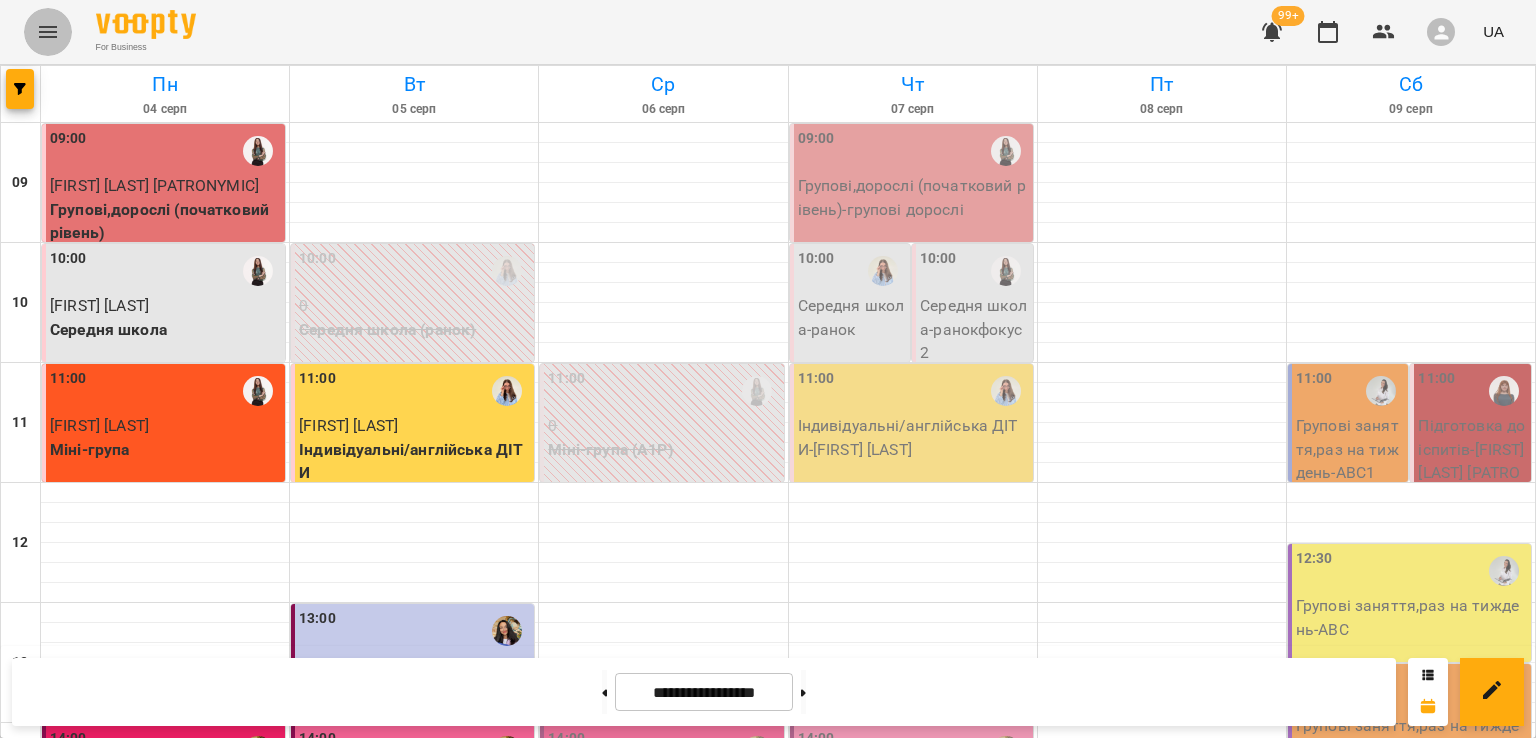 click 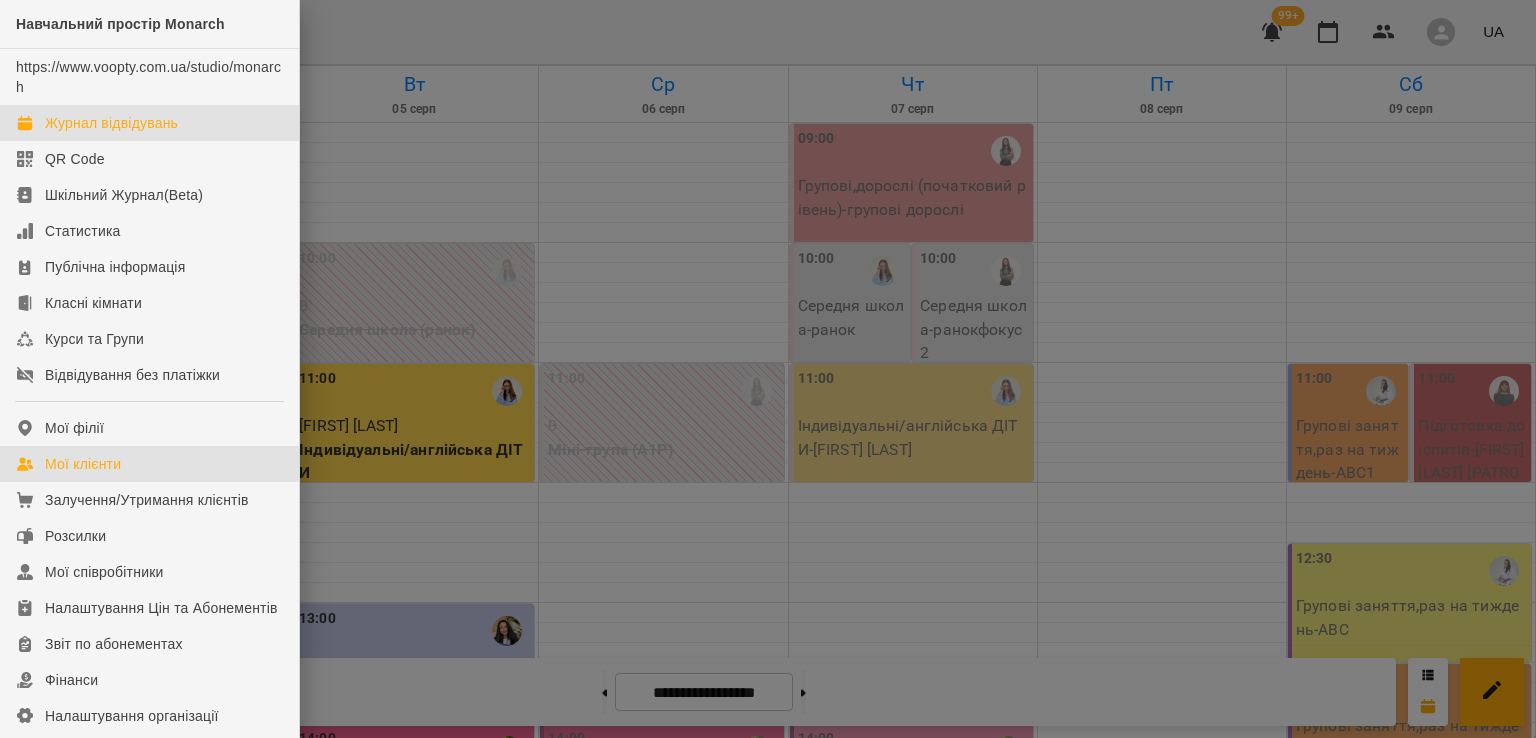 click on "Мої клієнти" at bounding box center [83, 464] 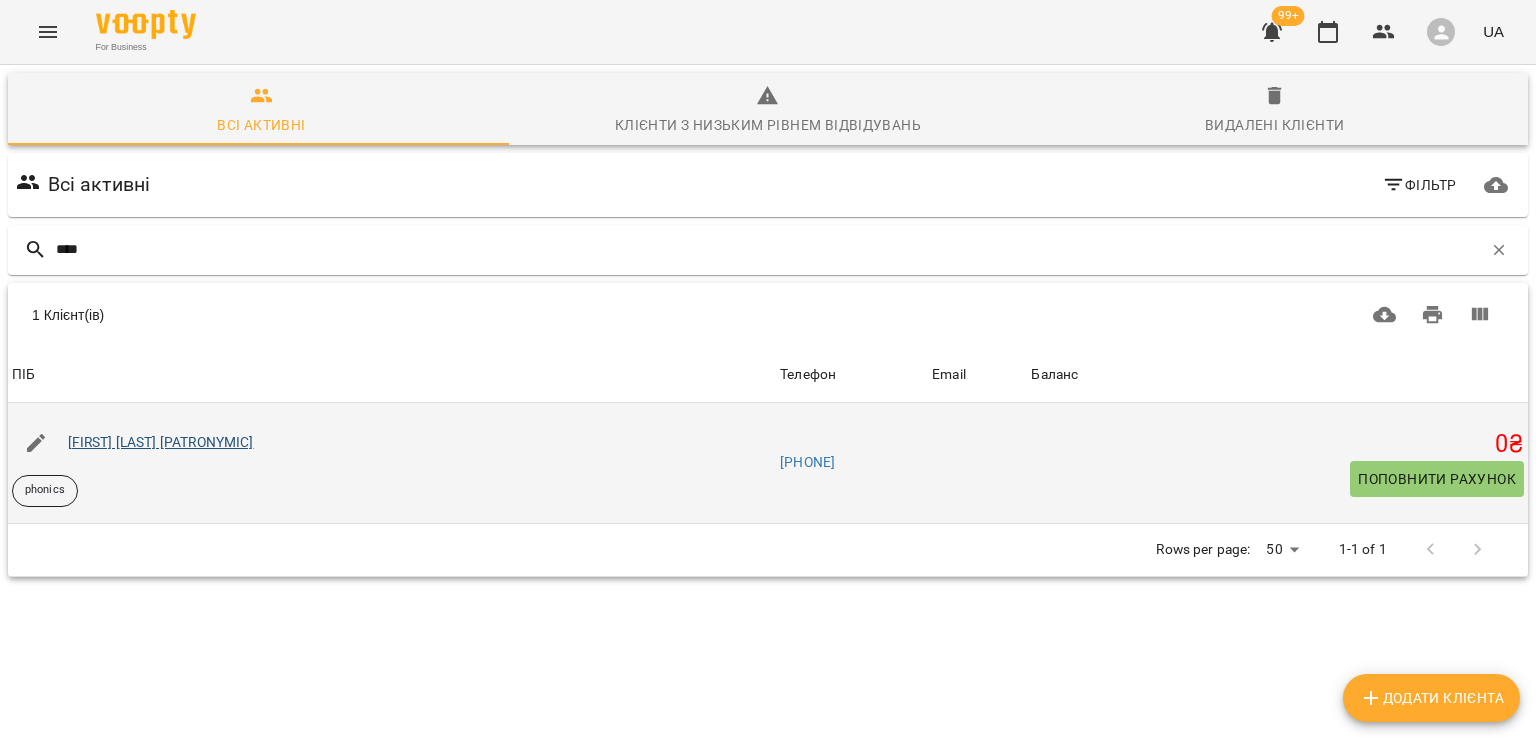 type on "****" 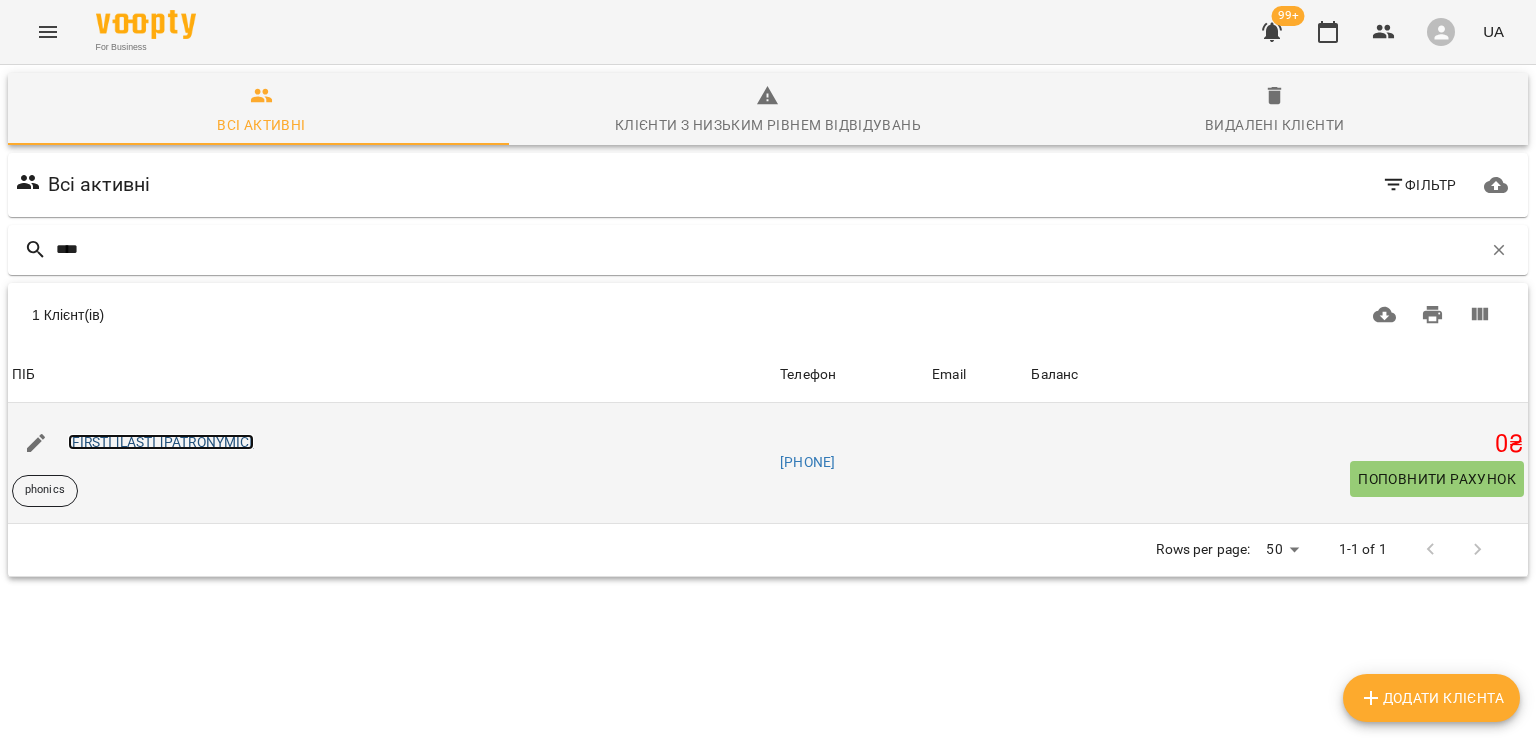 click on "[FIRST] [LAST] [PATRONYMIC]" at bounding box center (161, 442) 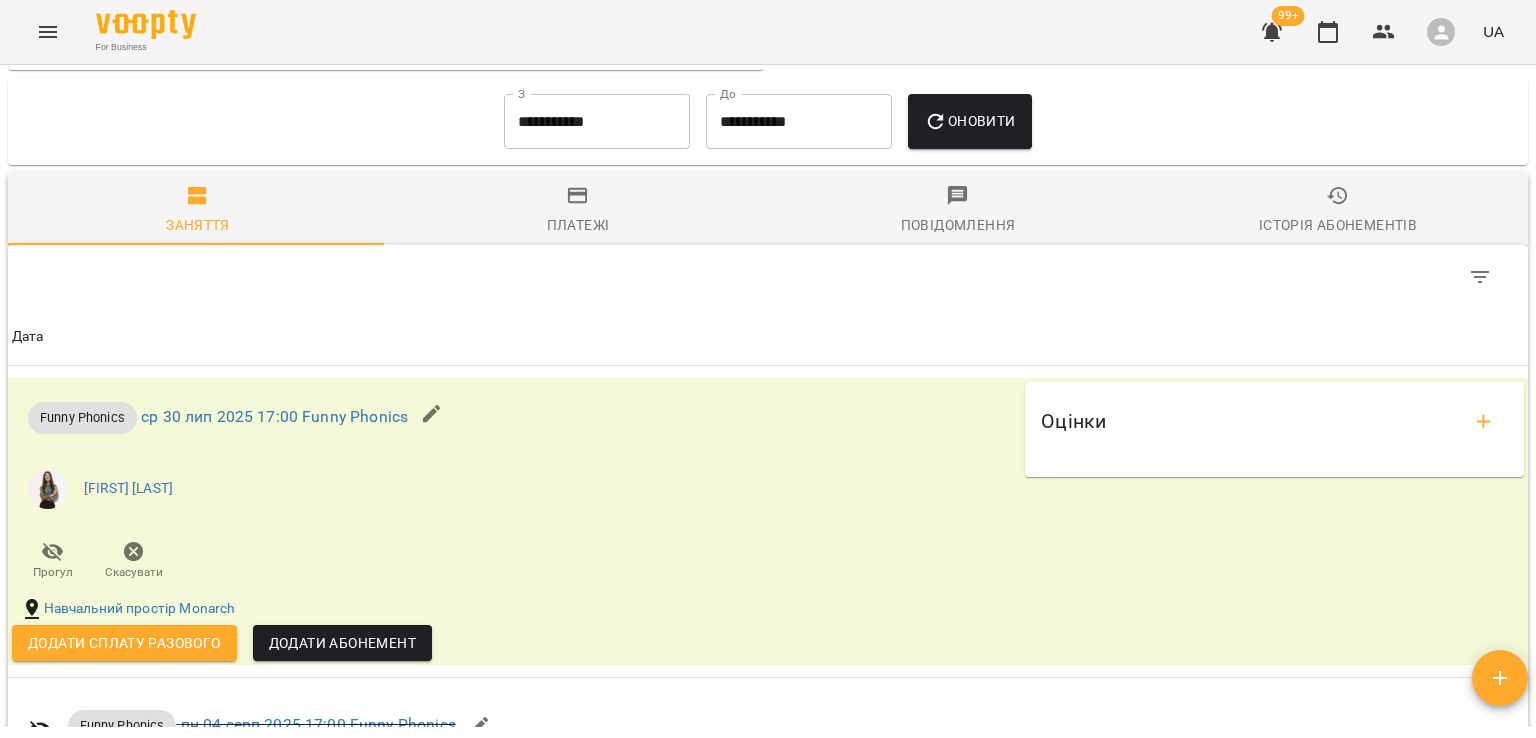 click on "Історія абонементів" at bounding box center (1338, 225) 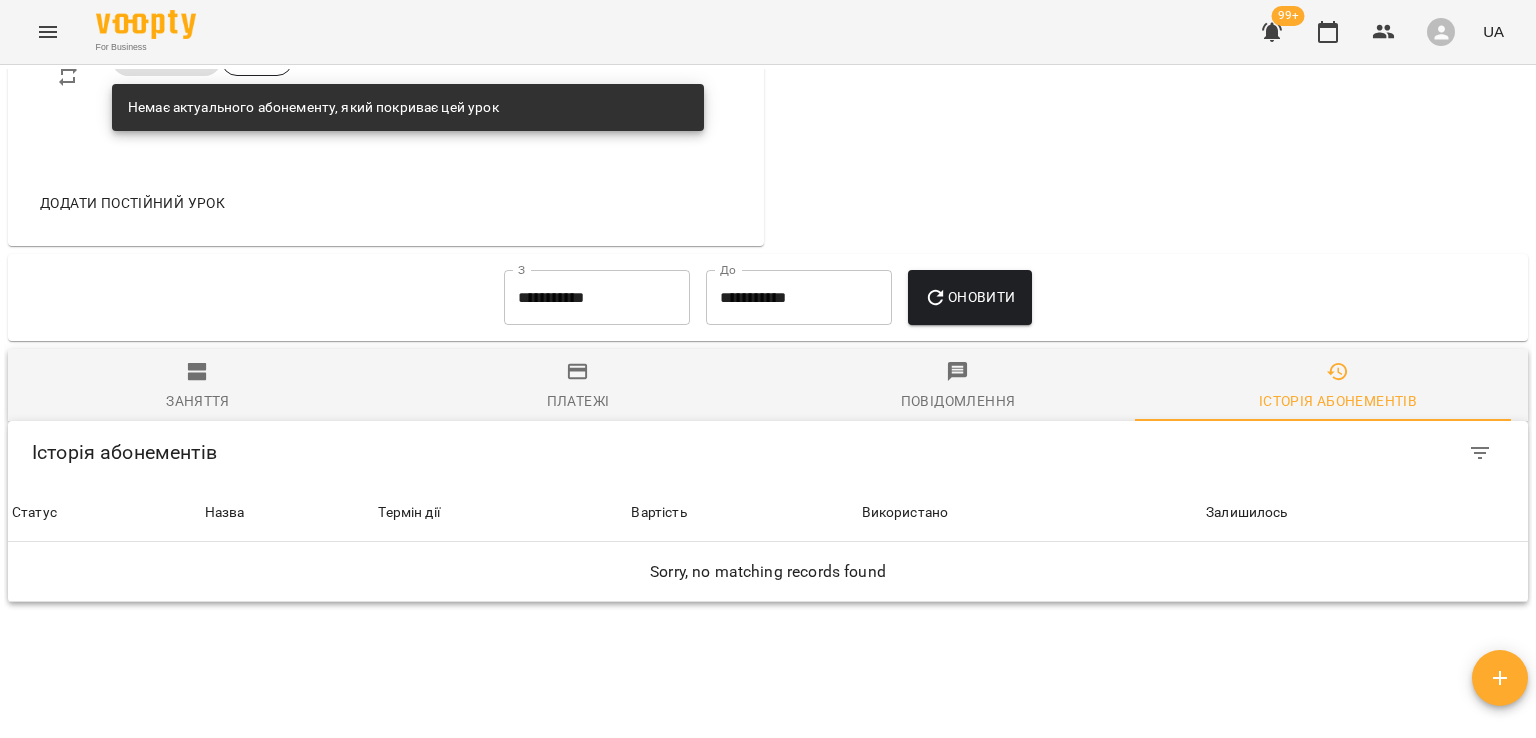 scroll, scrollTop: 1357, scrollLeft: 0, axis: vertical 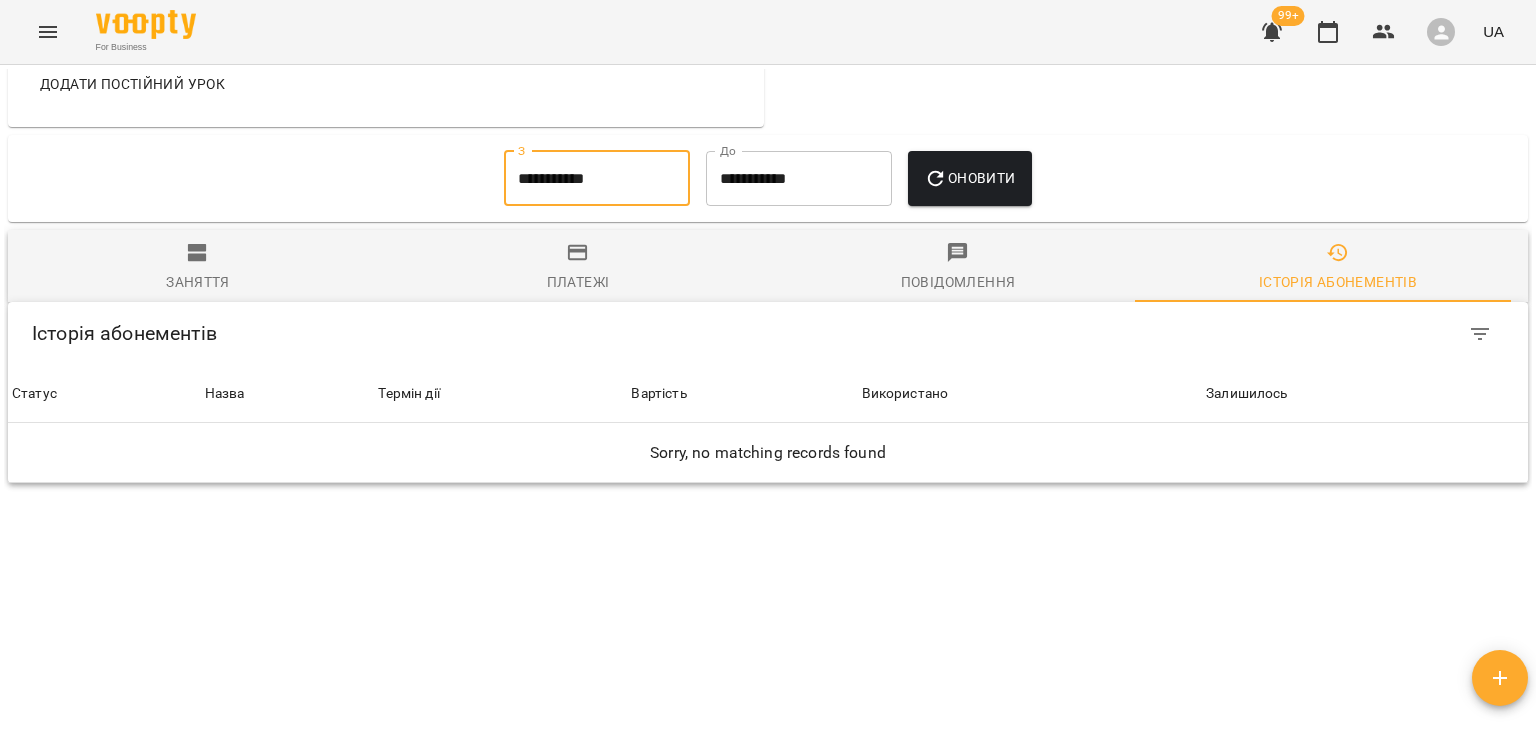 click on "**********" at bounding box center (597, 179) 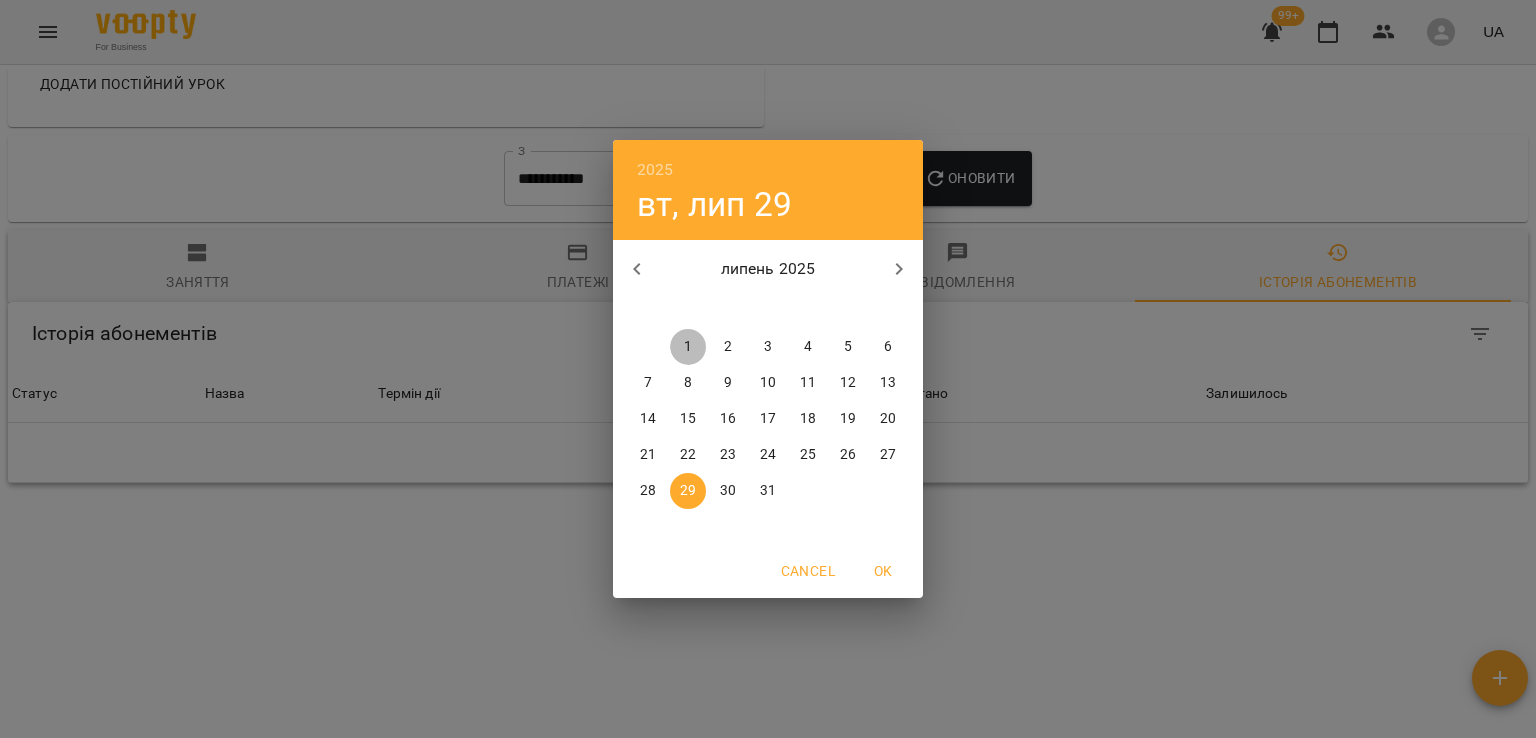 click on "1" at bounding box center (688, 347) 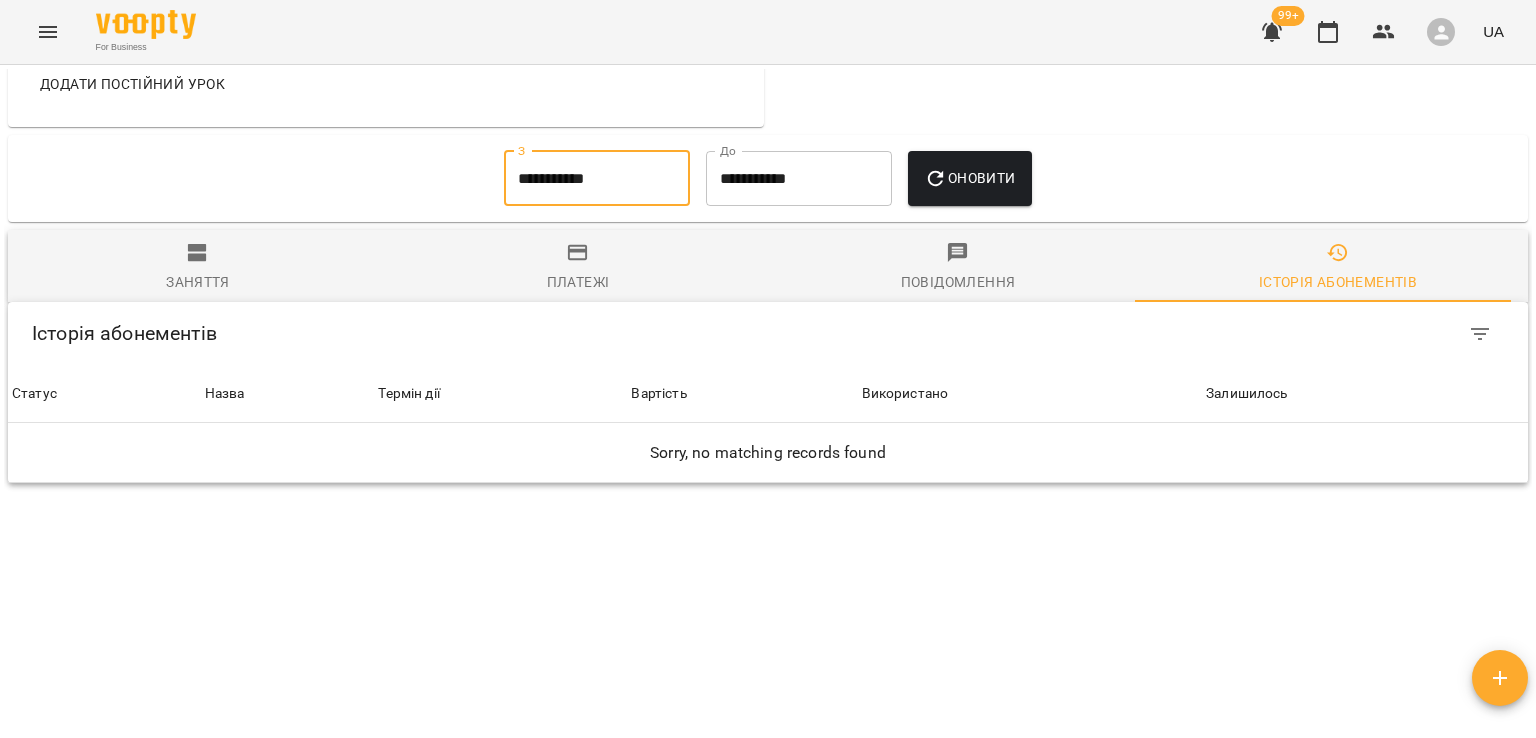 click on "Історія абонементів" at bounding box center [1338, 282] 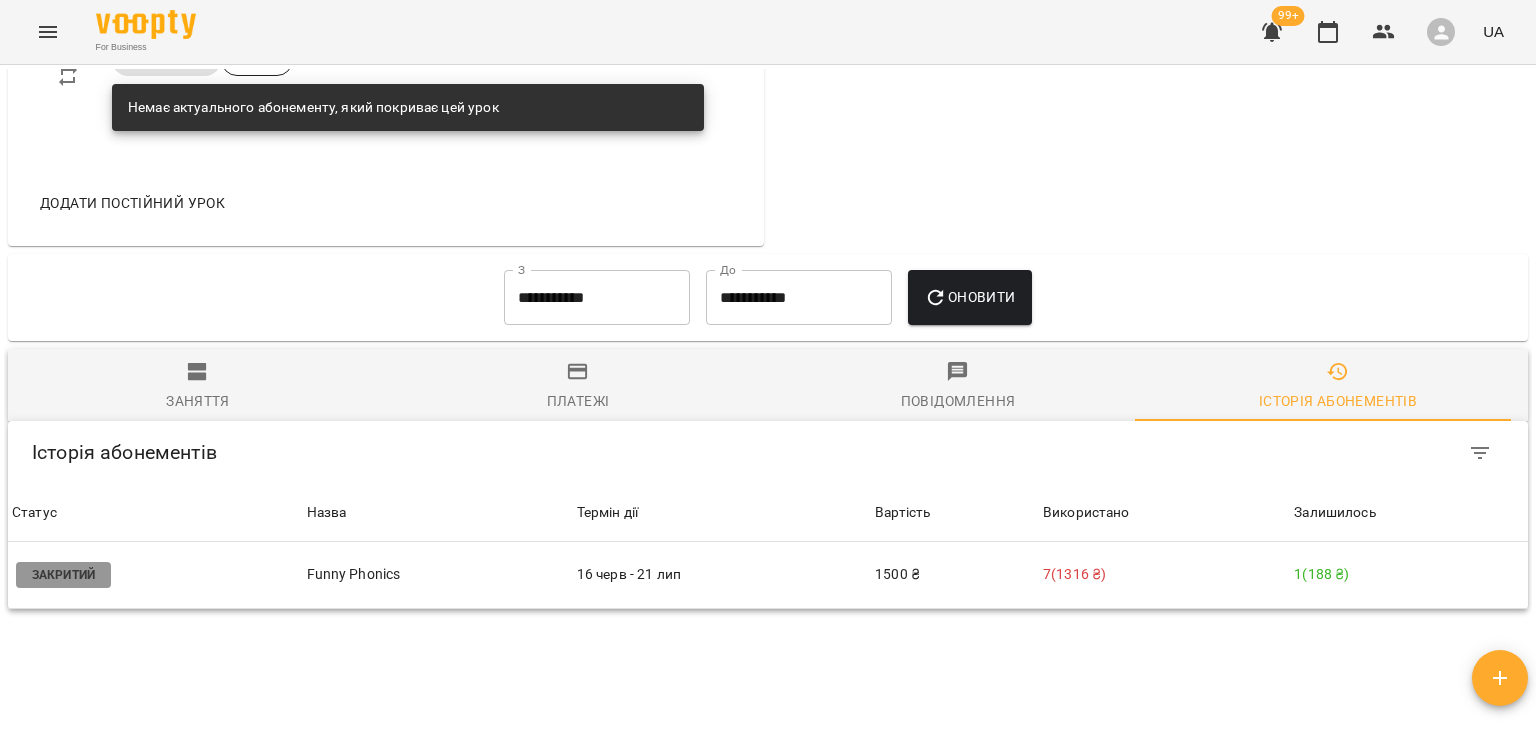 scroll, scrollTop: 1357, scrollLeft: 0, axis: vertical 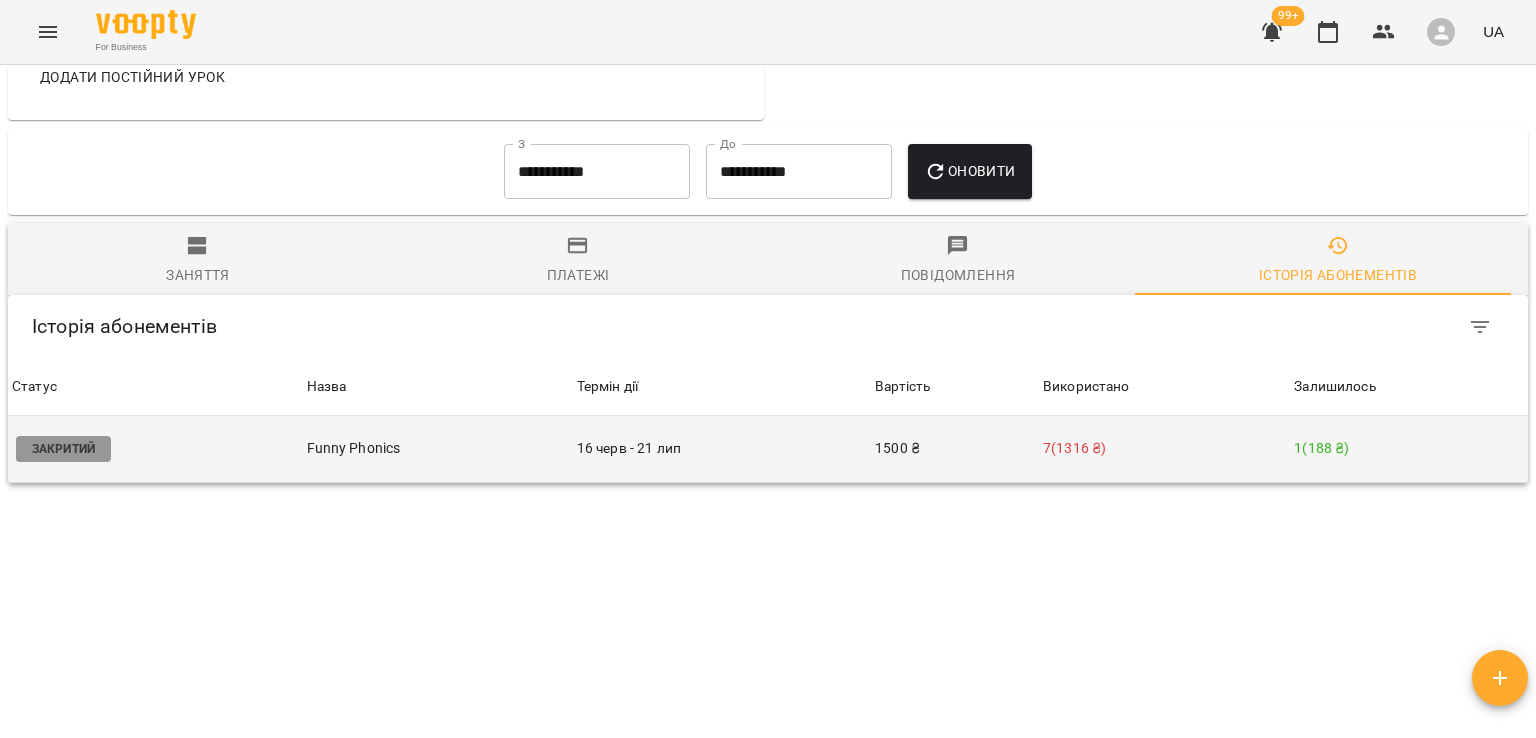 click on "16 черв - 21 лип" at bounding box center (722, 449) 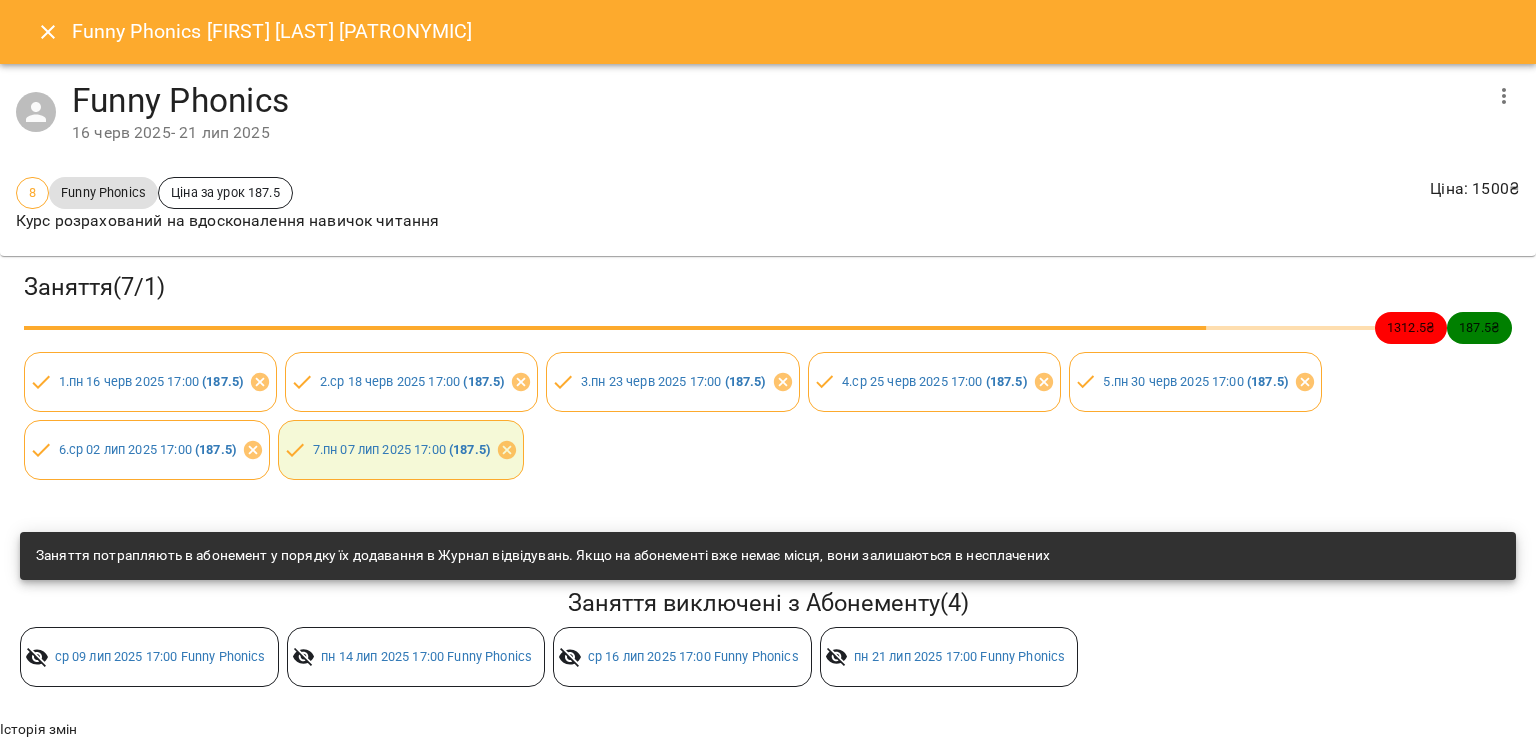 scroll, scrollTop: 71, scrollLeft: 0, axis: vertical 